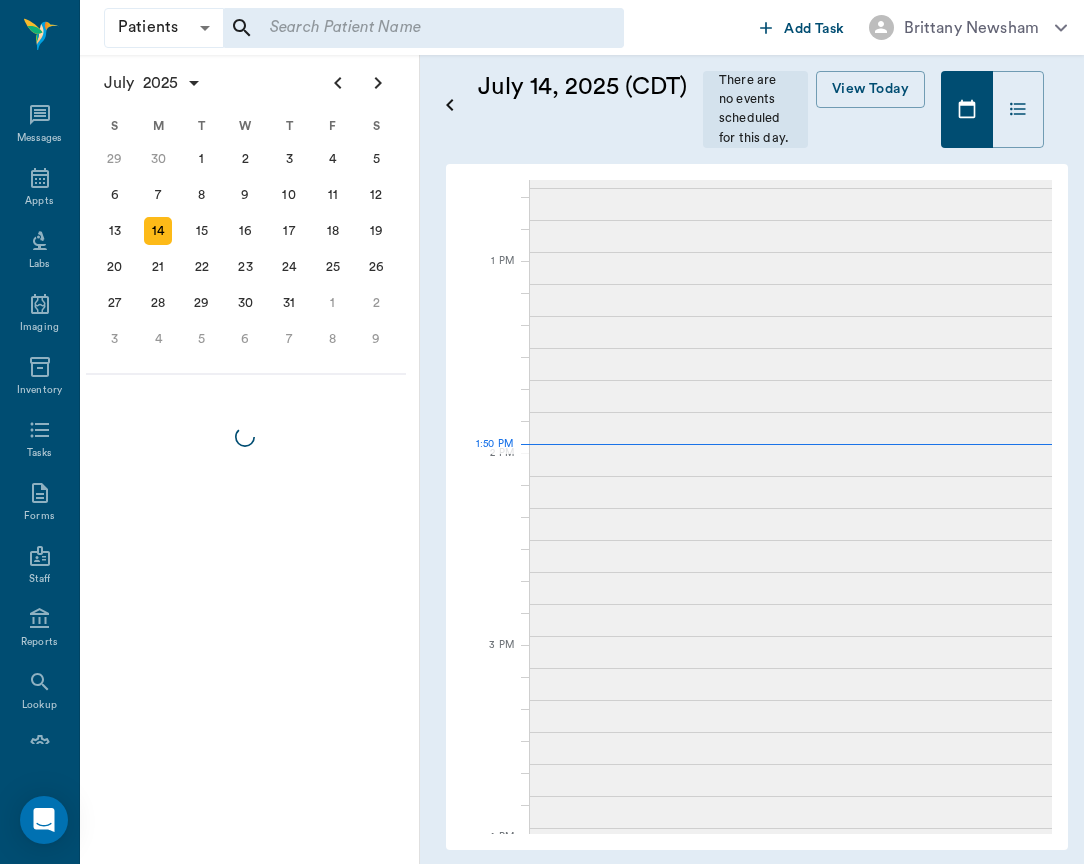 scroll, scrollTop: 0, scrollLeft: 0, axis: both 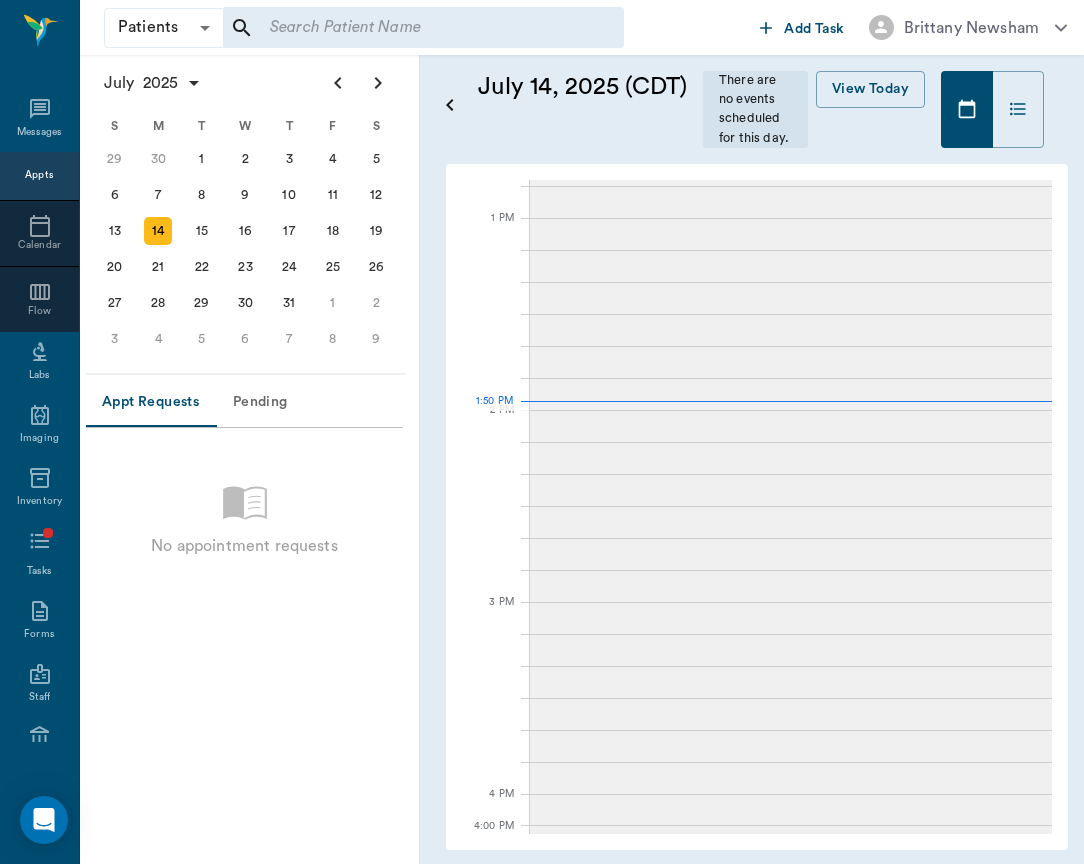 click at bounding box center [423, 28] 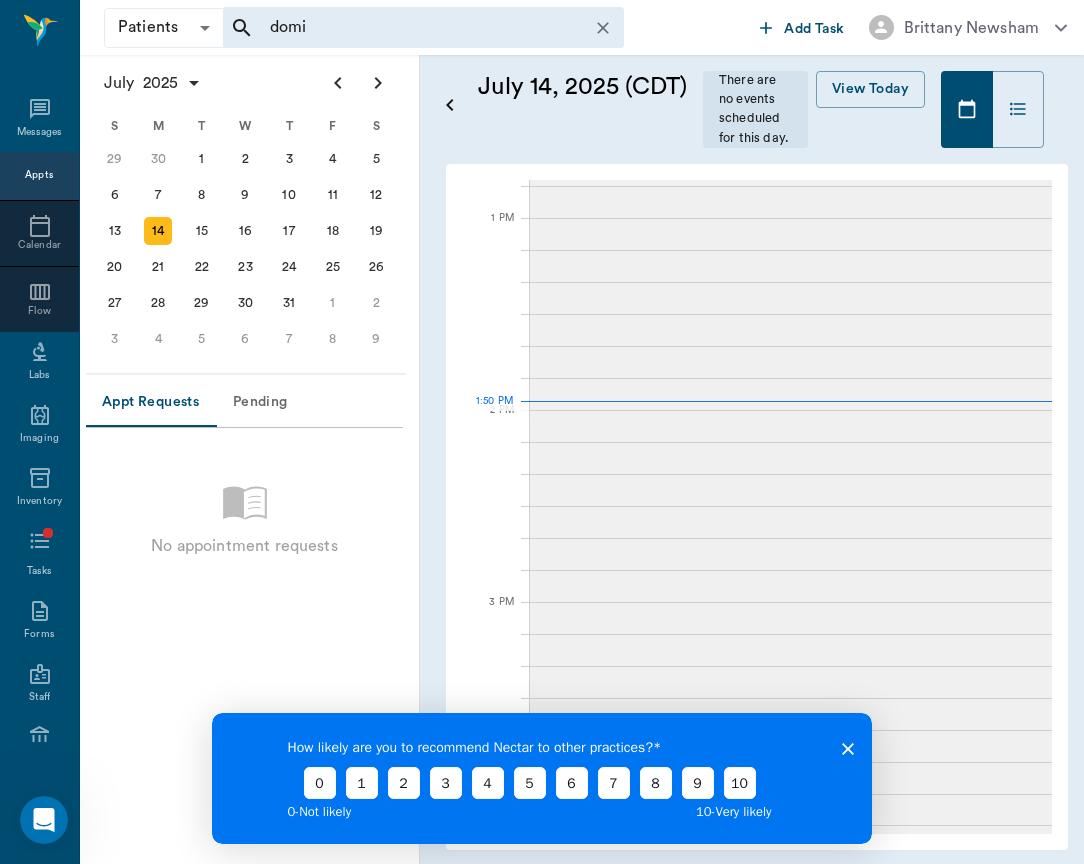 scroll, scrollTop: 0, scrollLeft: 0, axis: both 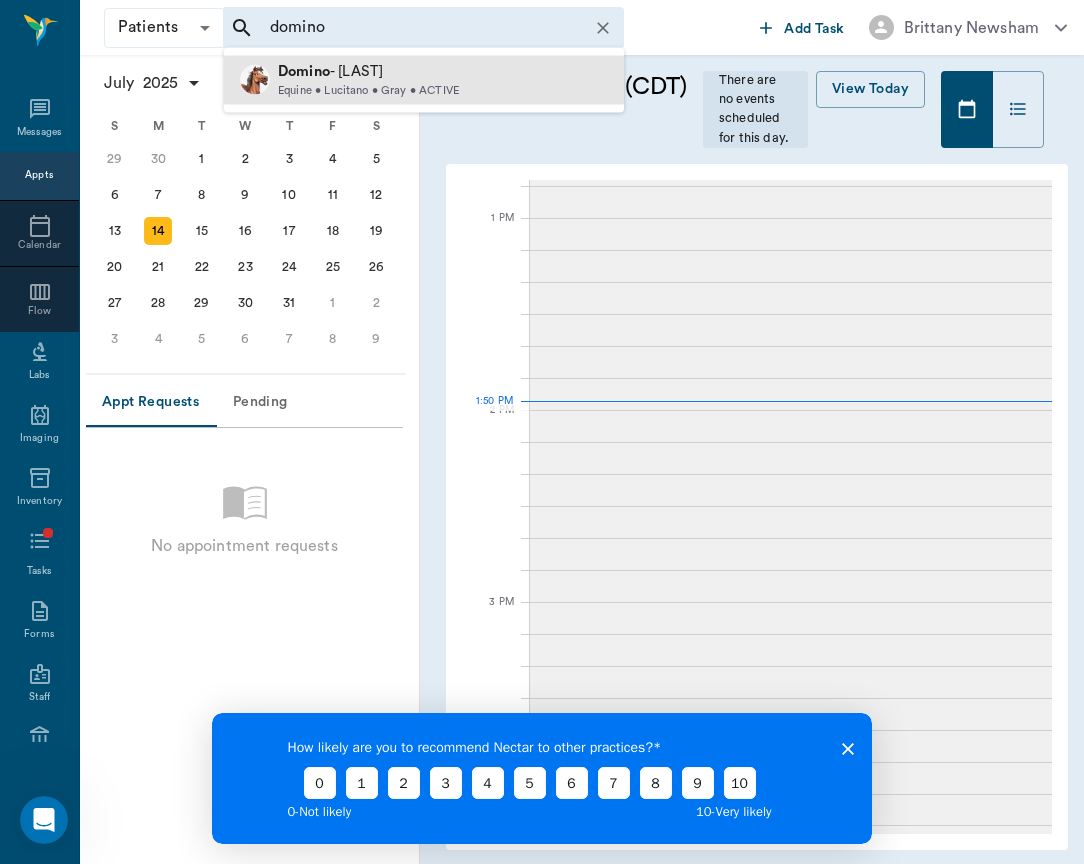 click on "Equine  • Lucitano  • Gray • ACTIVE" at bounding box center [368, 90] 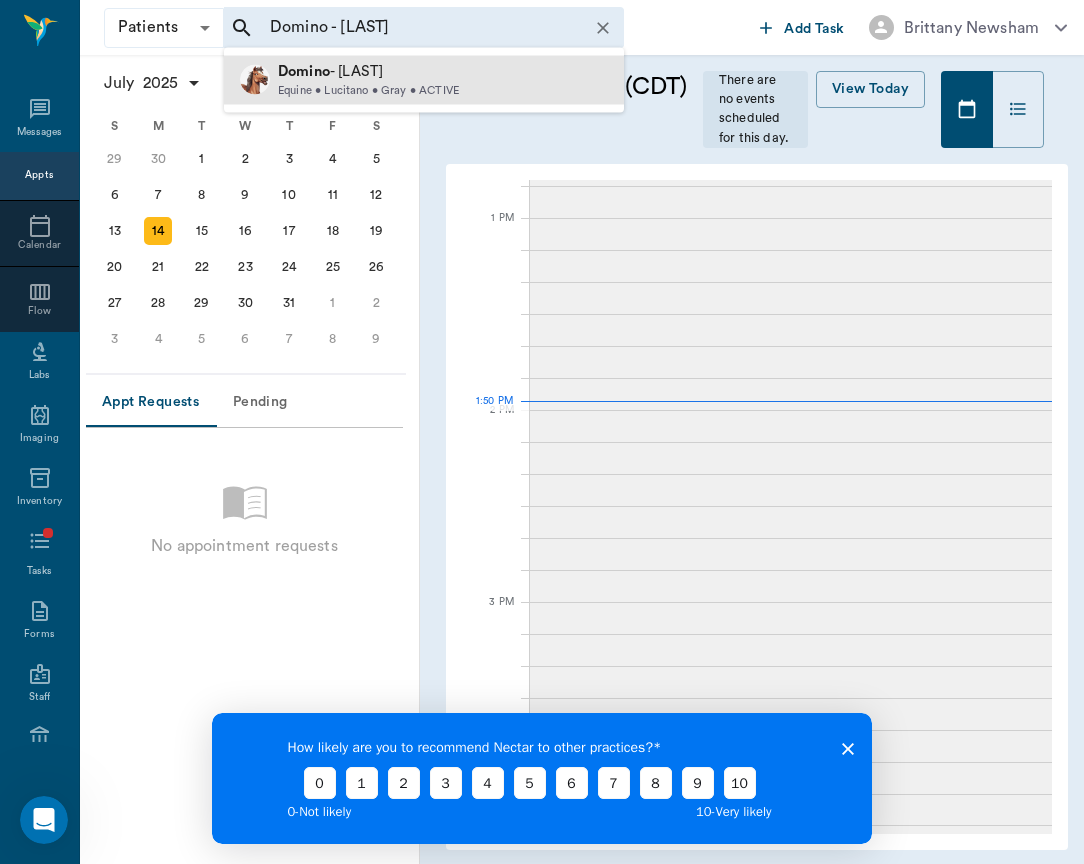 type 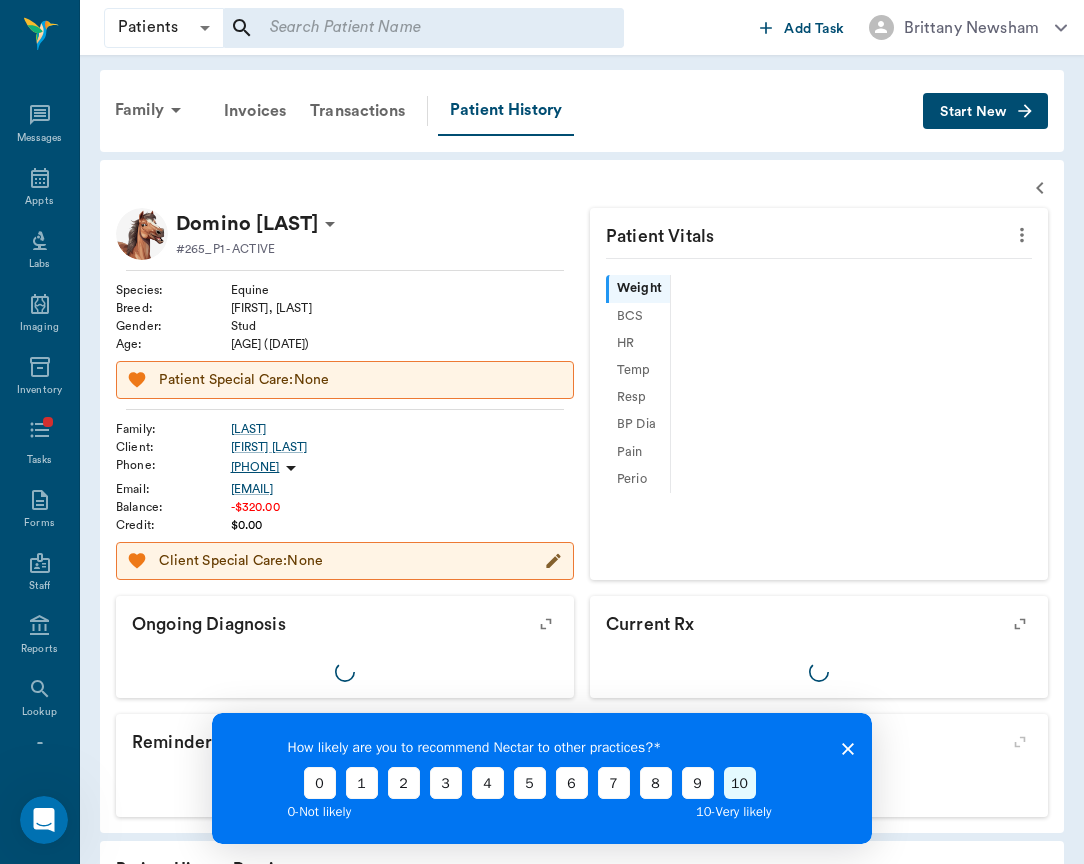 click on "10" at bounding box center [740, 783] 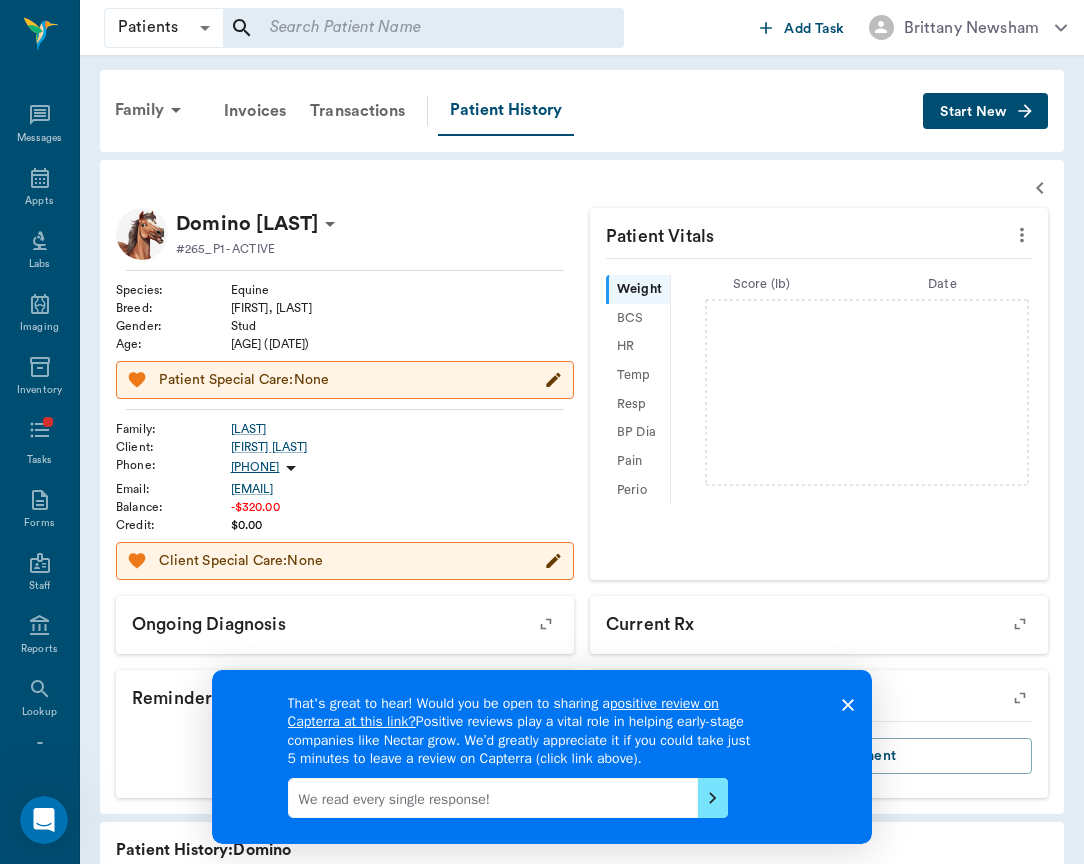 click on "That's great to hear! Would you be open to sharing a  positive review on Capterra at this link?  Positive reviews play a vital role in helping early-stage companies like Nectar grow. We’d greatly appreciate it if you could take just 5 minutes to leave a review on Capterra (click link above)." at bounding box center (542, 756) 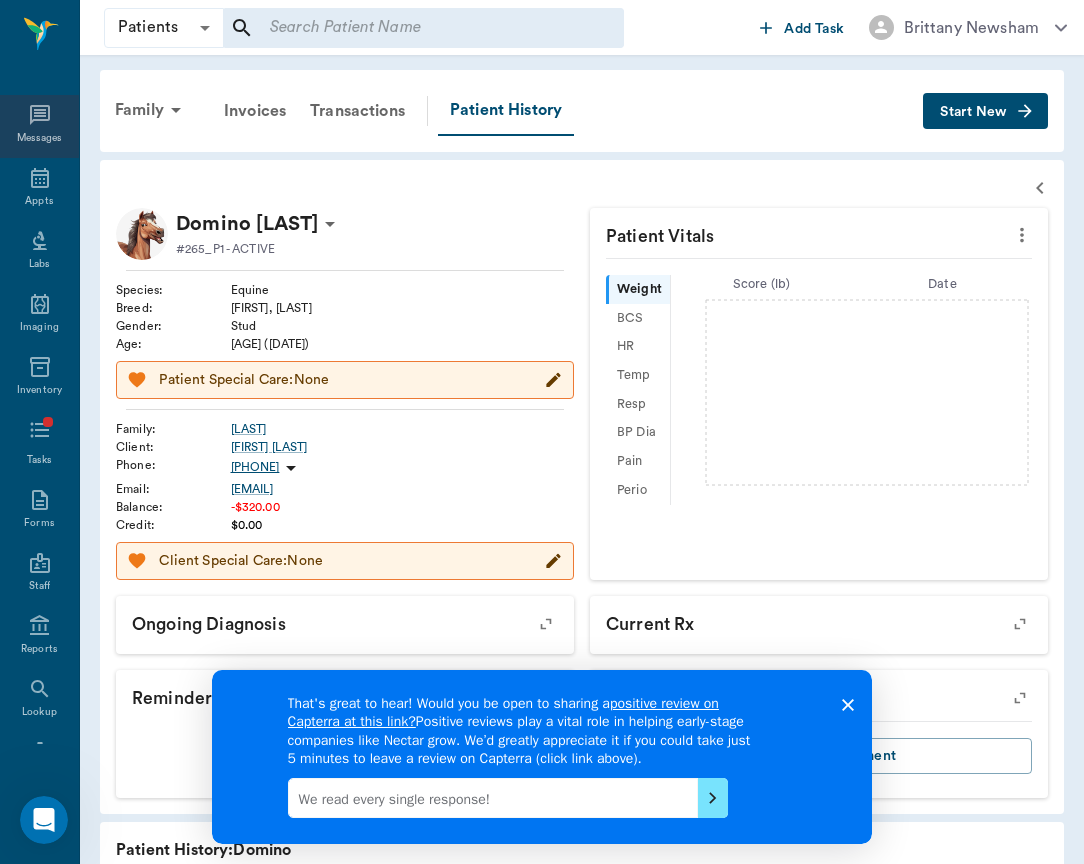 click on "Messages" at bounding box center [39, 126] 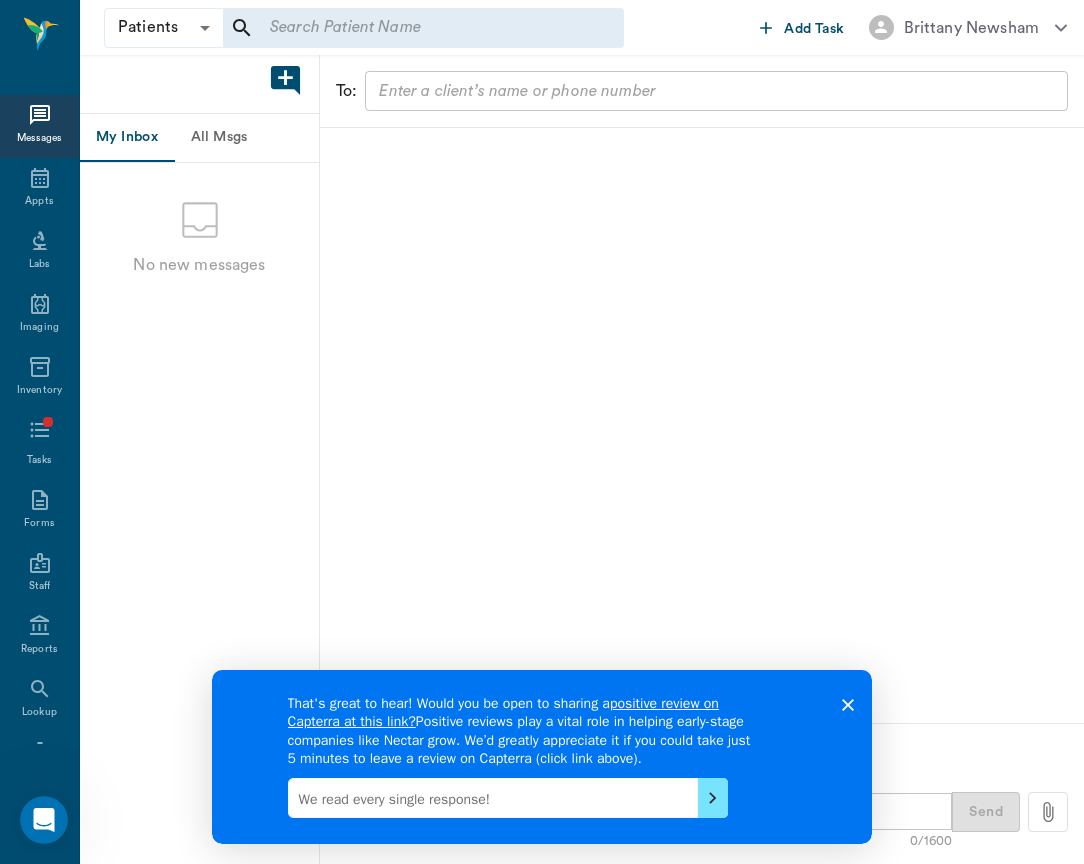 click on "All Msgs" at bounding box center (219, 138) 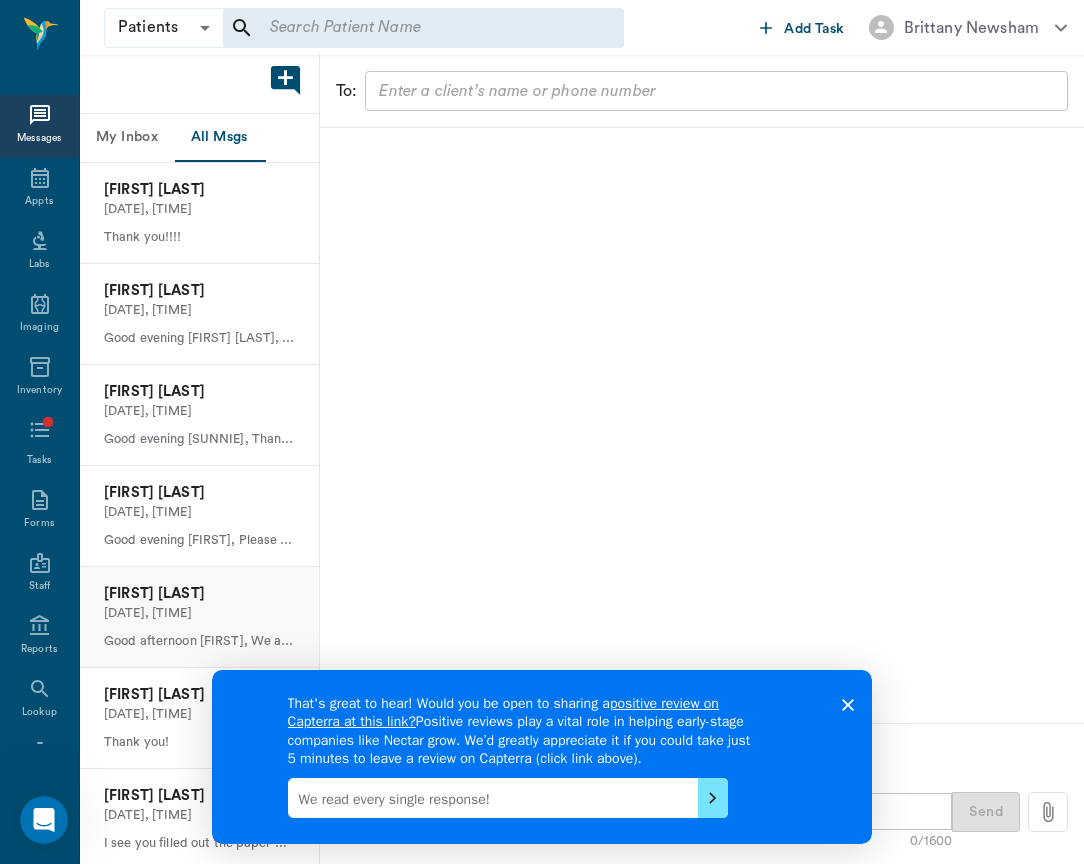 scroll, scrollTop: 1214, scrollLeft: 0, axis: vertical 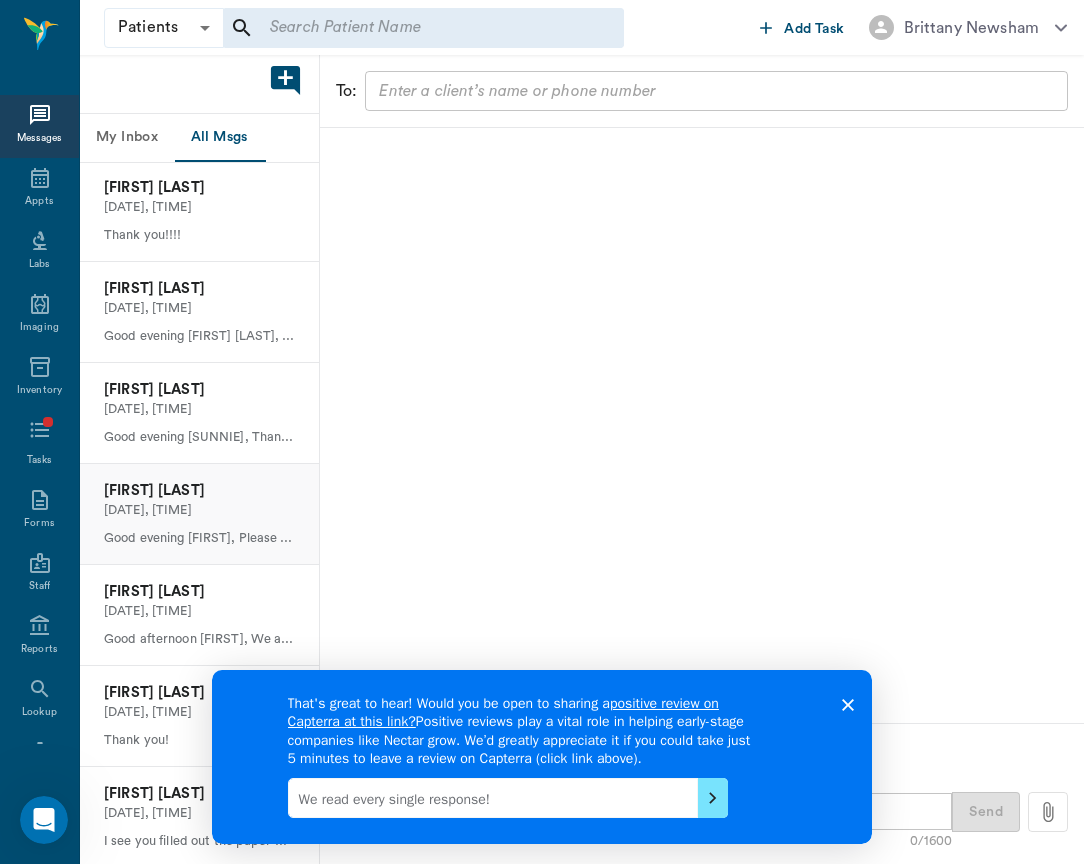 click on "[DATE], [TIME]" at bounding box center (199, 510) 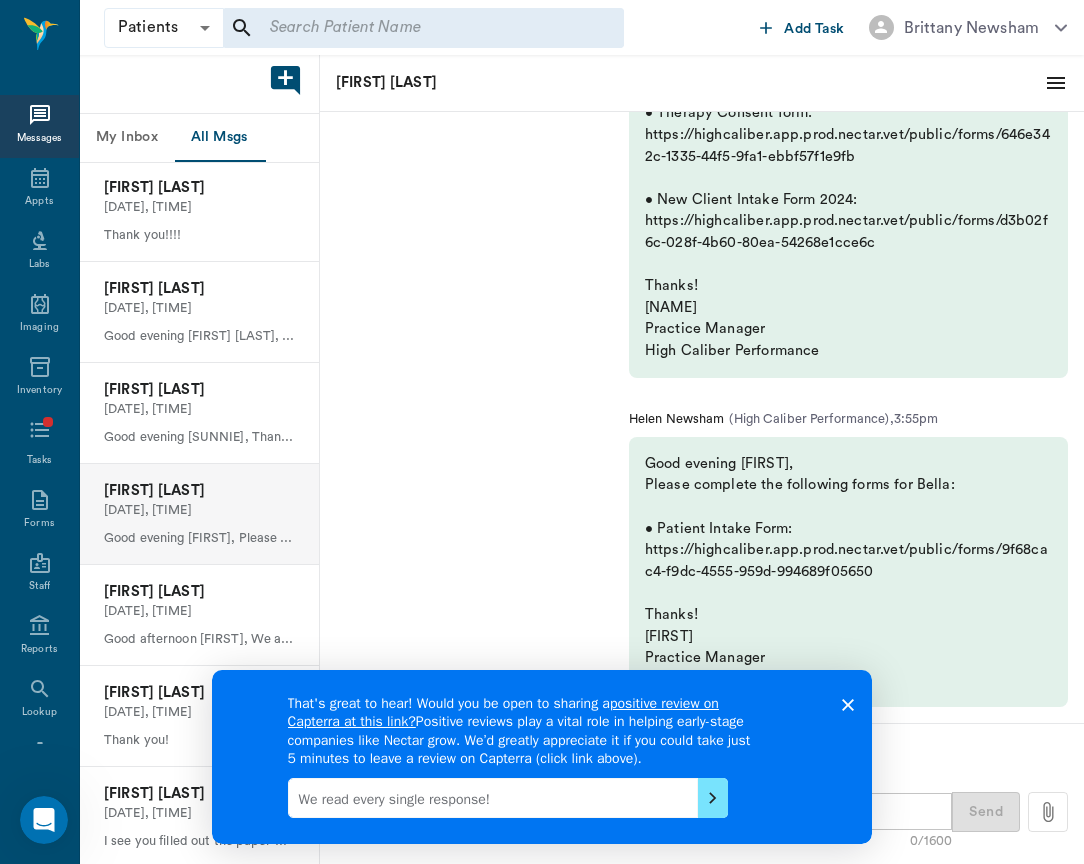 click 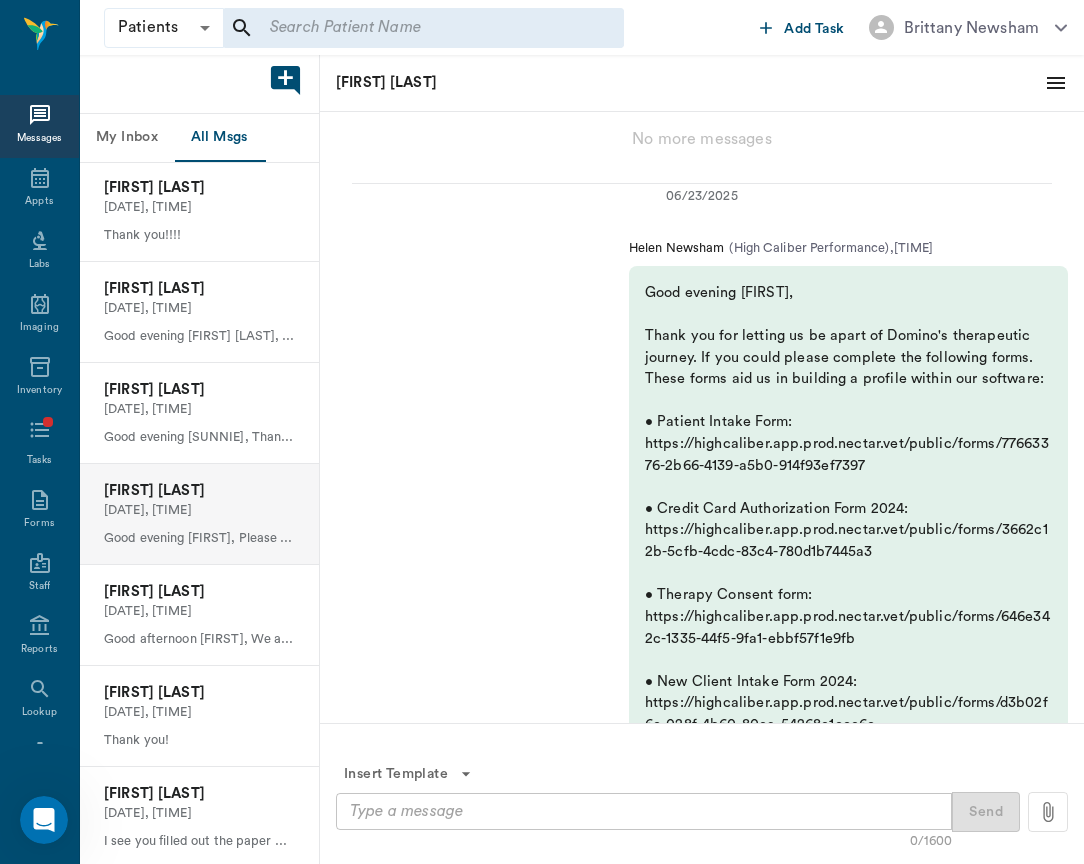 scroll, scrollTop: -459, scrollLeft: 0, axis: vertical 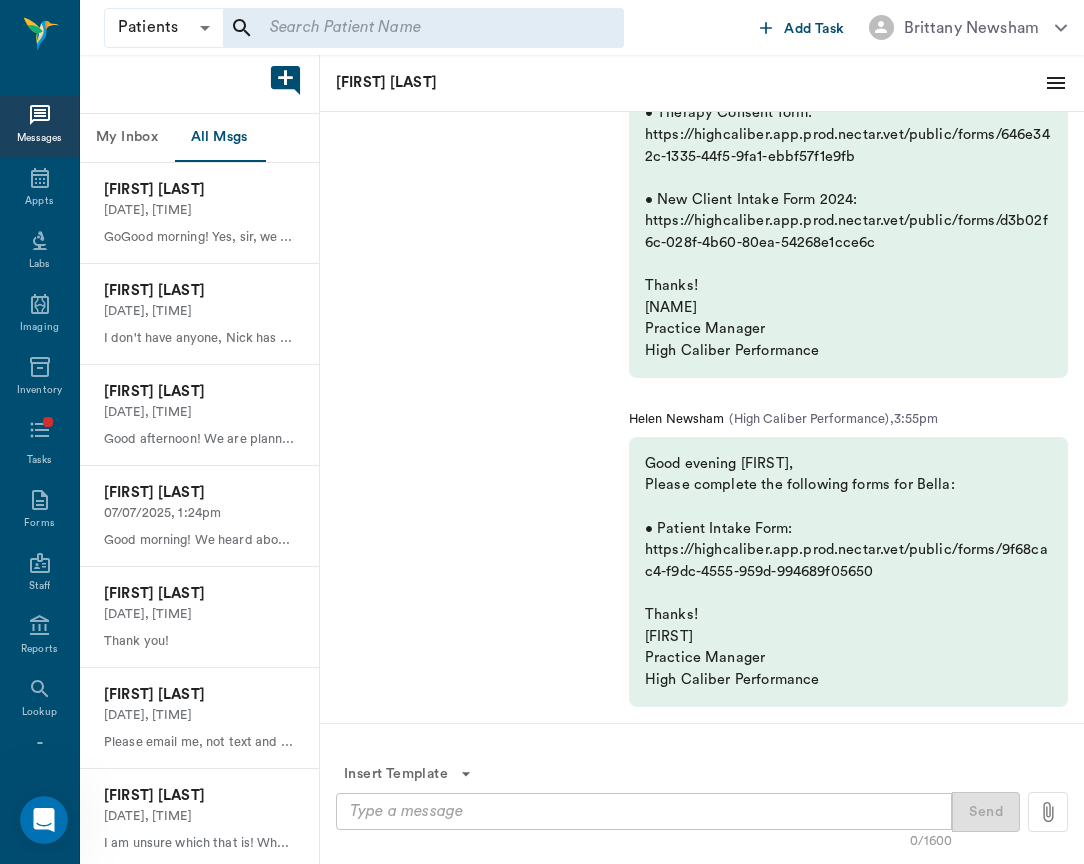 click on "Messages" at bounding box center (39, 126) 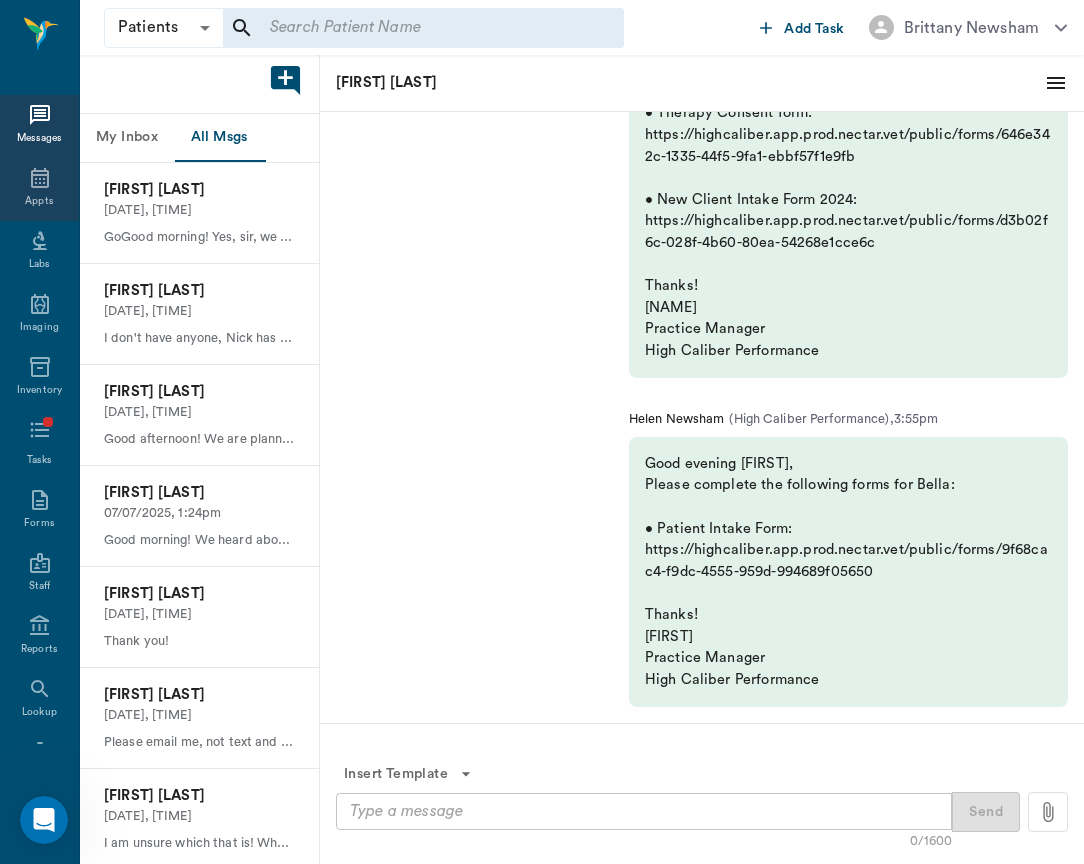 click on "Appts" at bounding box center (39, 201) 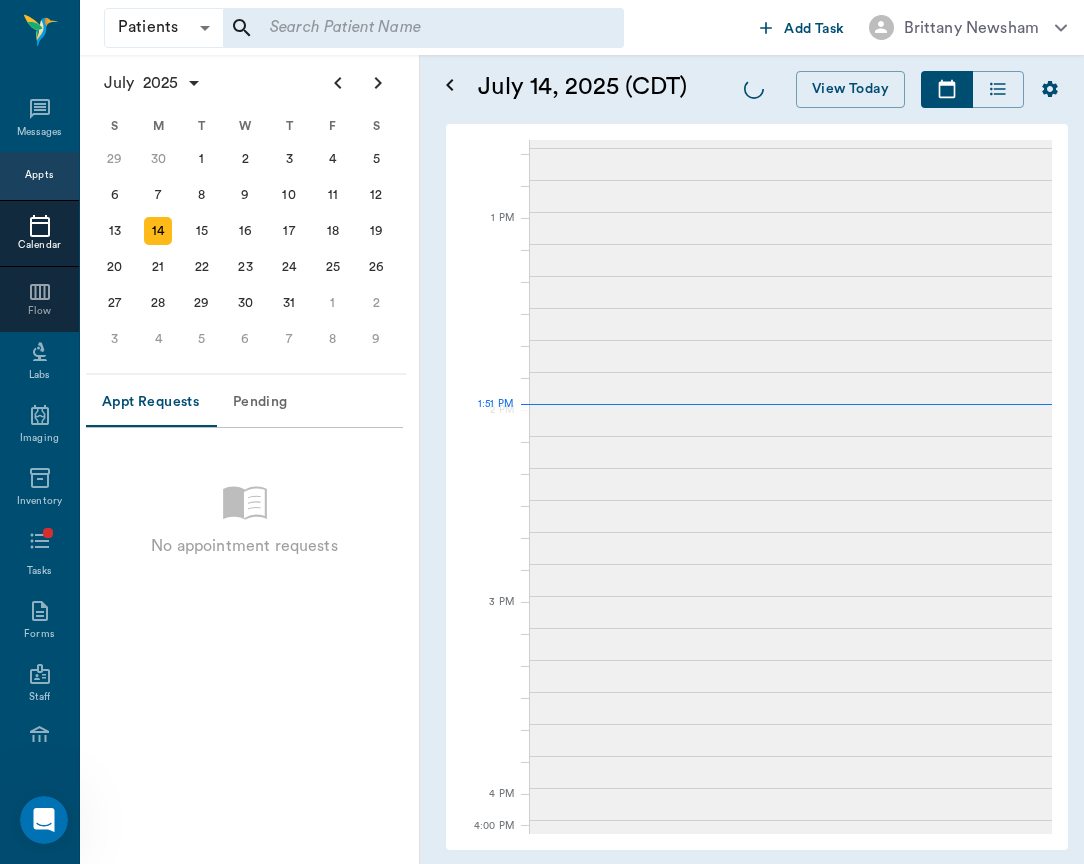 scroll, scrollTop: 890, scrollLeft: 0, axis: vertical 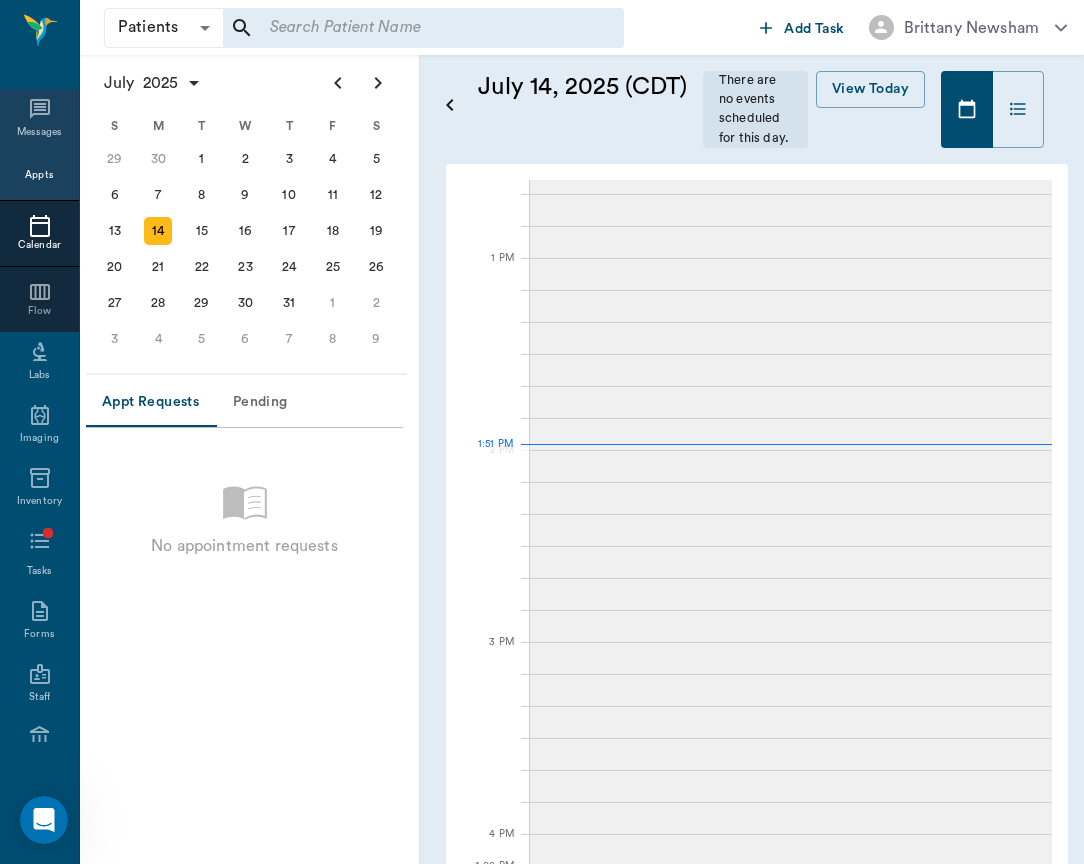 click on "Messages" at bounding box center [40, 132] 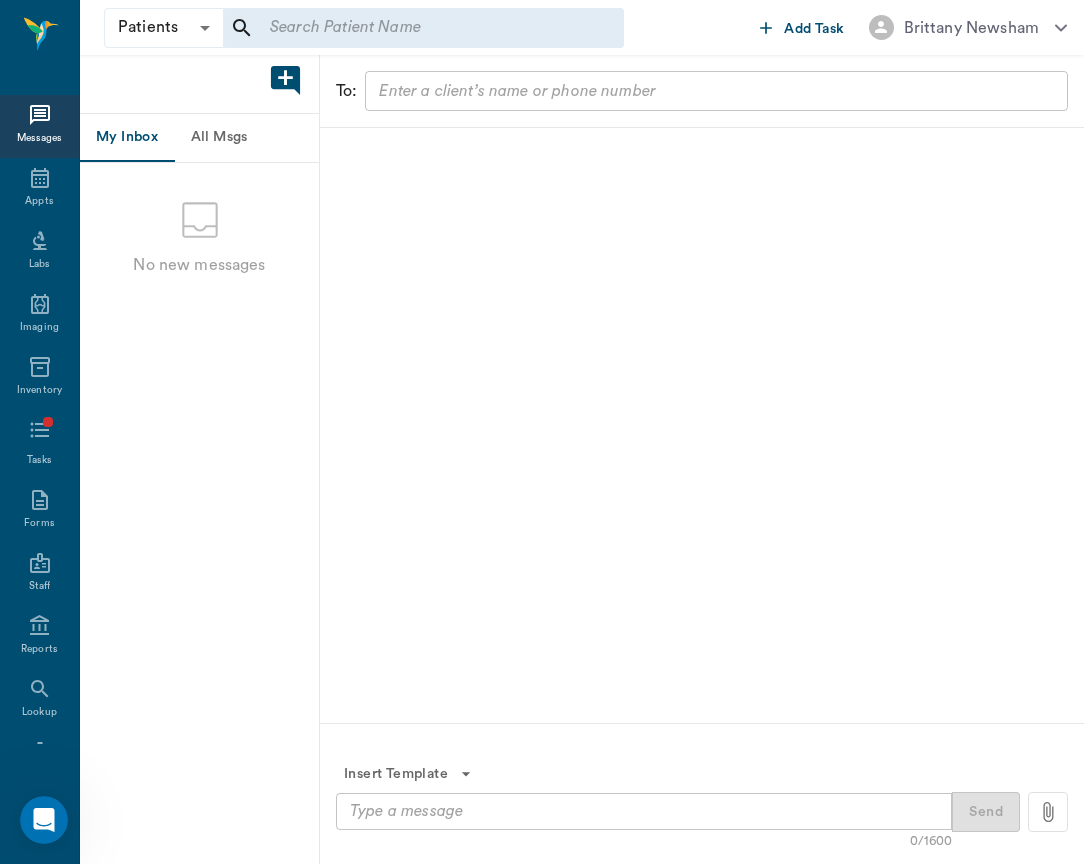click at bounding box center (423, 28) 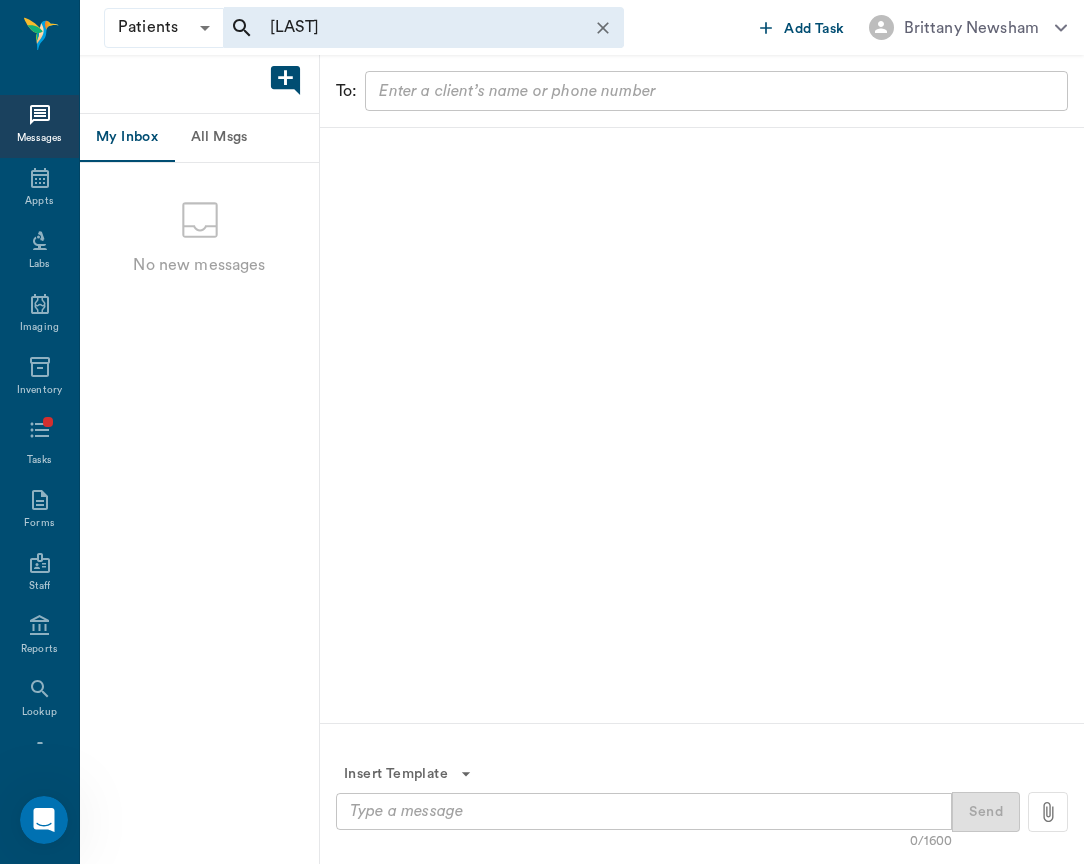 type on "[LAST]" 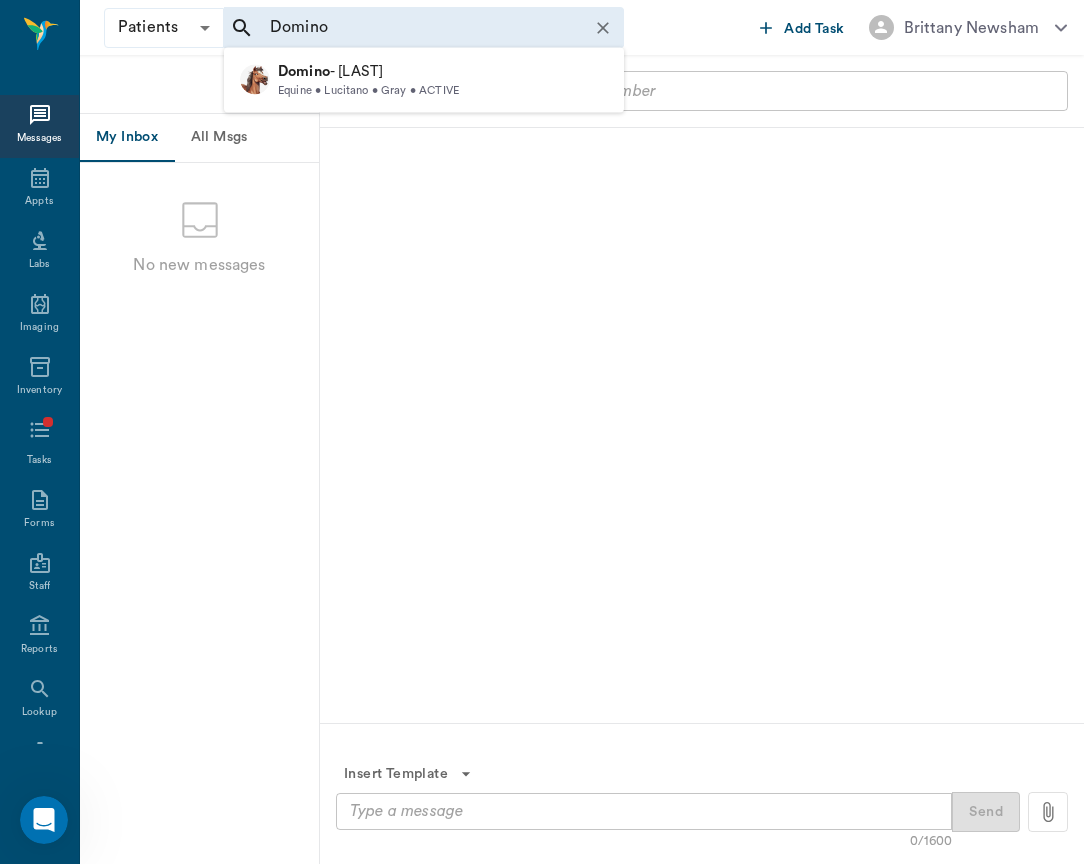 type on "Domino" 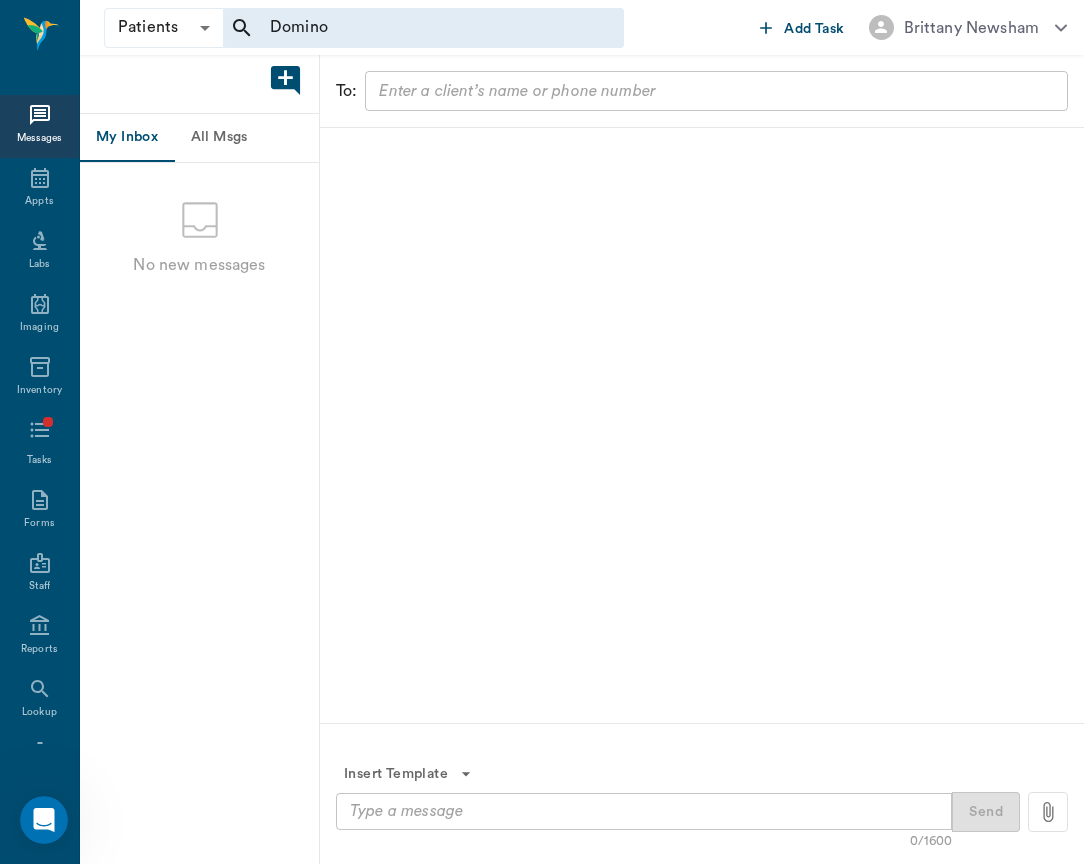 click on "To: ​" at bounding box center [702, 91] 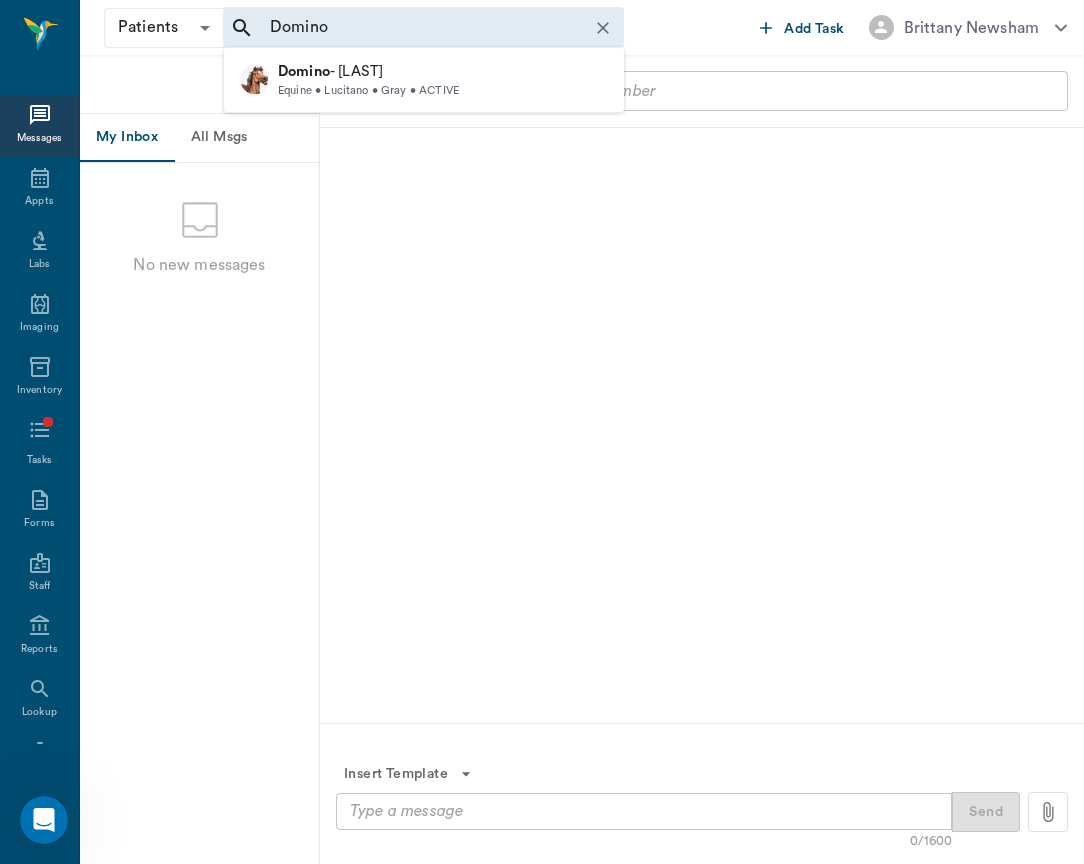 click on "Domino" at bounding box center (410, 28) 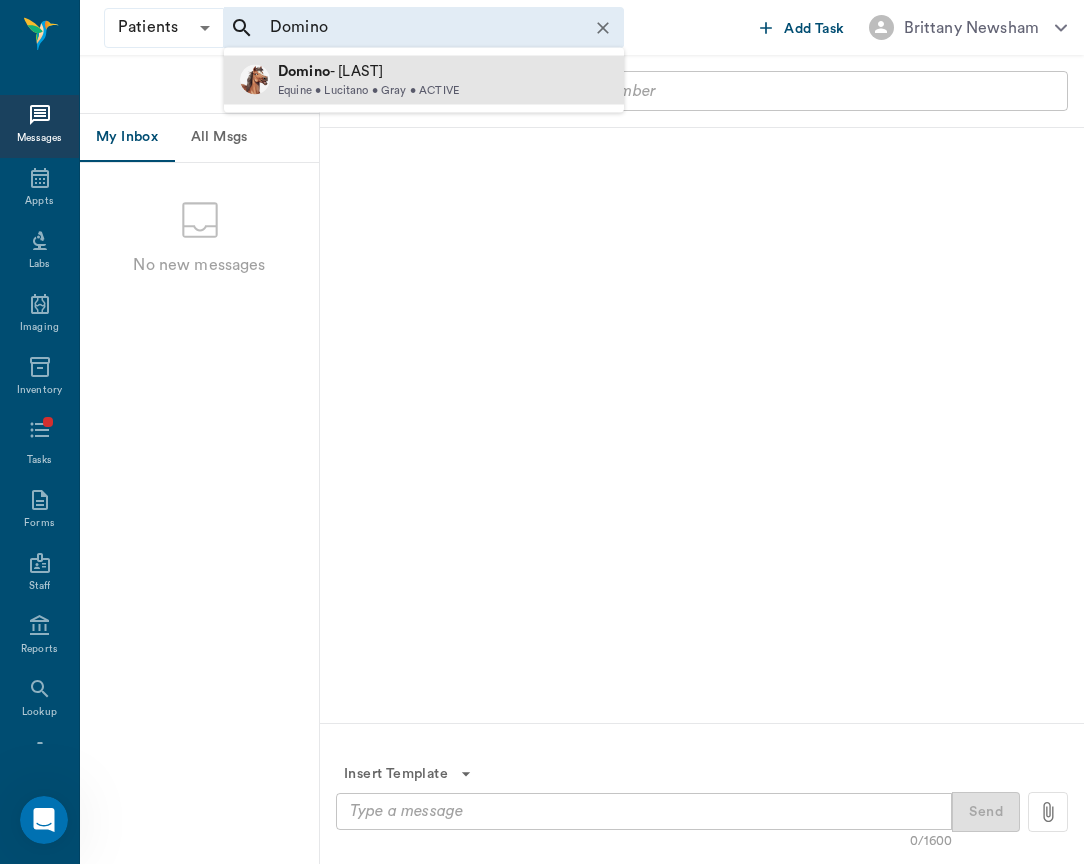 click on "Domino   - [LAST]" at bounding box center [368, 72] 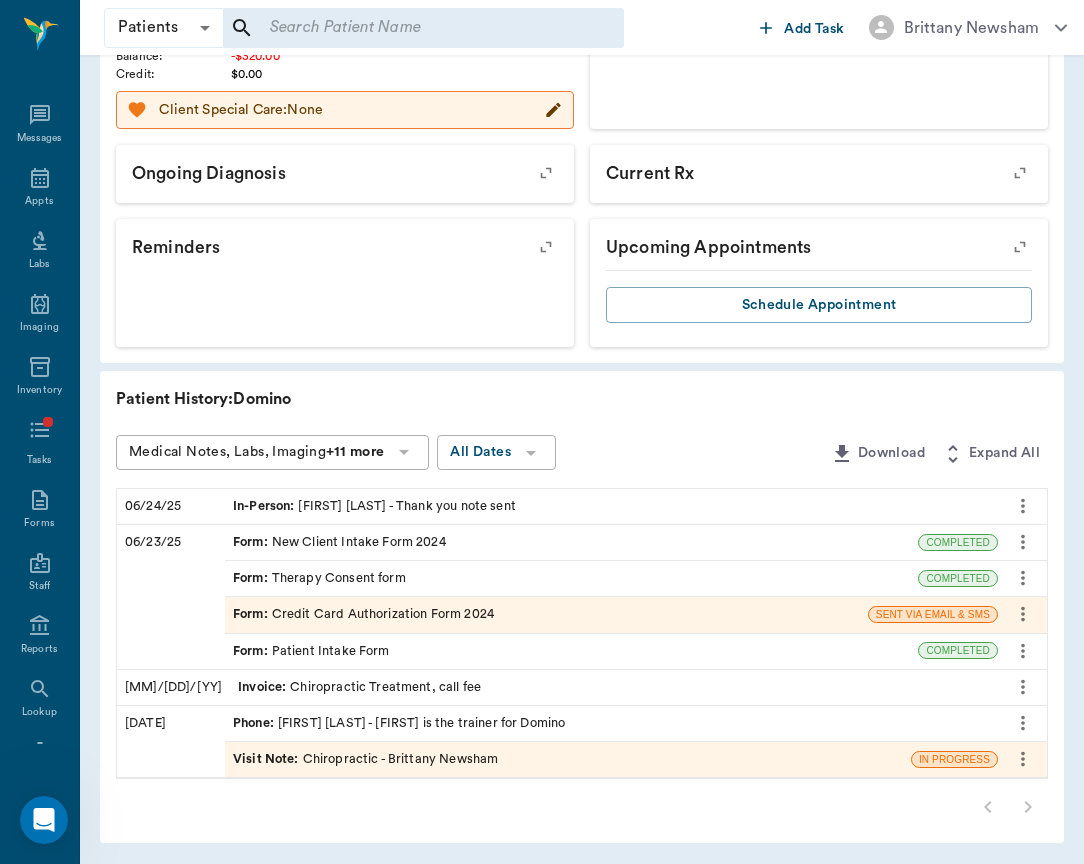 scroll, scrollTop: 450, scrollLeft: 0, axis: vertical 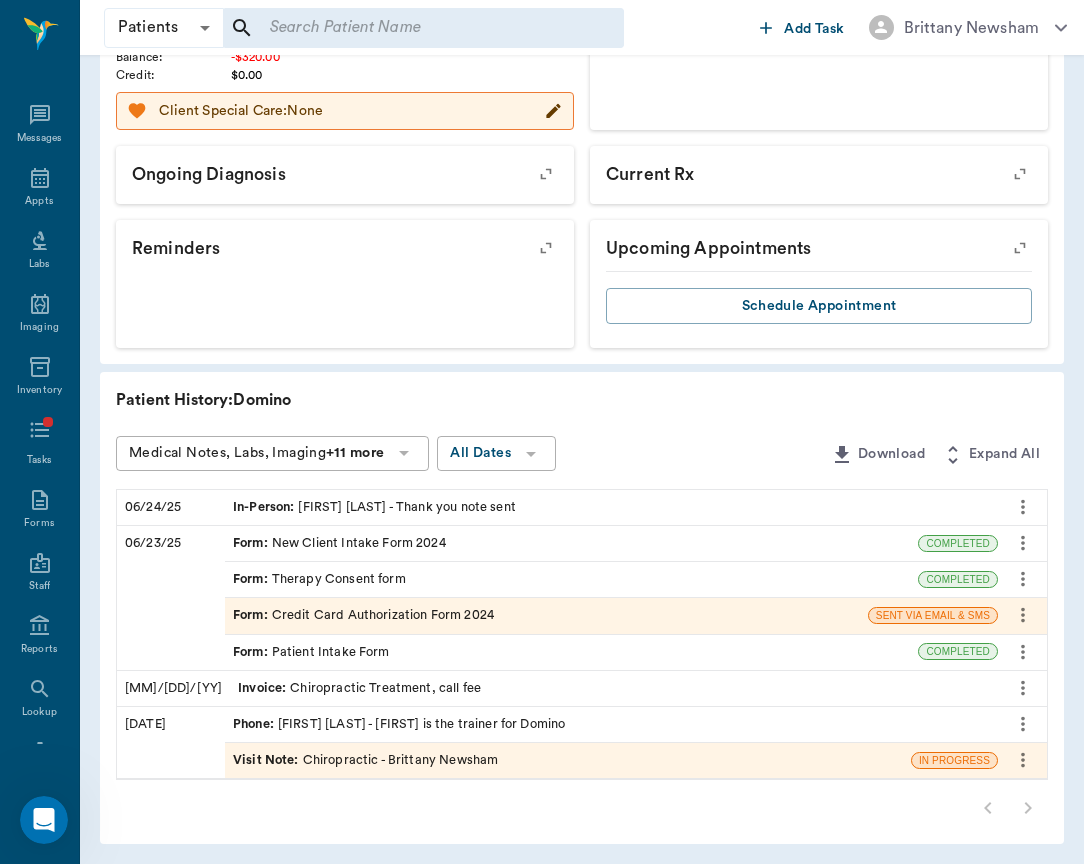 click on "Form : Therapy Consent form" at bounding box center [571, 579] 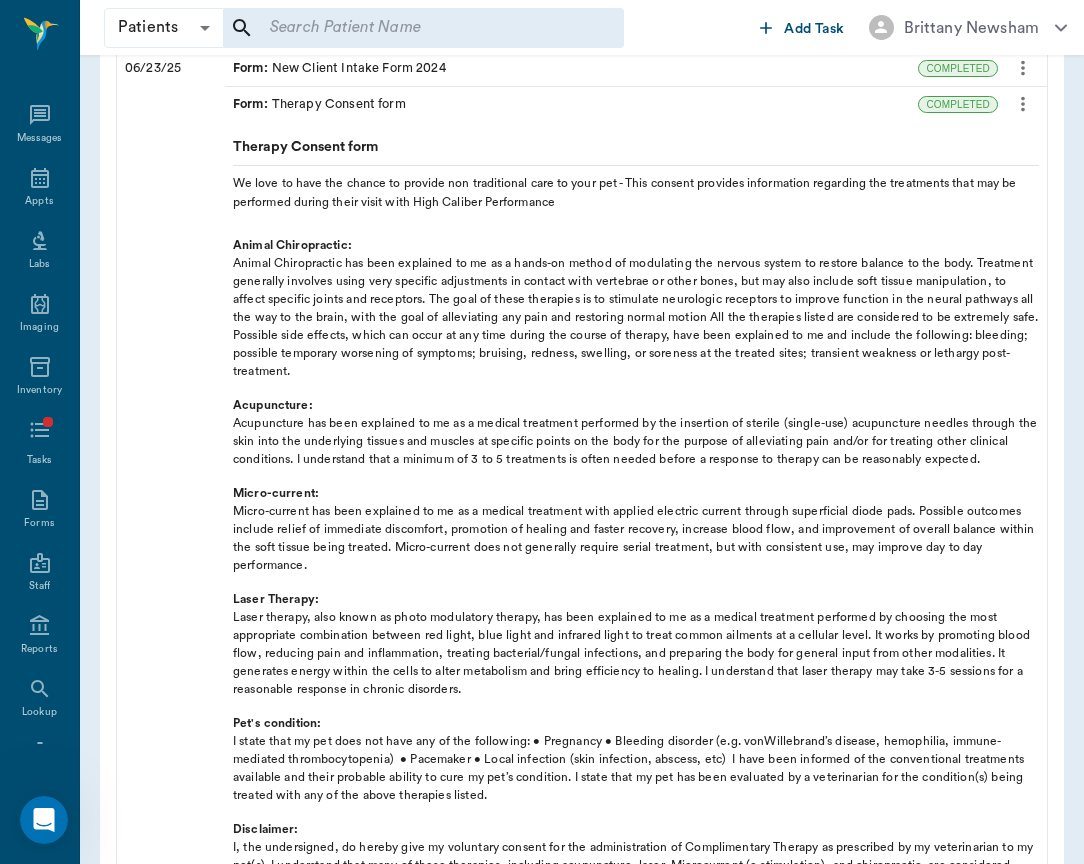 scroll, scrollTop: 926, scrollLeft: 1, axis: both 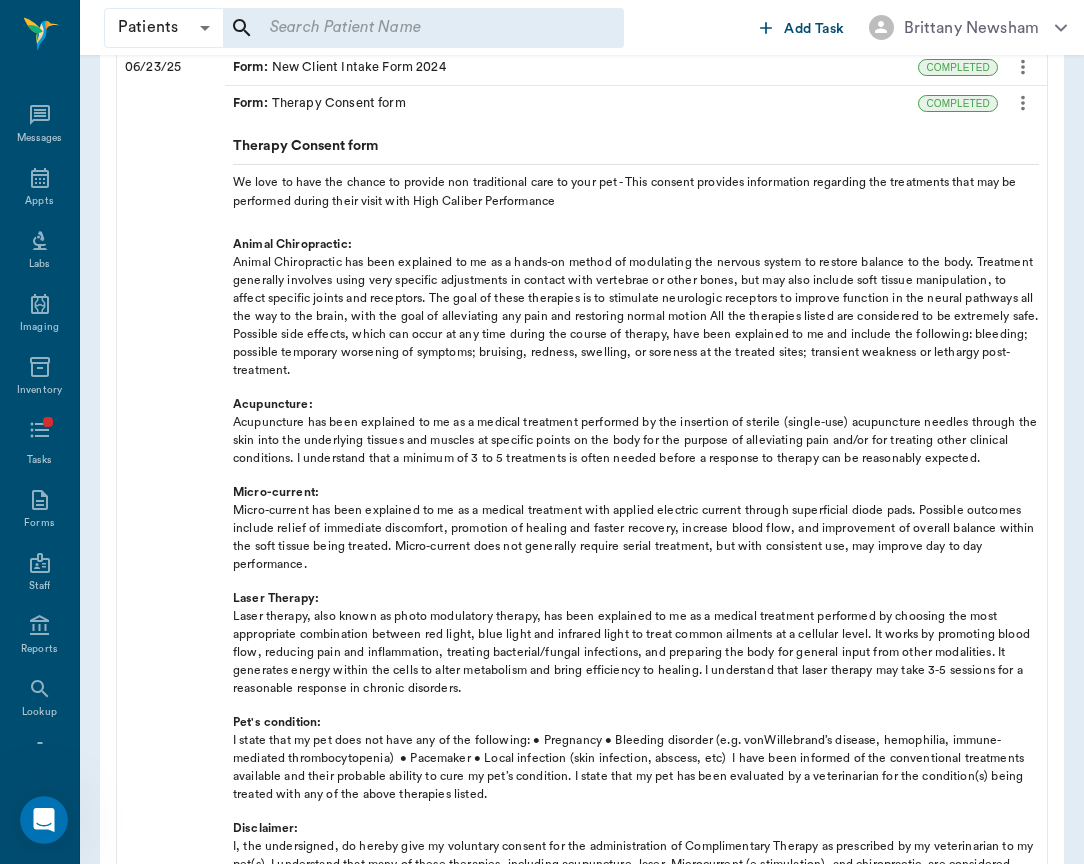 click on "Laser Therapy:  Laser therapy, also known as photo modulatory therapy, has been explained to me as a medical treatment performed by choosing the most appropriate combination between red light, blue light and infrared light to treat common ailments at a cellular level. It works by promoting blood flow, reducing pain and inflammation, treating bacterial/fungal infections, and preparing the body for general input from other modalities. It generates energy within the cells to alter metabolism and bring efficiency to healing. I understand that laser therapy may take 3-5 sessions for a reasonable response in chronic disorders." at bounding box center (628, 635) 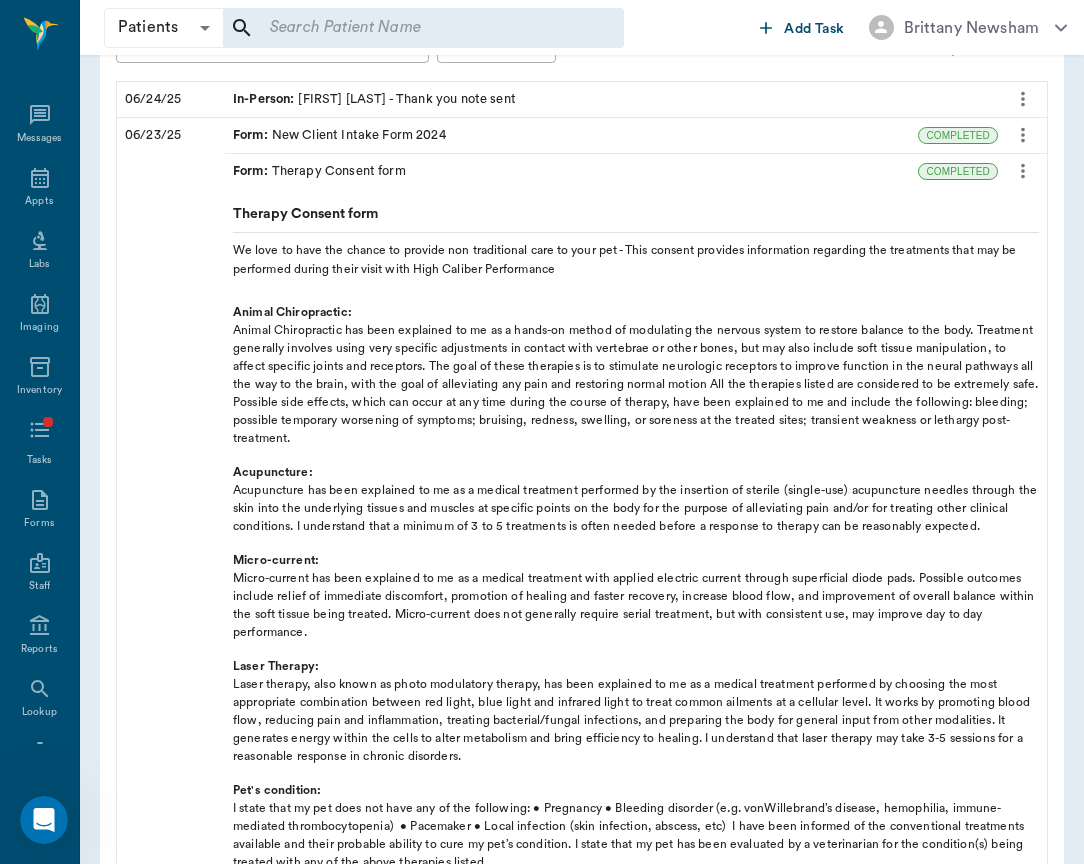 click on "Form : Therapy Consent form" at bounding box center (319, 171) 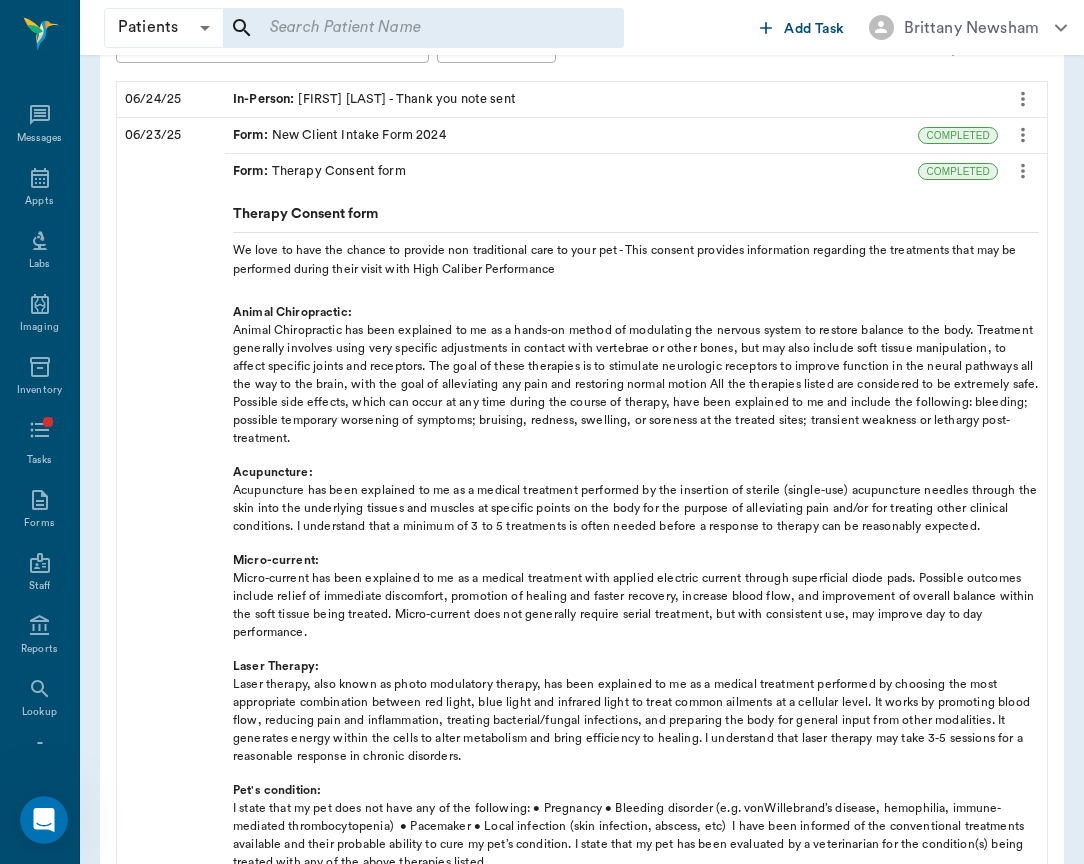 scroll, scrollTop: 450, scrollLeft: 0, axis: vertical 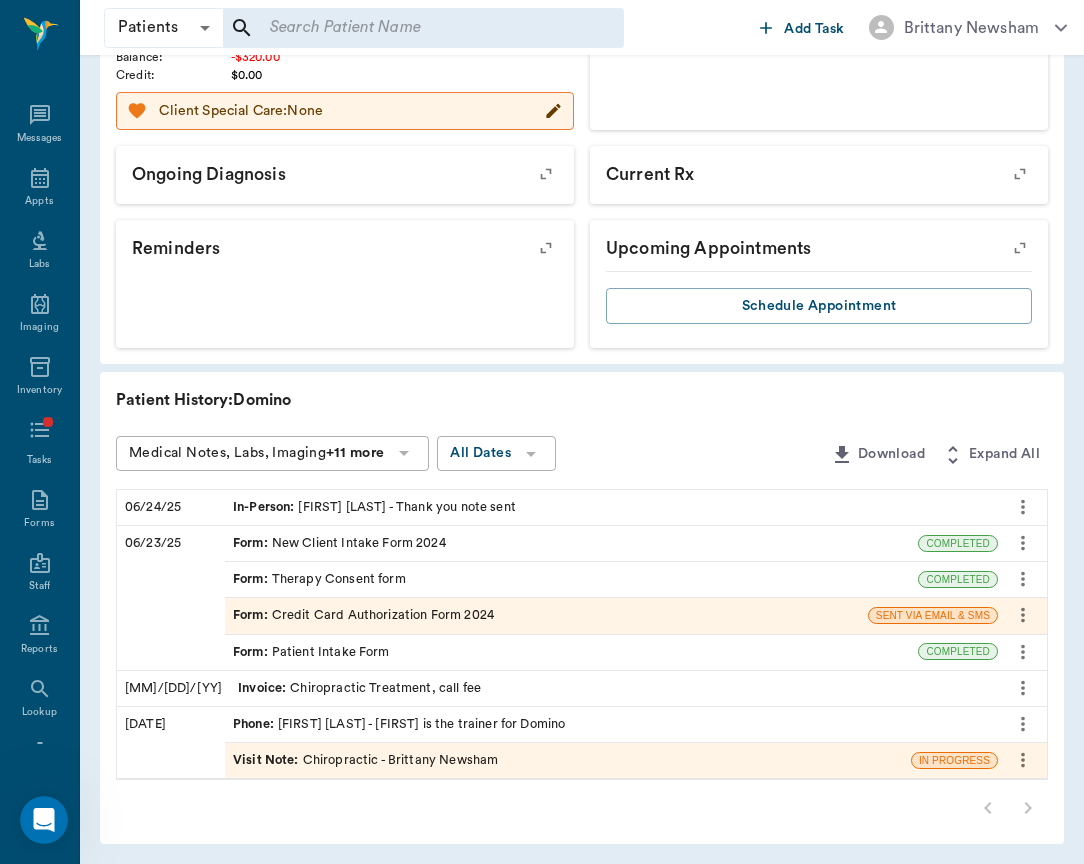 click on "Phone : [FIRST] [LAST] - [FIRST] is the trainer for Domino" at bounding box center (399, 724) 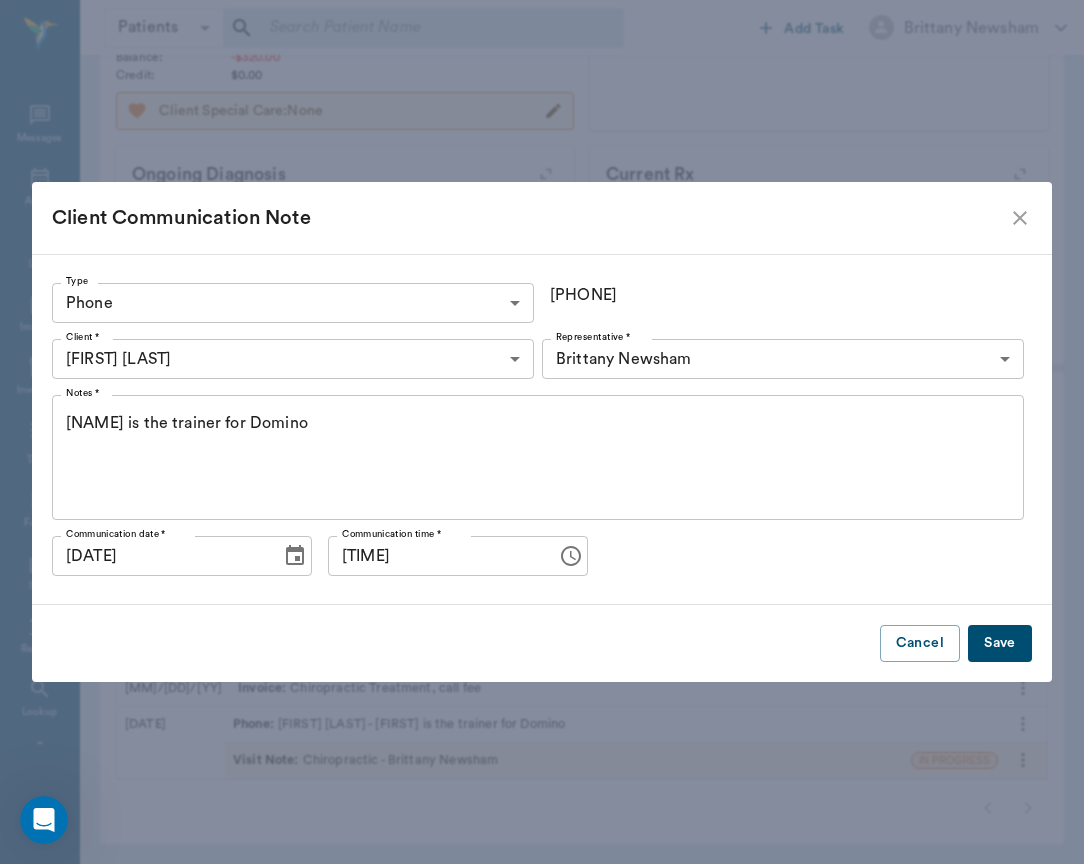 click 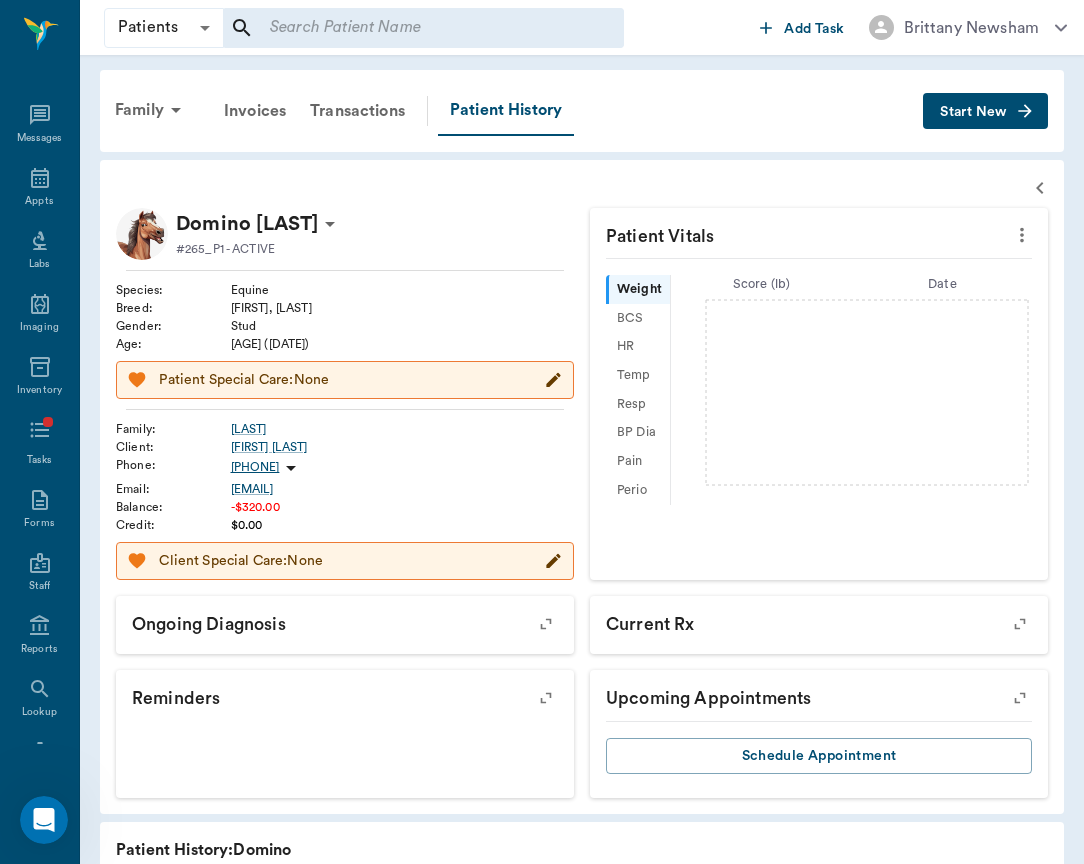scroll, scrollTop: 0, scrollLeft: 0, axis: both 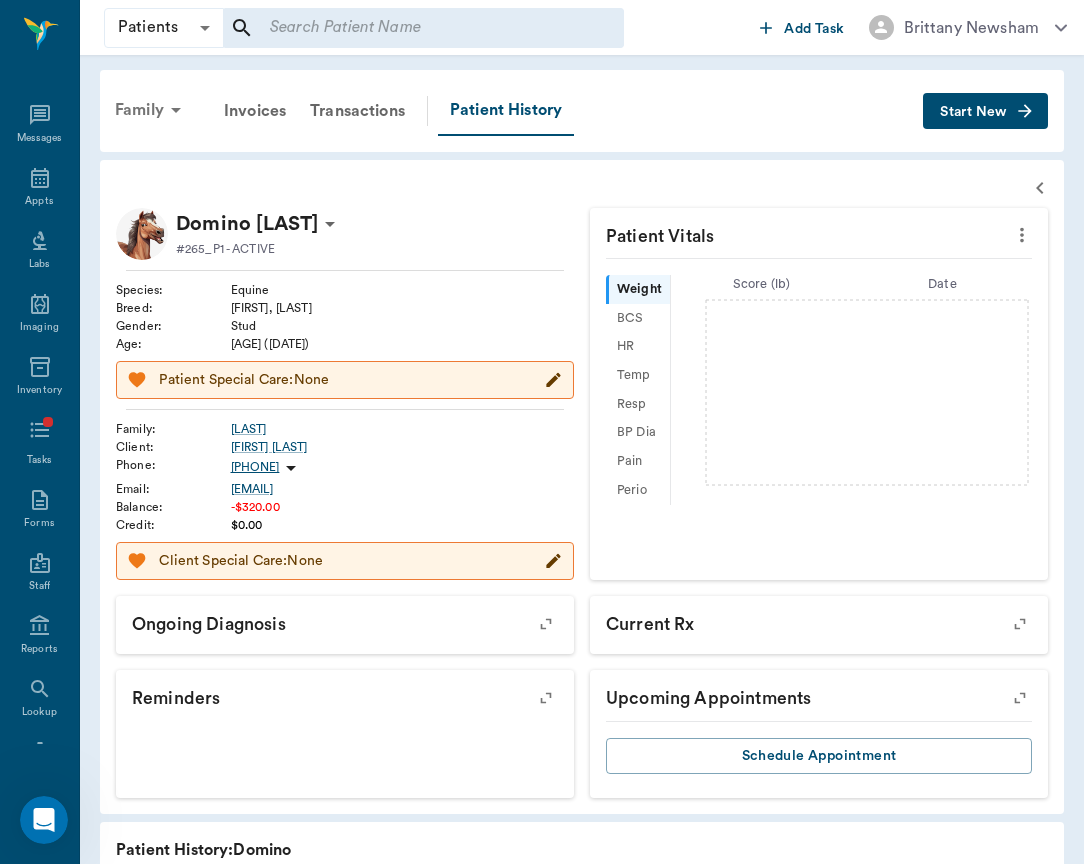 click on "Family" at bounding box center (151, 110) 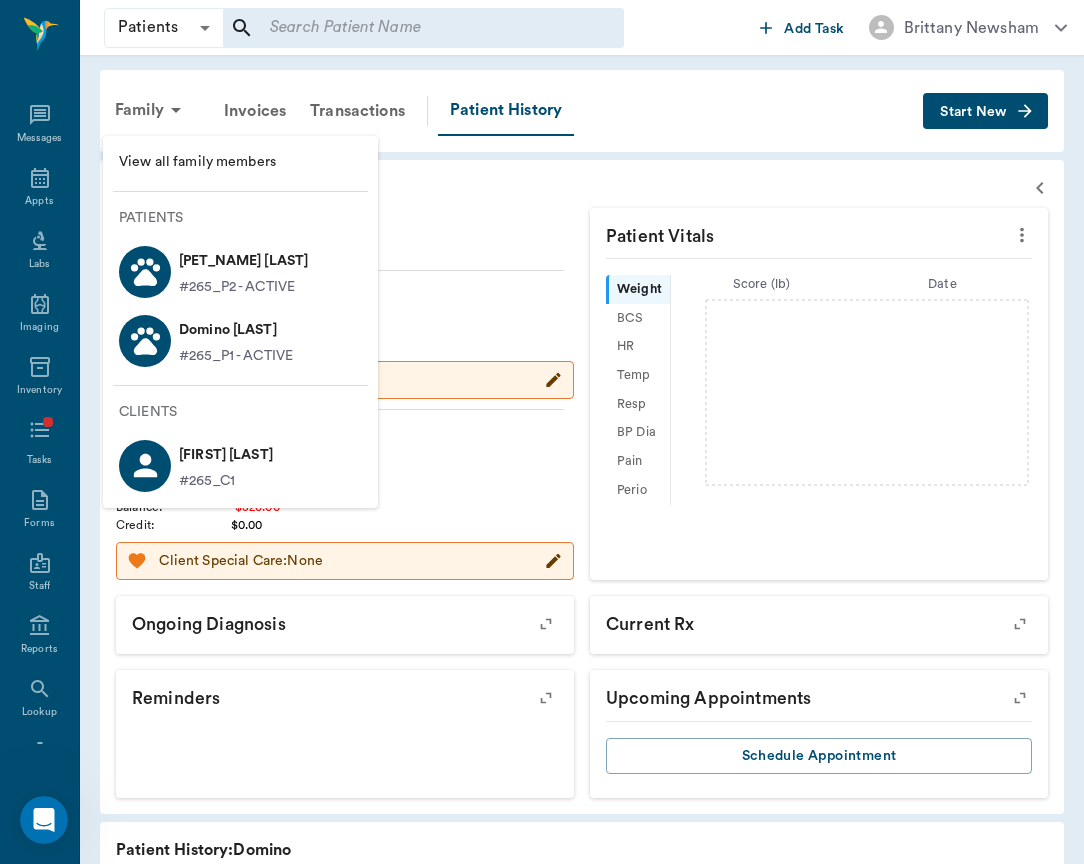 click on "View all family members" at bounding box center [240, 162] 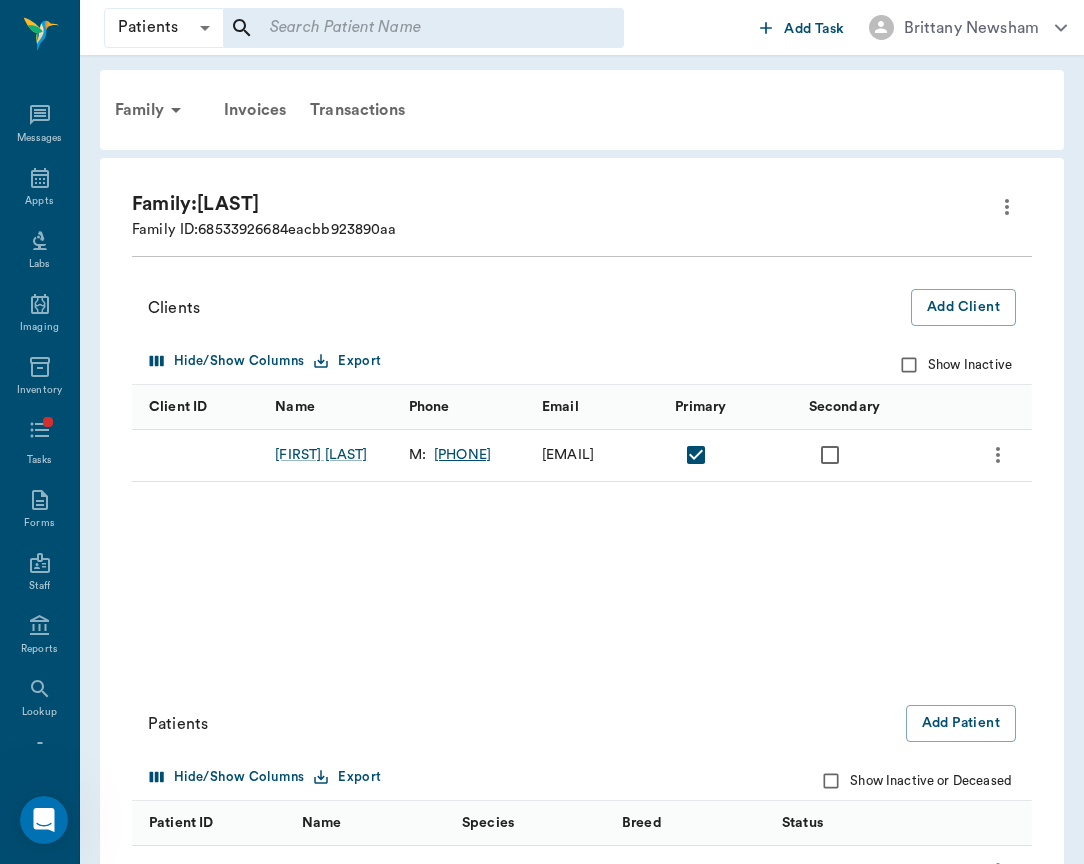 scroll, scrollTop: 0, scrollLeft: 0, axis: both 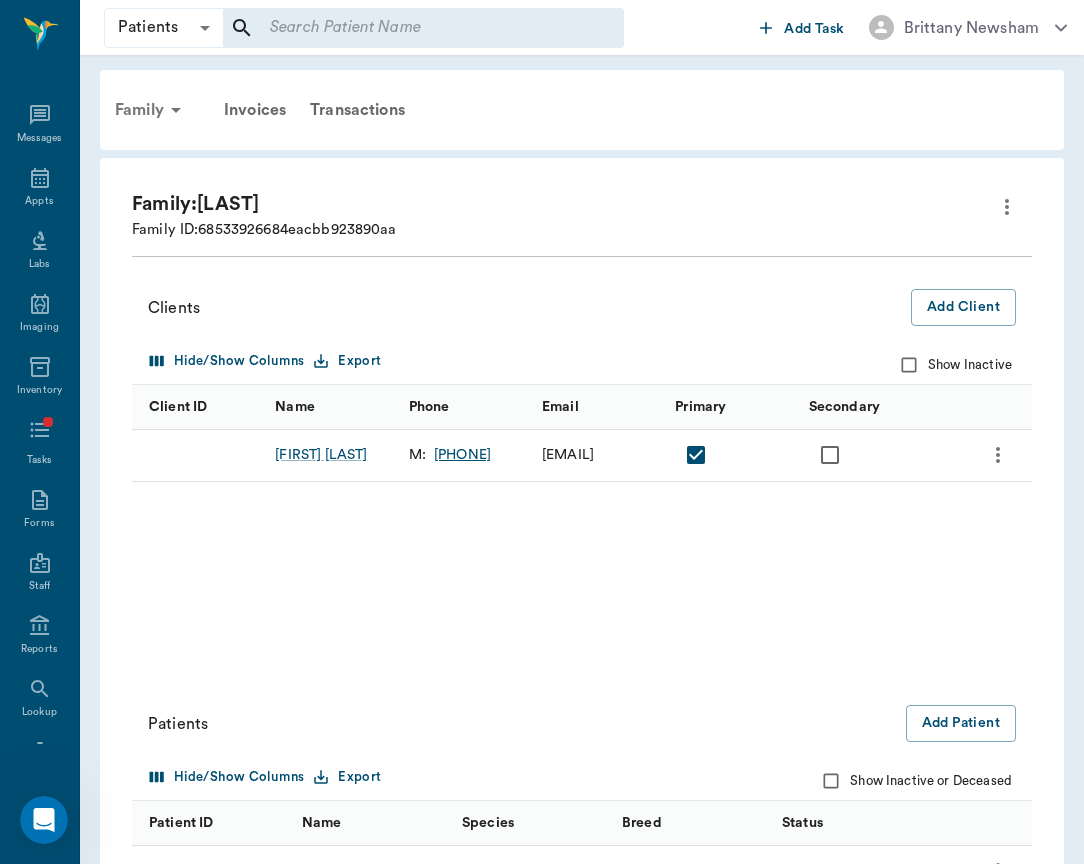 click on "Family" at bounding box center [151, 110] 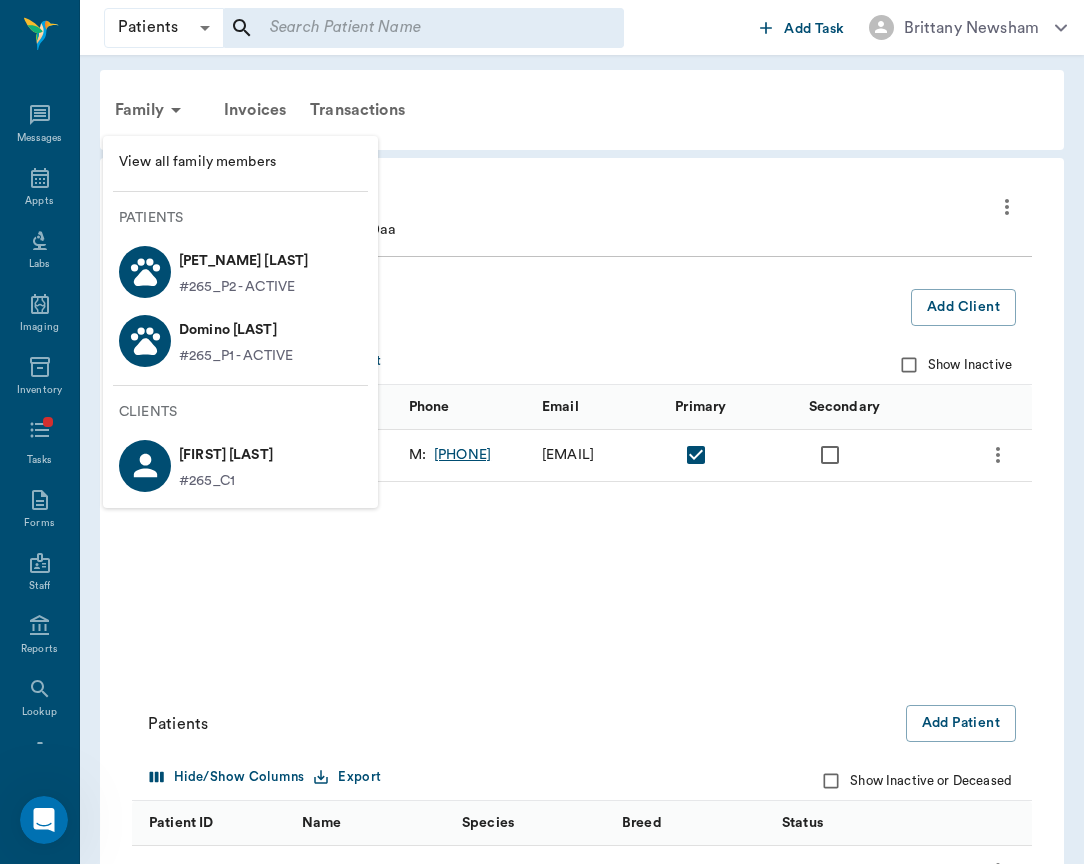 click on "[FIRST] [LAST]" at bounding box center (226, 455) 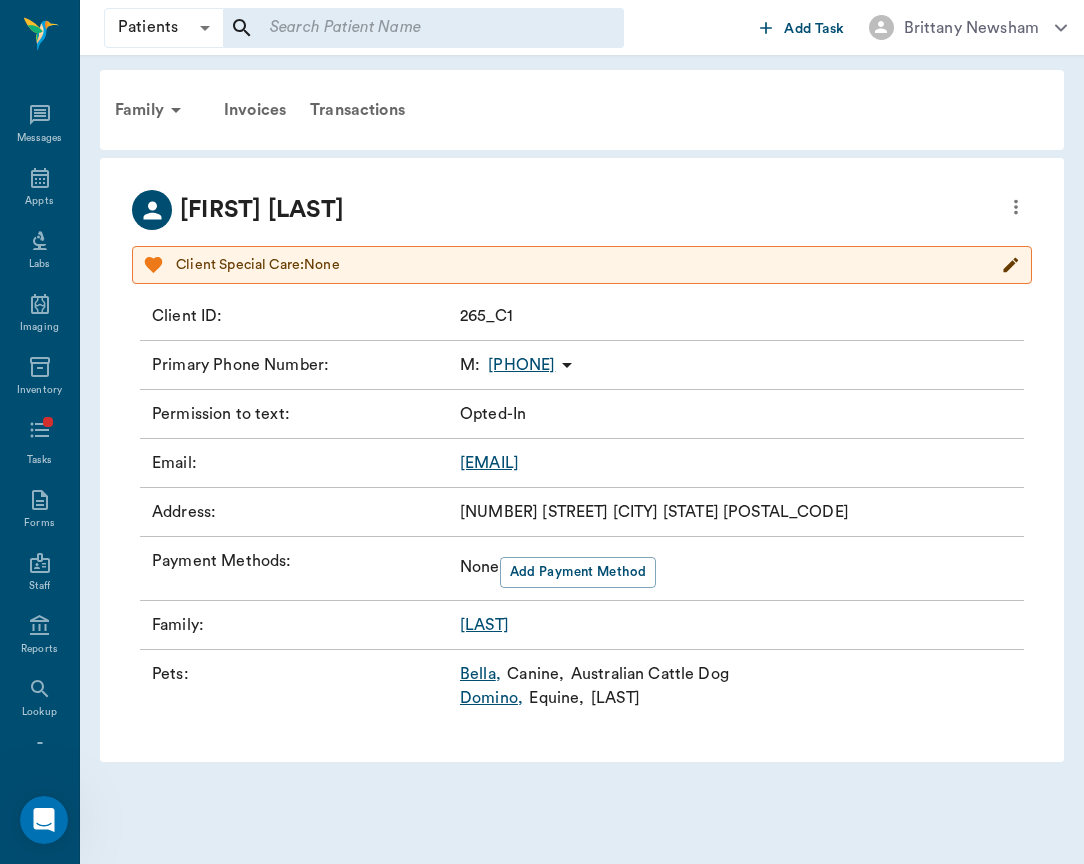 scroll, scrollTop: 0, scrollLeft: 0, axis: both 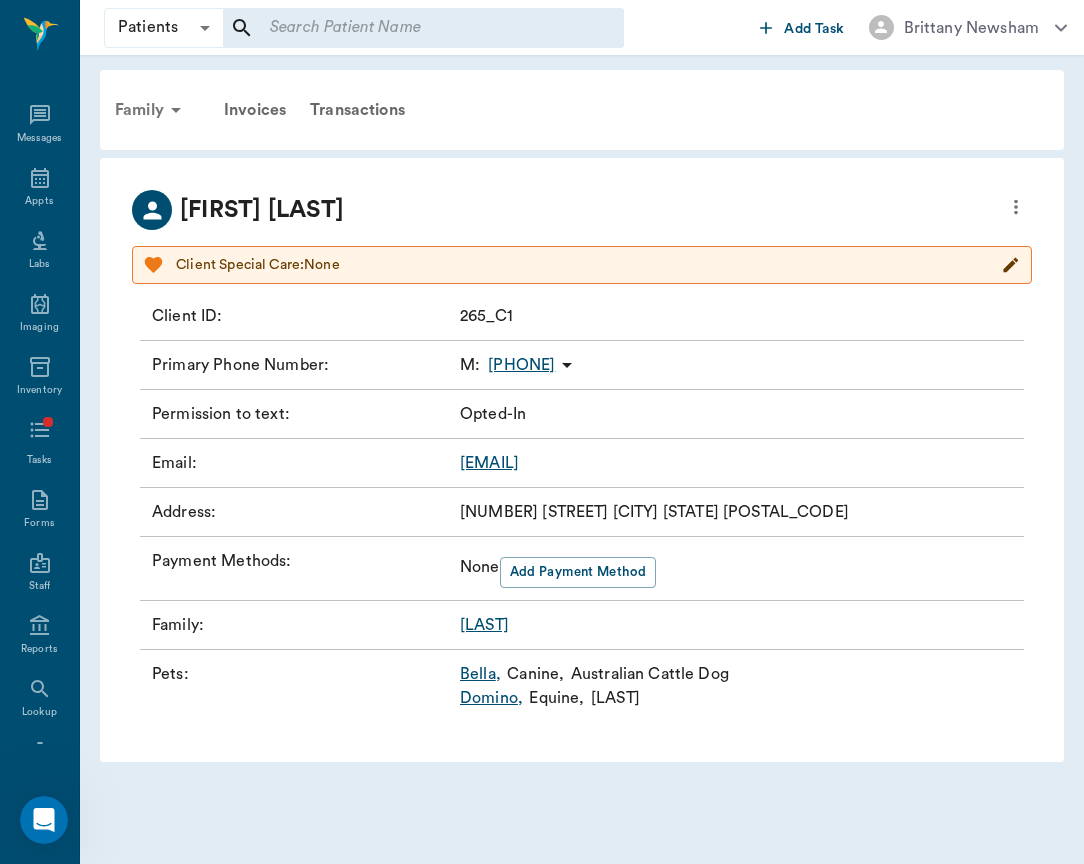 click on "Family" at bounding box center [151, 110] 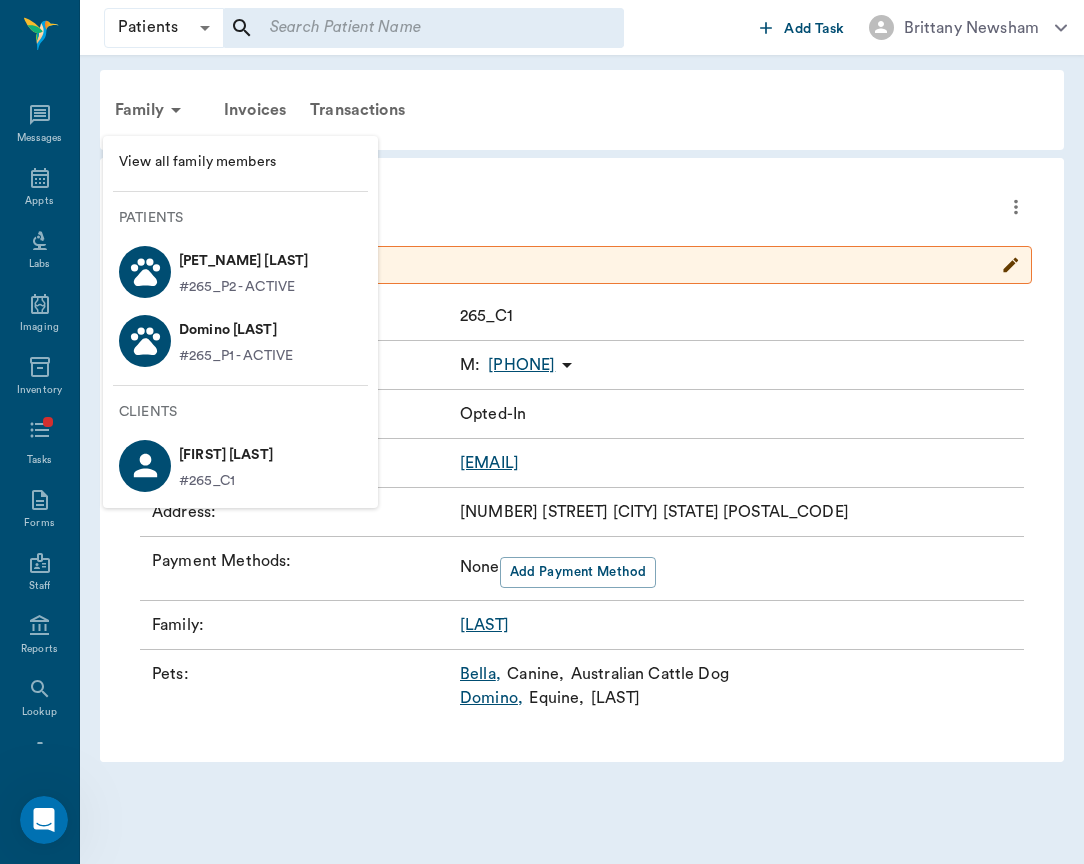 click on "View all family members" at bounding box center [240, 162] 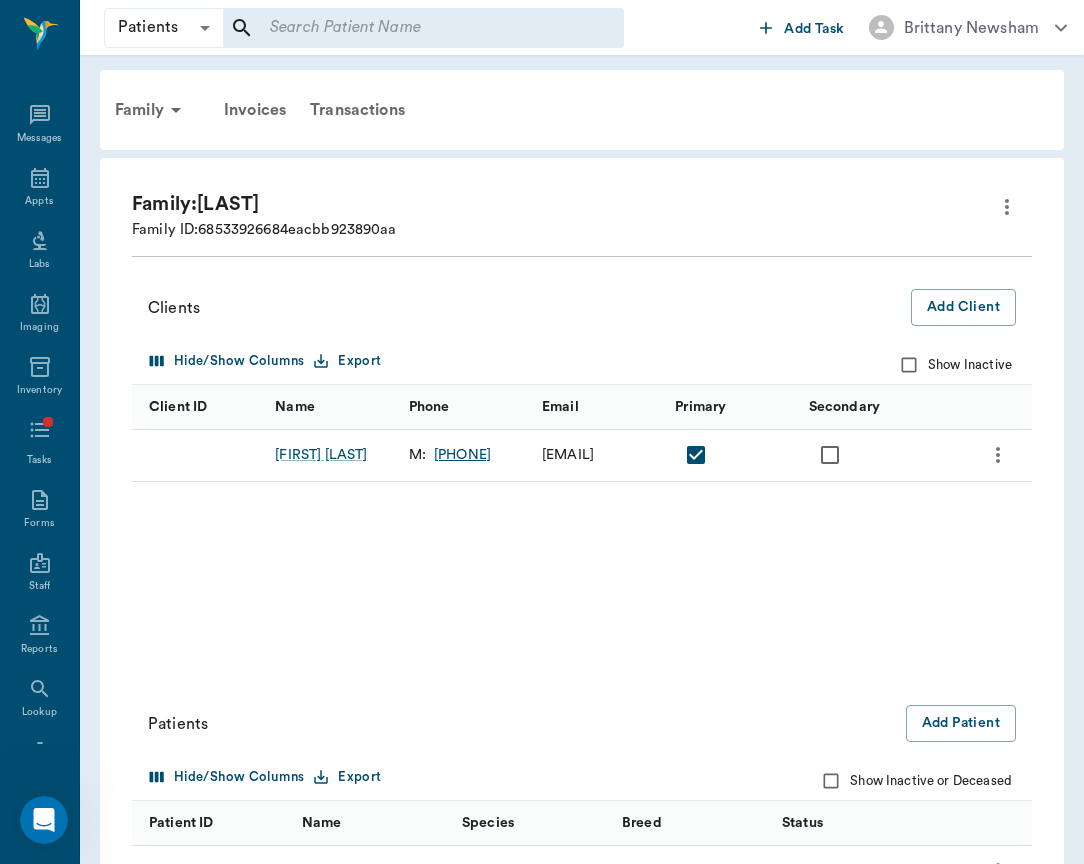click on "Family: [LAST] Family ID: [ID]" at bounding box center [582, 215] 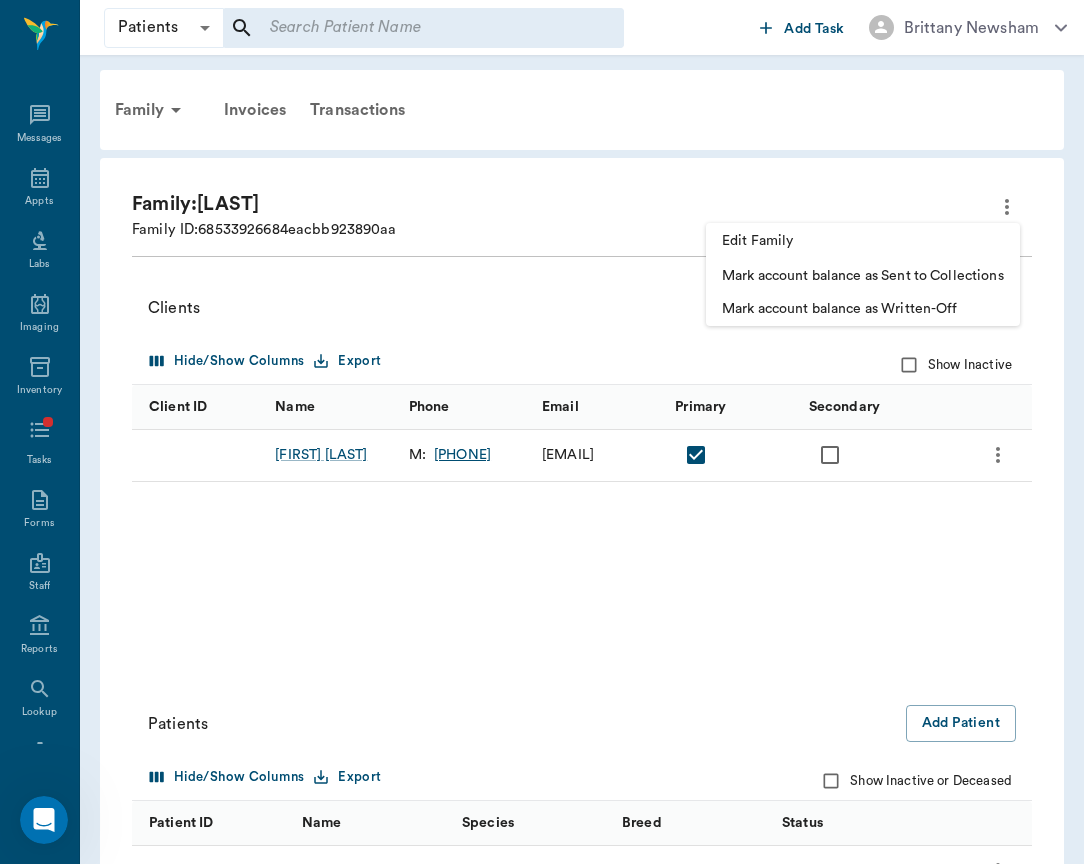 click on "Edit Family" at bounding box center (863, 241) 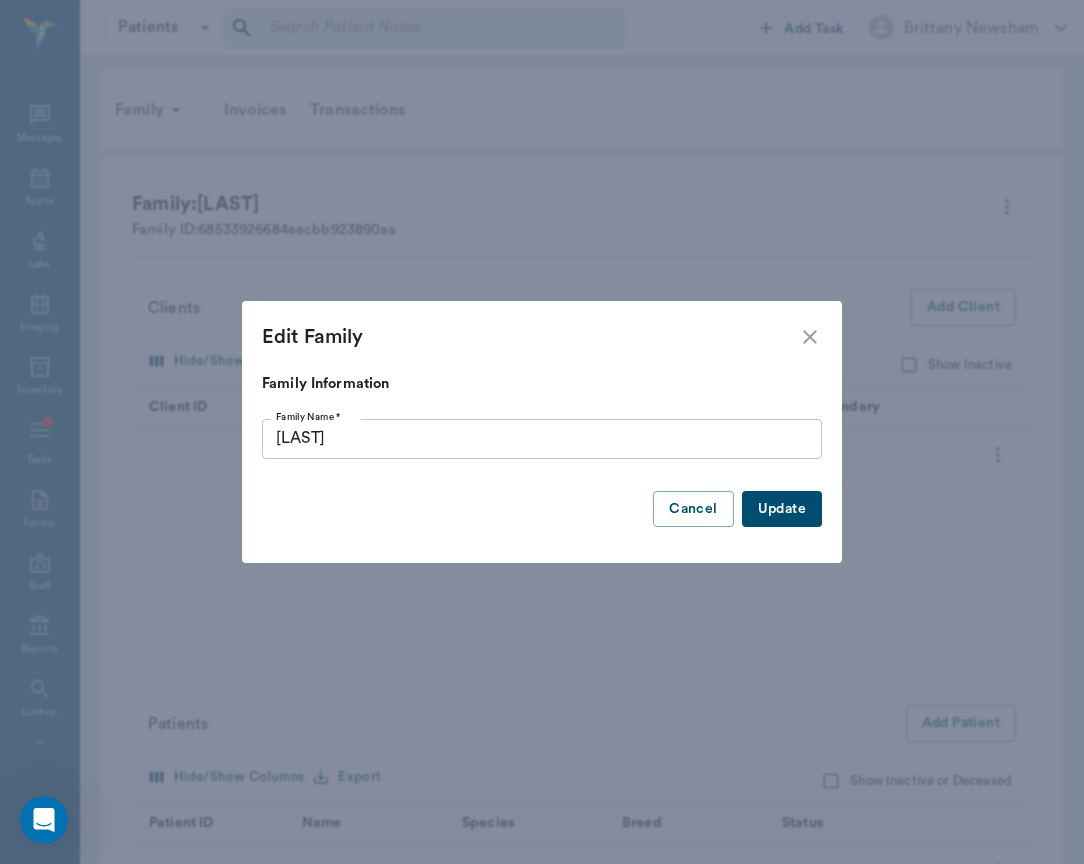 click on "[LAST]" at bounding box center (542, 439) 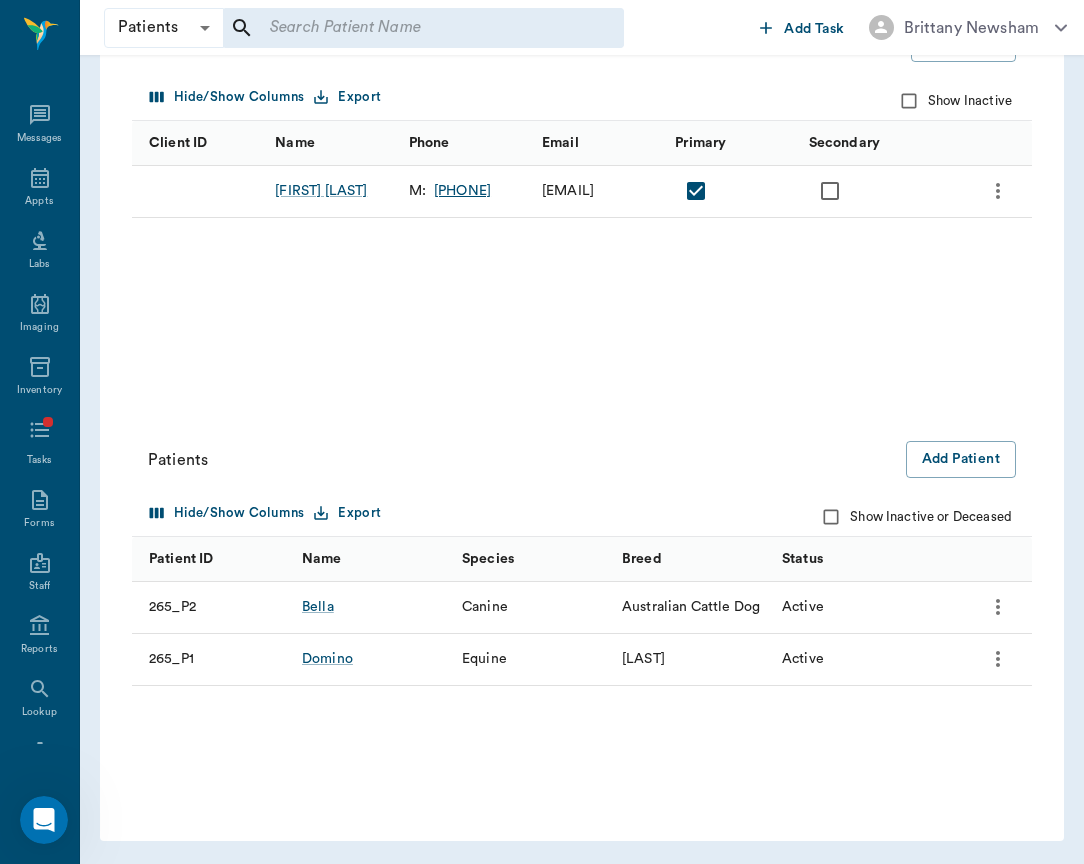 scroll, scrollTop: 263, scrollLeft: 0, axis: vertical 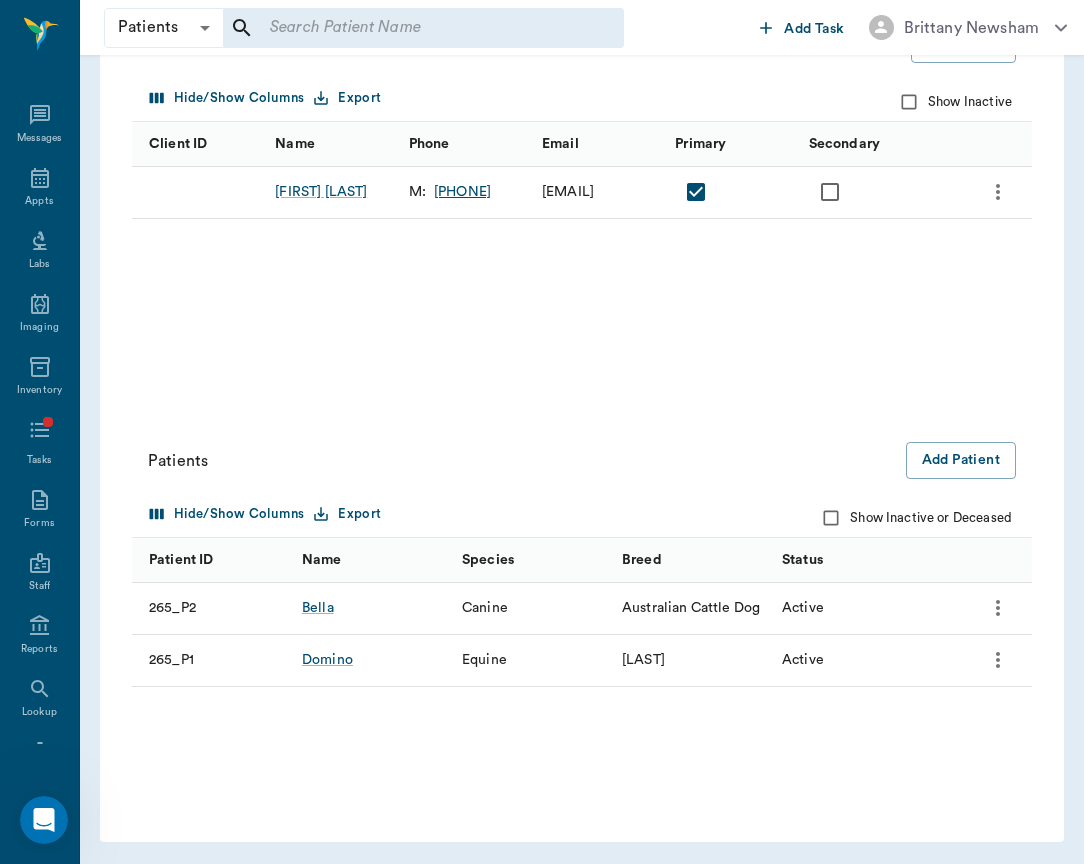 click 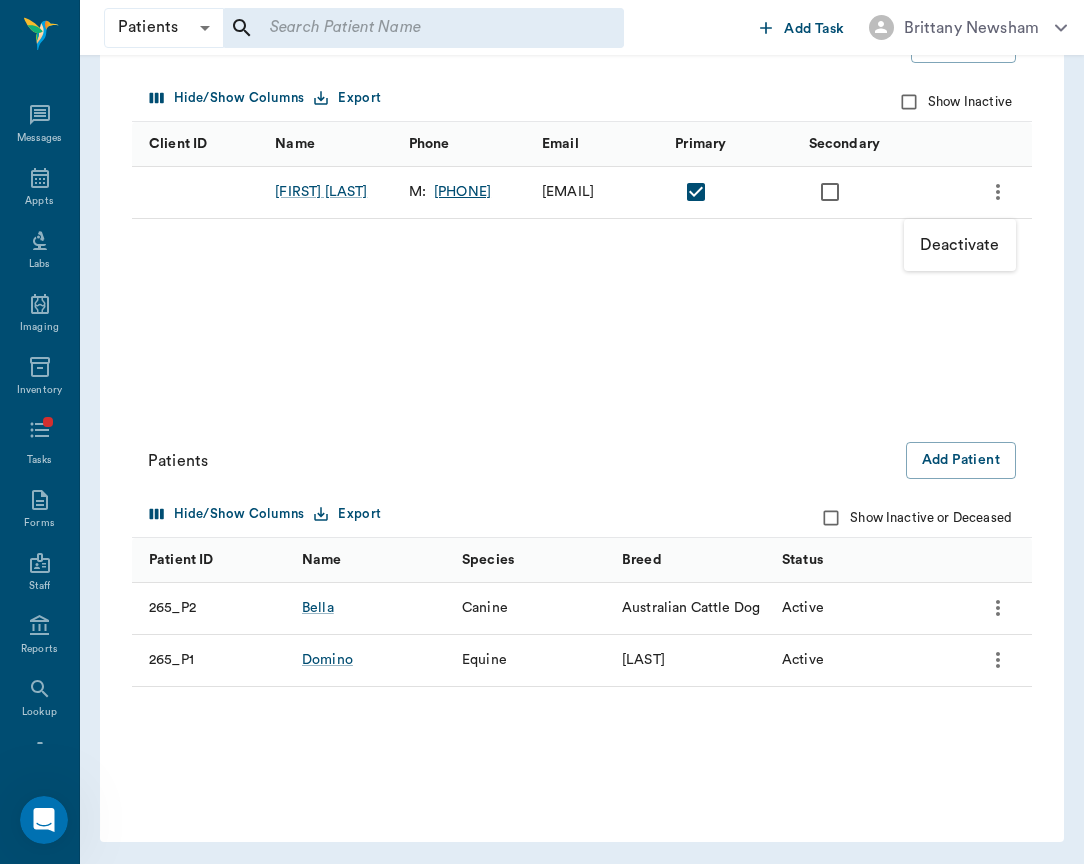 click on "Deactivate" at bounding box center [960, 245] 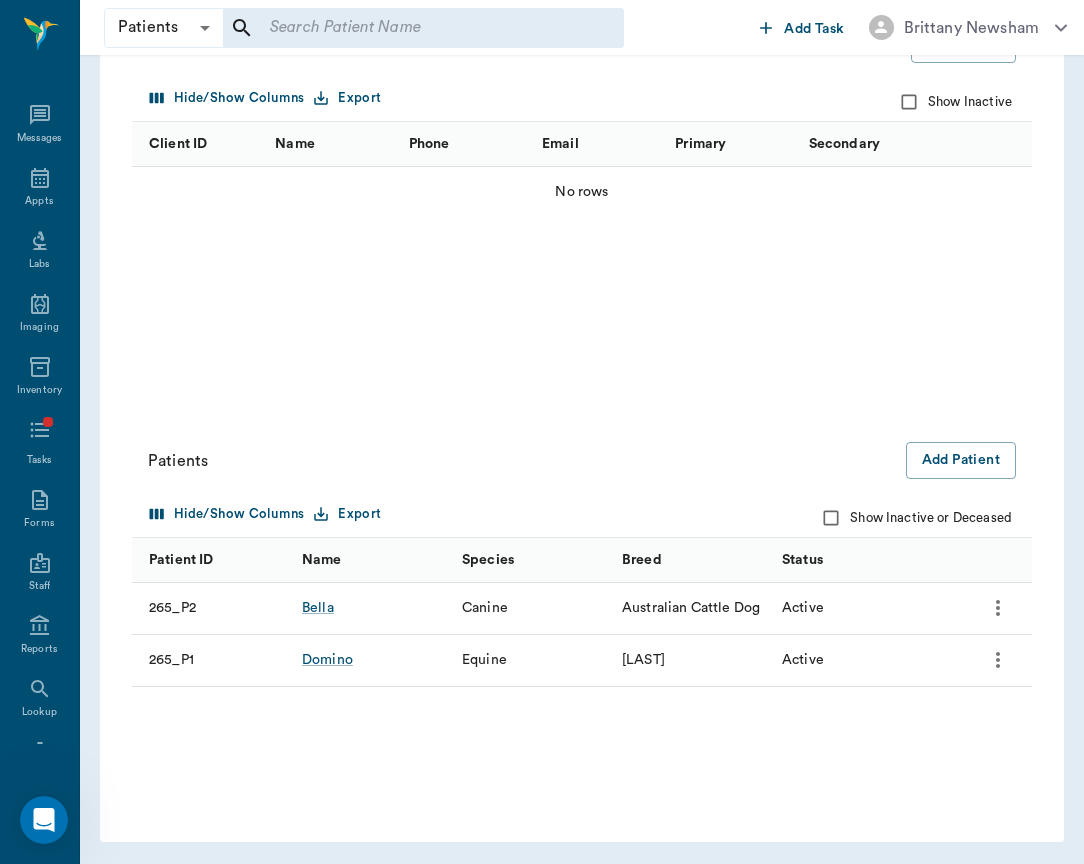click on "Show Inactive" at bounding box center (909, 102) 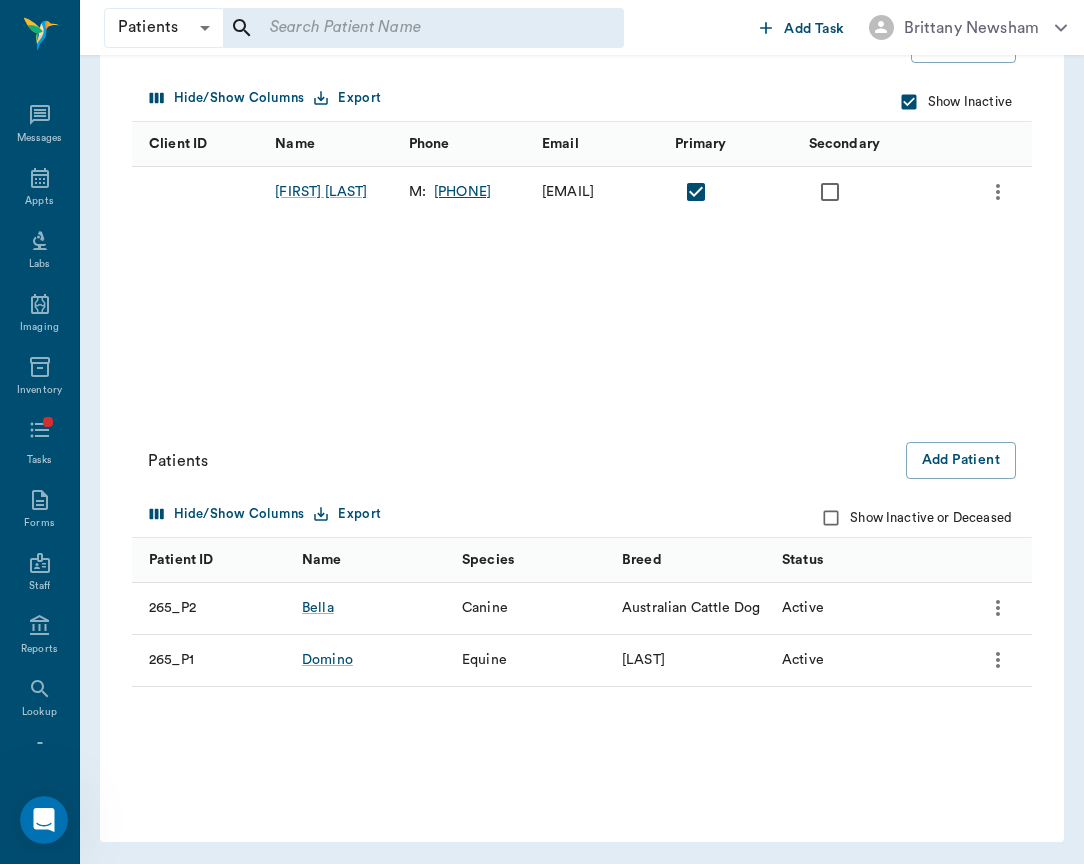 click 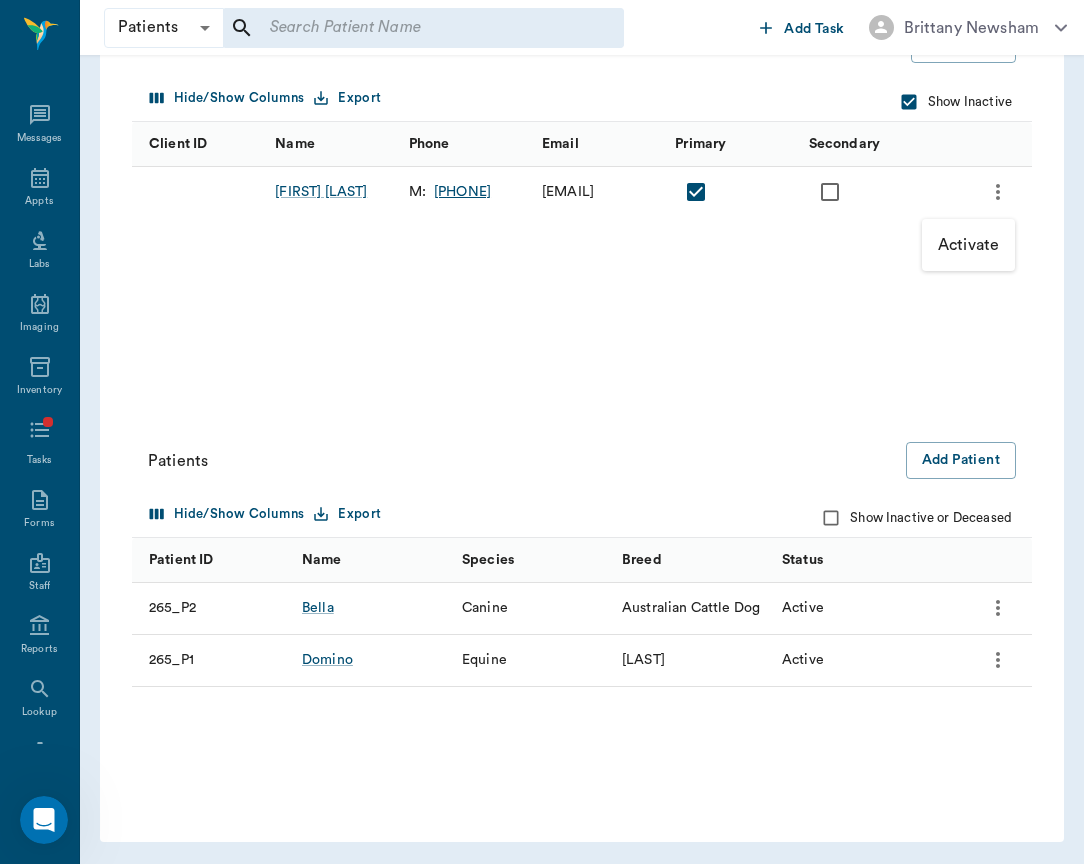 click on "Activate" at bounding box center [968, 245] 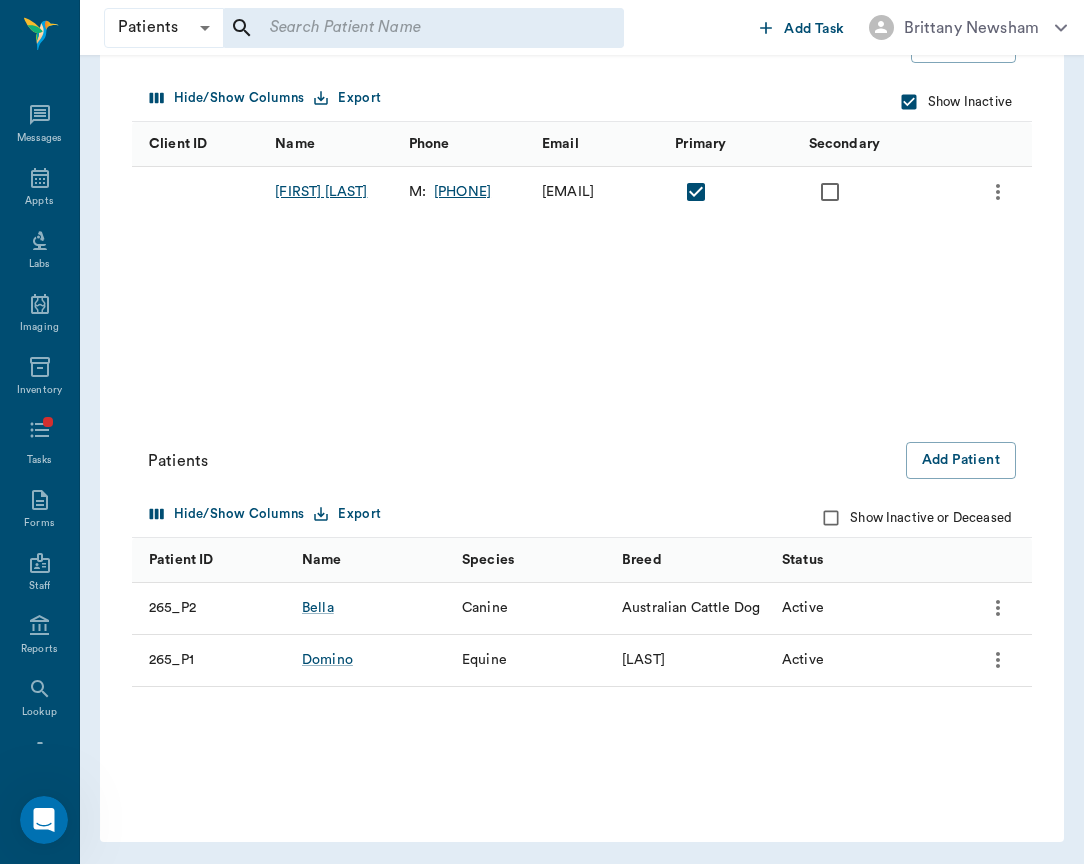 click on "[FIRST] [LAST]" at bounding box center [321, 192] 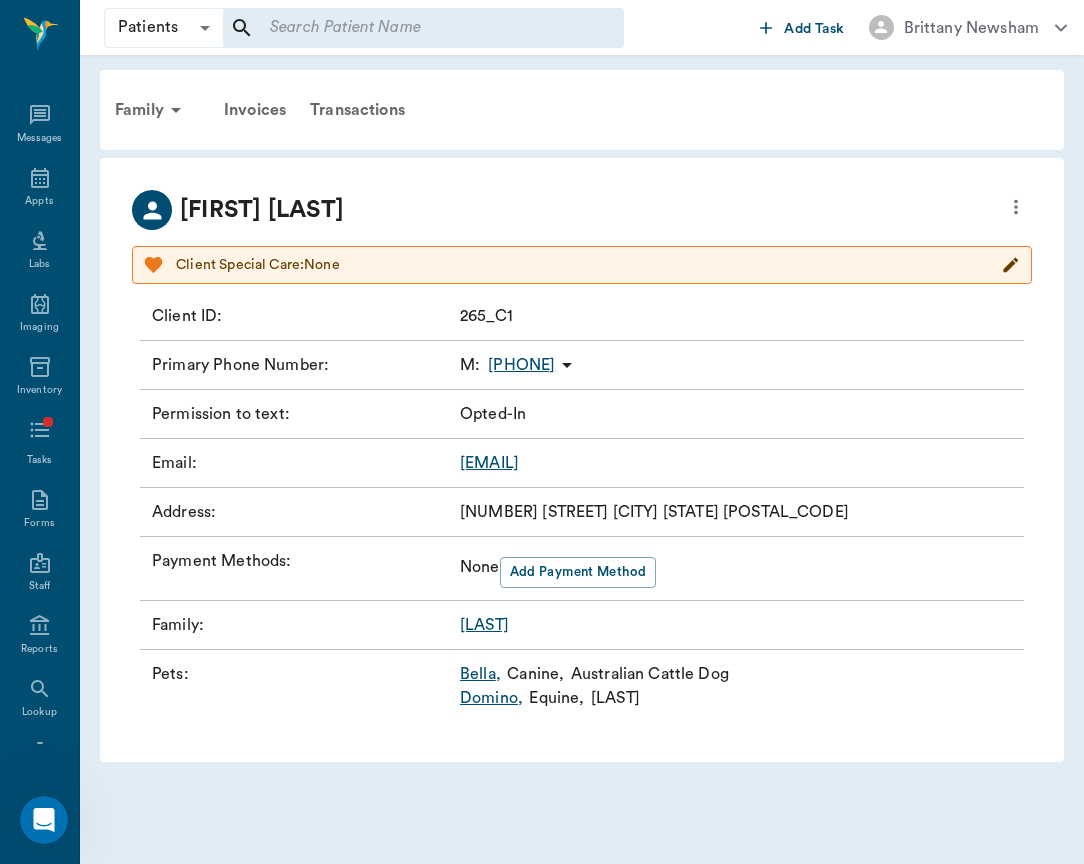 scroll, scrollTop: 0, scrollLeft: 0, axis: both 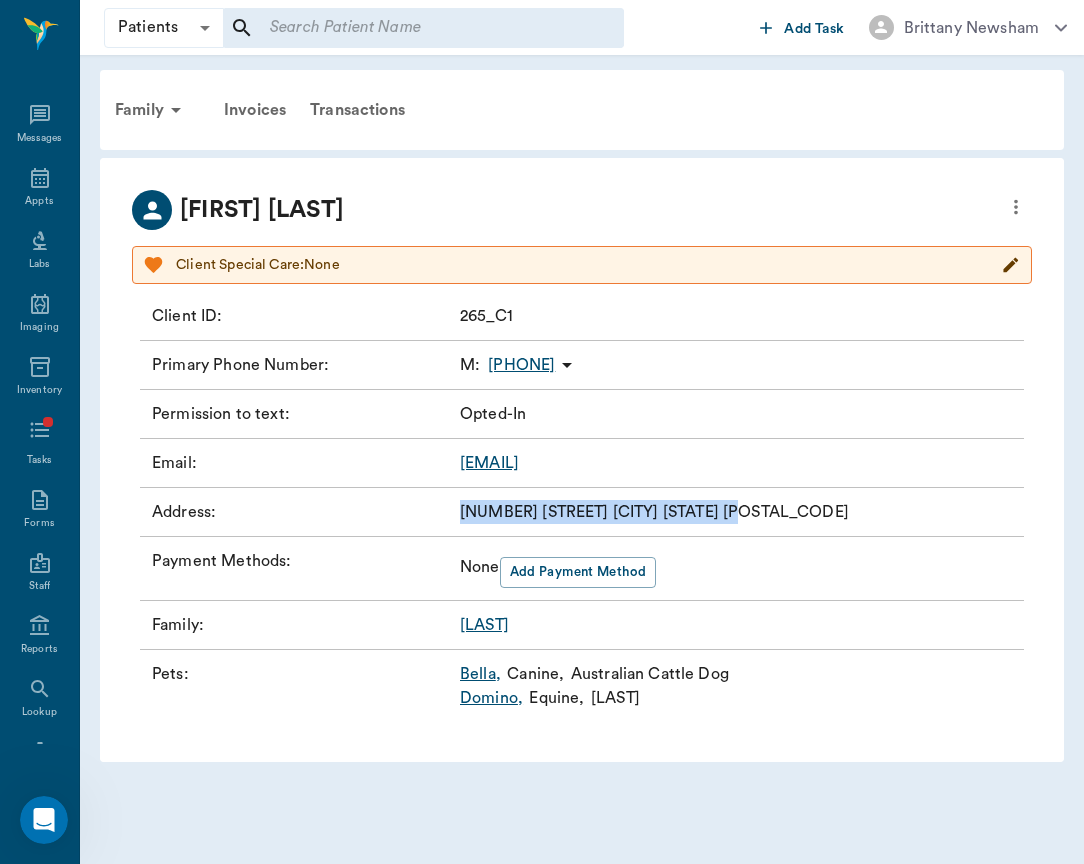 drag, startPoint x: 456, startPoint y: 512, endPoint x: 812, endPoint y: 515, distance: 356.01263 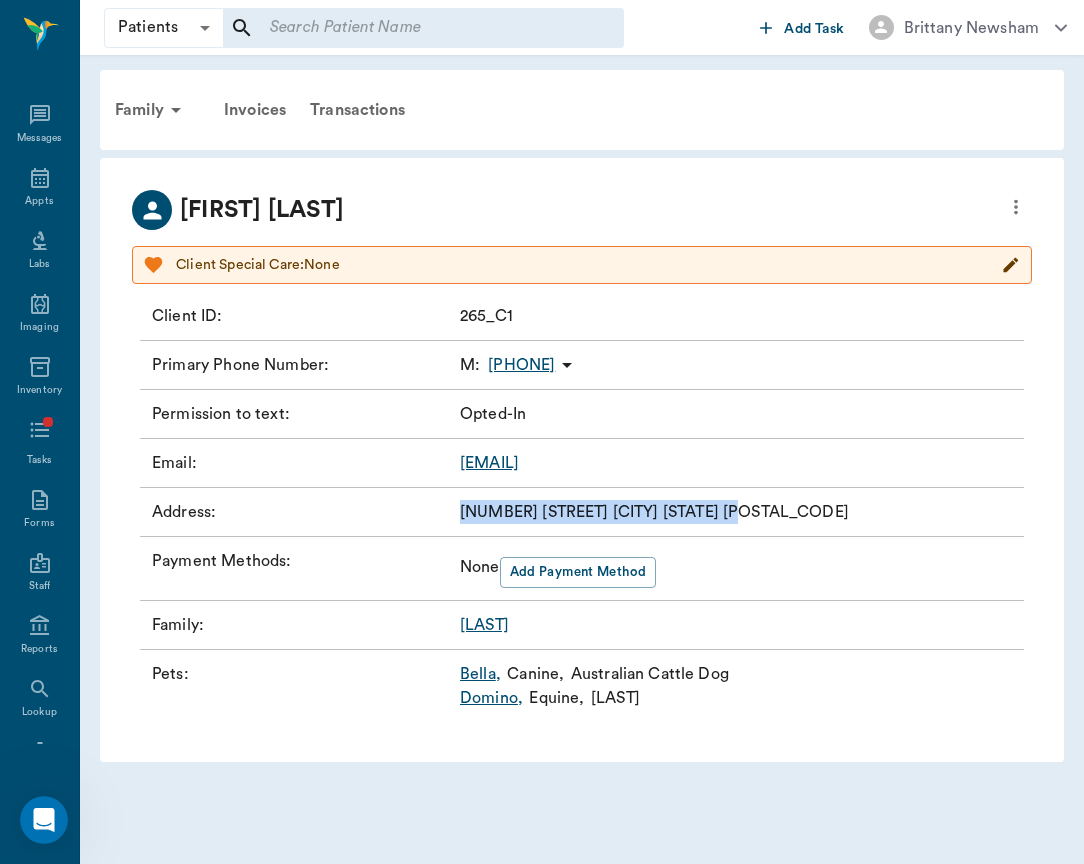 click on "Address : [NUMBER] [STREET] [CITY] [STATE] [POSTALCODE]" at bounding box center [582, 512] 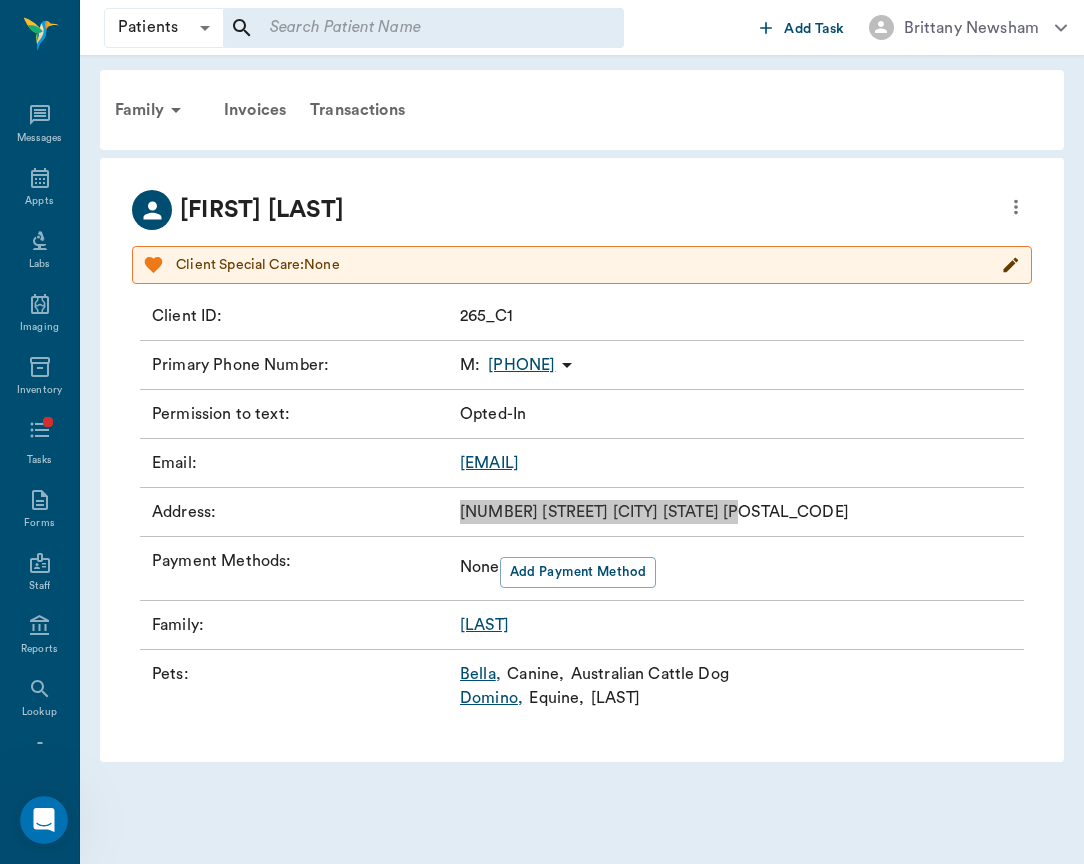 click 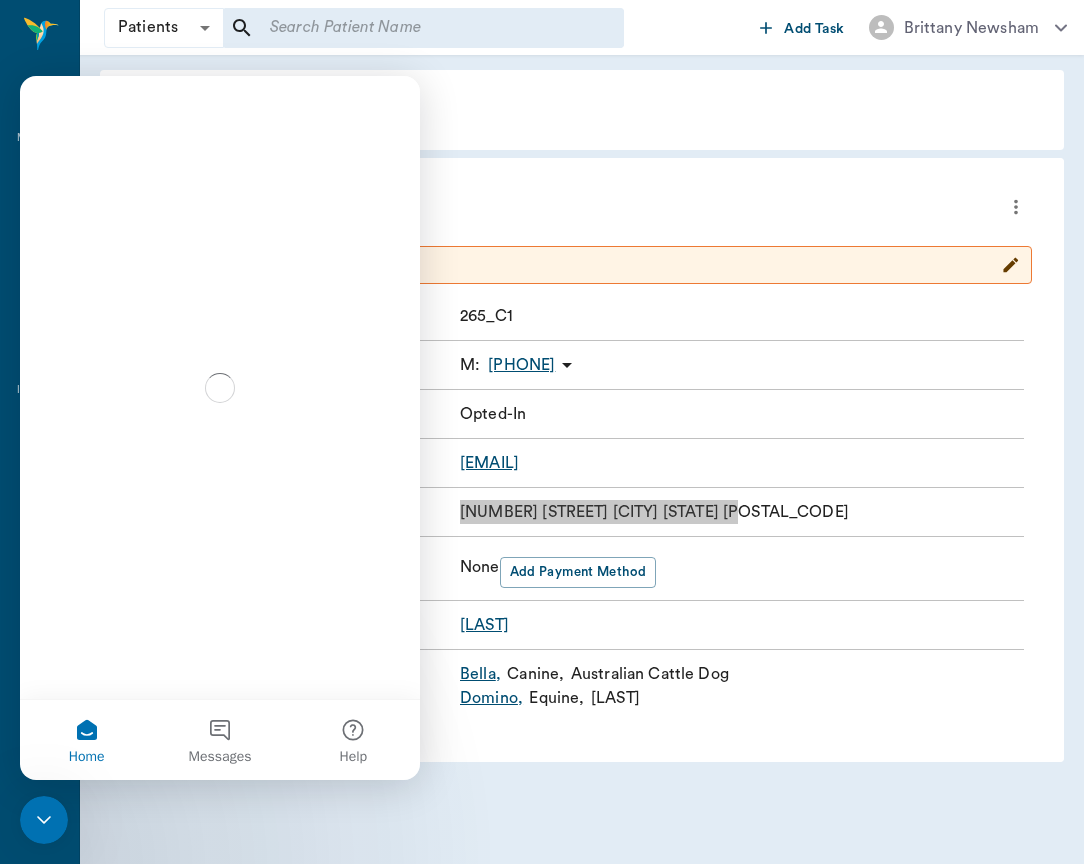 scroll, scrollTop: 0, scrollLeft: 0, axis: both 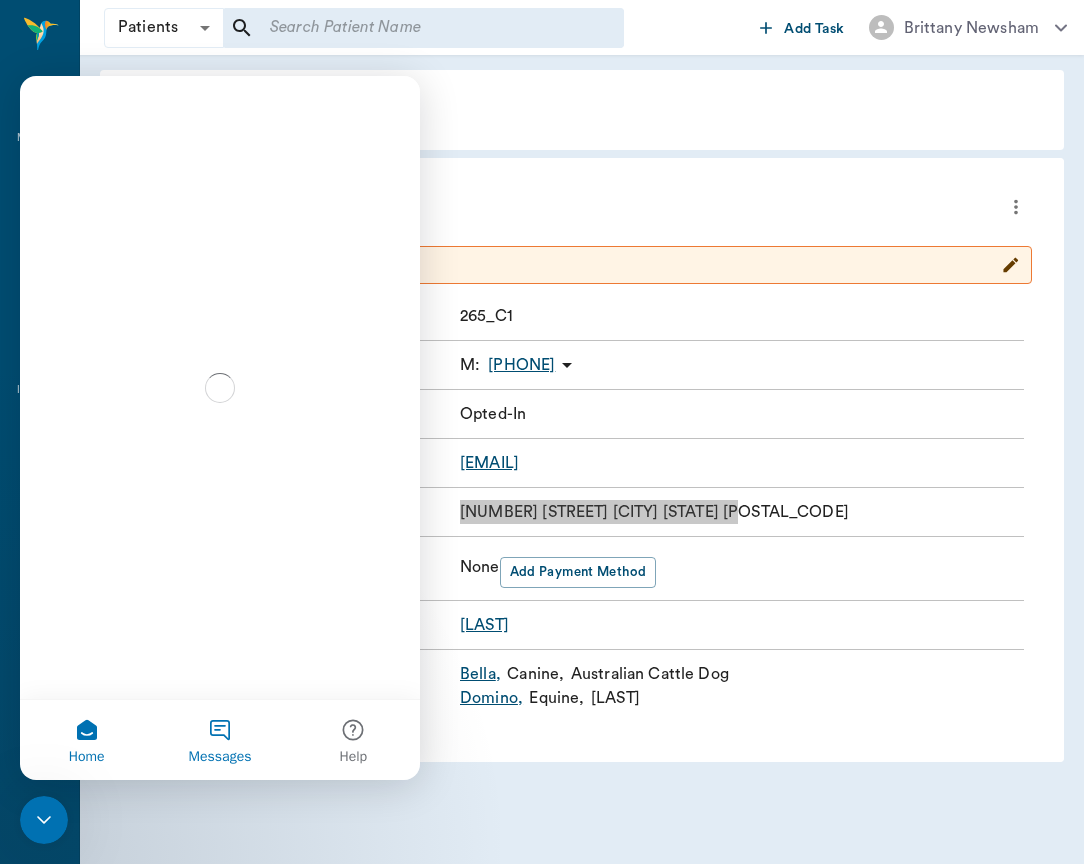 click on "Messages" at bounding box center [219, 740] 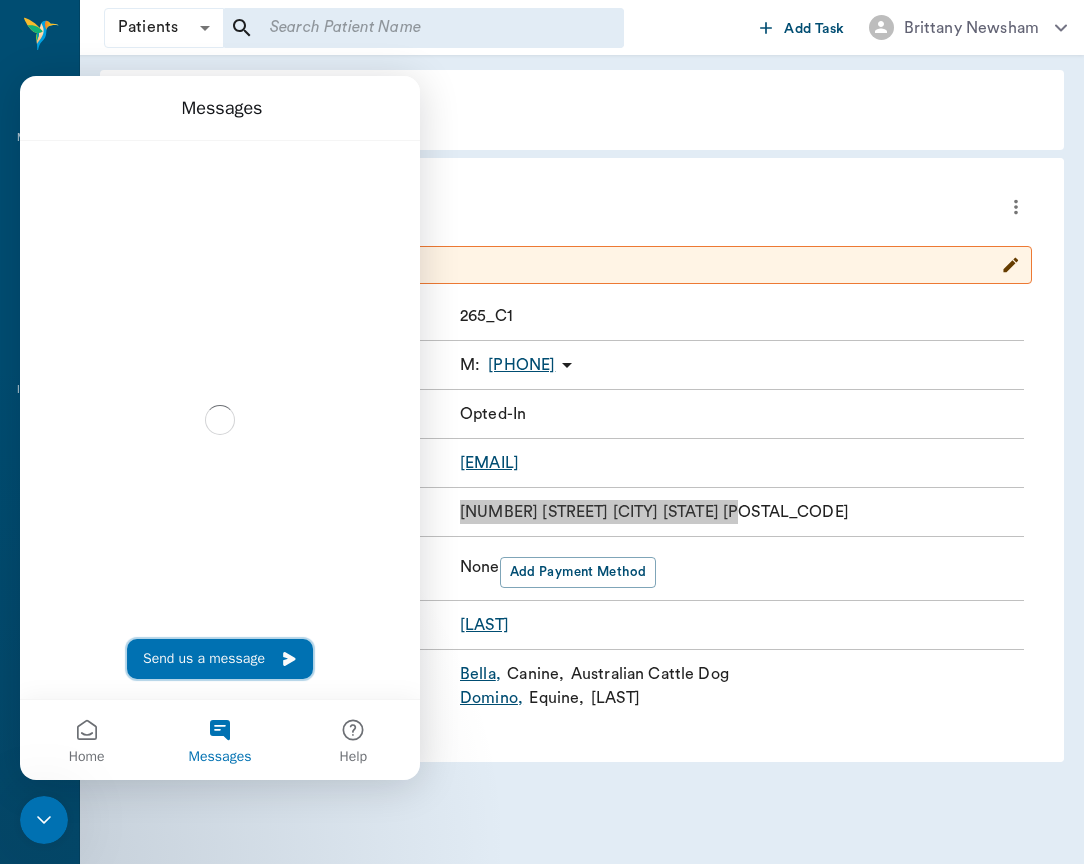click 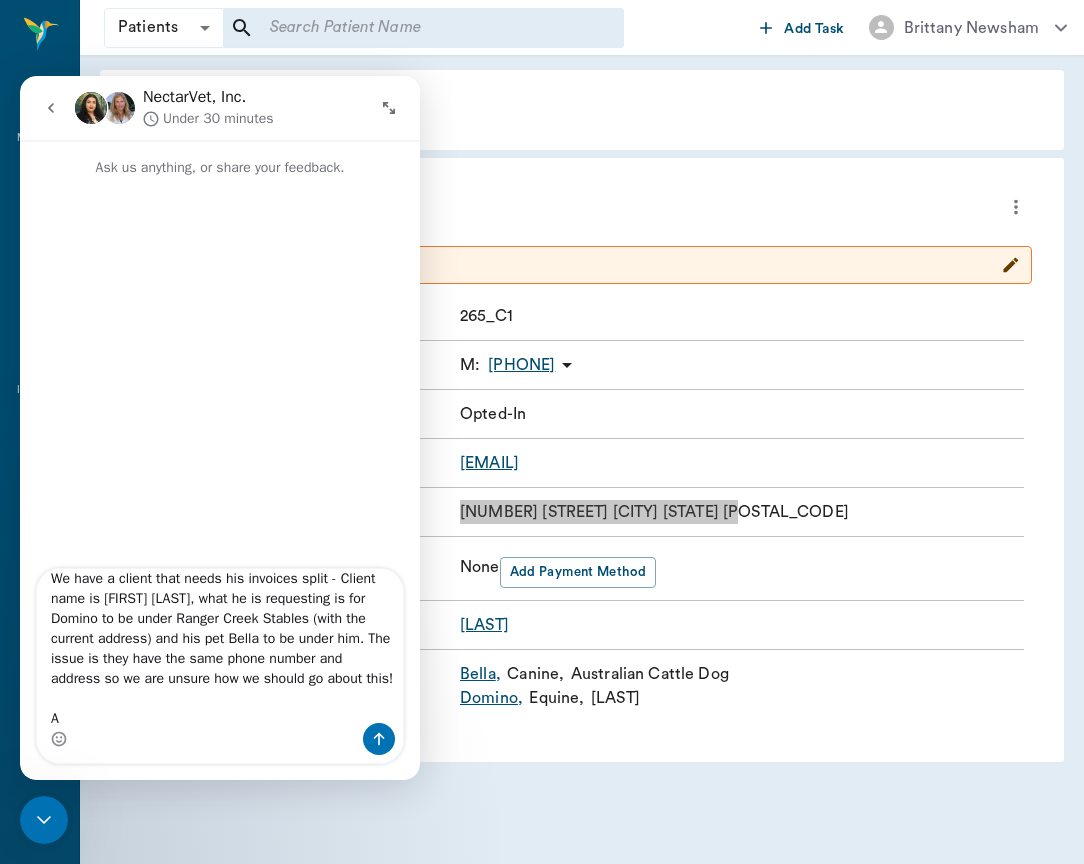 scroll, scrollTop: 52, scrollLeft: 0, axis: vertical 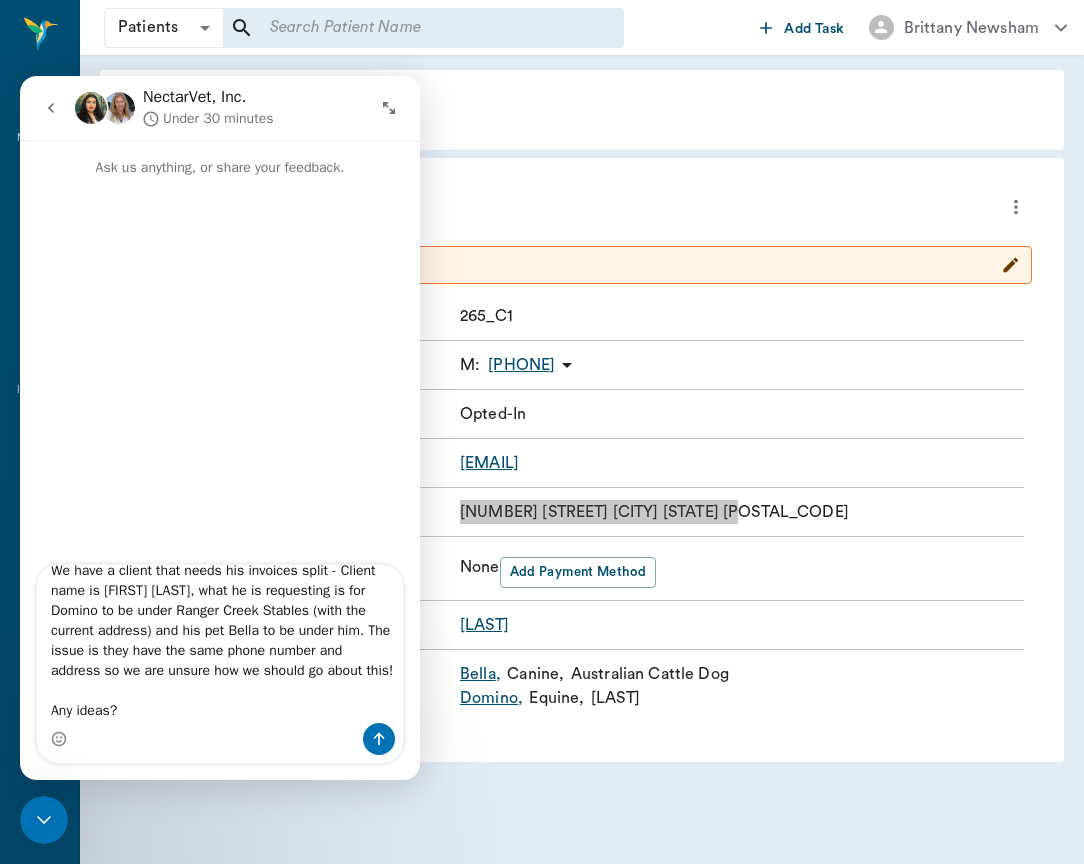 type on "Good afternoon!
We have a client that needs his invoices split - Client name is [FIRST] [LAST], what he is requesting is for Domino to be under Ranger Creek Stables (with the current address) and his pet Bella to be under him. The issue is they have the same phone number and address so we are unsure how we should go about this!
Any ideas?" 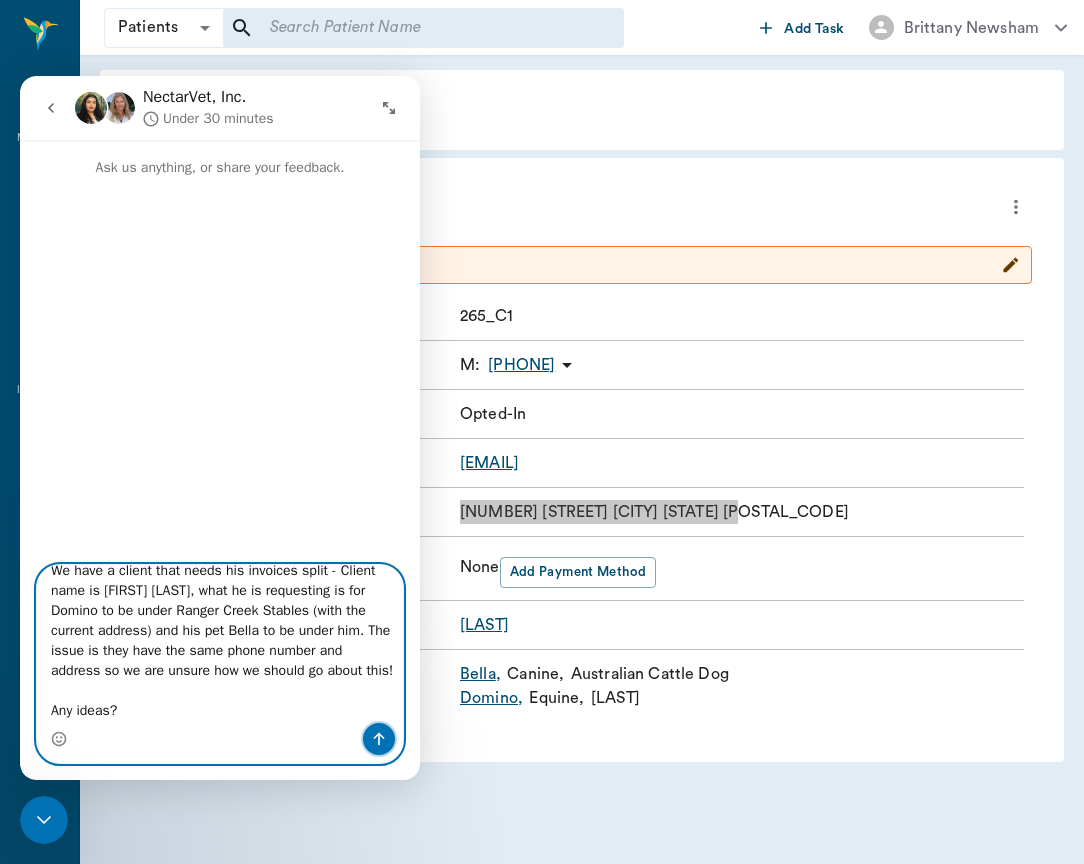 click at bounding box center [379, 739] 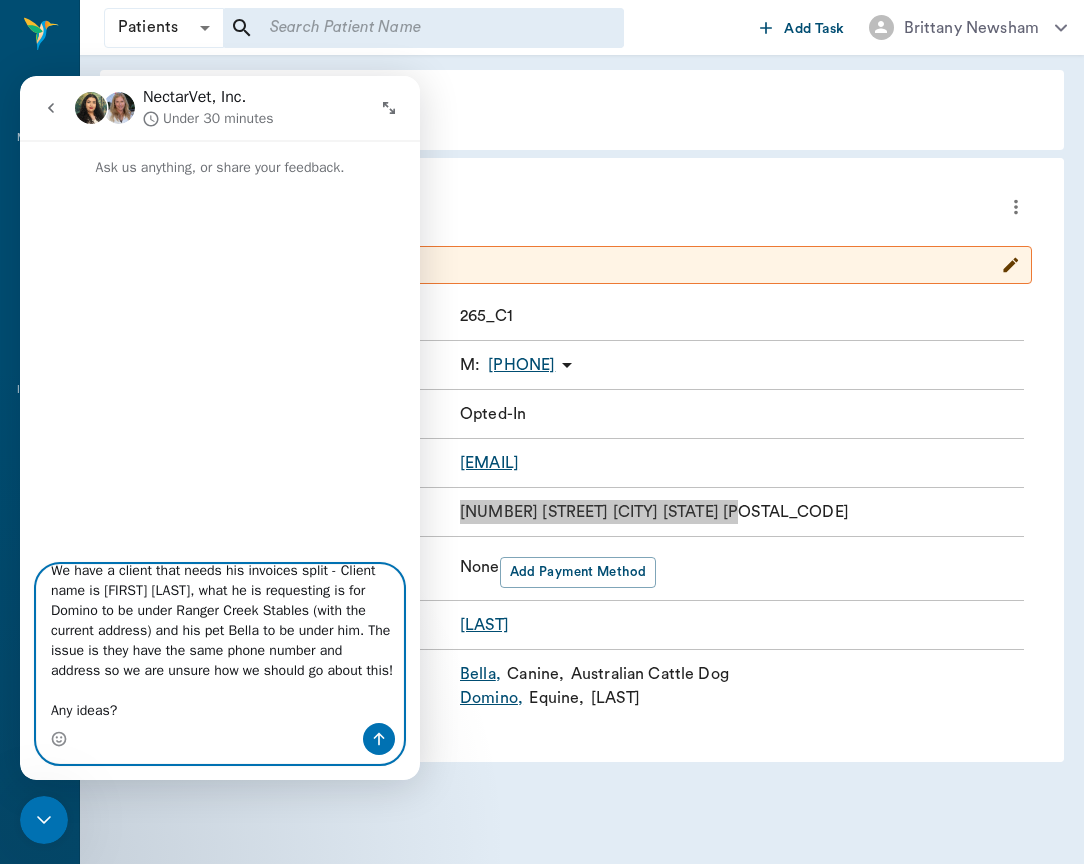 type 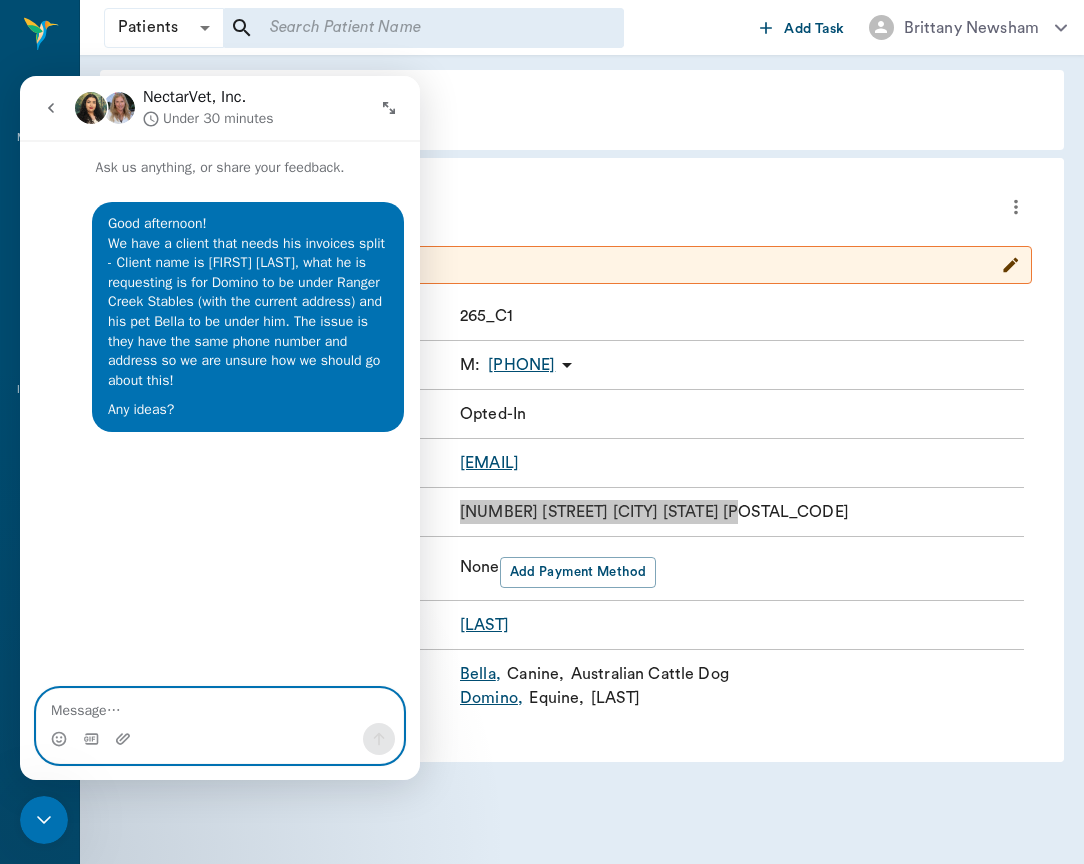 scroll, scrollTop: 0, scrollLeft: 0, axis: both 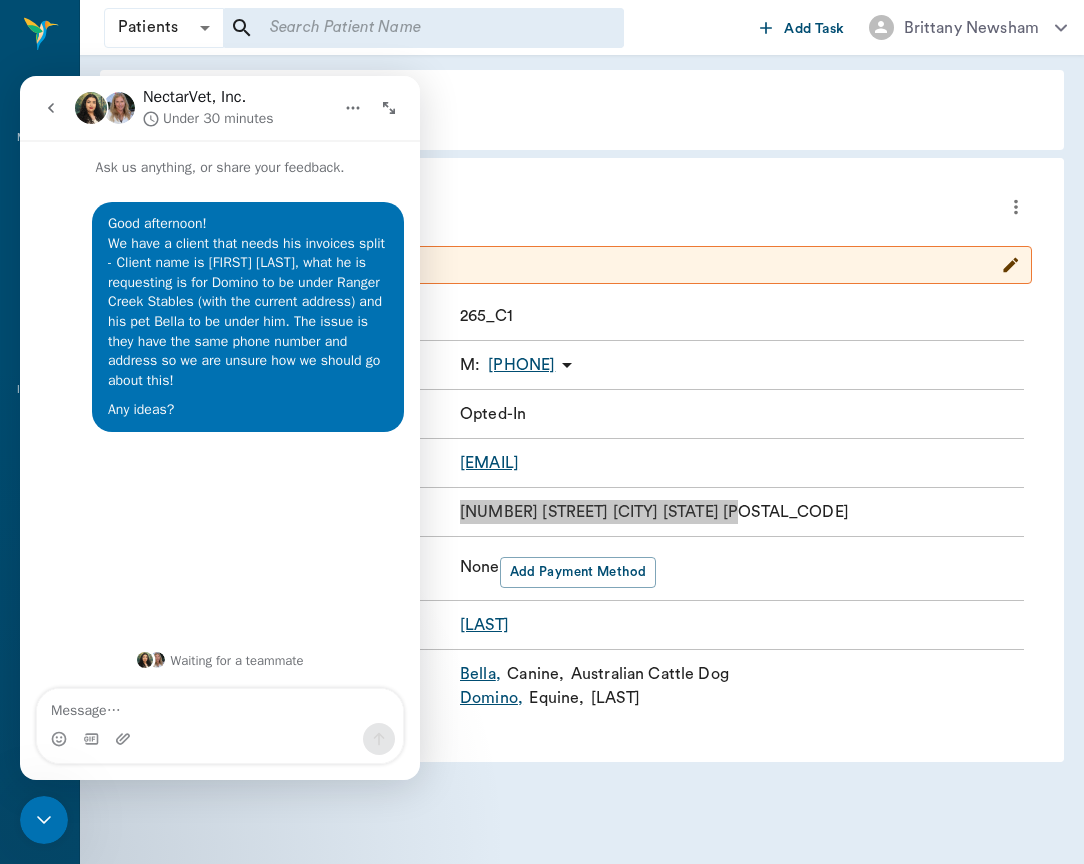 click 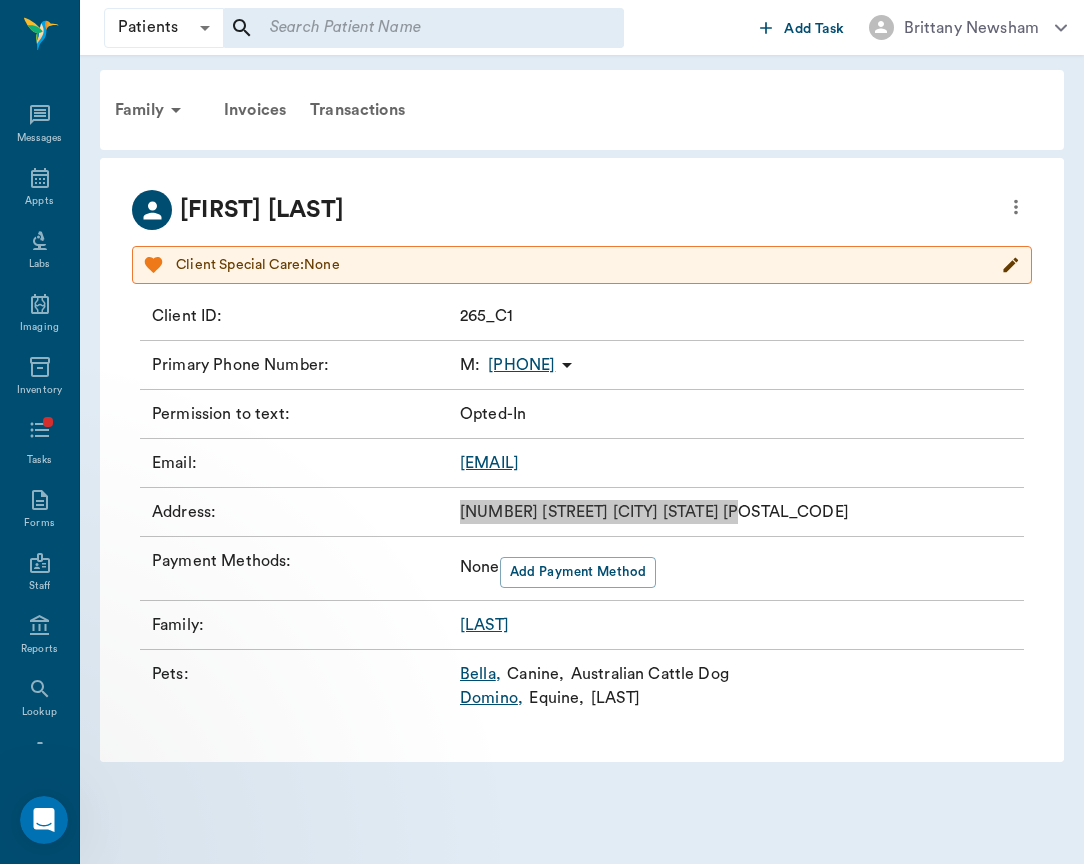 scroll, scrollTop: 0, scrollLeft: 0, axis: both 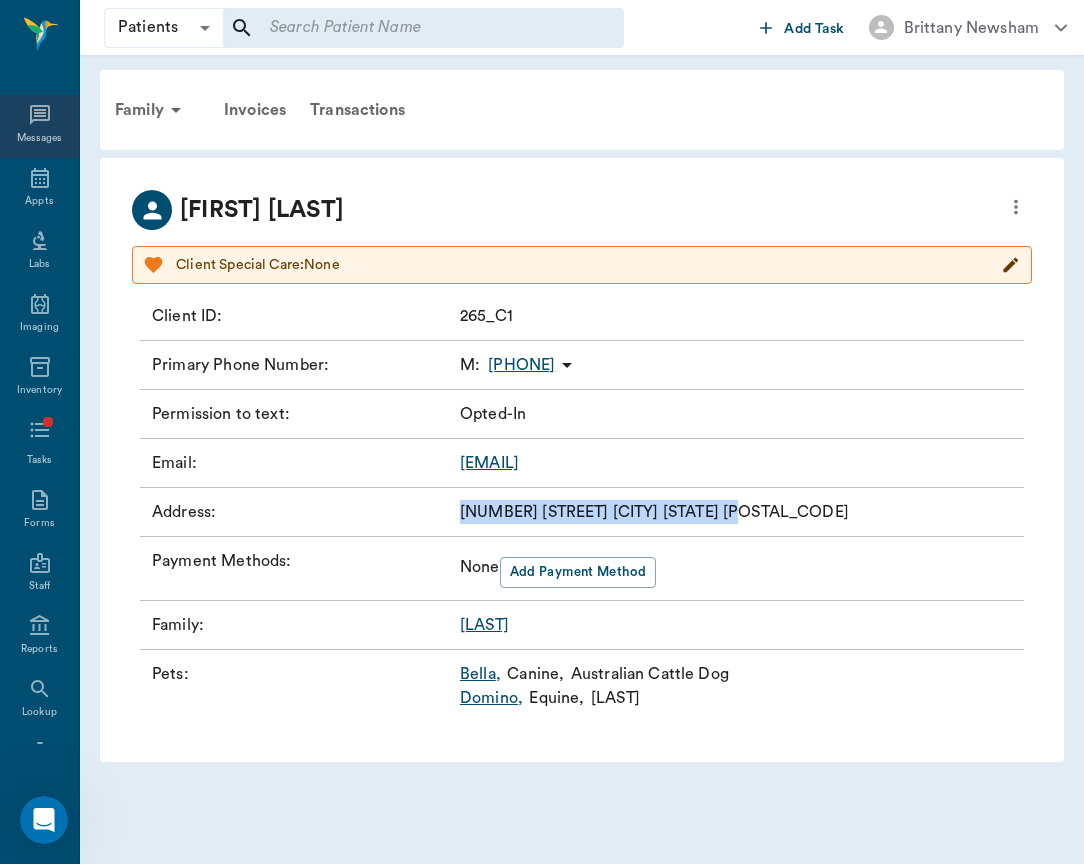 click on "Messages" at bounding box center (39, 126) 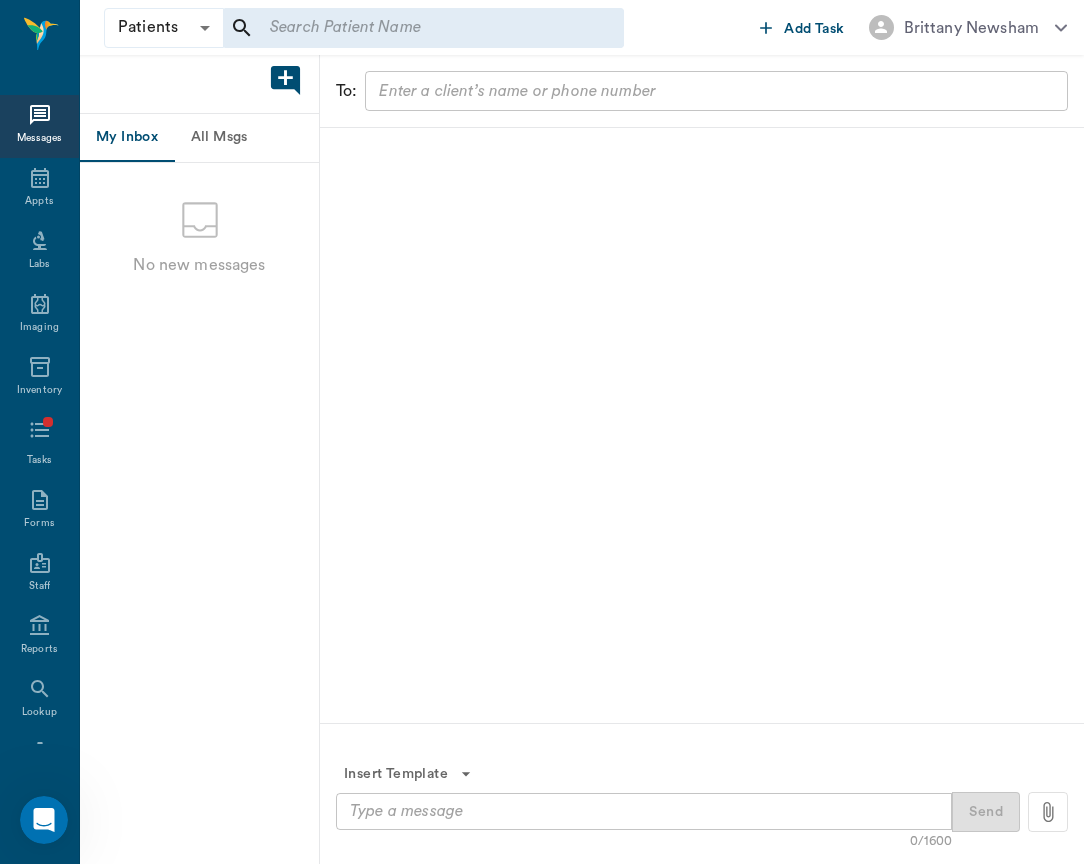 click at bounding box center [700, 91] 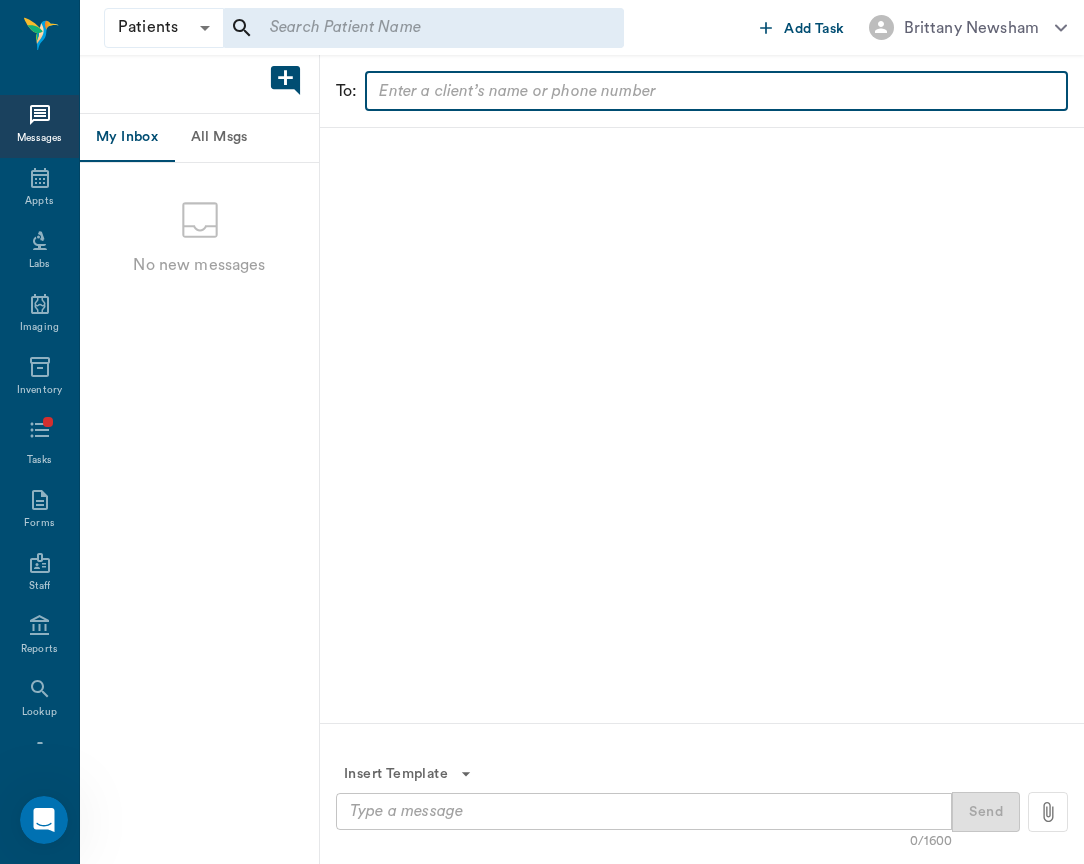 type on "d" 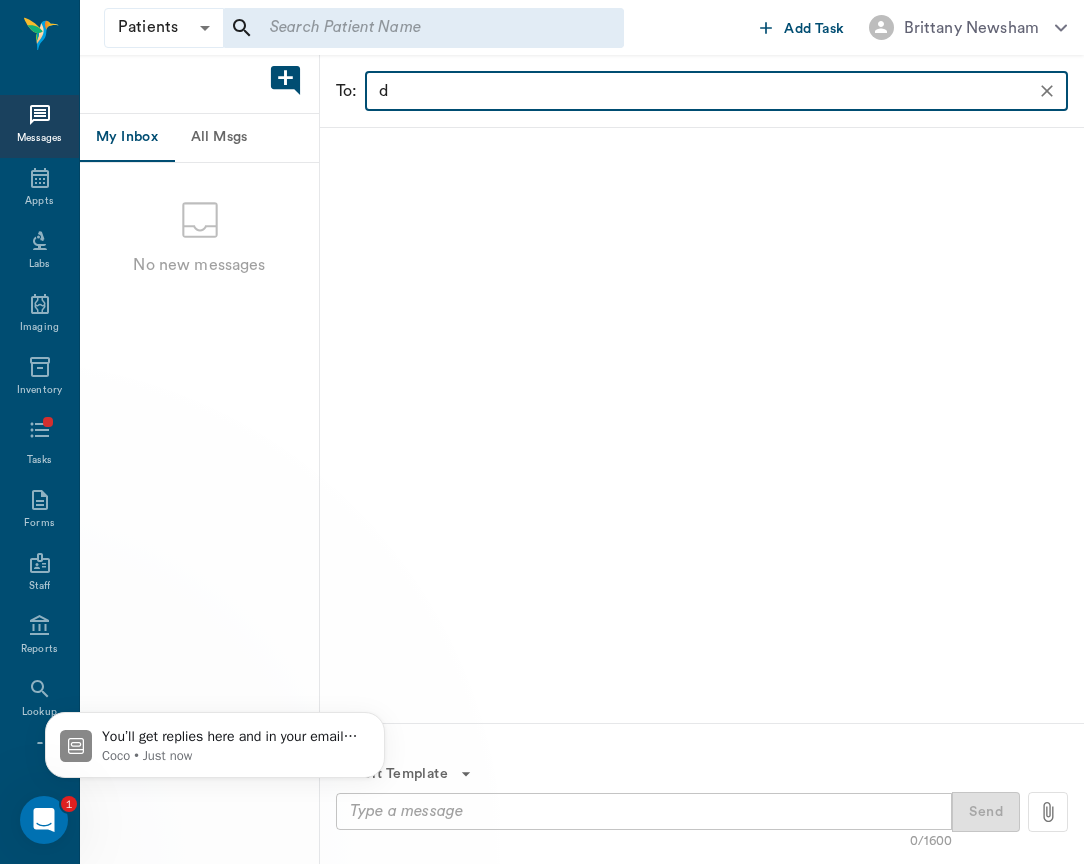 scroll, scrollTop: 0, scrollLeft: 0, axis: both 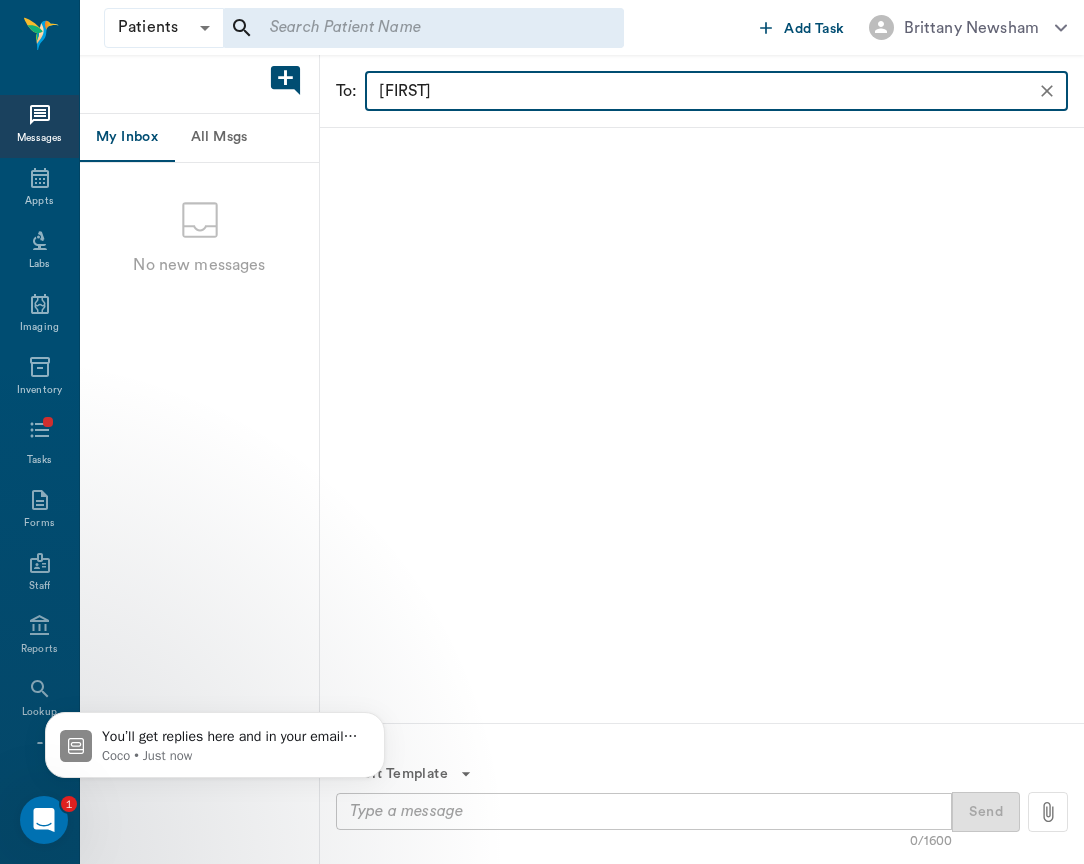 type on "[FIRST]" 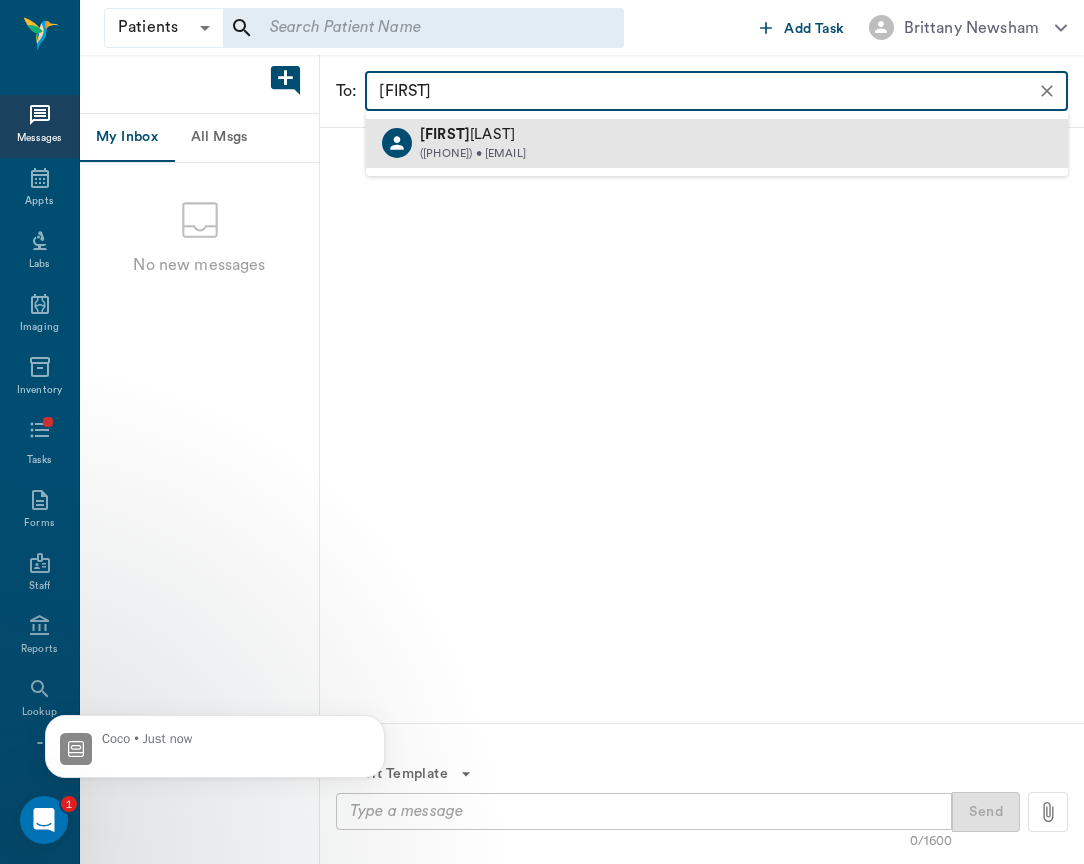 click on "[FIRST]" at bounding box center [445, 134] 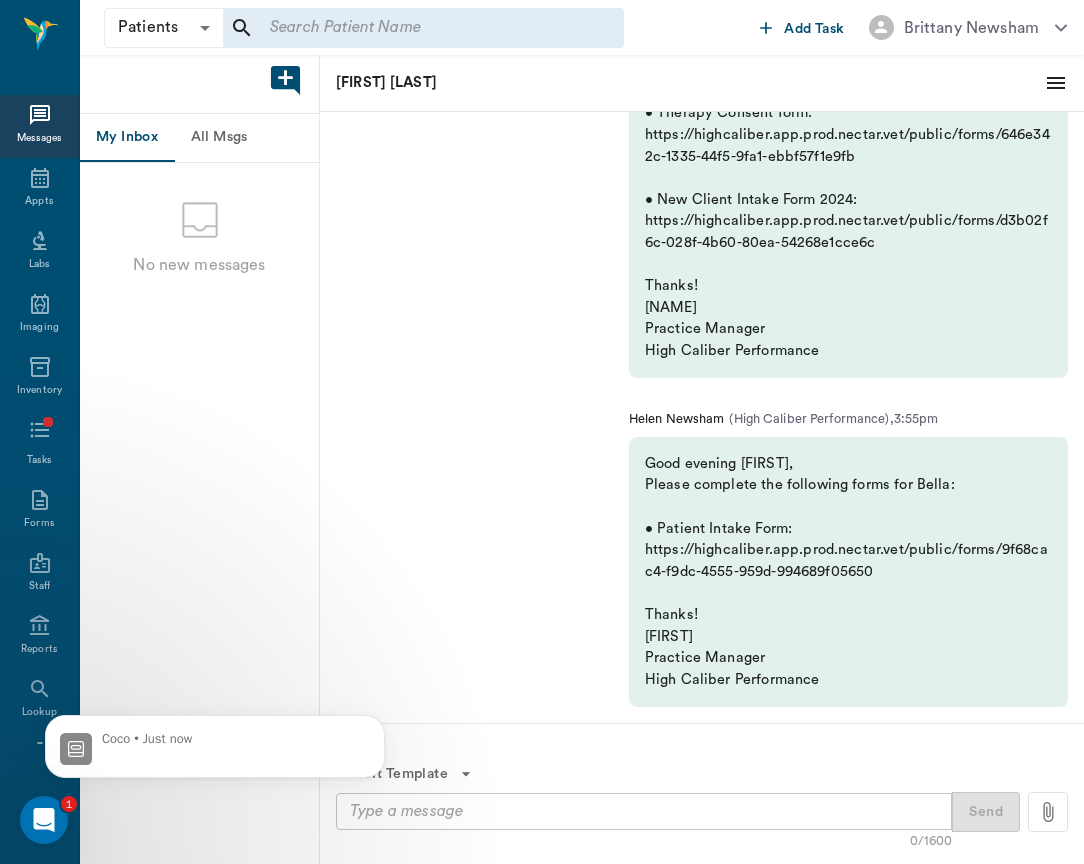 click on "x ​" at bounding box center [644, 811] 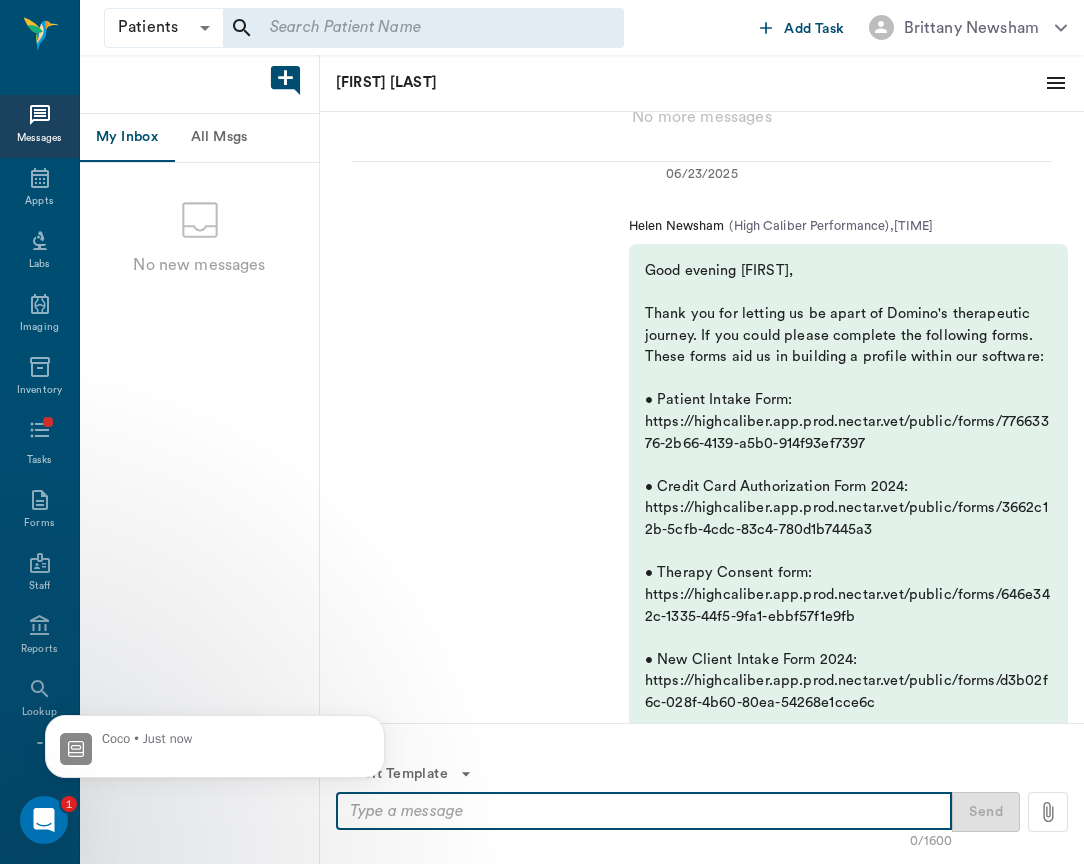 scroll, scrollTop: -459, scrollLeft: 0, axis: vertical 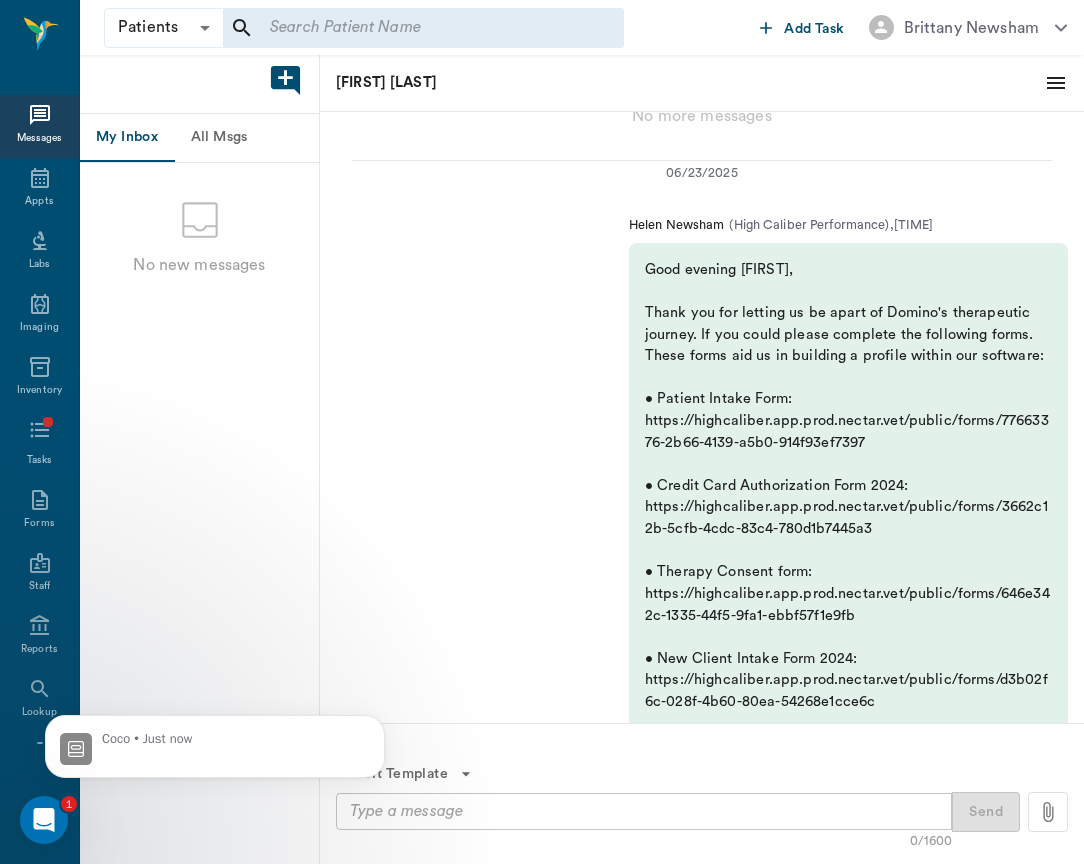 click 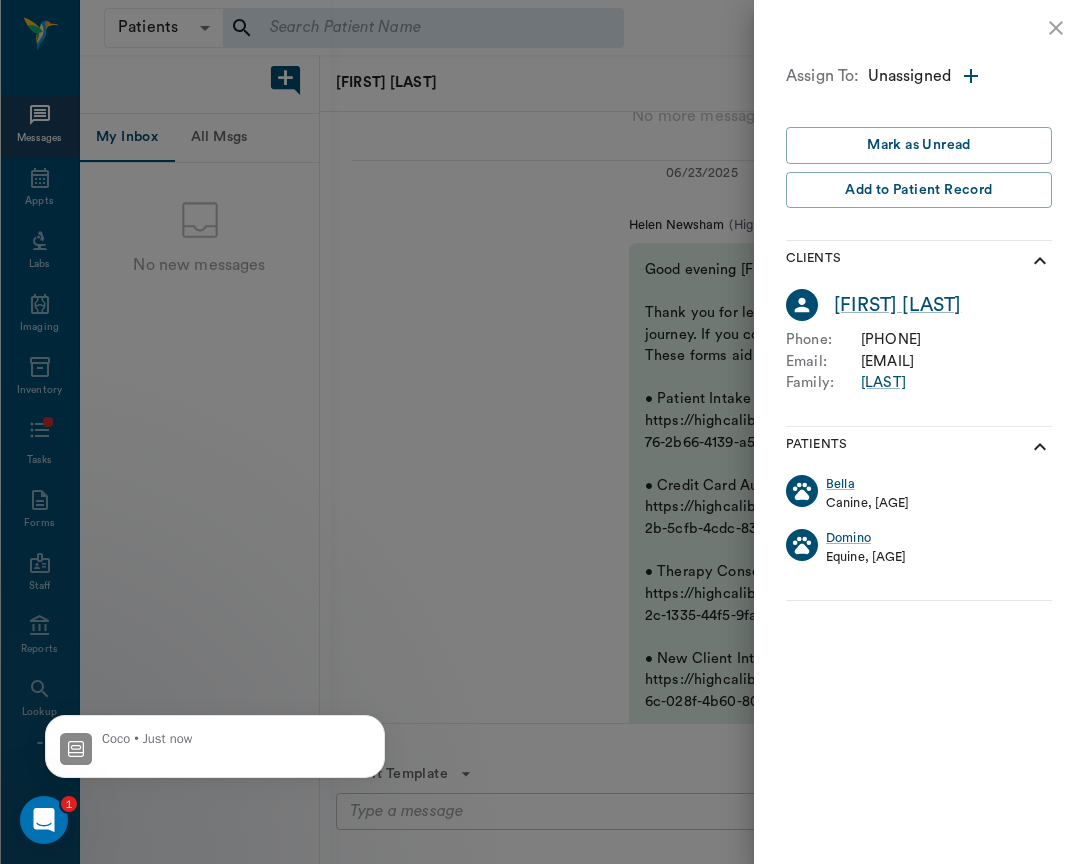 click at bounding box center (542, 432) 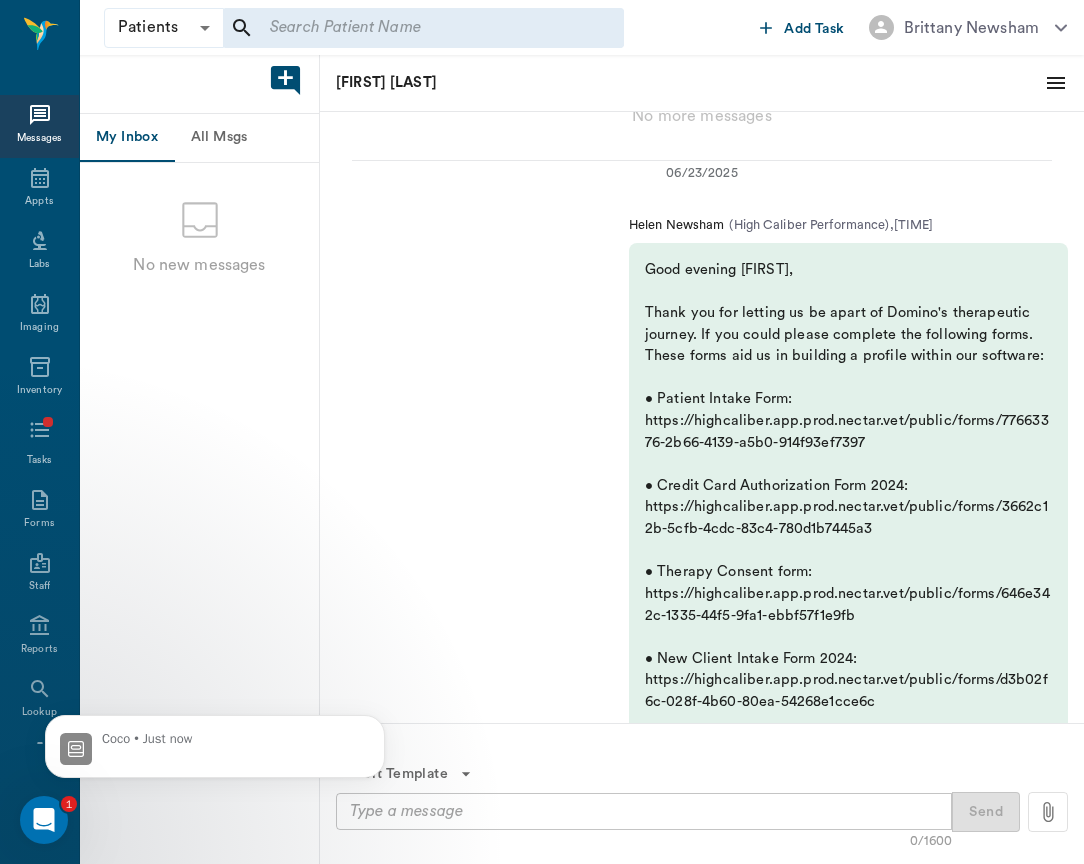 click 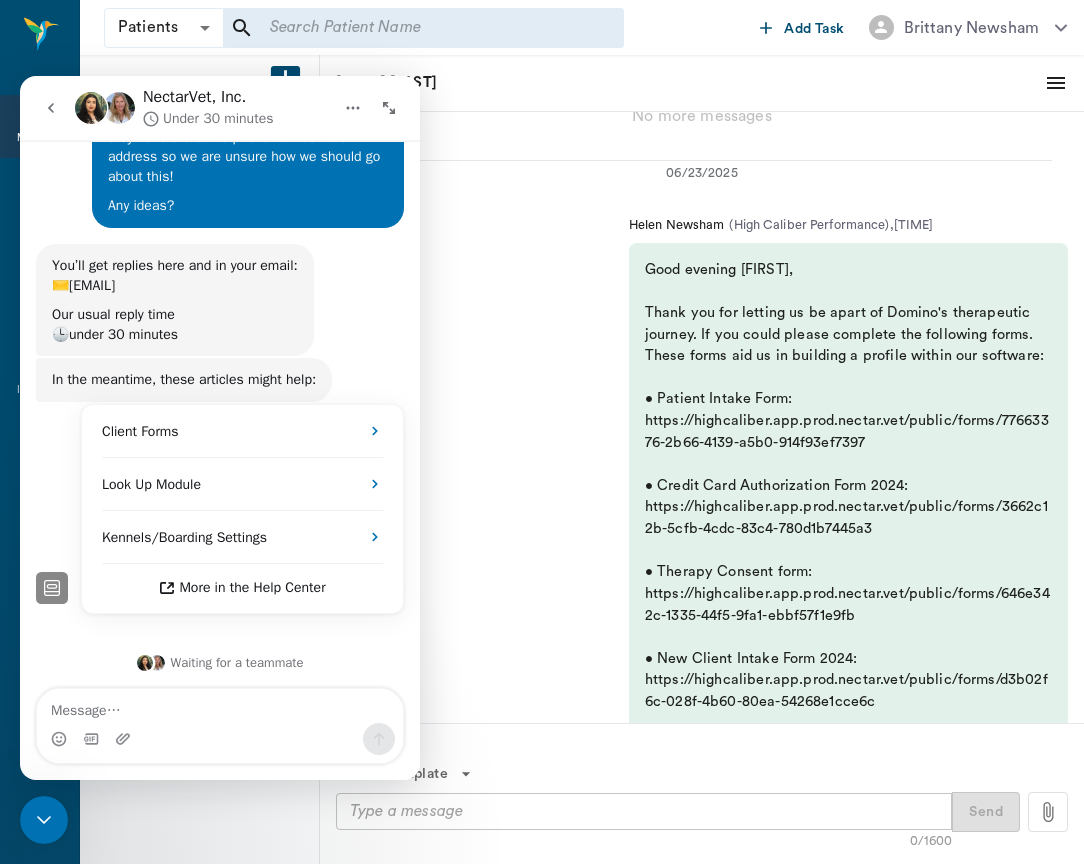 scroll, scrollTop: 235, scrollLeft: 0, axis: vertical 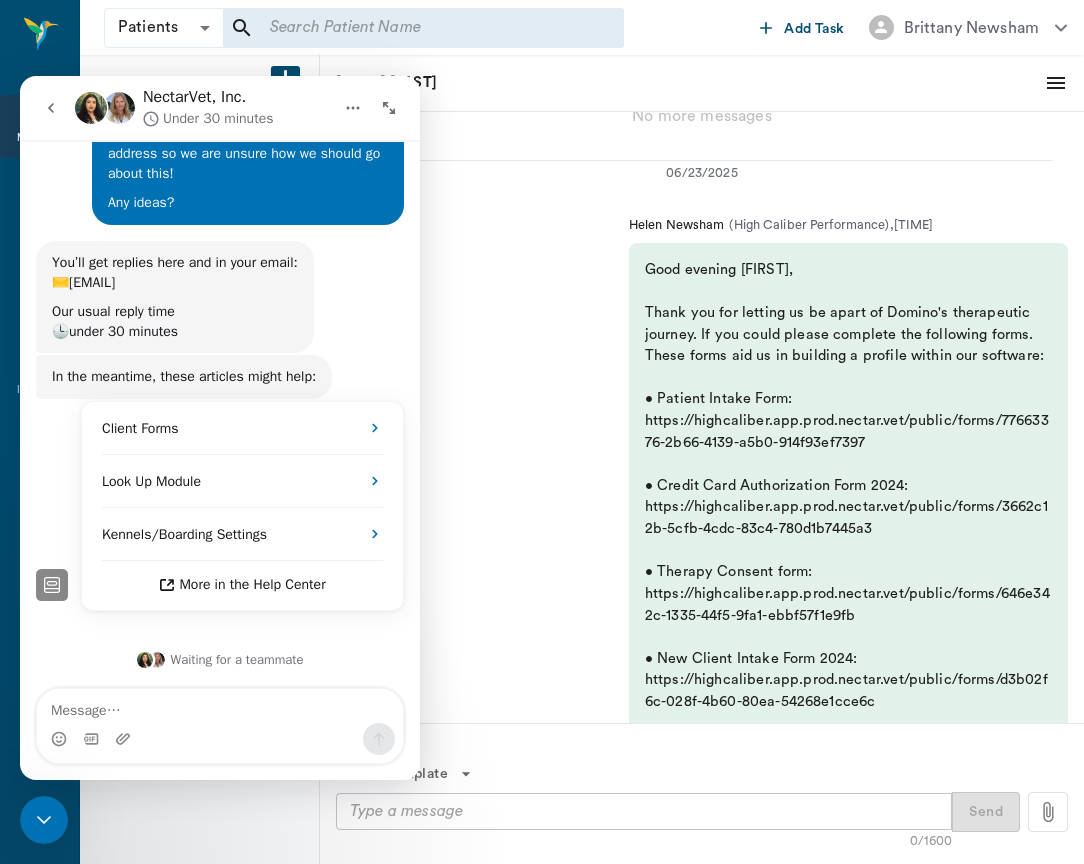 click on "Nectar Messages Appts Labs Imaging Inventory Tasks Forms Staff Reports Lookup Settings" at bounding box center [40, 432] 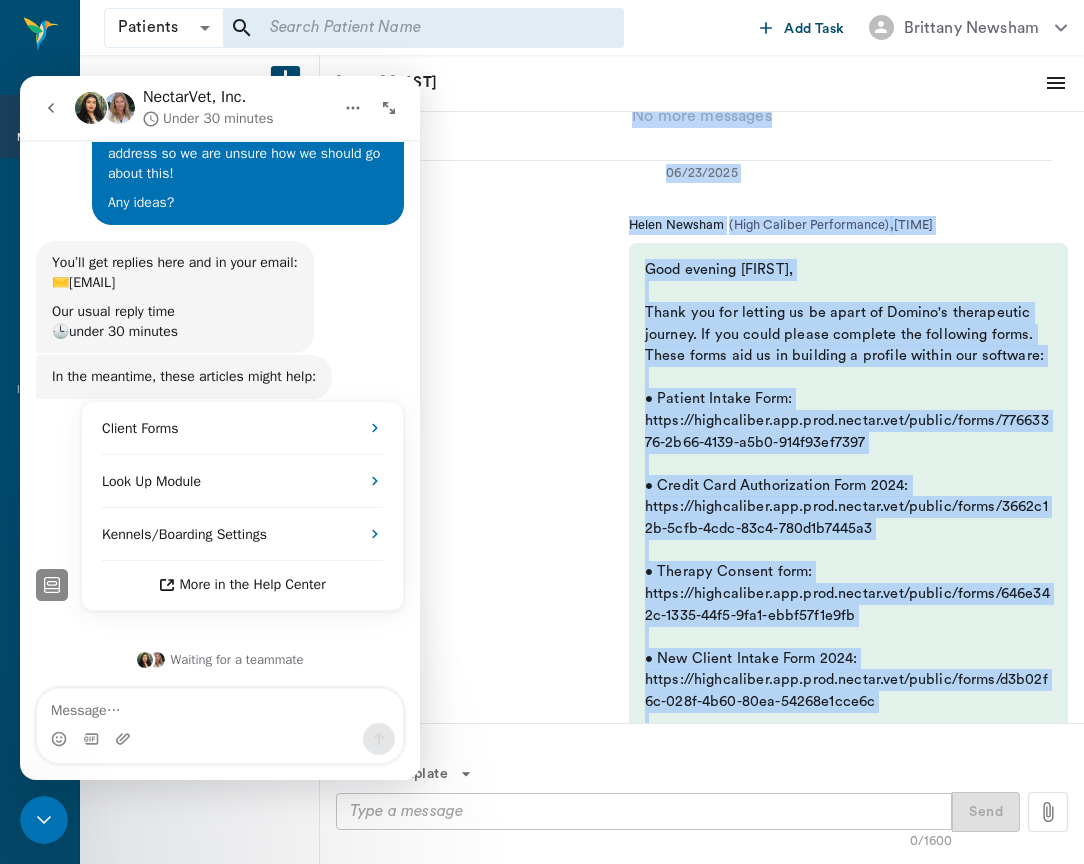 click on "[FIRST] [LAST] ( High Caliber Performance ) ,  [TIME] Good evening [FIRST],
Please complete the following forms for Bella:
• Patient Intake Form: https://highcaliber.app.prod.nectar.vet/public/forms/9f68cac4-f9dc-4555-959d-994689f05650
Thanks!
[FIRST]
Practice Manager
High Caliber Performance [DATE] [FIRST] [LAST] ( High Caliber Performance ) ,  [TIME] No more messages" at bounding box center [702, 634] 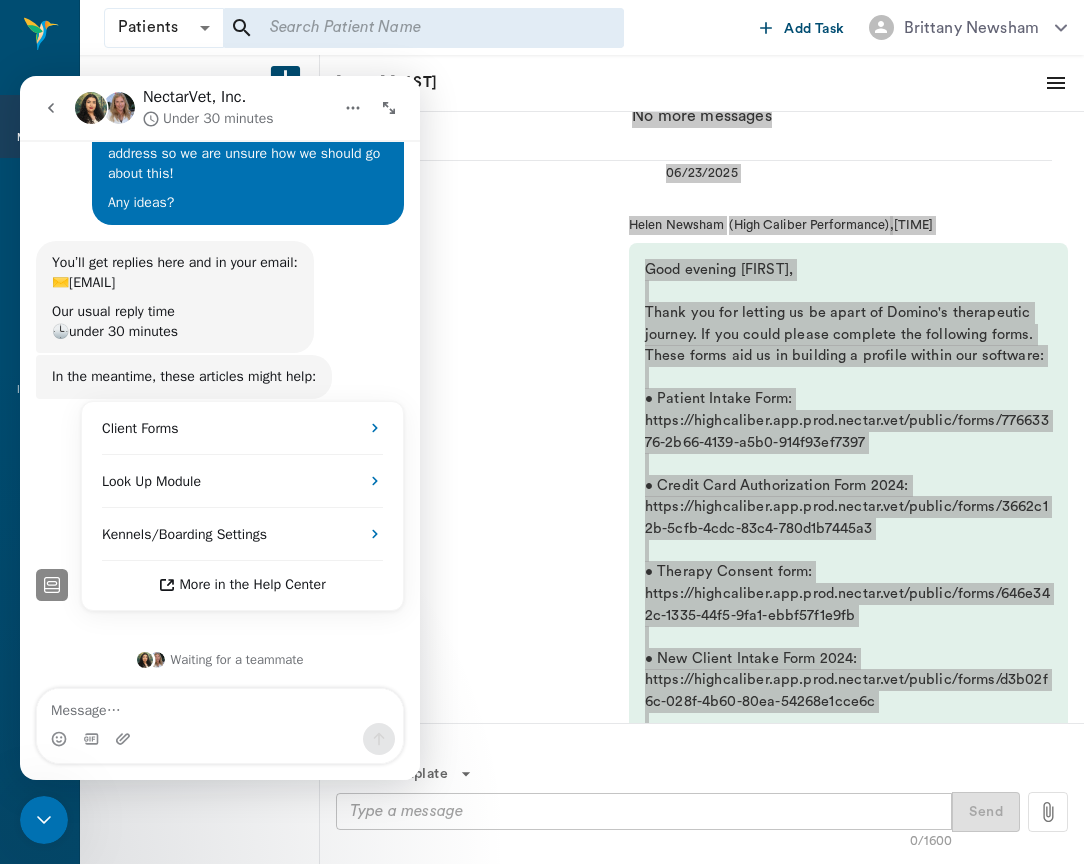 click at bounding box center (51, 108) 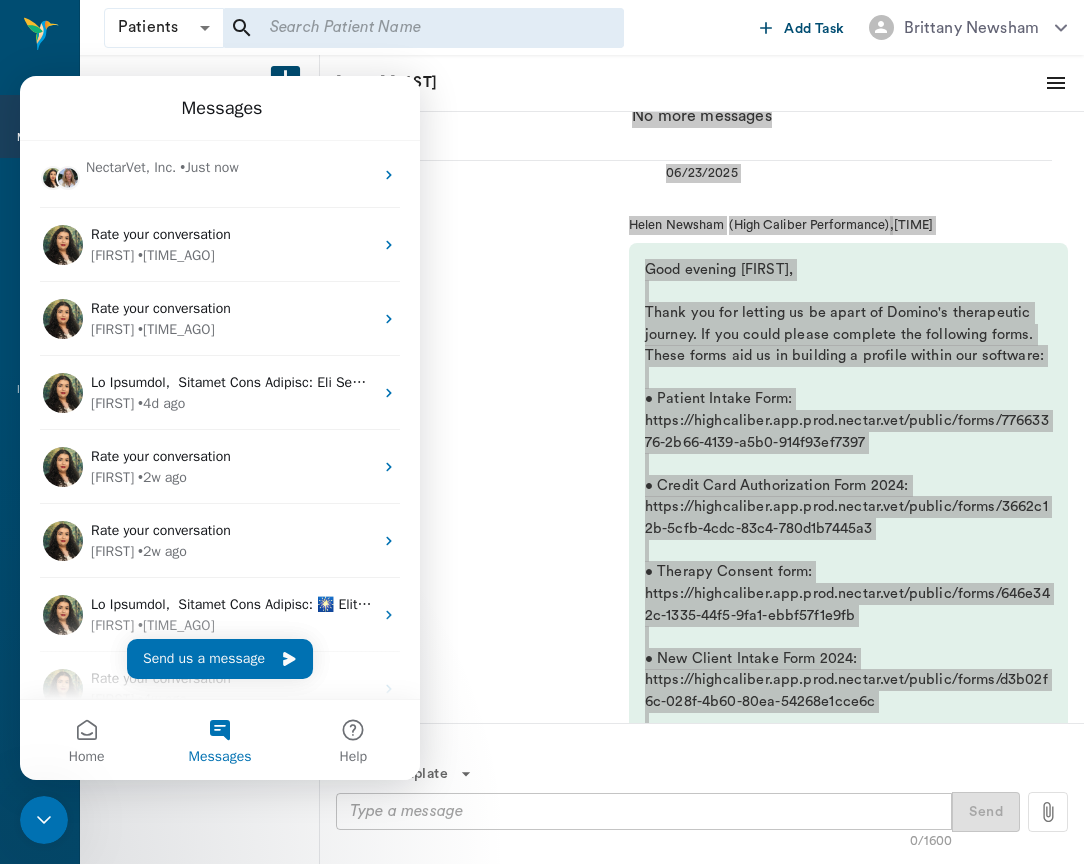 click 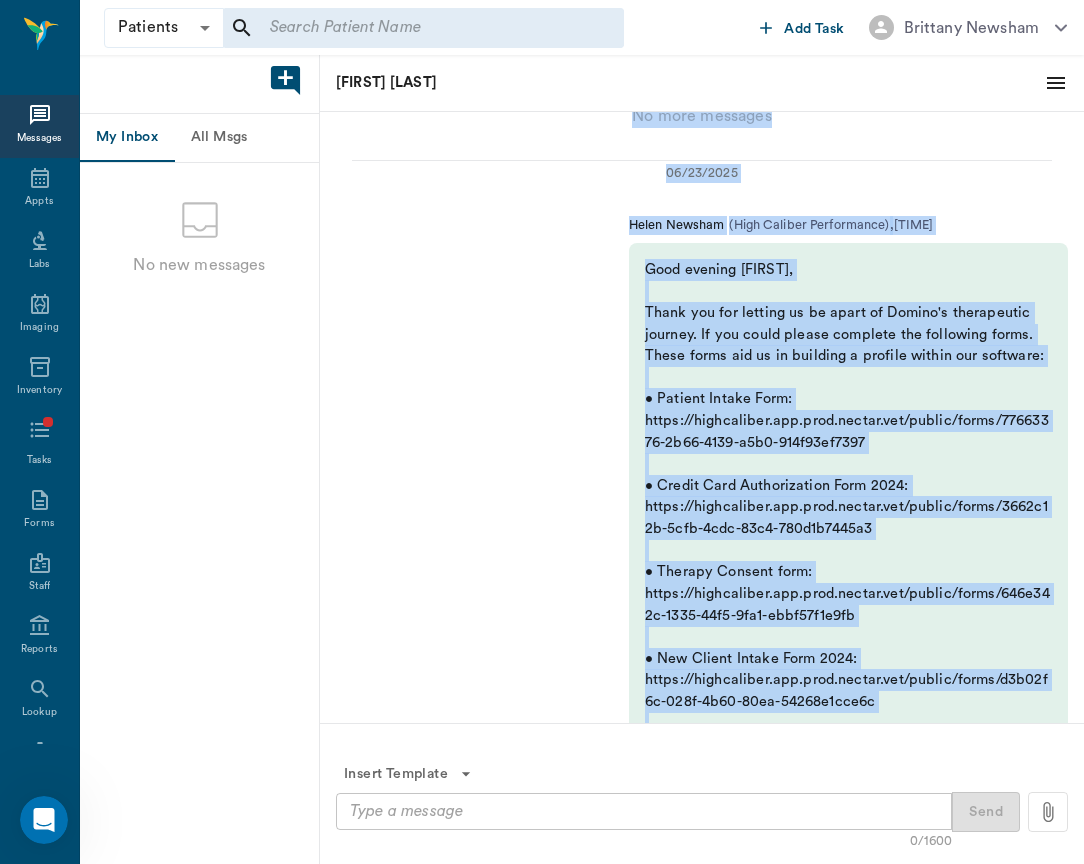 click at bounding box center (644, 811) 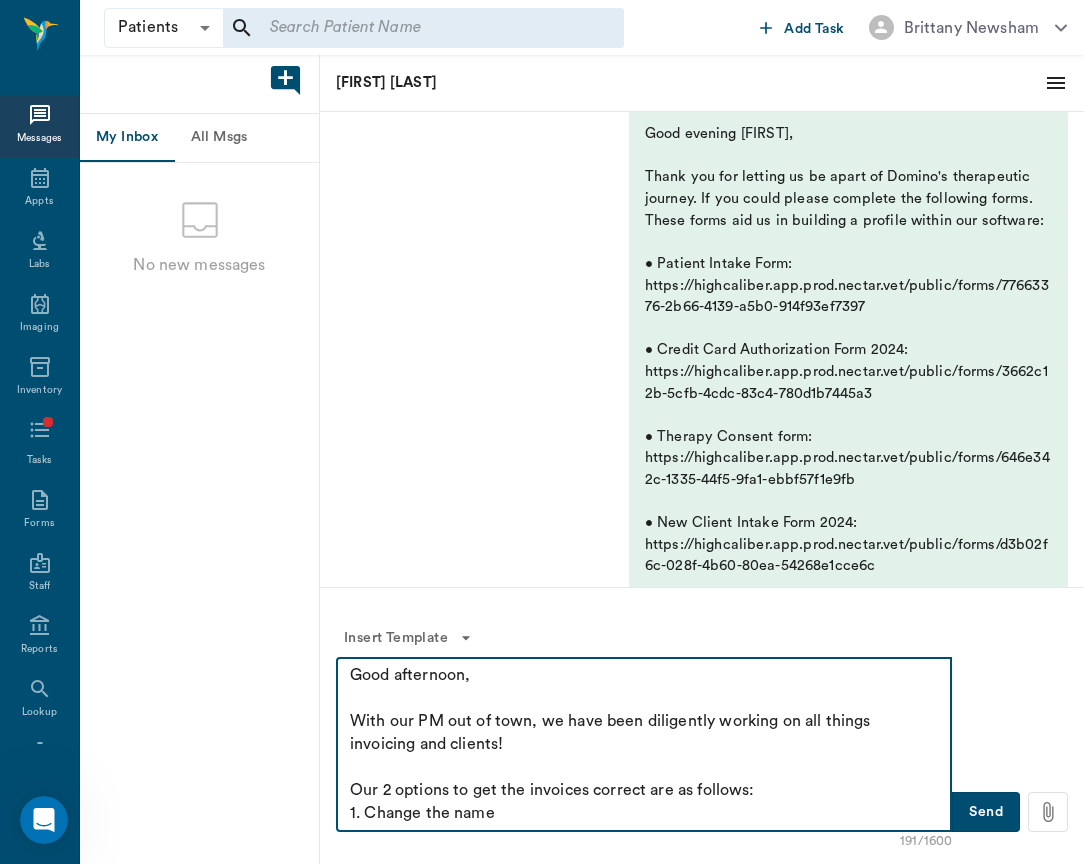 type on "Good afternoon,
With our PM out of town, we have been diligently working on all things invoicing and clients!
Our 2 options to get the invoices correct are as follows:
1. Change the name" 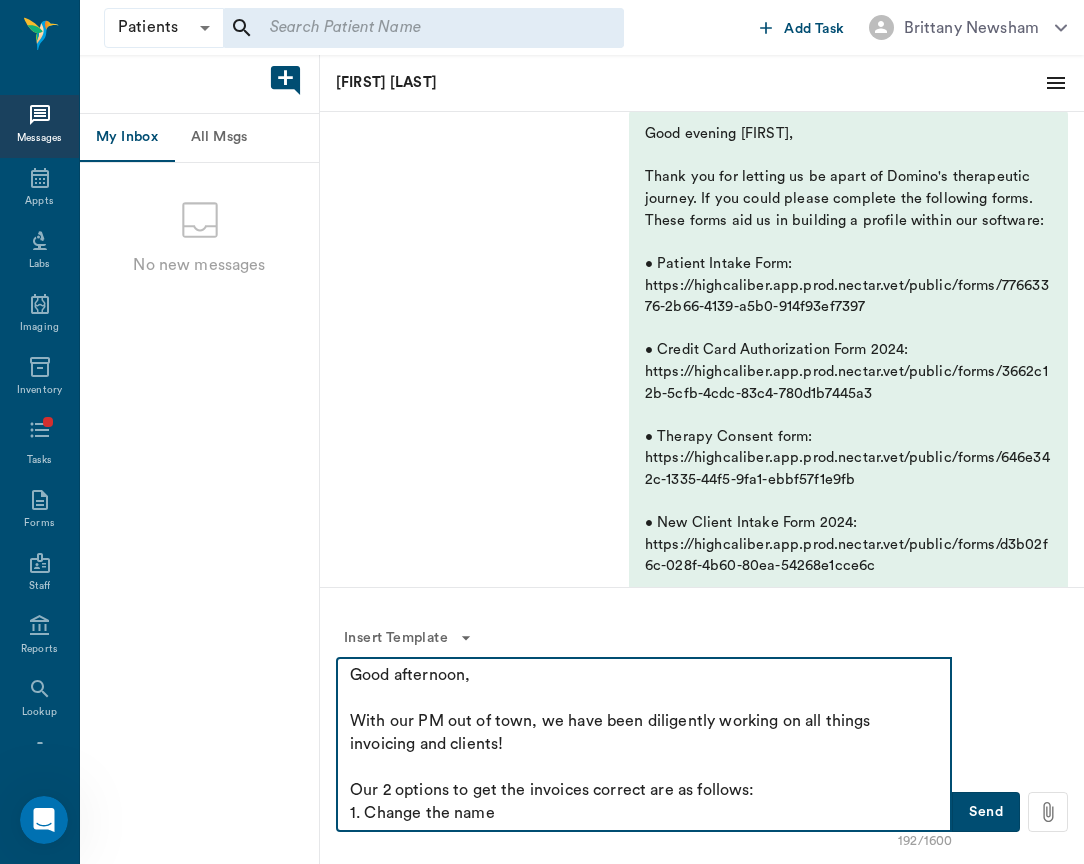 type 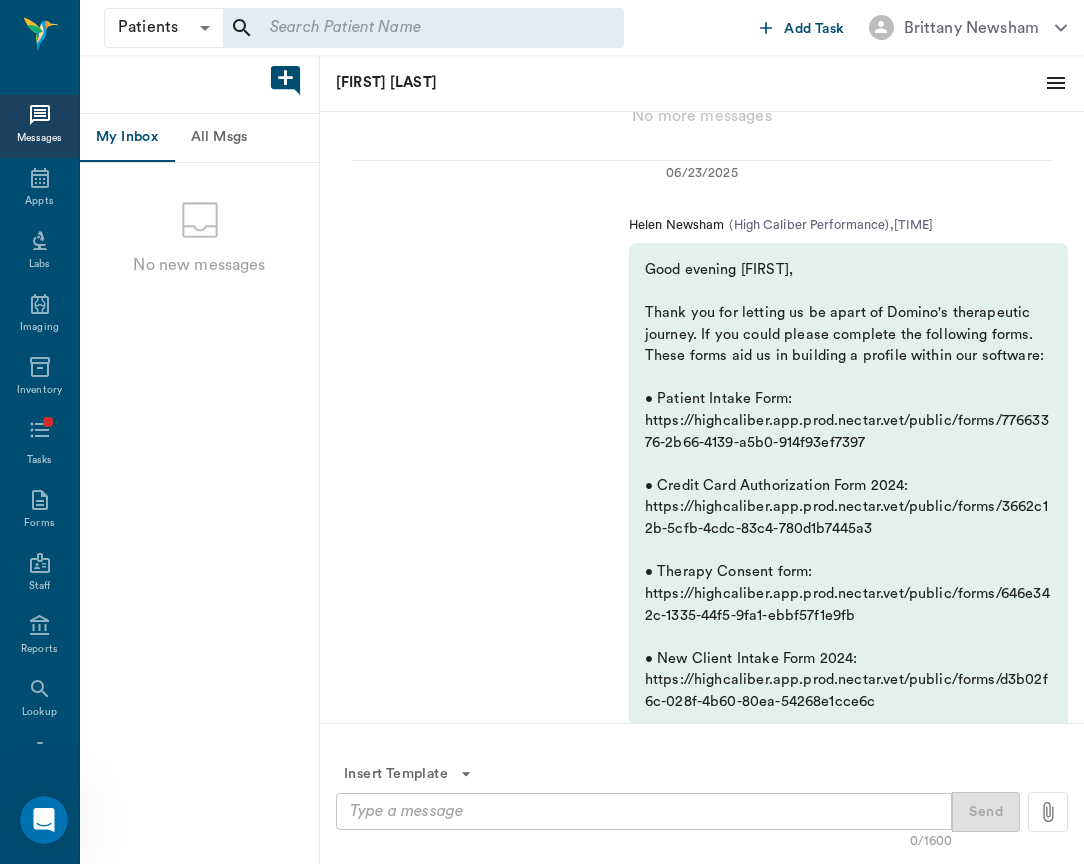 click on "All Msgs" at bounding box center (219, 138) 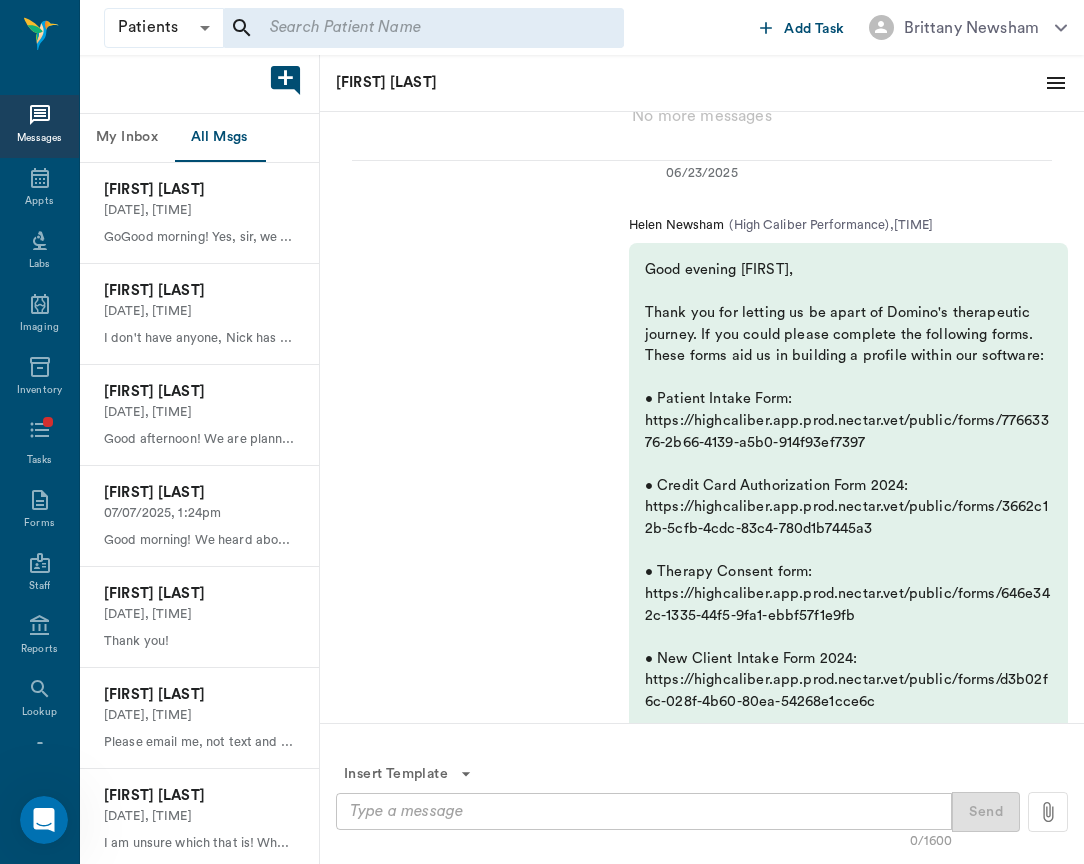 click at bounding box center [423, 28] 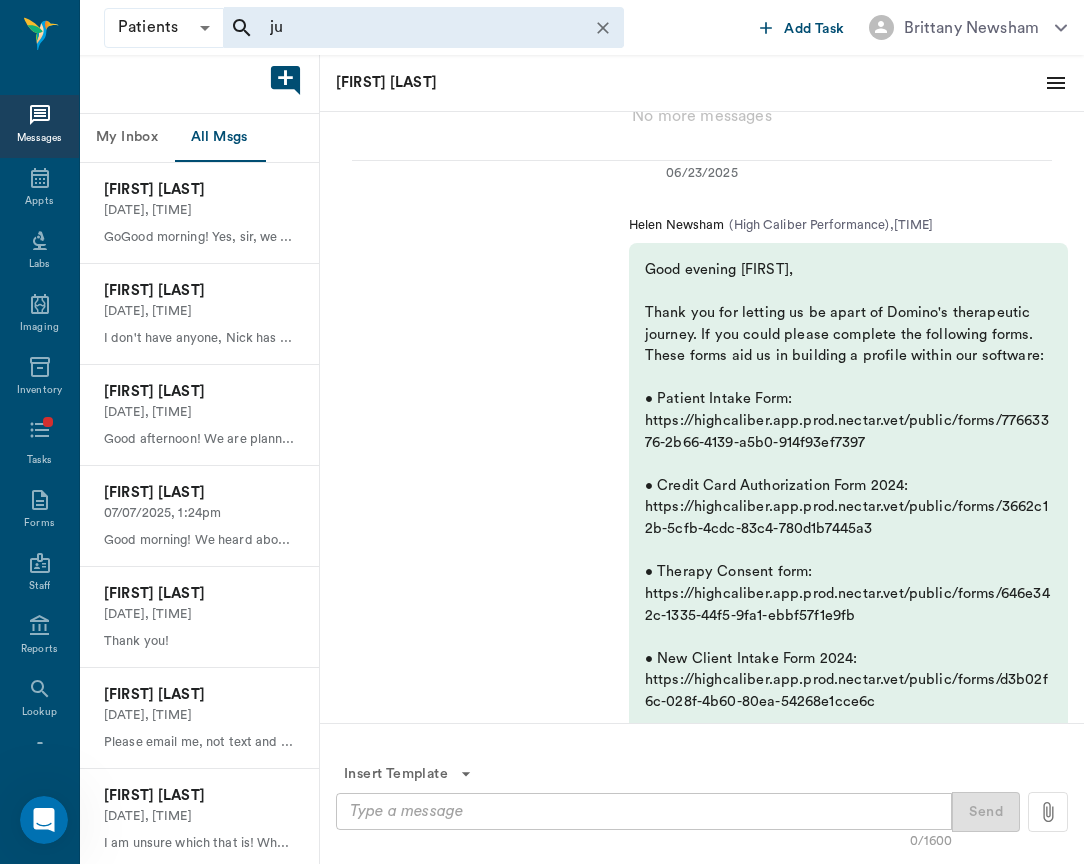 type on "j" 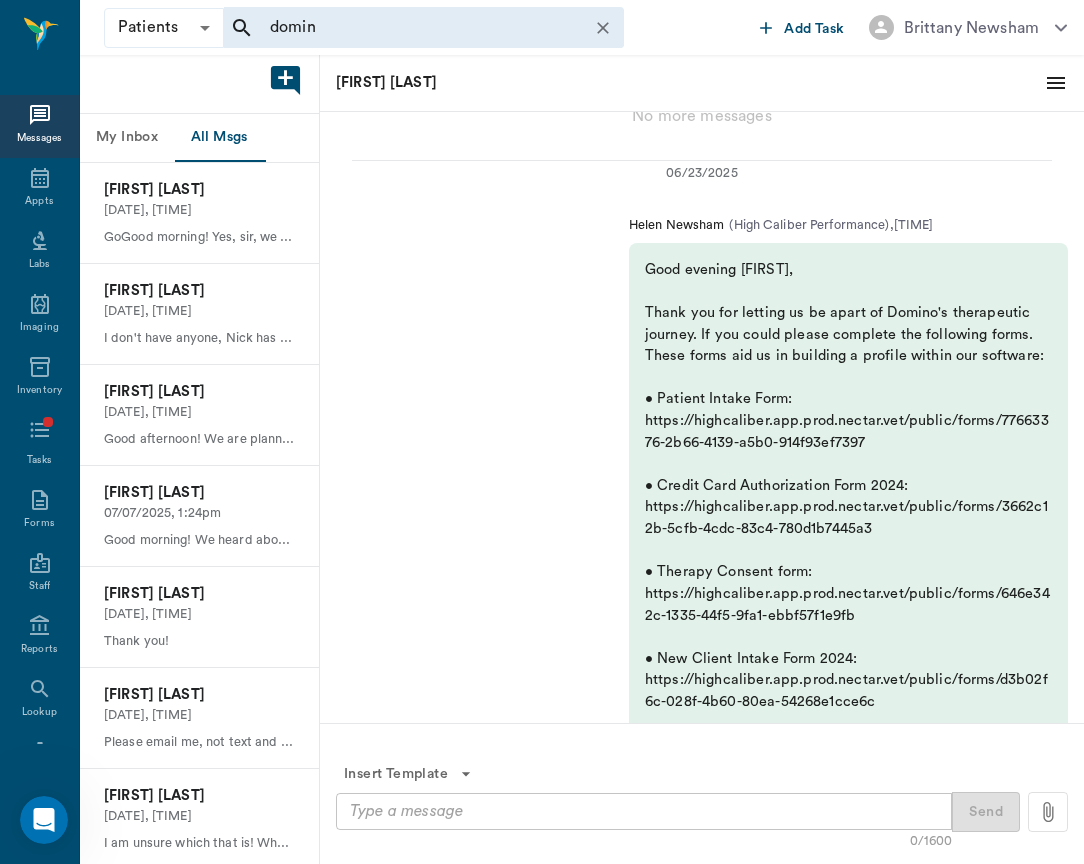 type on "domino" 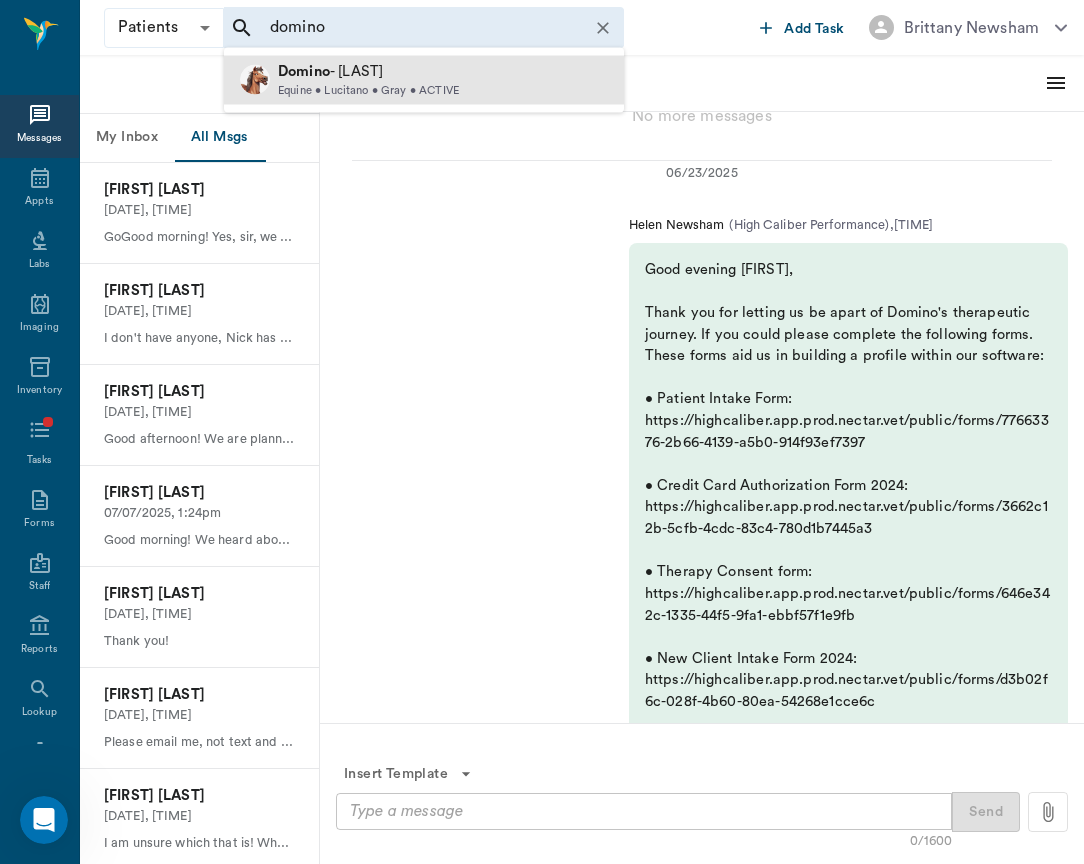 click on "Equine  • Lucitano  • Gray • ACTIVE" at bounding box center (368, 90) 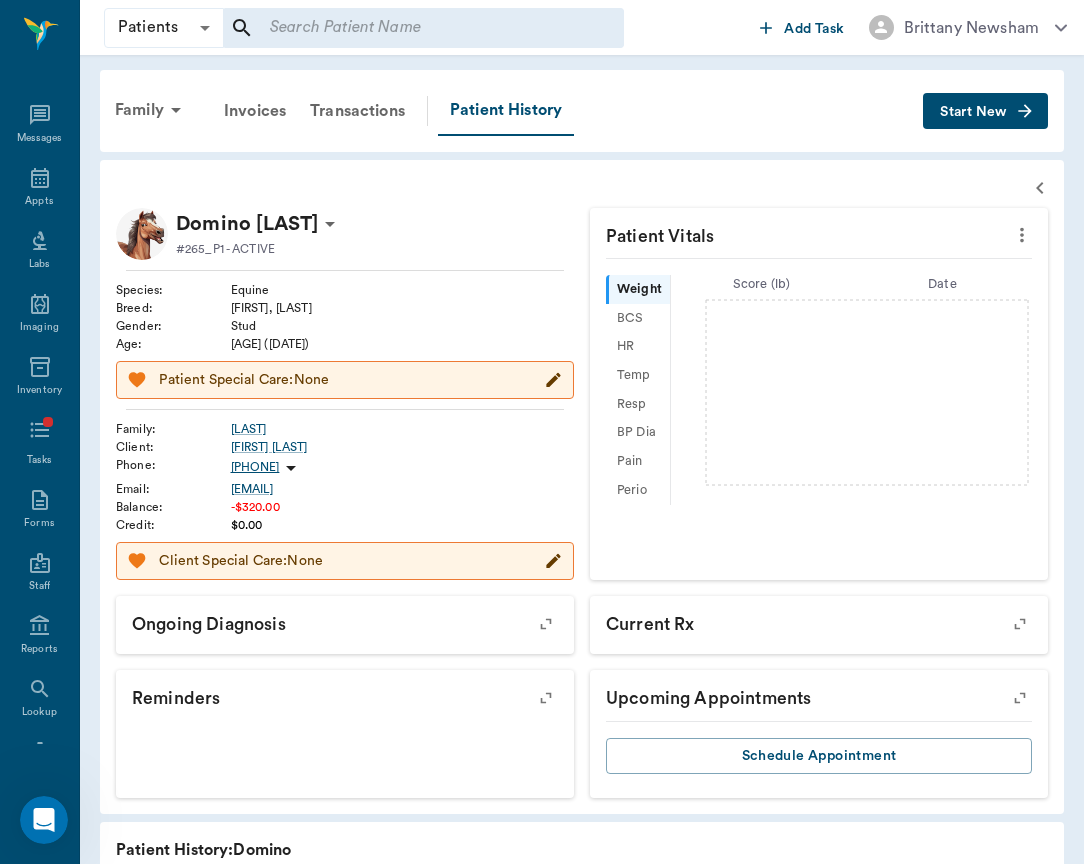 scroll, scrollTop: 0, scrollLeft: 0, axis: both 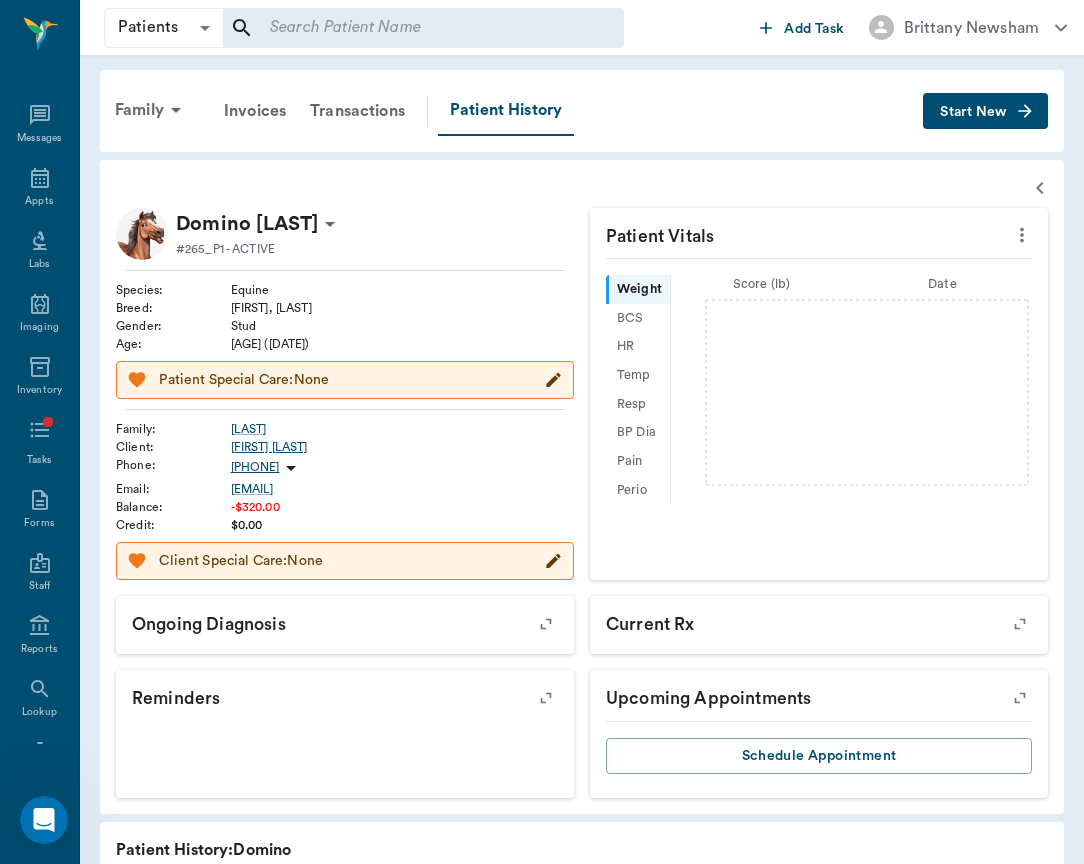 click on "[FIRST] [LAST]" at bounding box center (403, 447) 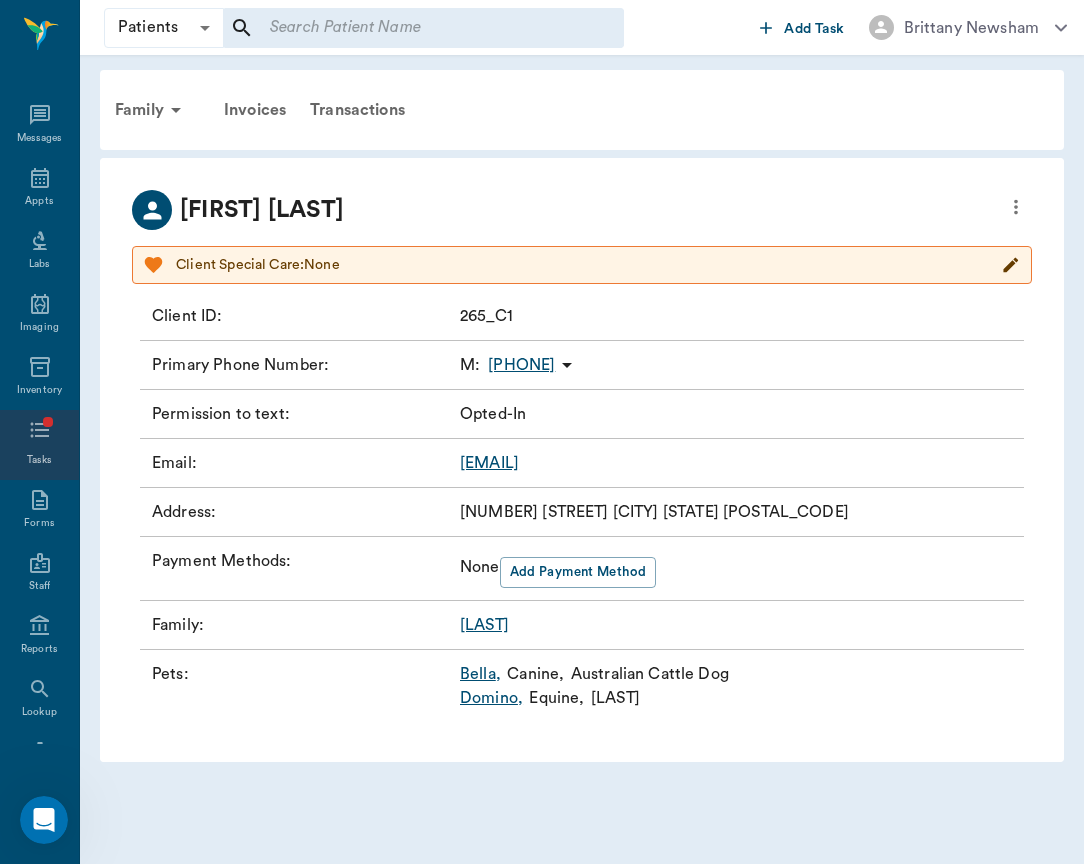 click 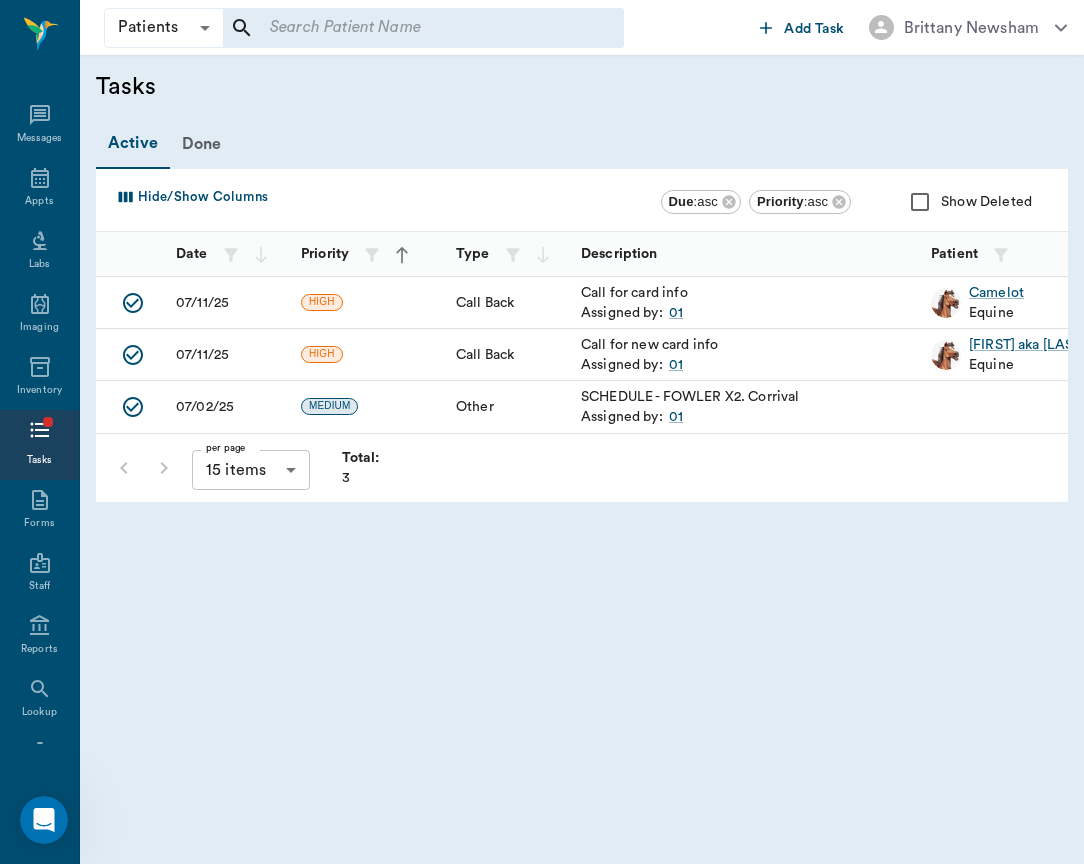 click on "07/11/25" at bounding box center (202, 303) 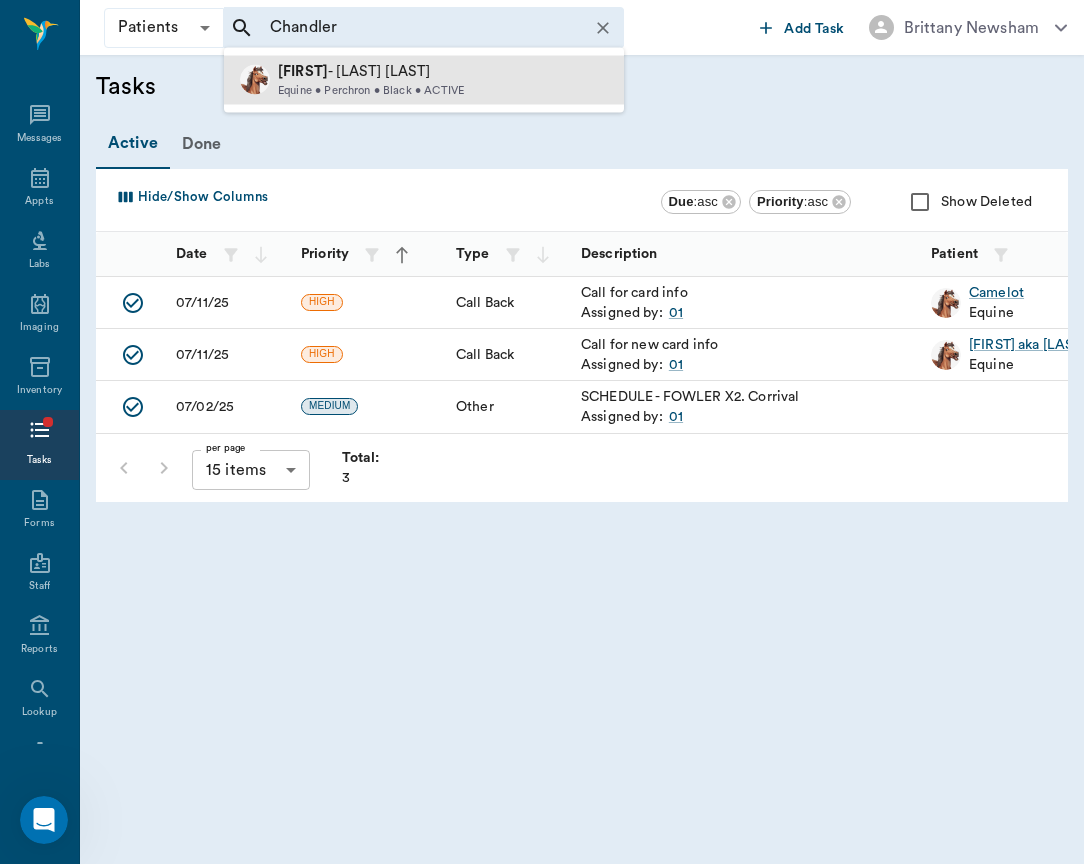 click on "[FIRST] - [LAST]" at bounding box center (371, 72) 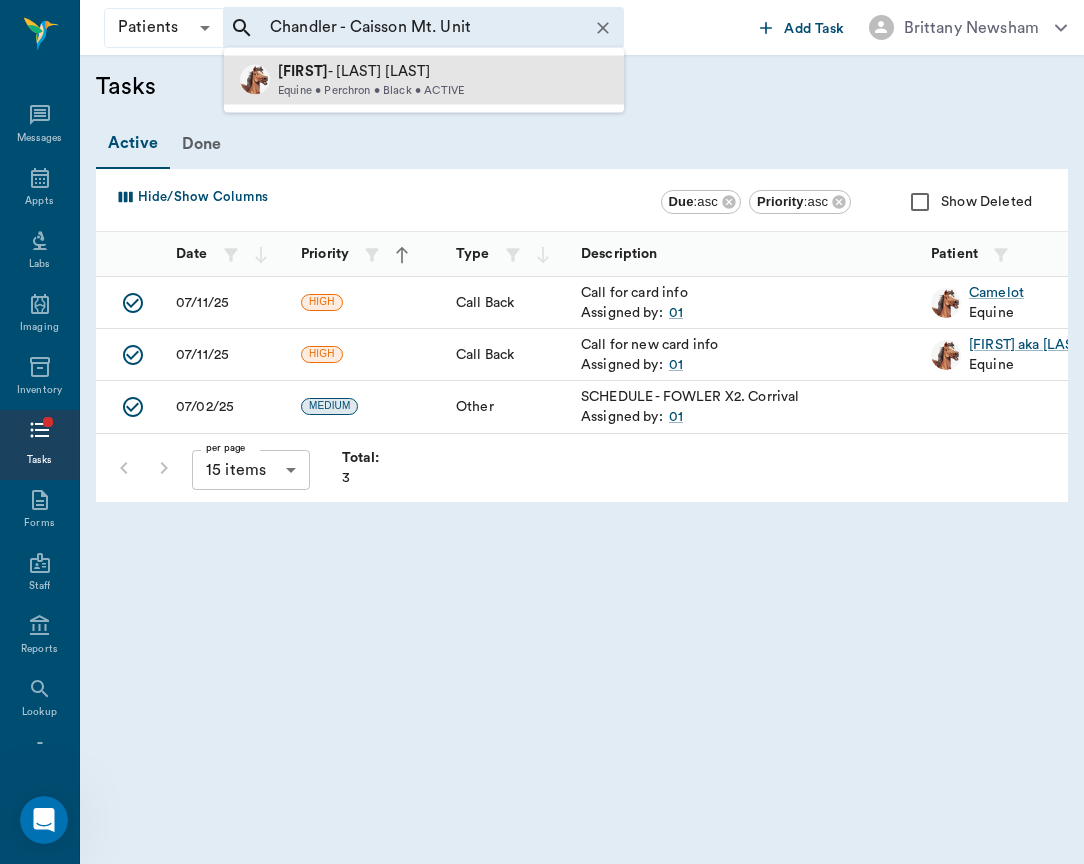 type 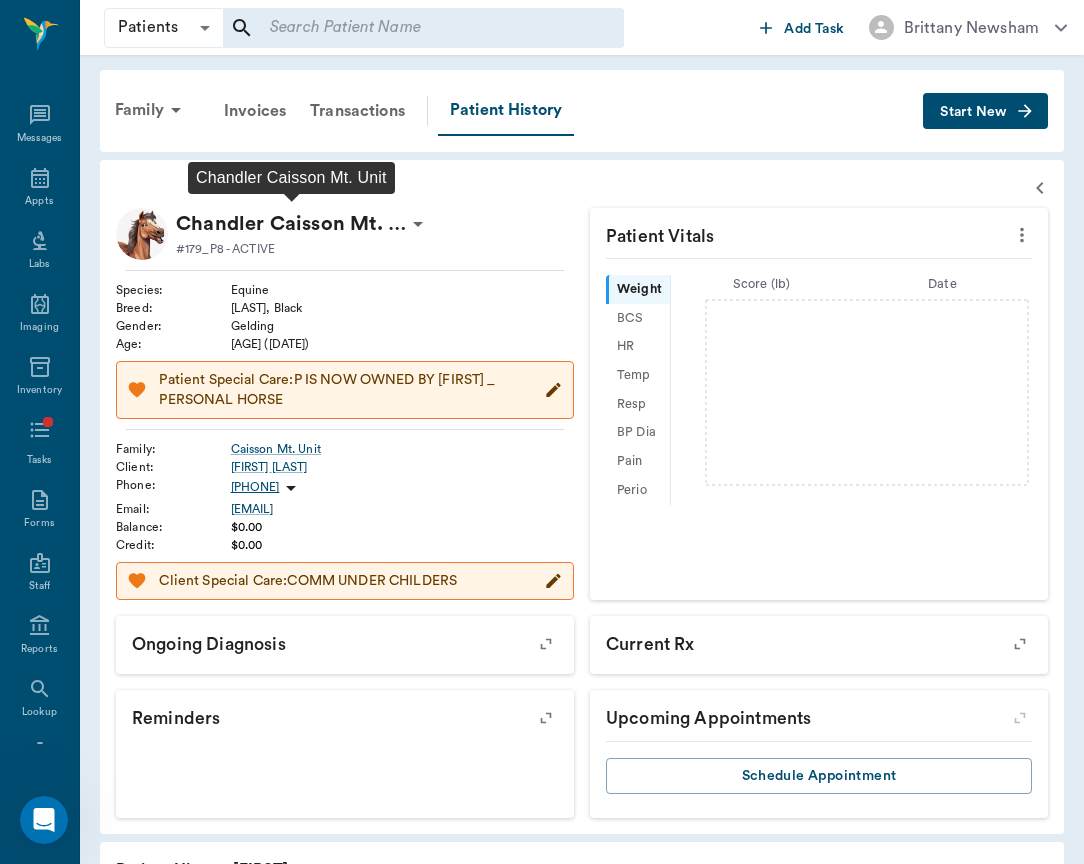 scroll, scrollTop: 0, scrollLeft: 0, axis: both 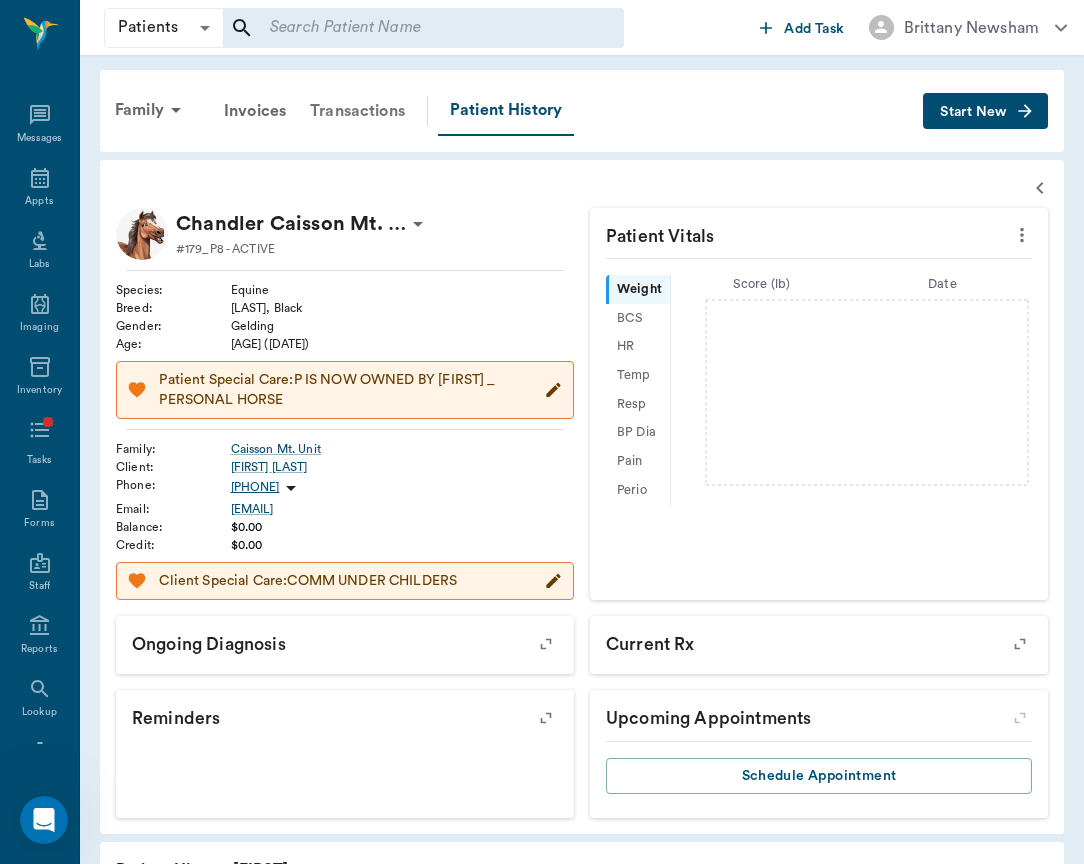 click on "Transactions" at bounding box center (357, 111) 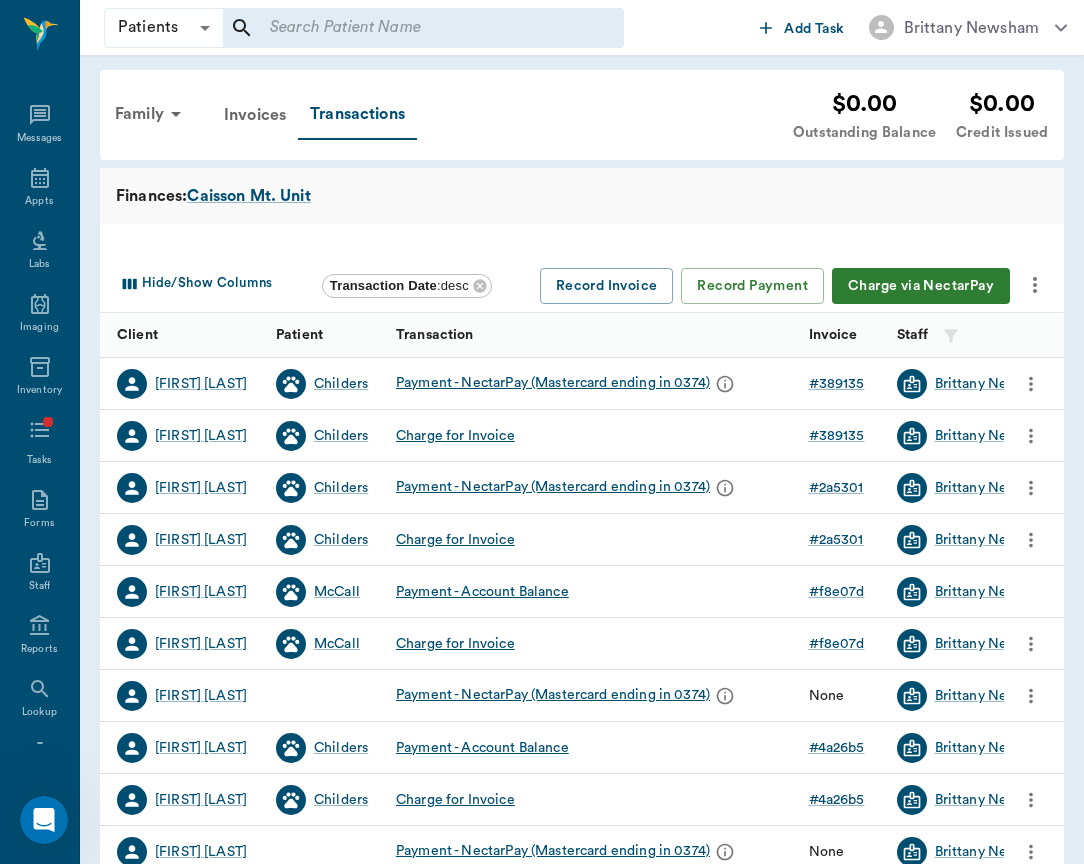 click on "Charge via NectarPay" at bounding box center [921, 286] 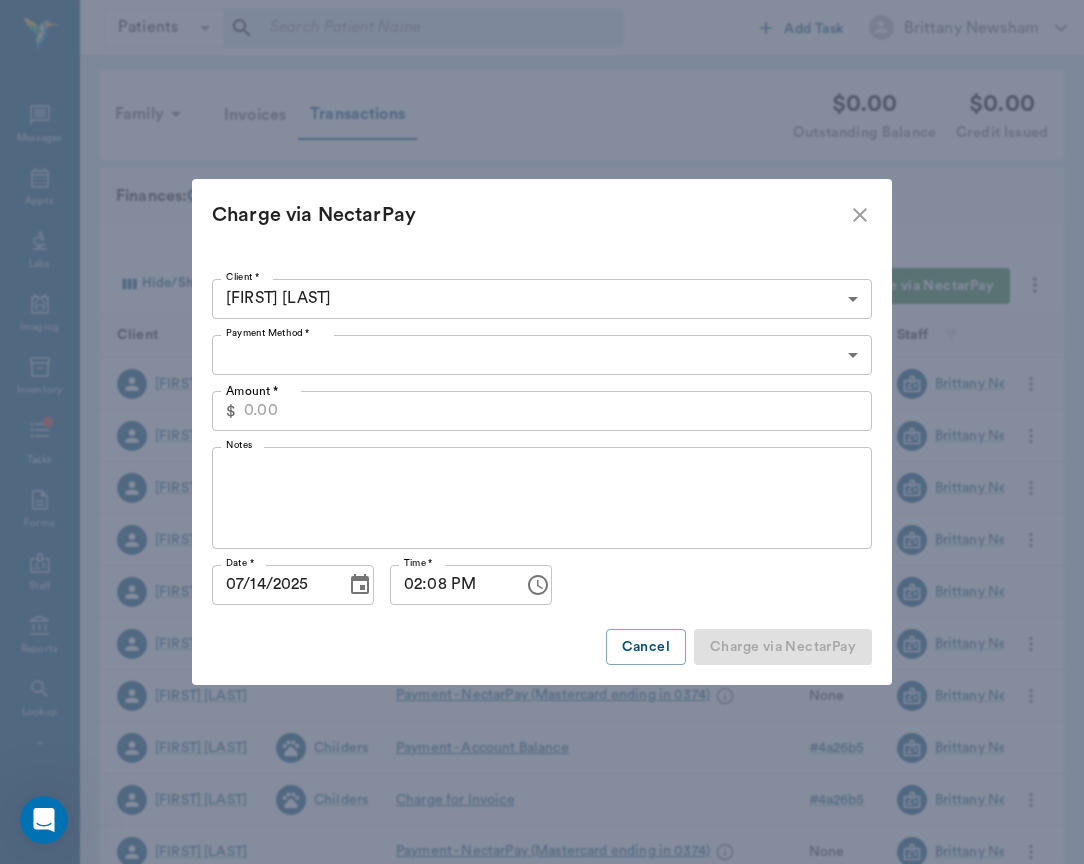 type on "CREDIT_CARDS_ON_FILE" 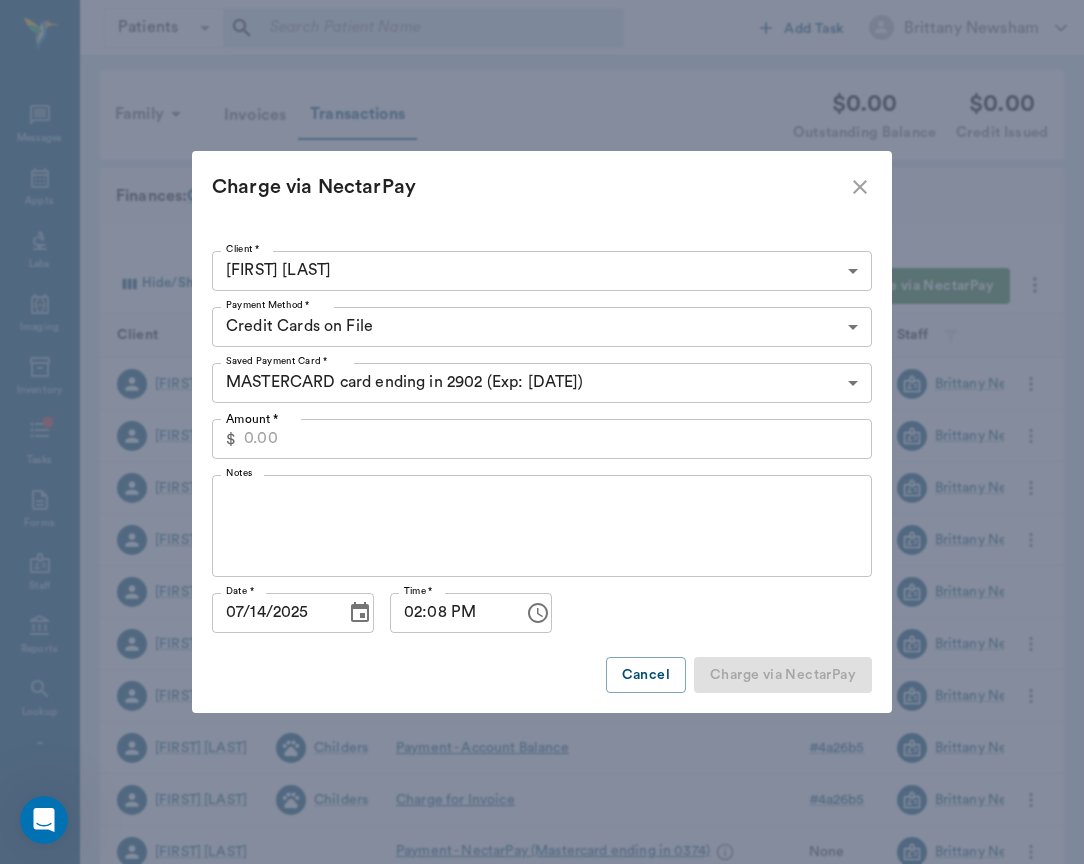 click on "Patients Patients ​ ​ ​ Add Task [FIRST] [LAST] Nectar Messages Appts Labs Imaging Inventory Tasks Forms Staff Reports Lookup Settings Family Invoices Transactions $0.00 Outstanding Balance $0.00 Credit Issued Finances:    Caisson Mt. Unit Hide/Show Columns Transaction Date :  desc Record Invoice Record Payment Charge via NectarPay Client Patient Transaction Invoice Staff Amount Transaction Date [FIRST] [LAST] Childers Payment - NectarPay (Mastercard ending in 0374) # 389135 [FIRST] [LAST] $2,500.00 07/11/25 [FIRST] [LAST] Childers Charge for Invoice # 389135 [FIRST] [LAST] -$2,500.00 06/19/25 [FIRST] [LAST] Childers Payment - NectarPay (Mastercard ending in 0374) # 2a5301 [FIRST] [LAST] $2,500.00 05/22/25 [FIRST] [LAST] Childers Charge for Invoice # 2a5301 [FIRST] [LAST] -$2,500.00 05/21/25 [FIRST] [LAST] McCall Payment - Account Balance  # f8e07d [FIRST] [LAST] $775.00 05/09/25 [FIRST] [LAST] McCall Charge for Invoice # f8e07d [FIRST] [LAST] -$775.00 05/09/25 [FIRST] [LAST] None [FIRST] [LAST]" at bounding box center [542, 615] 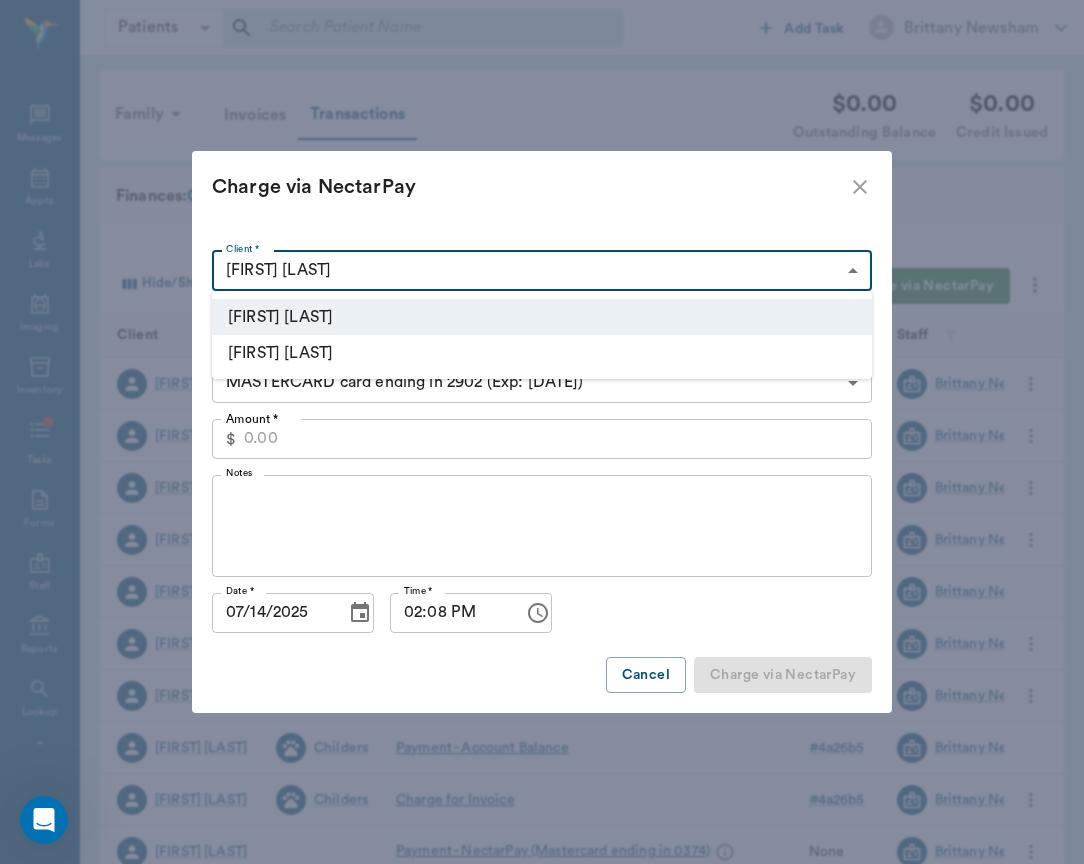 click at bounding box center (542, 432) 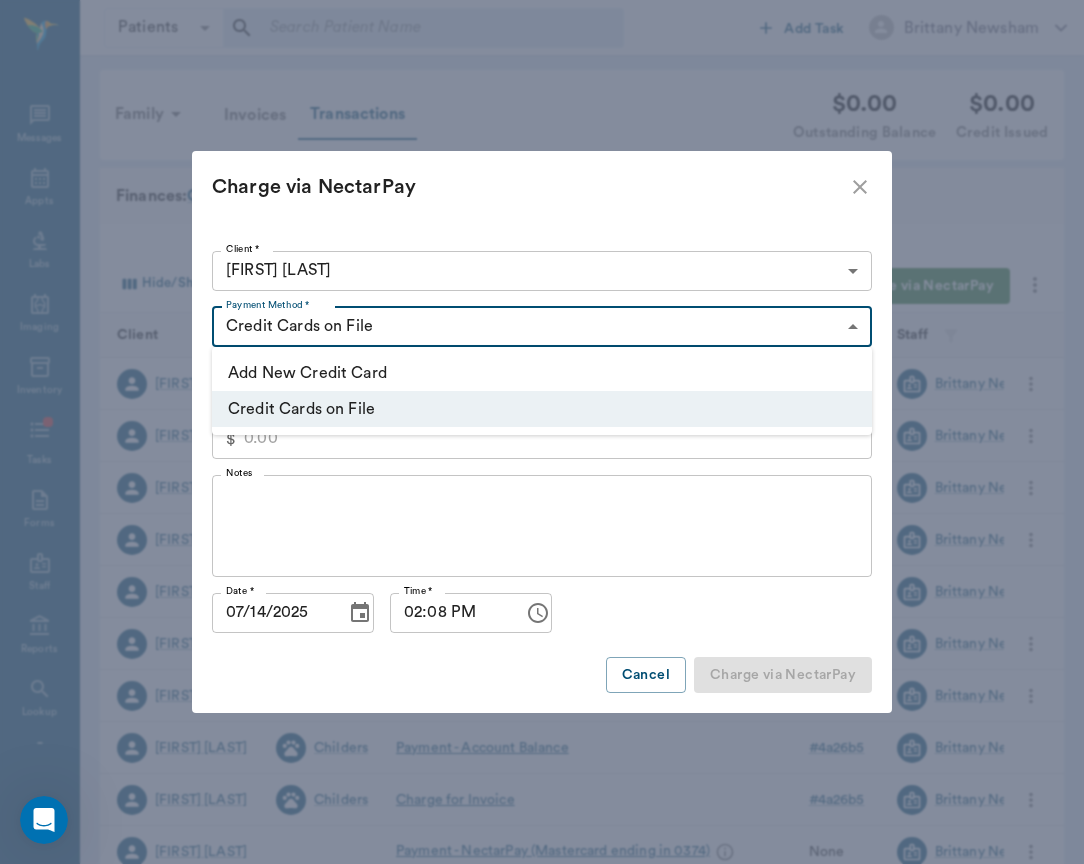 click on "Patients Patients ​ ​ ​ Add Task [FIRST] [LAST] Nectar Messages Appts Labs Imaging Inventory Tasks Forms Staff Reports Lookup Settings Family Invoices Transactions $0.00 Outstanding Balance $0.00 Credit Issued Finances:    Caisson Mt. Unit Hide/Show Columns Transaction Date :  desc Record Invoice Record Payment Charge via NectarPay Client Patient Transaction Invoice Staff Amount Transaction Date [FIRST] [LAST] Childers Payment - NectarPay (Mastercard ending in 0374) # 389135 [FIRST] [LAST] $2,500.00 07/11/25 [FIRST] [LAST] Childers Charge for Invoice # 389135 [FIRST] [LAST] -$2,500.00 06/19/25 [FIRST] [LAST] Childers Payment - NectarPay (Mastercard ending in 0374) # 2a5301 [FIRST] [LAST] $2,500.00 05/22/25 [FIRST] [LAST] Childers Charge for Invoice # 2a5301 [FIRST] [LAST] -$2,500.00 05/21/25 [FIRST] [LAST] McCall Payment - Account Balance  # f8e07d [FIRST] [LAST] $775.00 05/09/25 [FIRST] [LAST] McCall Charge for Invoice # f8e07d [FIRST] [LAST] -$775.00 05/09/25 [FIRST] [LAST] None [FIRST] [LAST]" at bounding box center (542, 615) 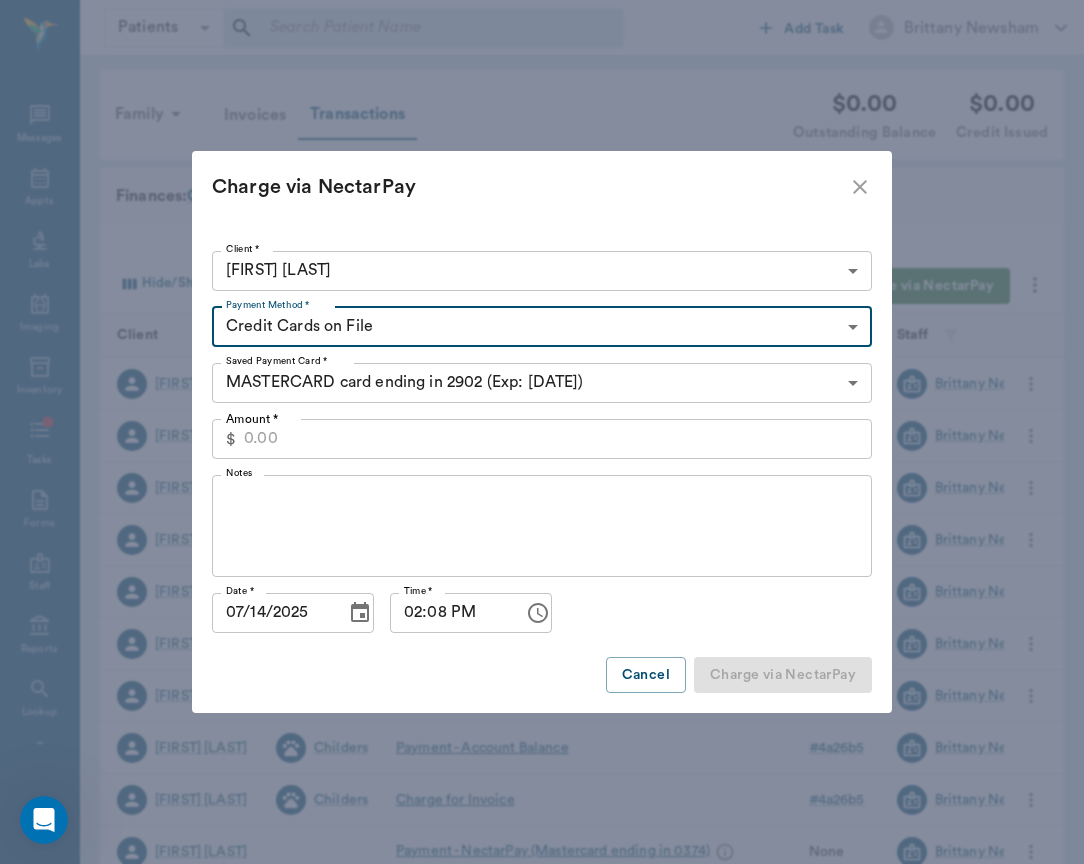 click 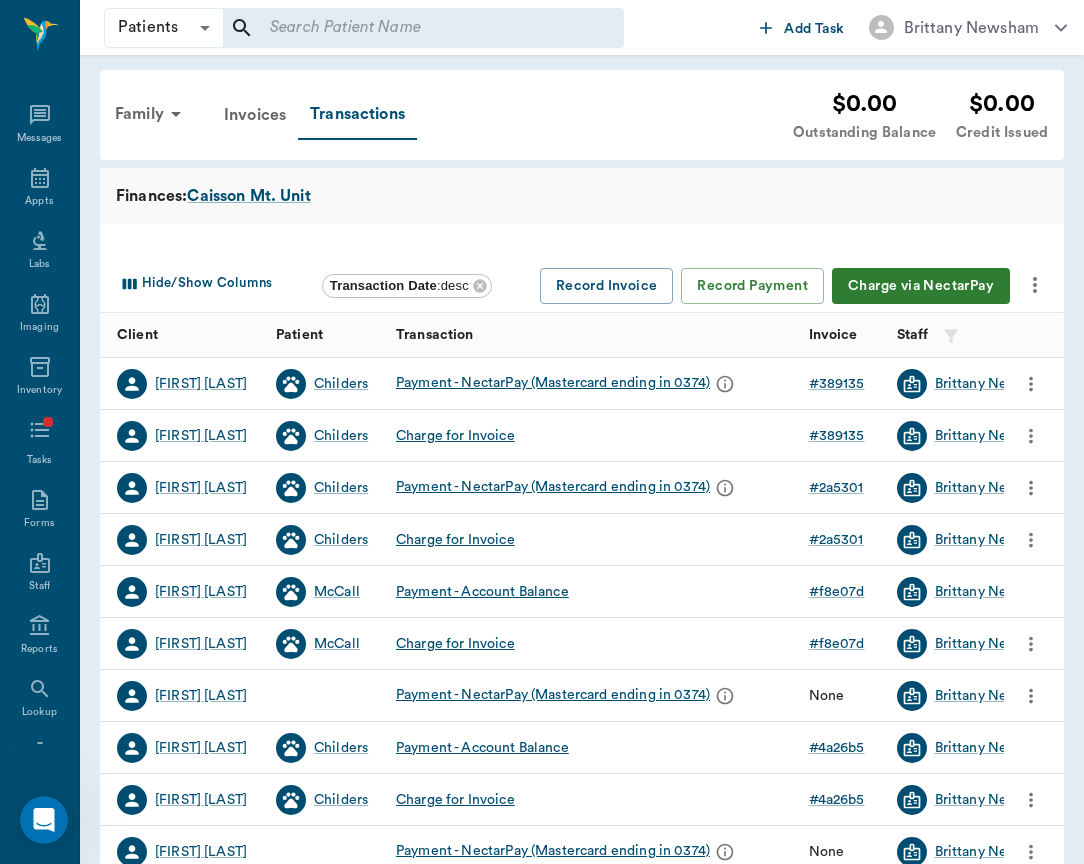 click 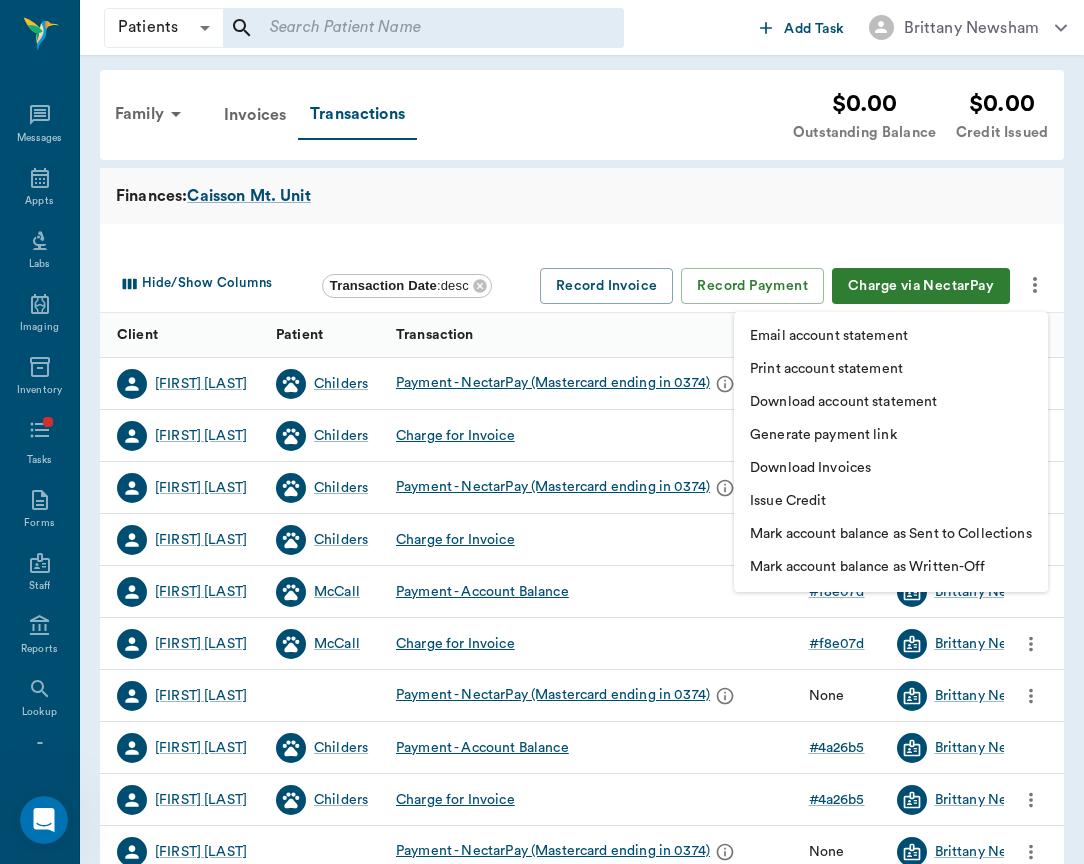 click on "Generate payment link" at bounding box center (891, 435) 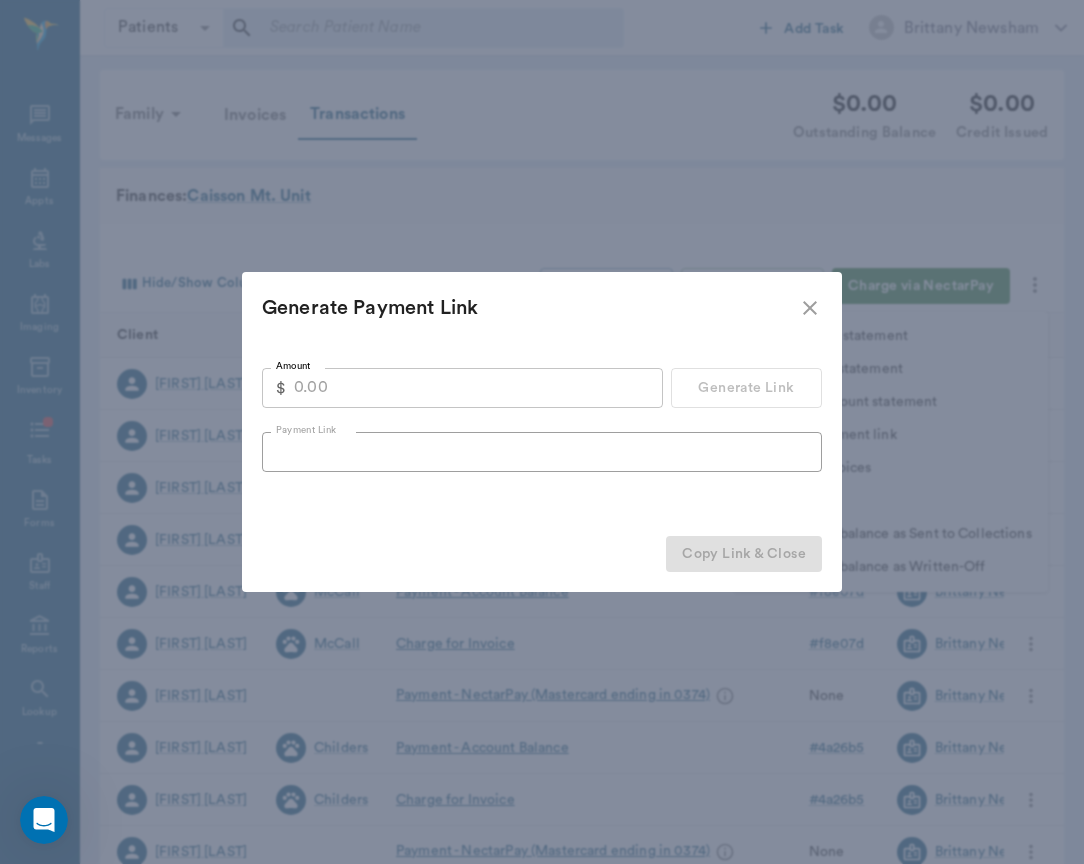 click on "Amount" at bounding box center (478, 388) 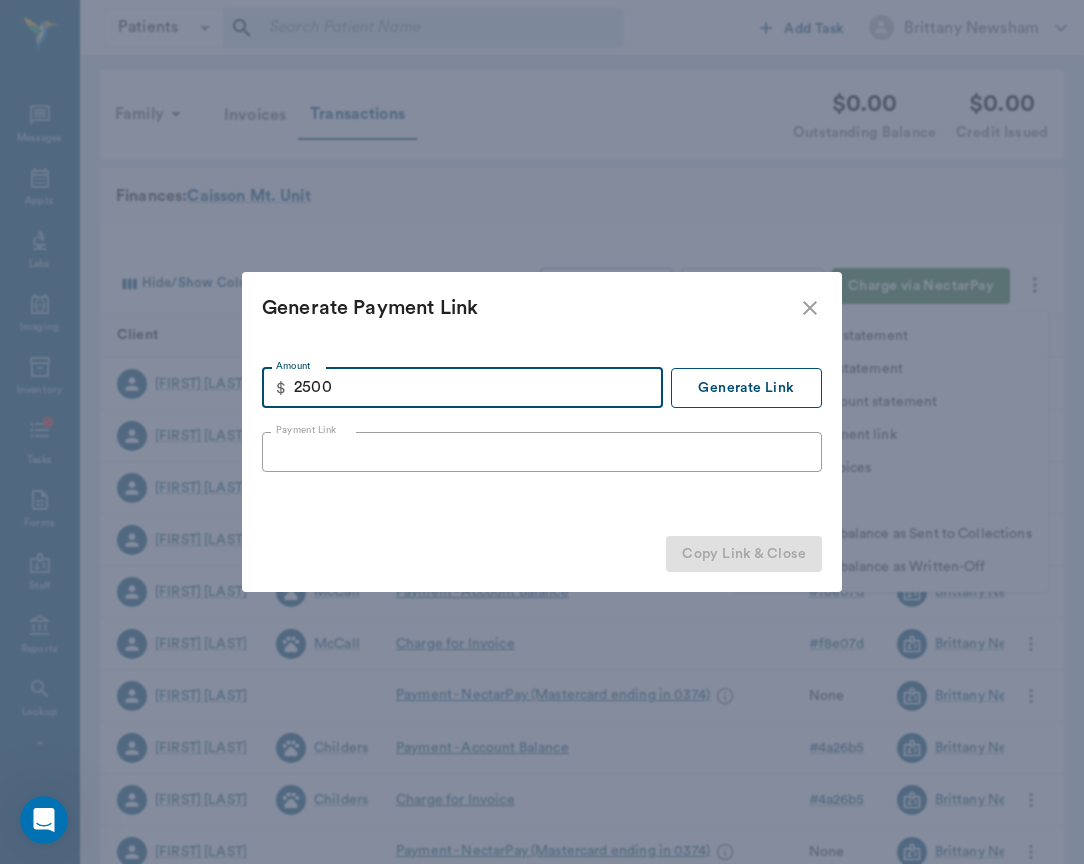 type on "2500.00" 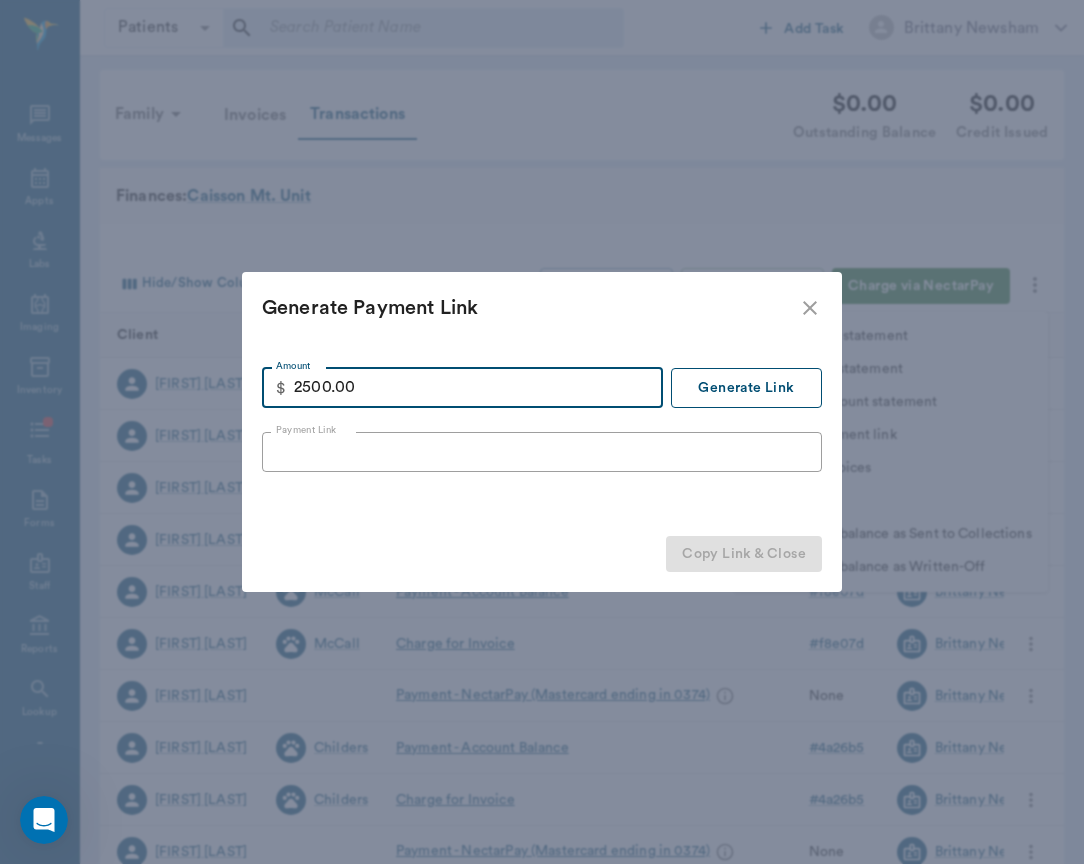 click on "Generate Link" at bounding box center (746, 388) 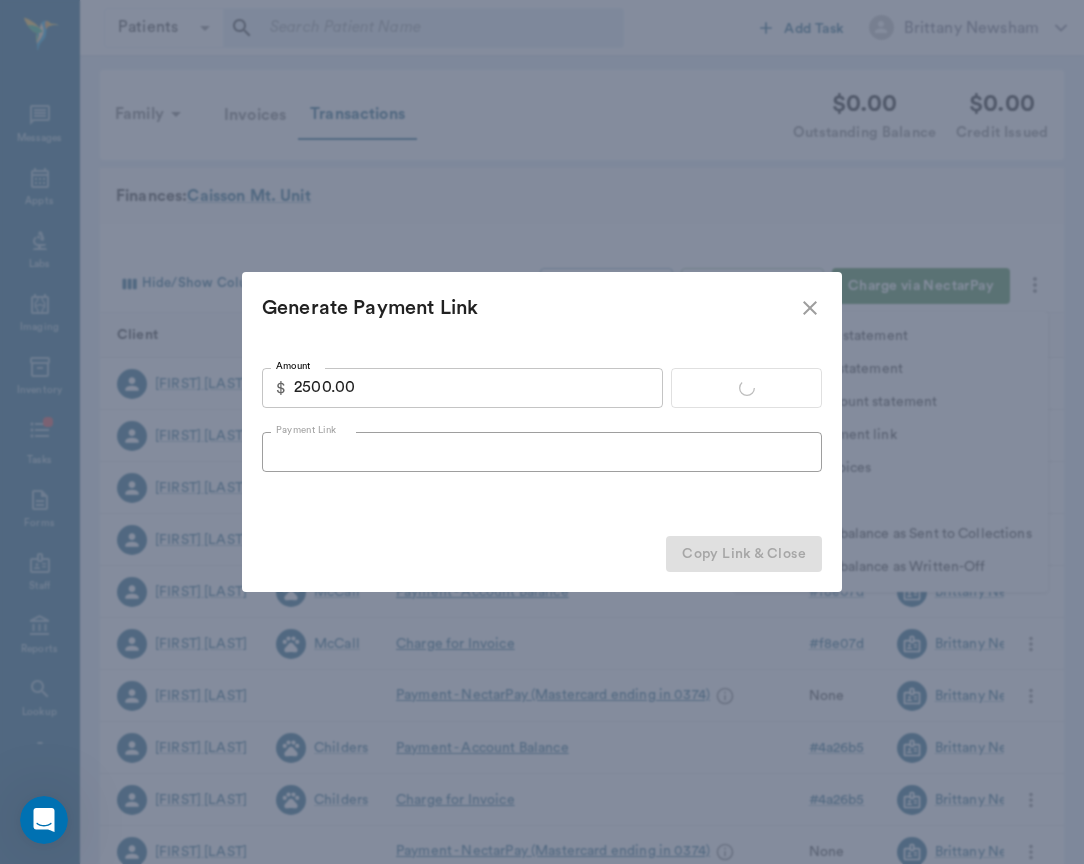 type on "https://nectarvet.paymentsonline.io/pay/cs_mfH4y0NqU2jKRMQ62FwXJ#fidkdWxabmB8Jz8ndW5aMGRWV2xWUzBJdDVyaHNQZF9QXTJVQTdJZmNGbFxybGZWNWpqM1VrbzdiTX9CR3RrYz1zfWxvMGpJUlNyZzRwX31fcUZtMnZPVnNzMXJxbVxAcWd3fDY0XWxUR0k1dUhoNUtOTycpJ2RmZmpwa3FabGEnPydkZmZxWmNqUWlUN0ZxfGA3U3JqNzF0PUFBTCcpJ2RmZmpwa3Faa2RoYCc%2FJ01sYm0lRmRpbGdgdyVVYHdjandoZGtmYCklSUlGJykncmBndmxxYCc%2FJ21xcXV2PyoqcnJyK21sYm1mZGlsZ2B3dWB3Y2p3aGRrZmArZmpoJ3g%3D" 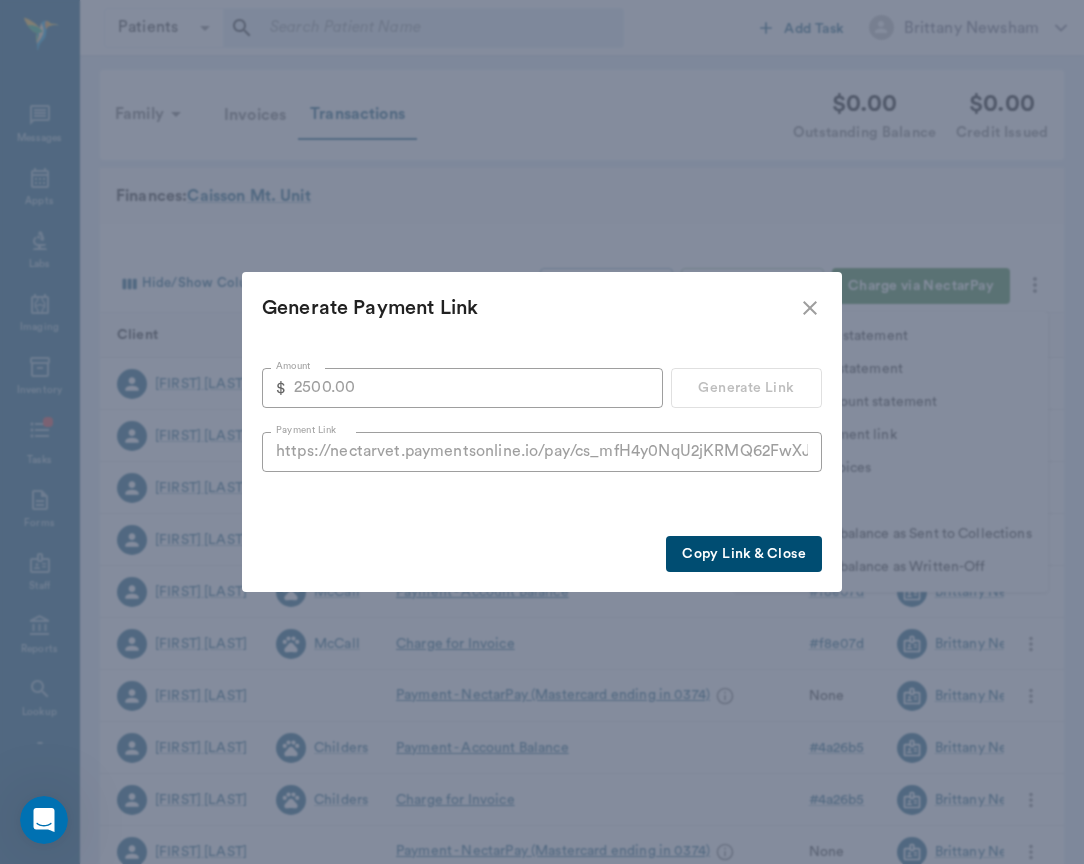 click on "Copy Link & Close" at bounding box center [744, 554] 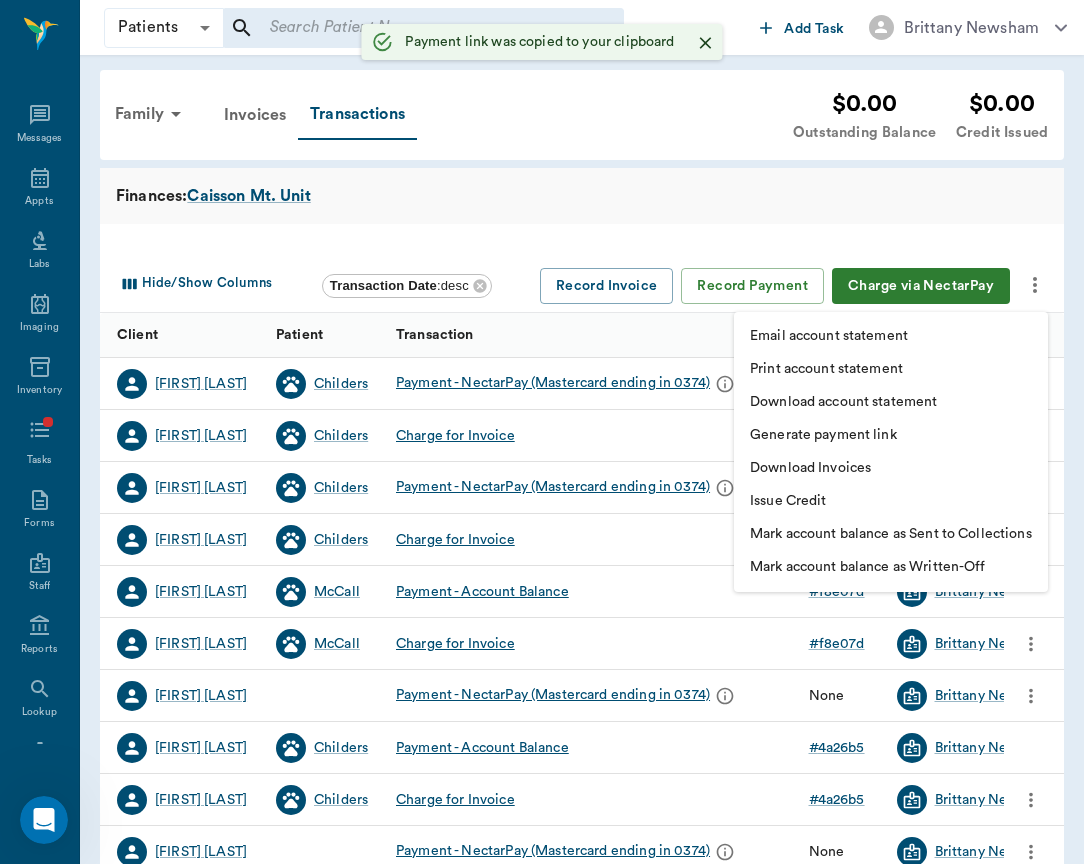 click at bounding box center (542, 432) 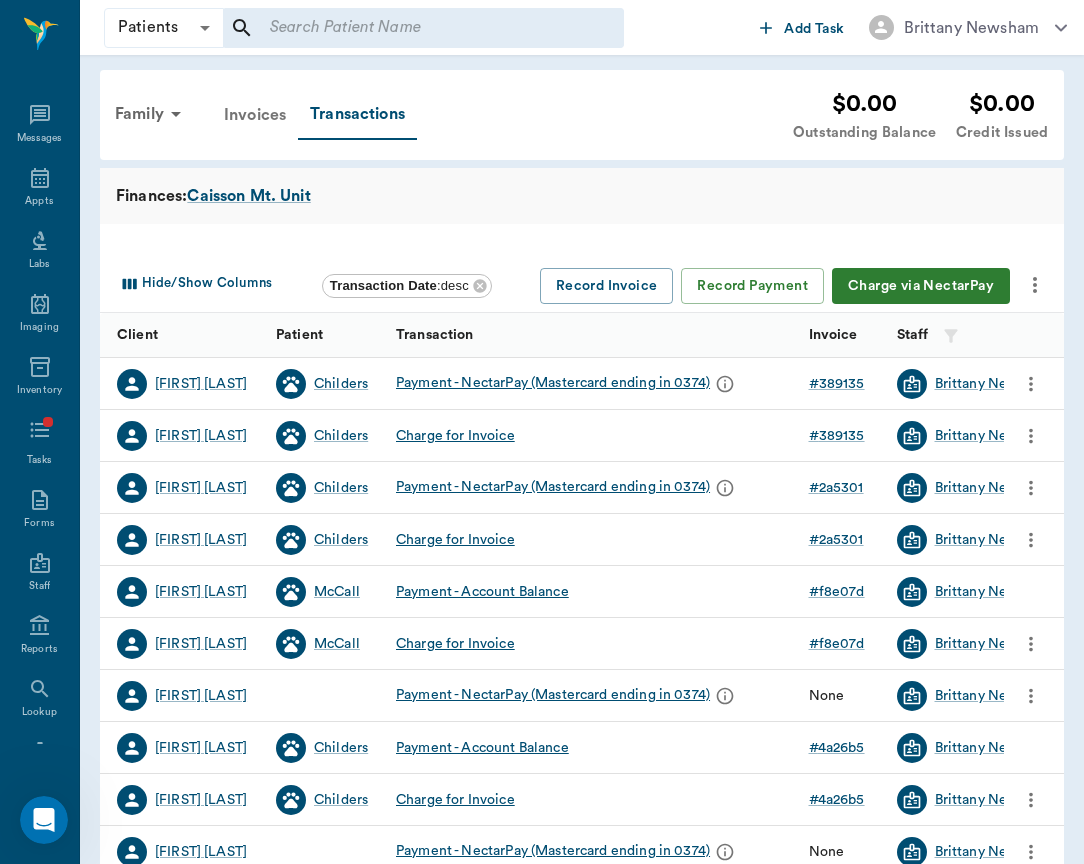 click on "Invoices" at bounding box center [255, 115] 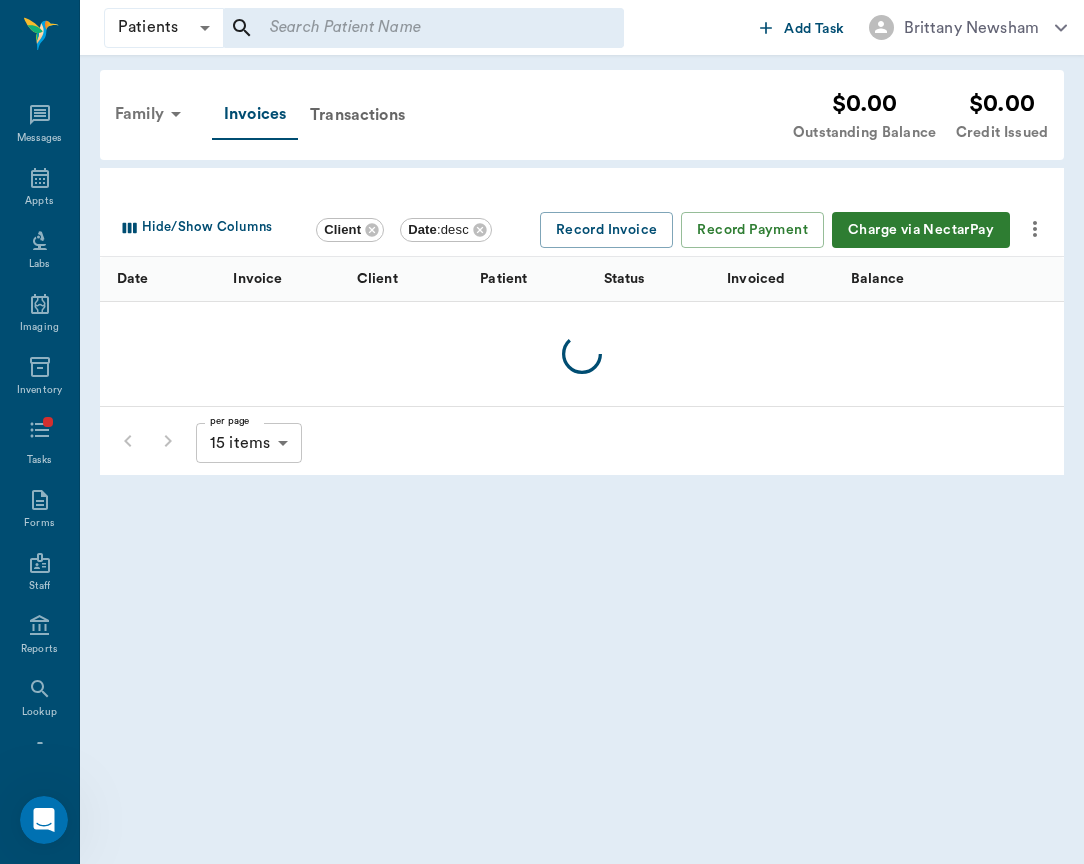 click on "Family" at bounding box center [151, 114] 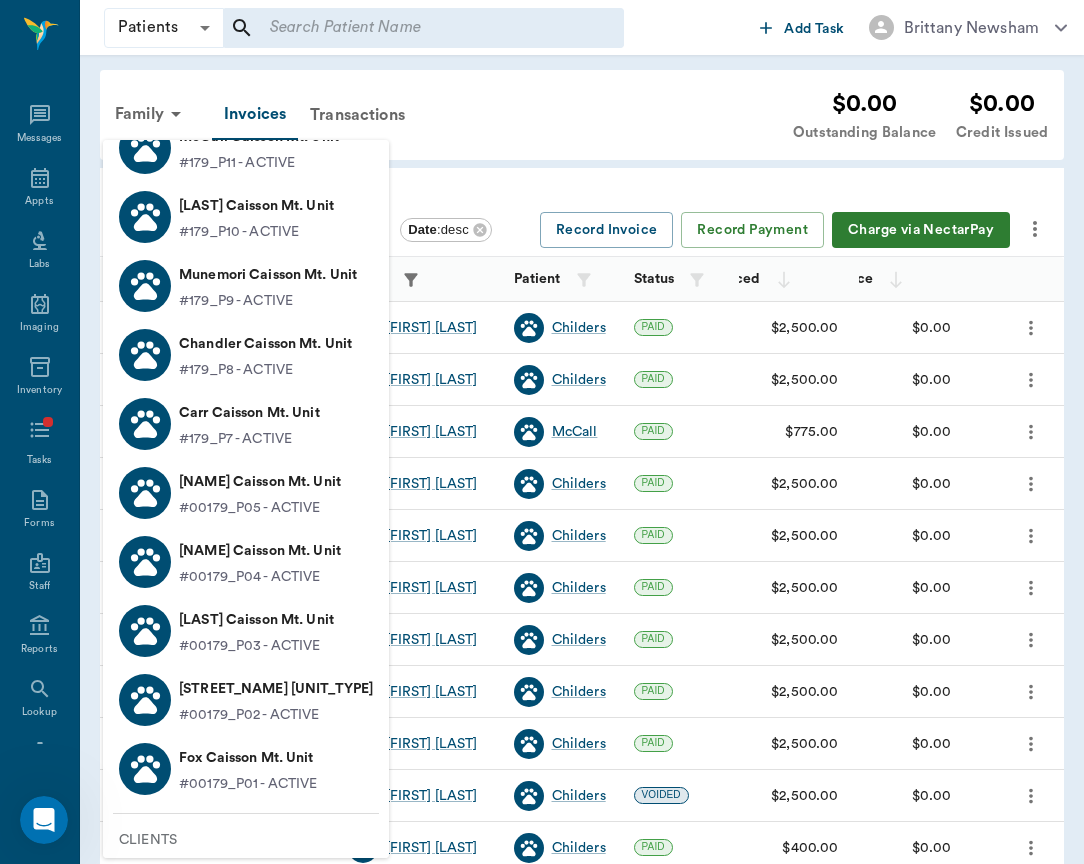 scroll, scrollTop: 411, scrollLeft: 0, axis: vertical 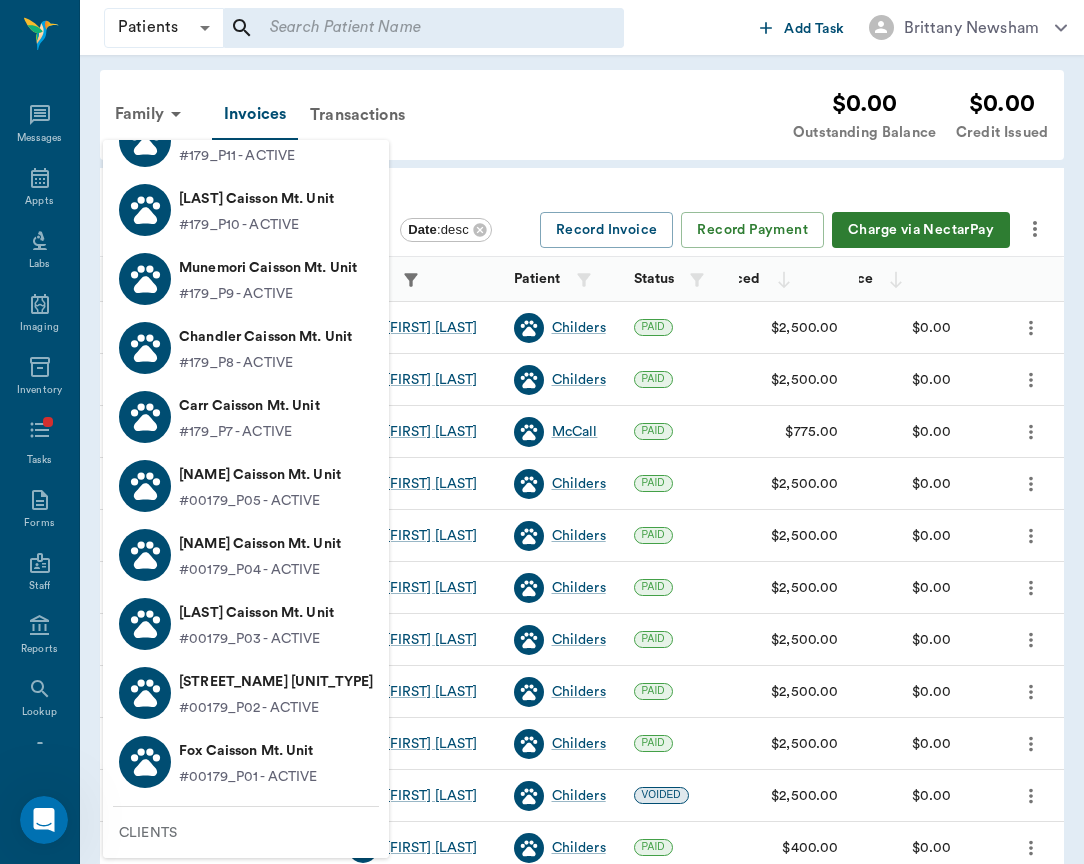 click on "[NAME] Caisson Mt. Unit" at bounding box center (260, 544) 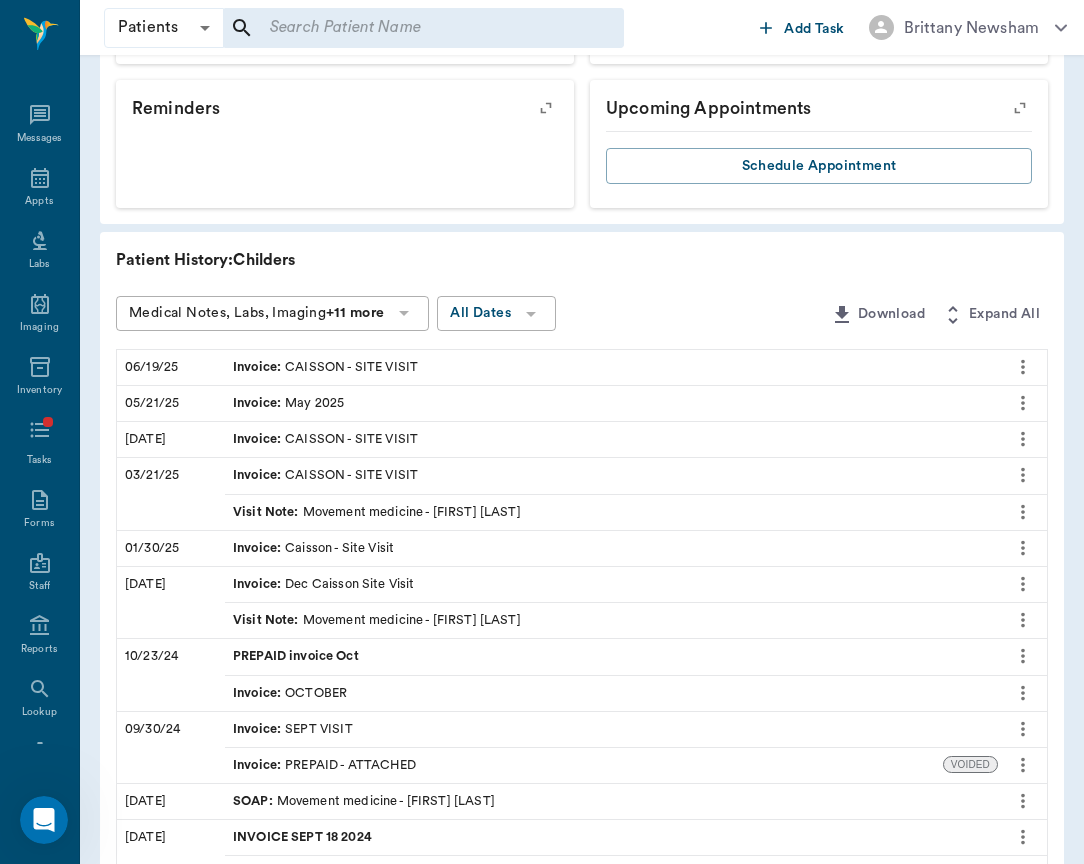 scroll, scrollTop: 599, scrollLeft: 0, axis: vertical 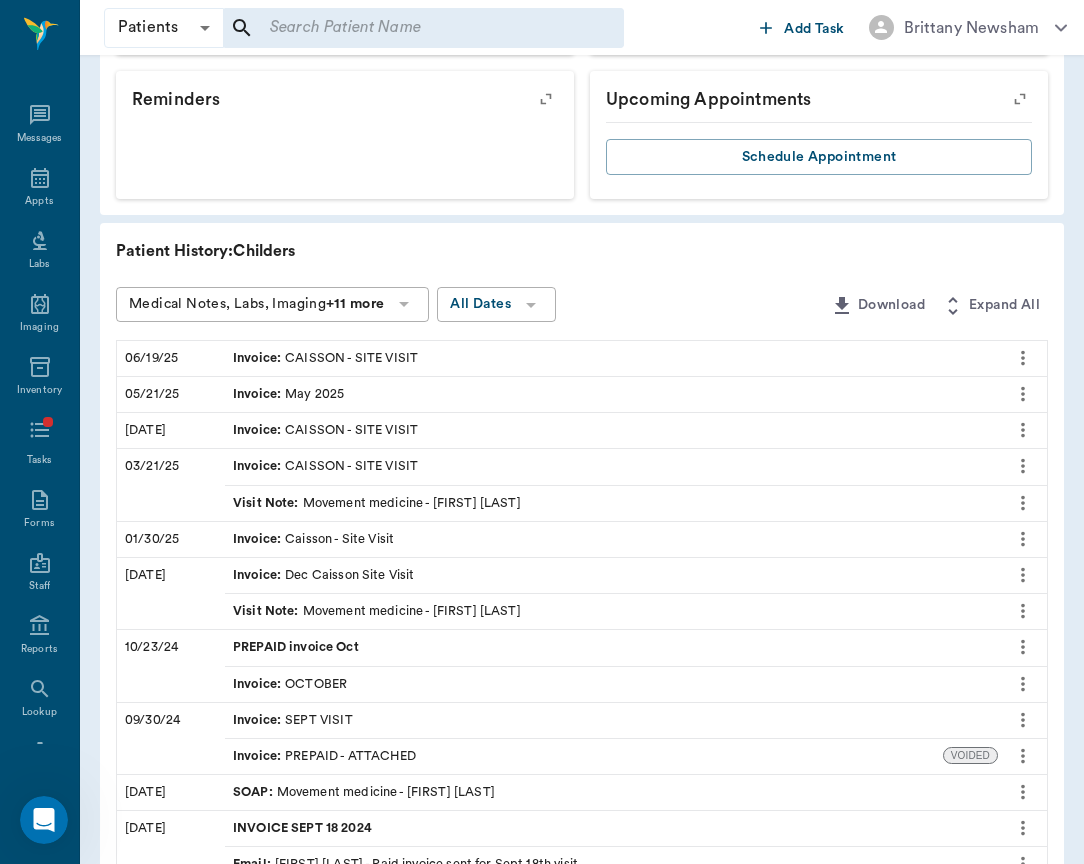 click on "Invoice : [DATE]" at bounding box center (611, 394) 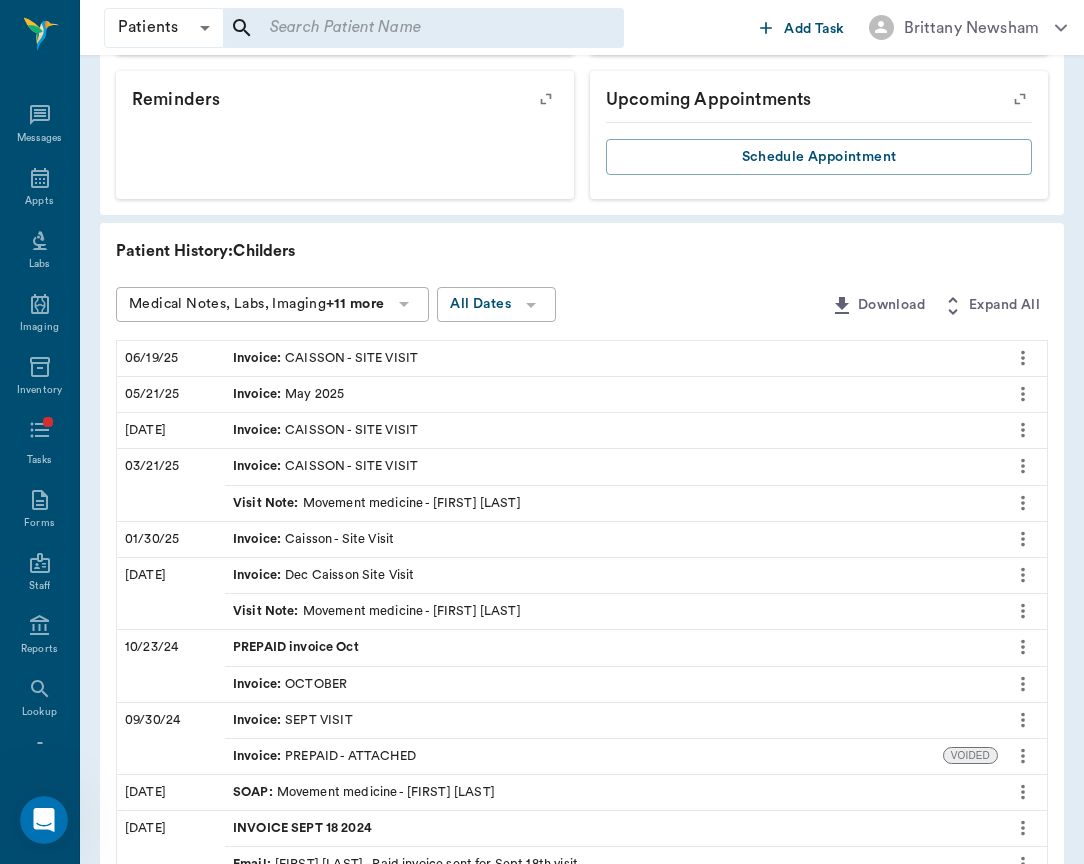 scroll, scrollTop: 0, scrollLeft: 0, axis: both 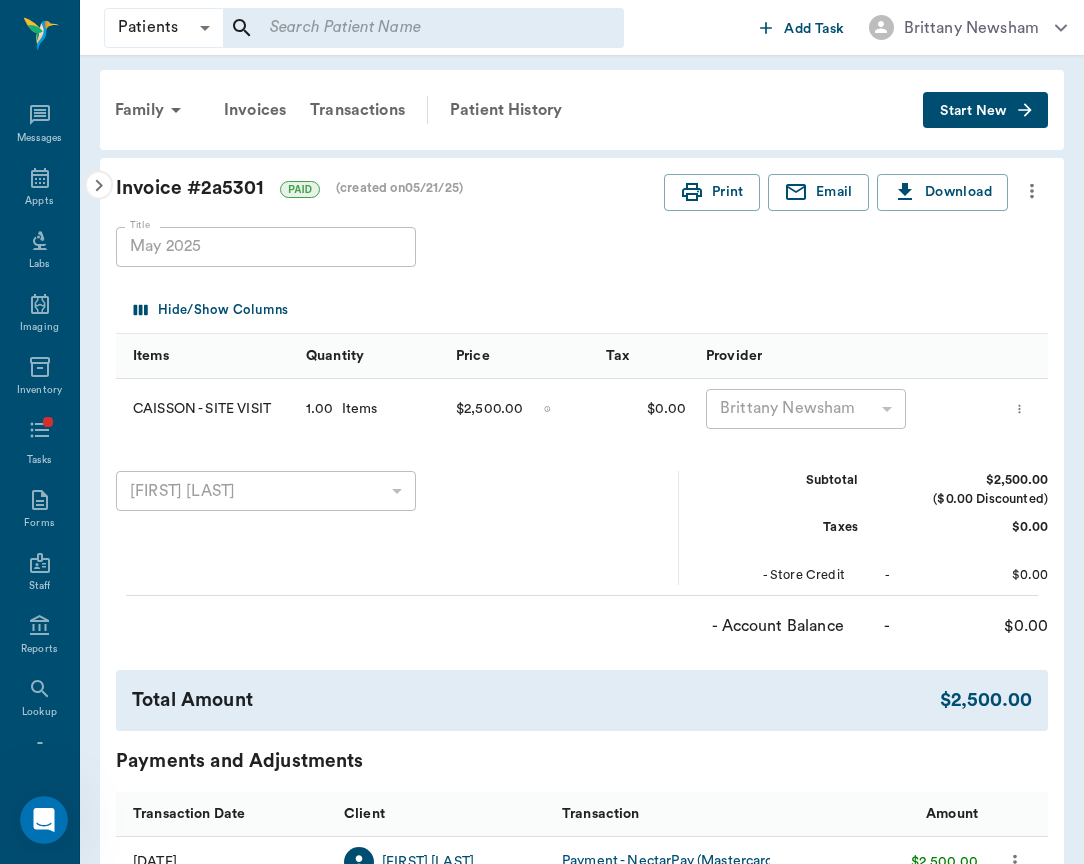 click 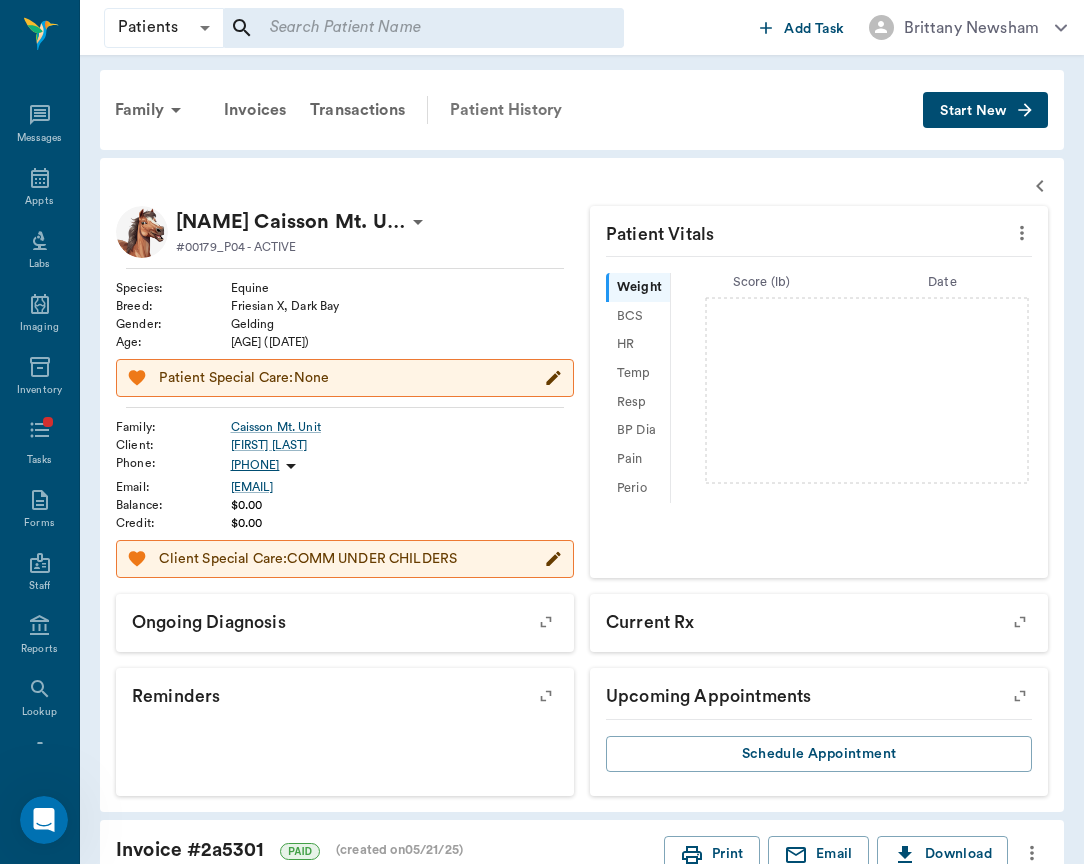 scroll, scrollTop: 0, scrollLeft: 0, axis: both 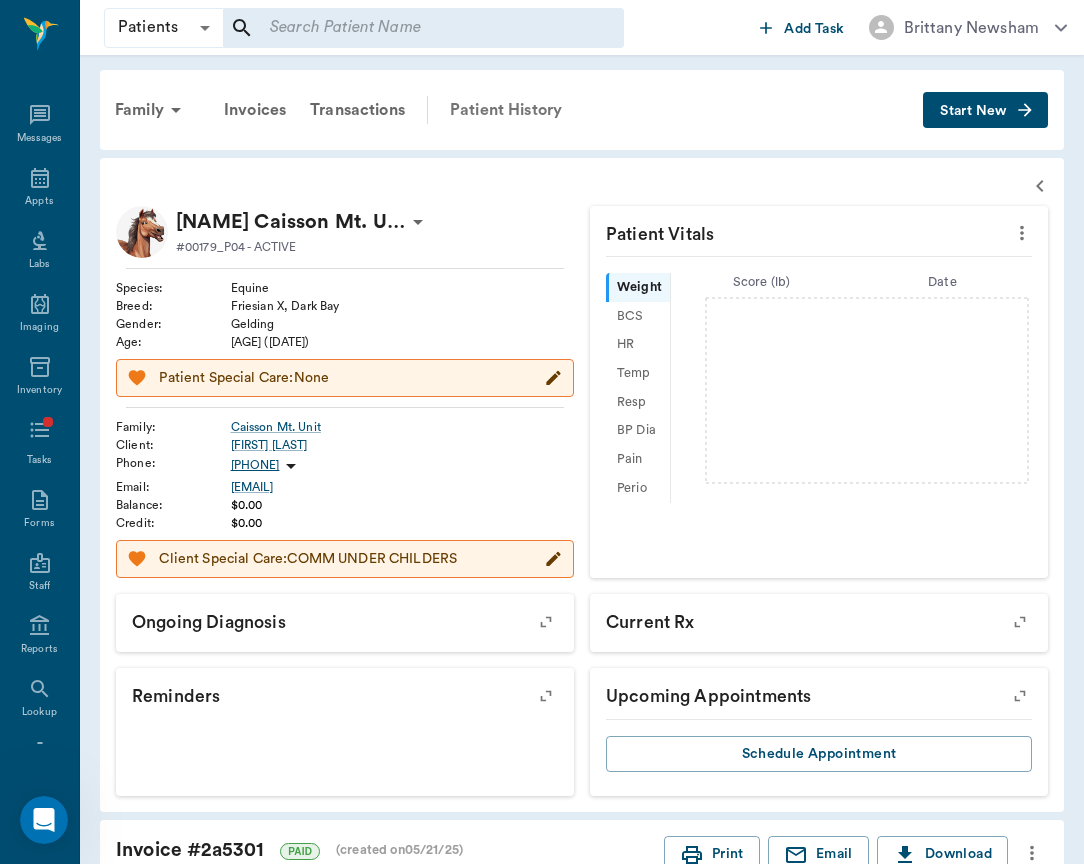 click on "Patient History" at bounding box center [506, 110] 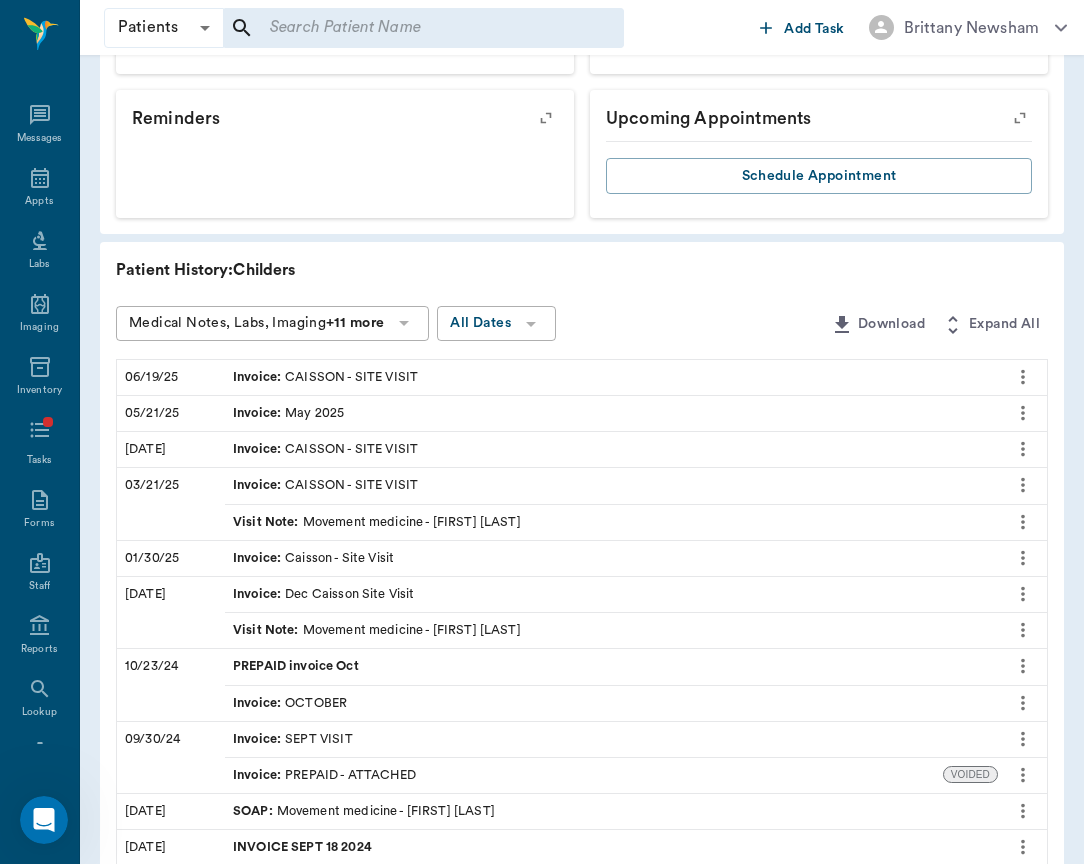 scroll, scrollTop: 582, scrollLeft: 0, axis: vertical 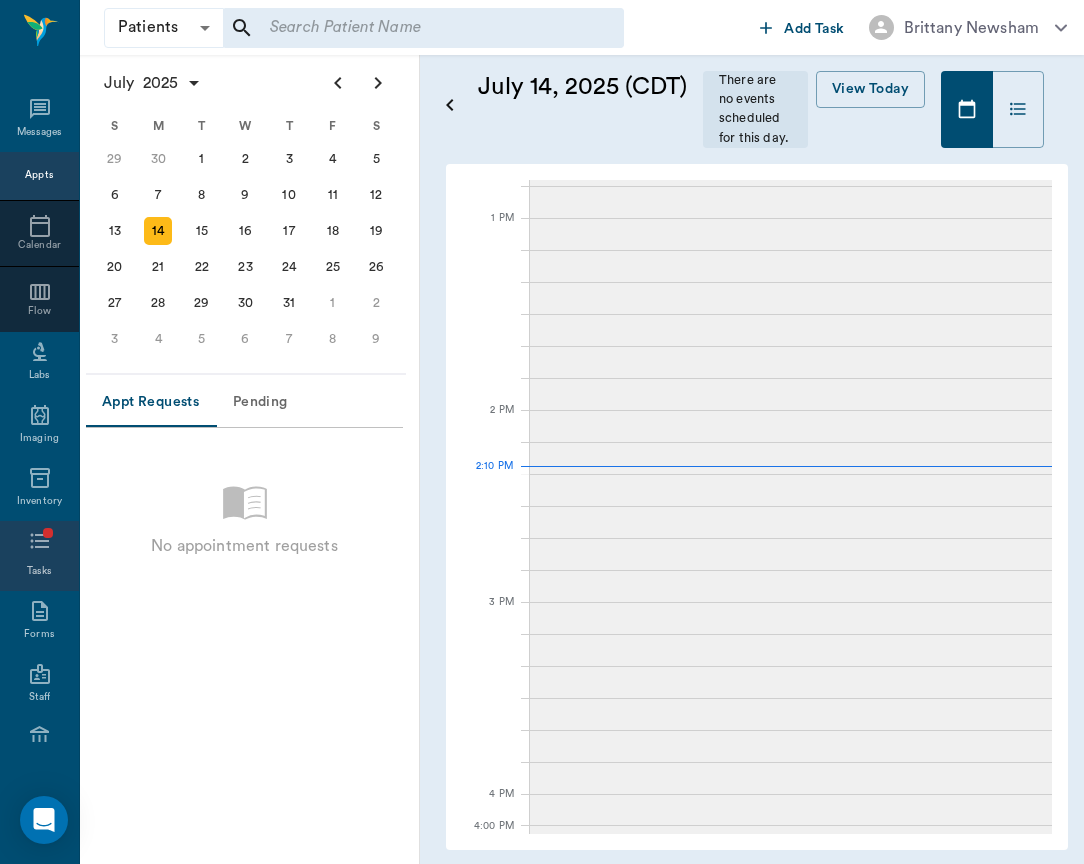 click 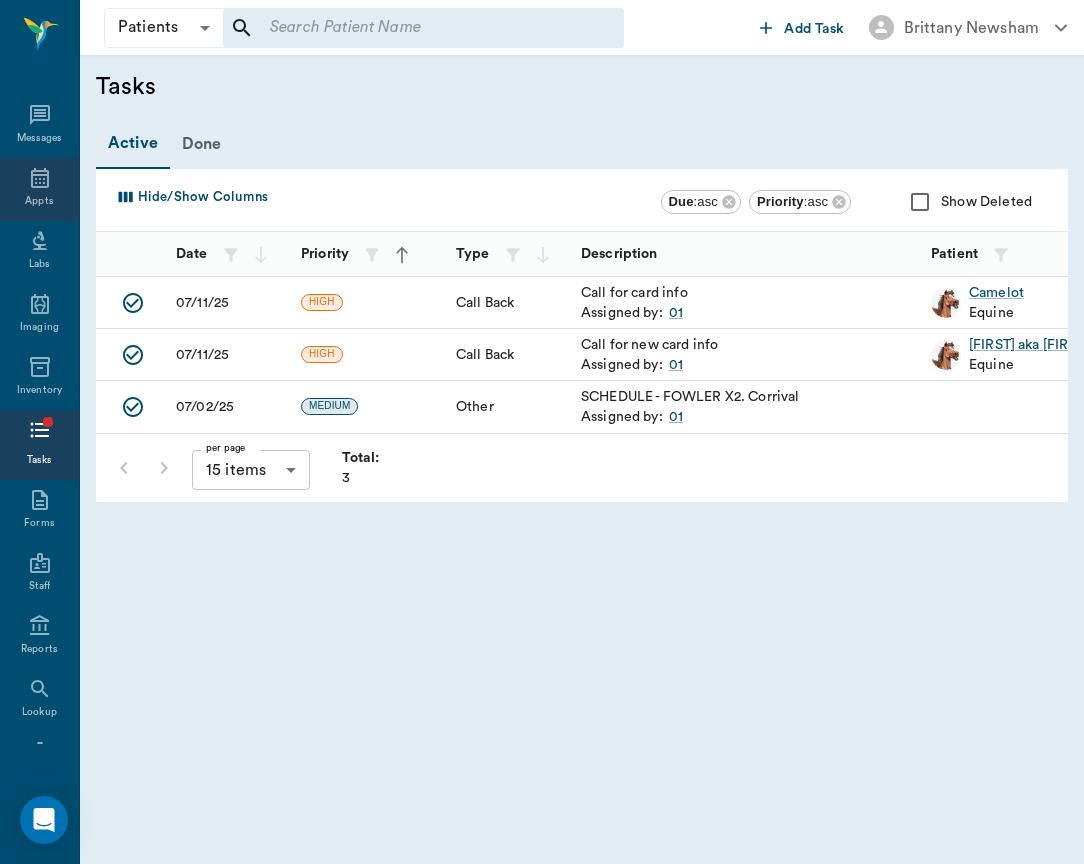 click 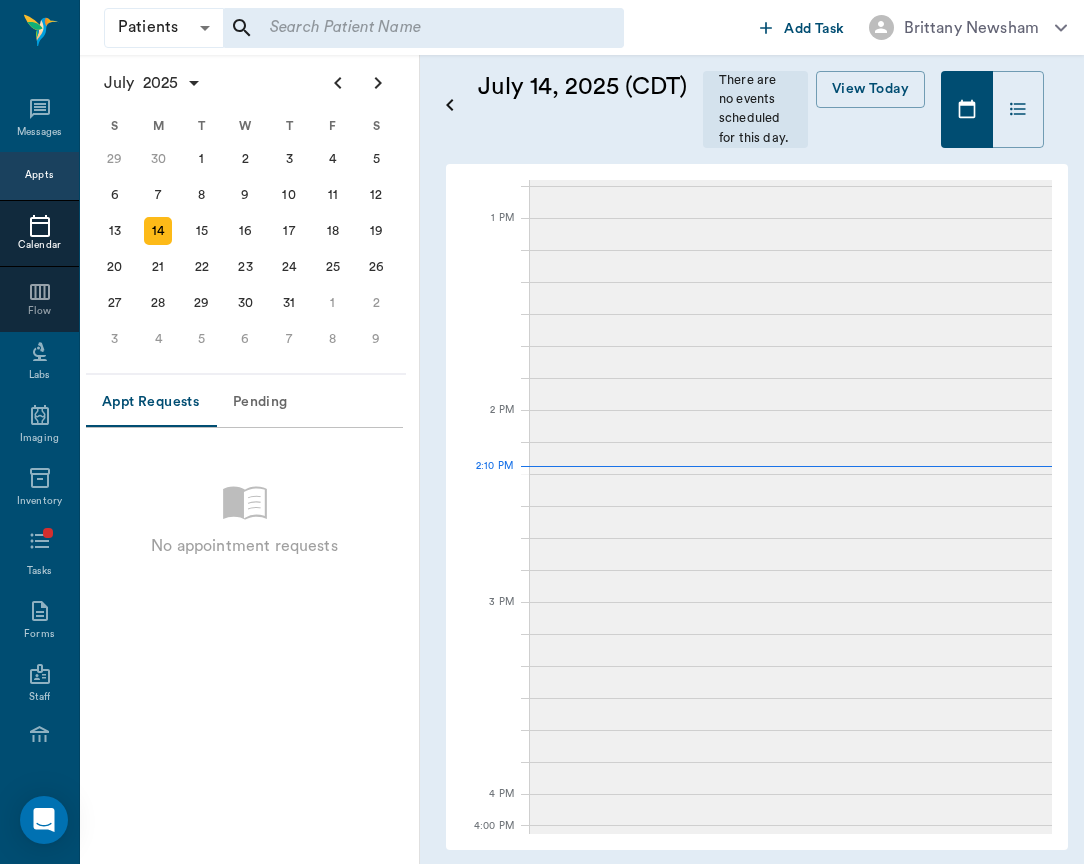 scroll, scrollTop: 890, scrollLeft: 0, axis: vertical 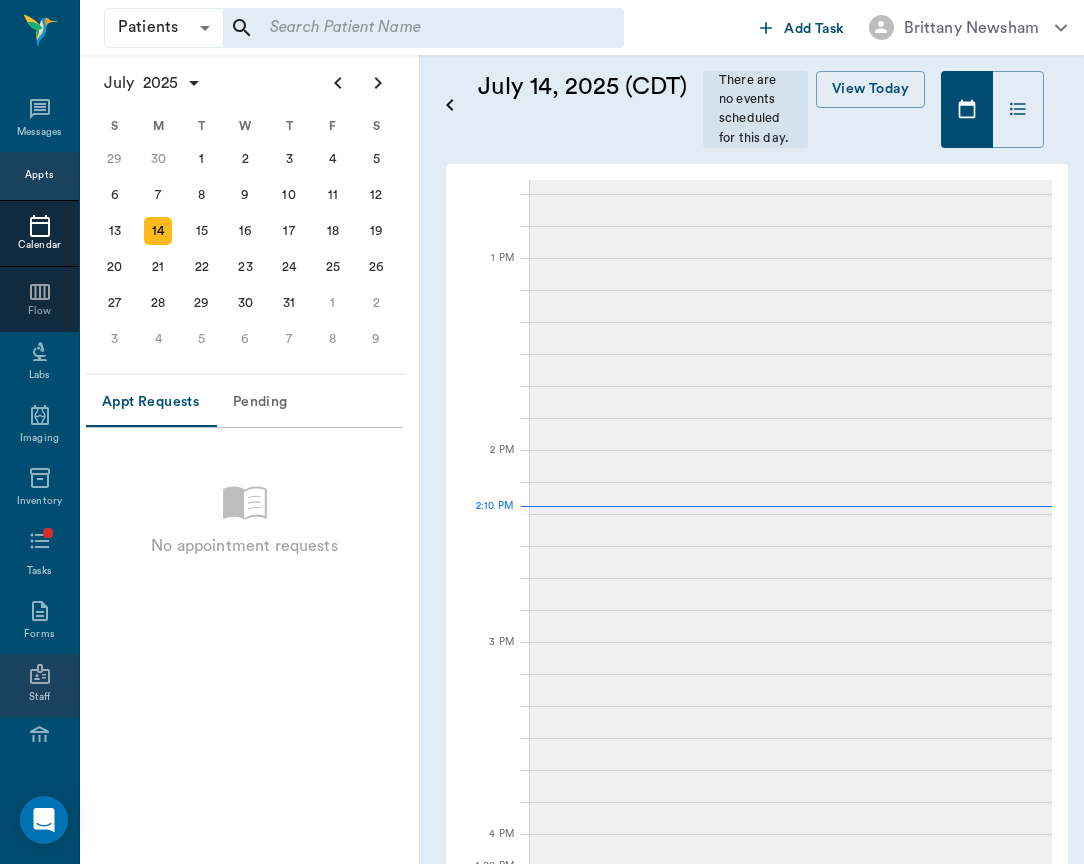 click on "Staff" at bounding box center (39, 697) 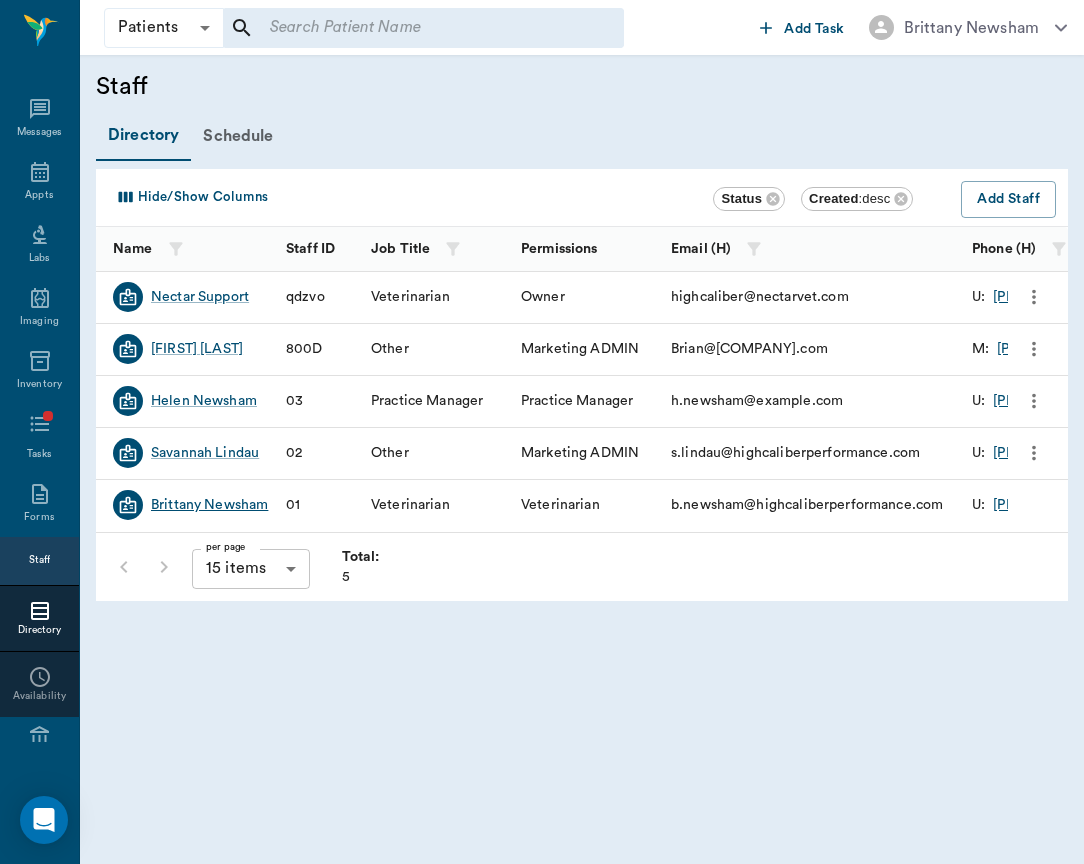 click on "Brittany Newsham" at bounding box center (209, 505) 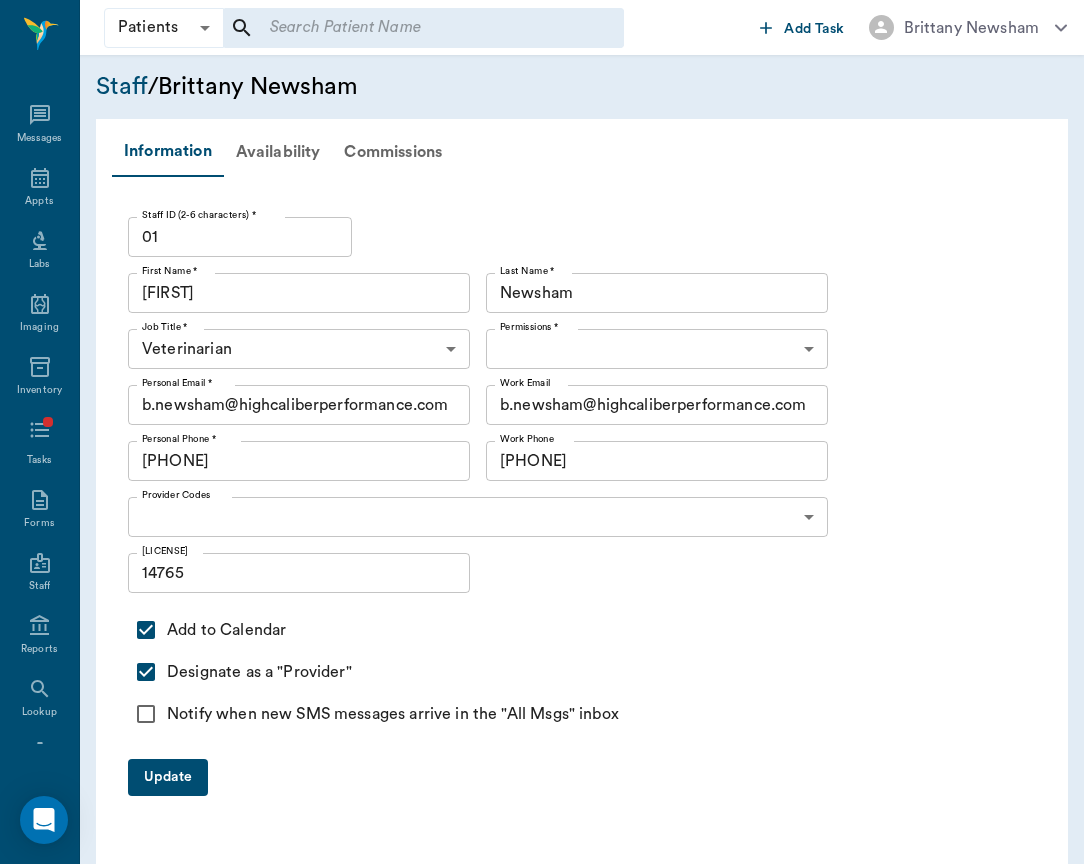 type on "6465b3ec318457f2b453253f" 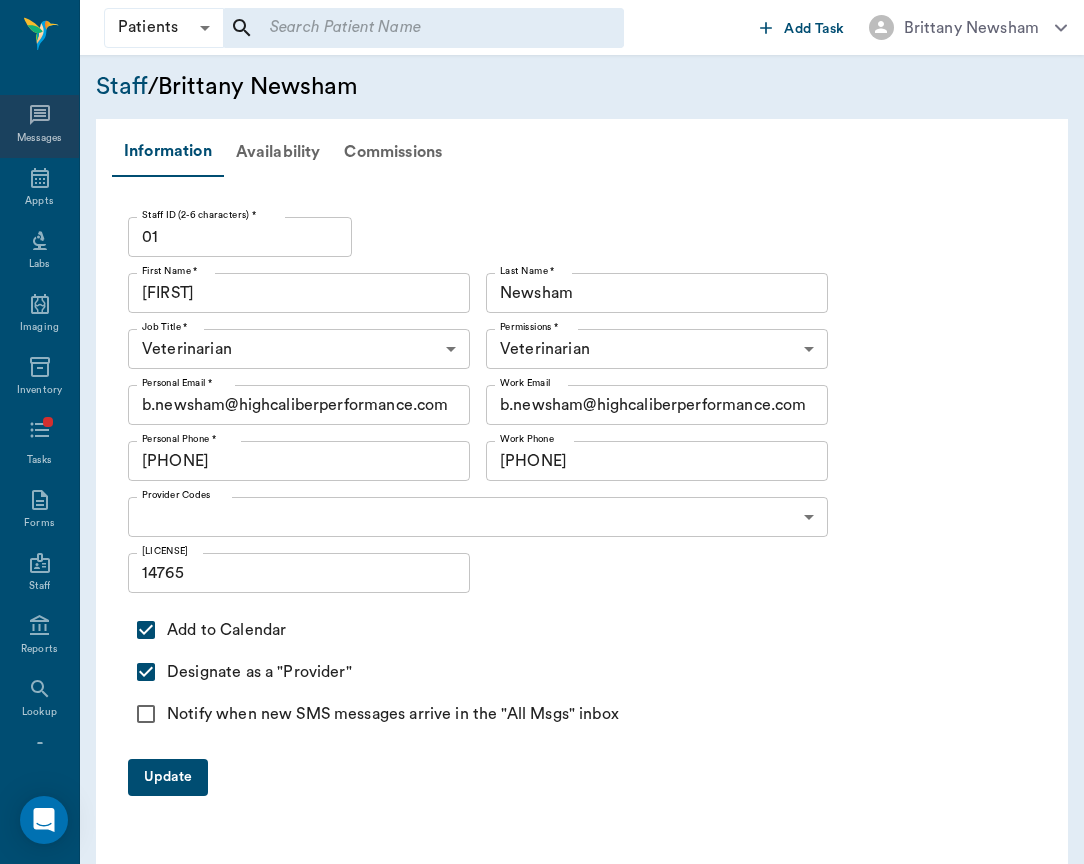 click on "Messages" at bounding box center [39, 126] 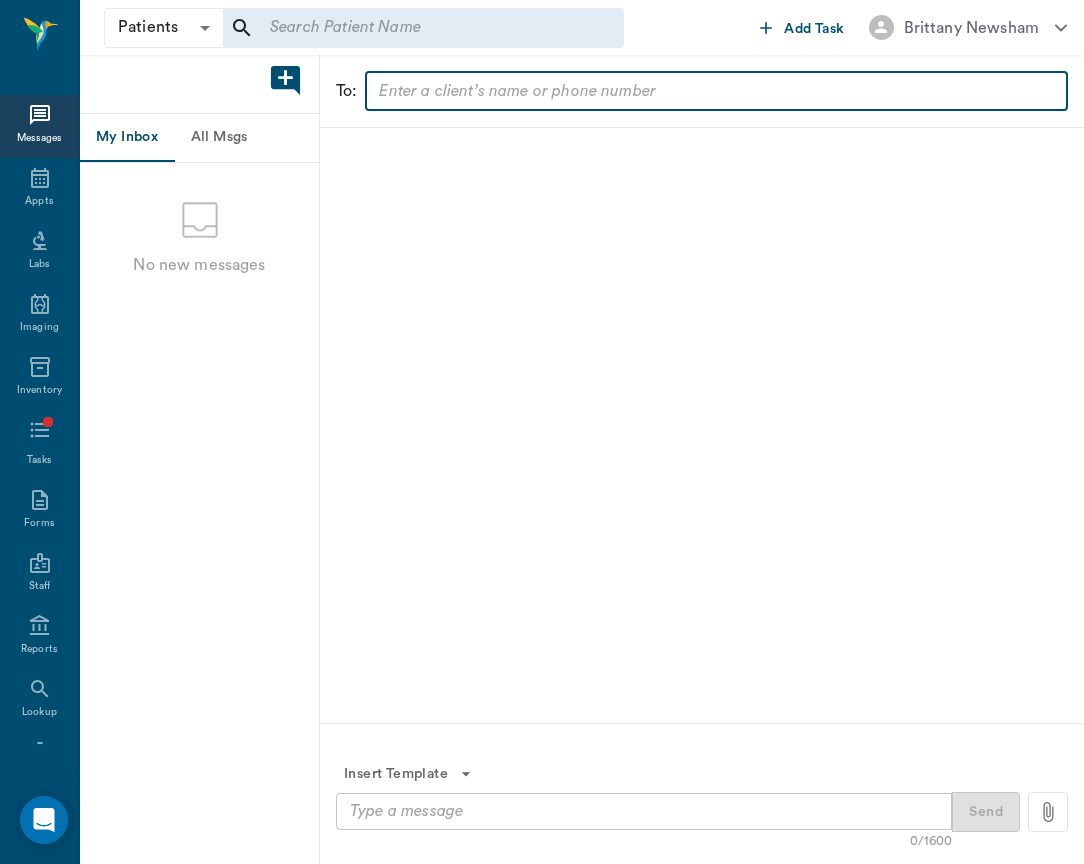 click at bounding box center (700, 91) 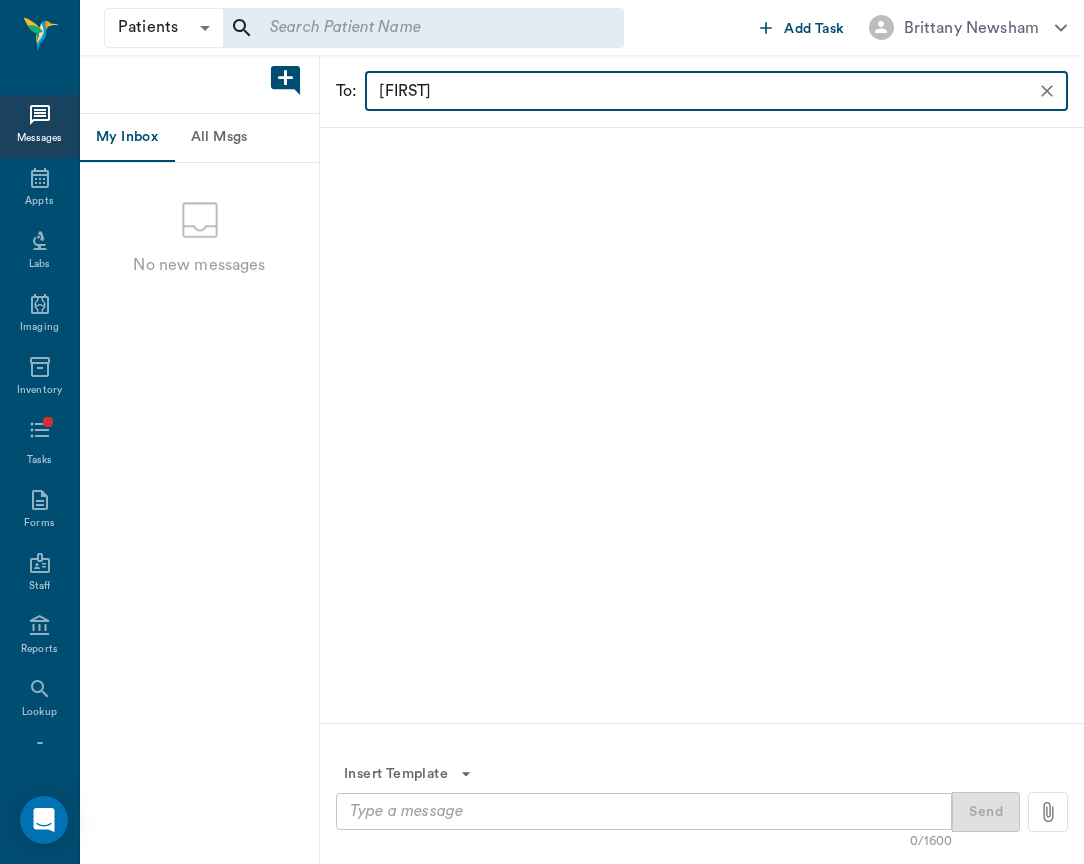 type on "martin" 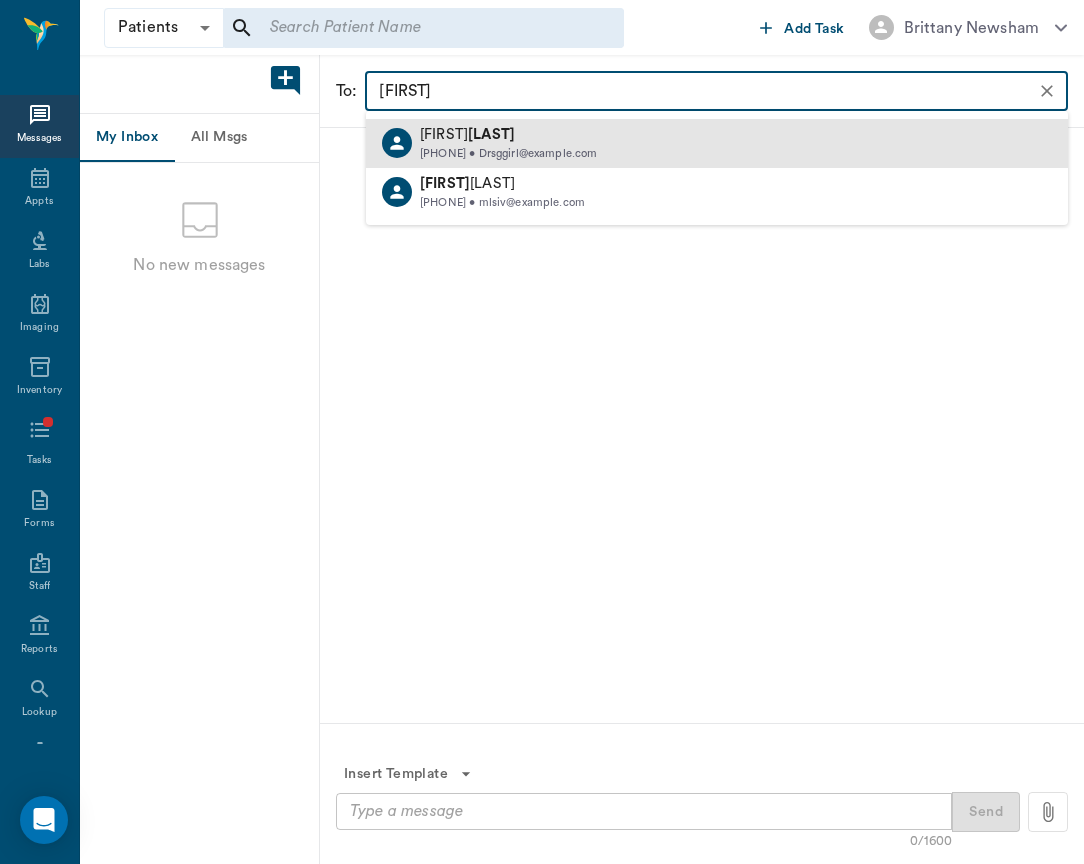 click on "Kelly  Martinez" at bounding box center (509, 135) 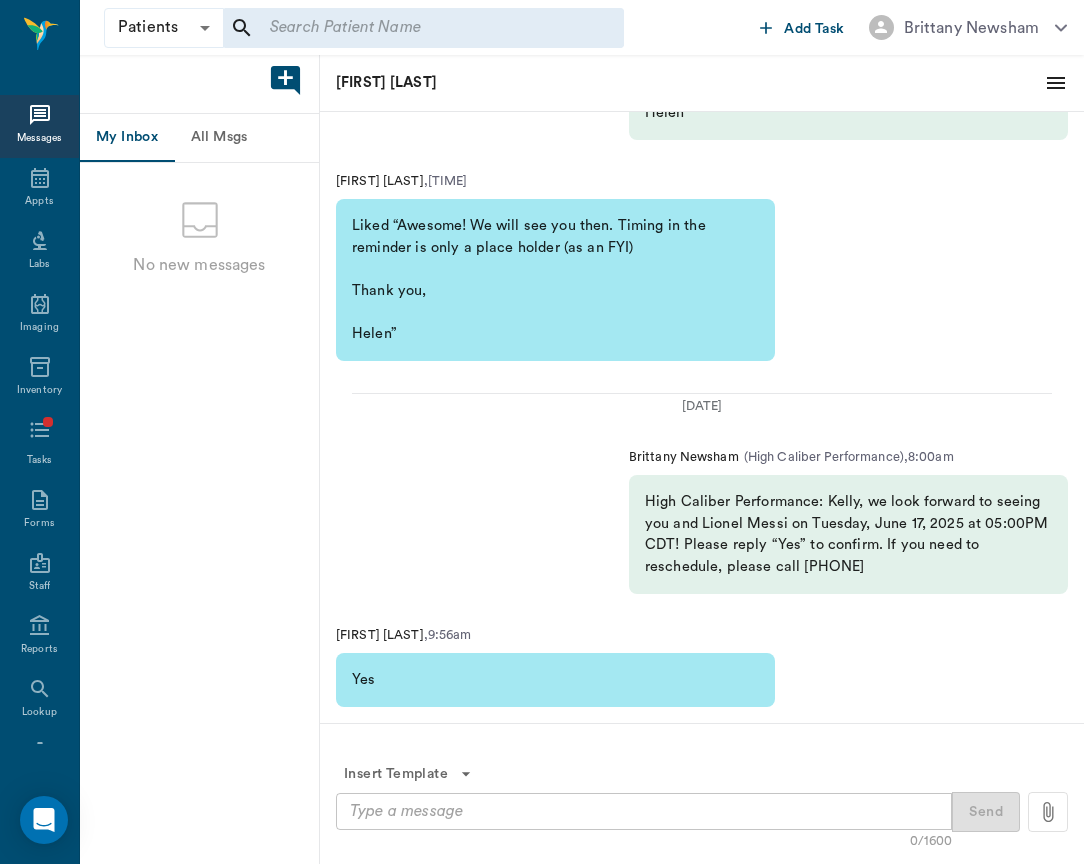 click 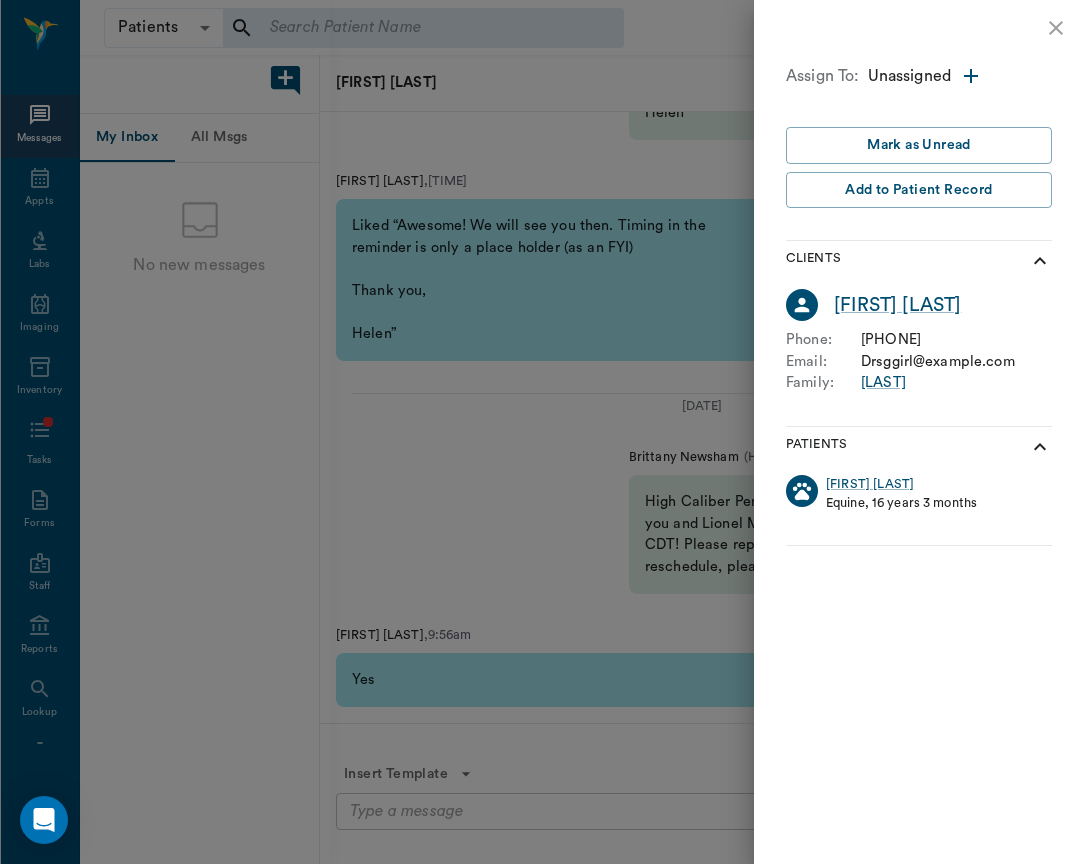 drag, startPoint x: 862, startPoint y: 332, endPoint x: 983, endPoint y: 332, distance: 121 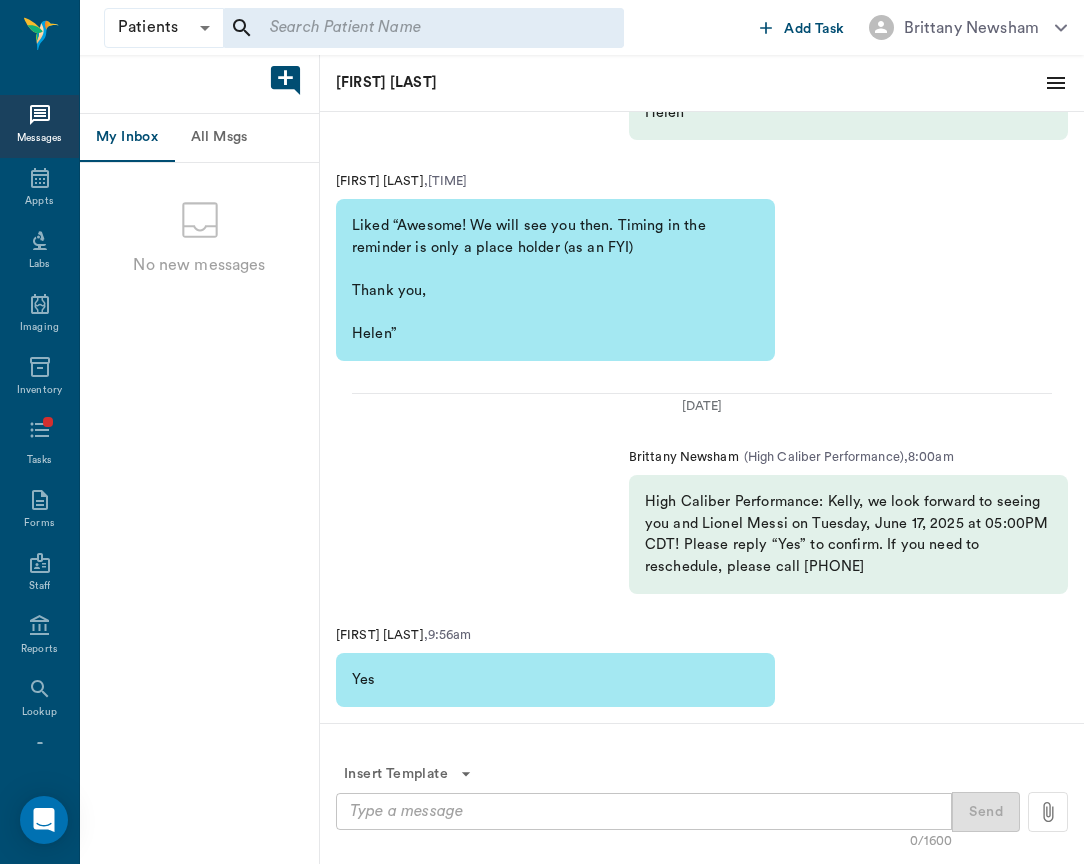 scroll, scrollTop: 0, scrollLeft: 0, axis: both 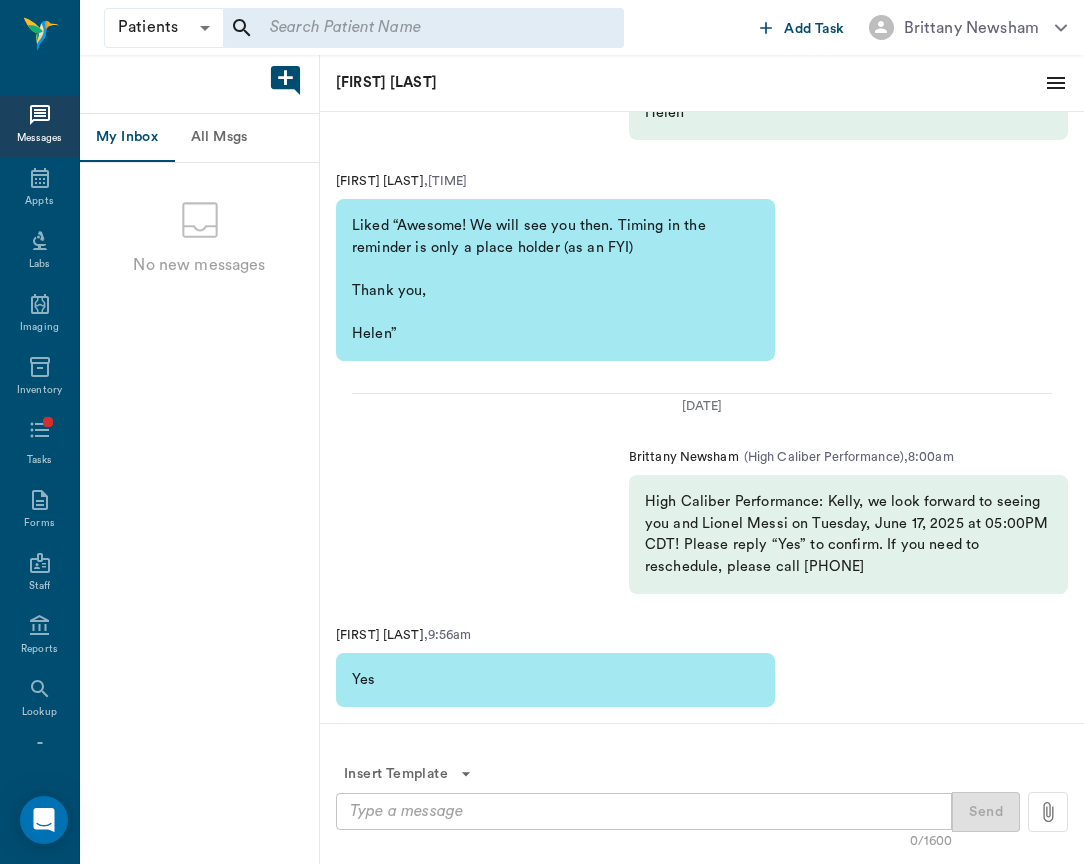 click 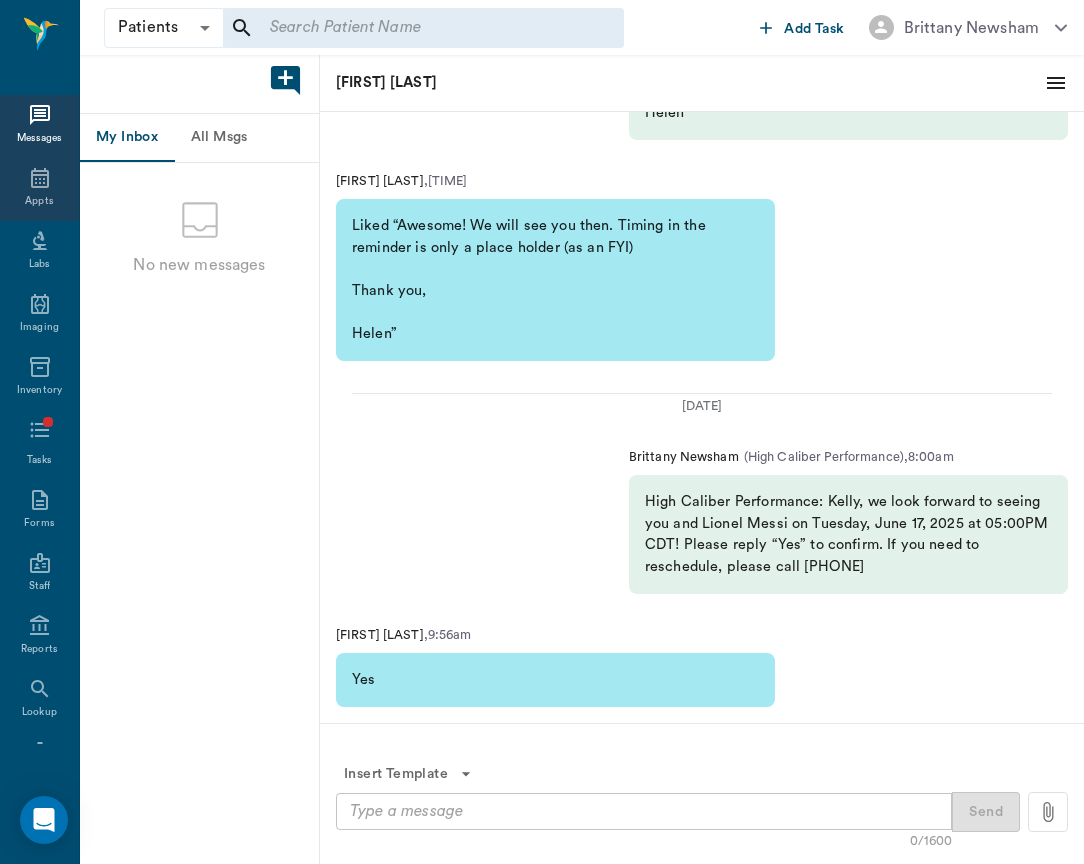click on "Appts" at bounding box center [39, 189] 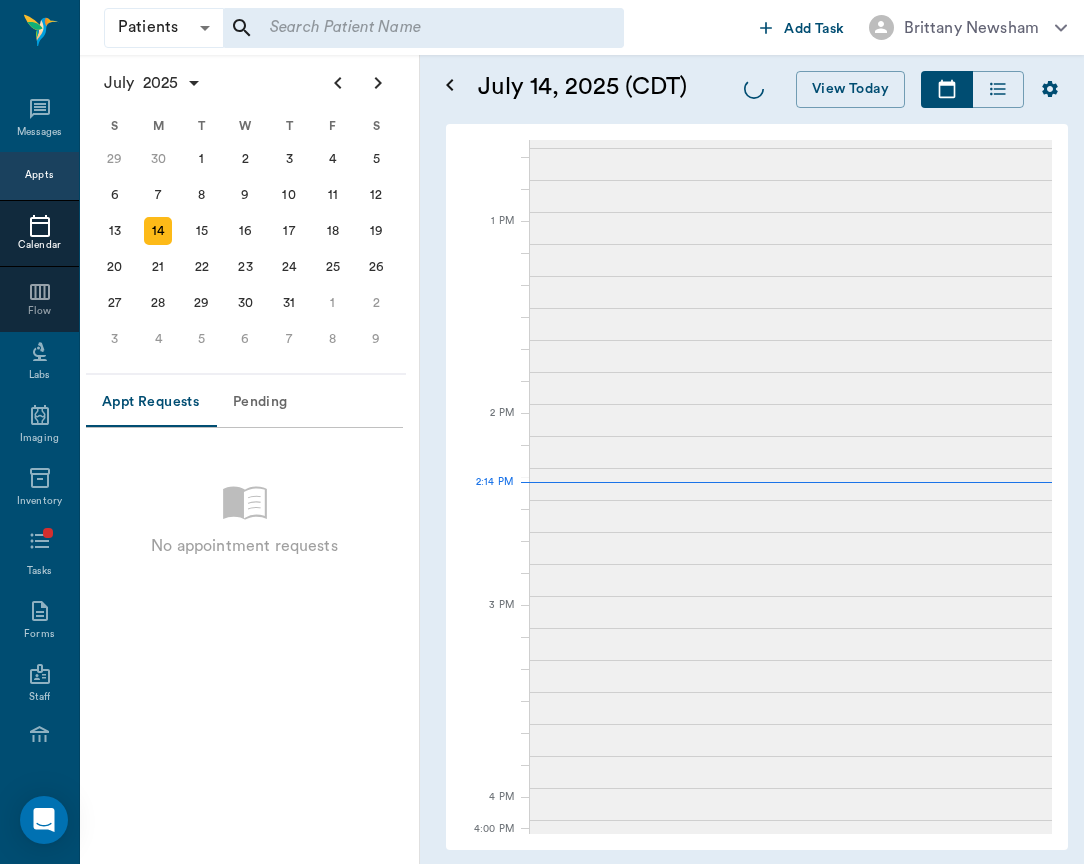 scroll, scrollTop: 890, scrollLeft: 0, axis: vertical 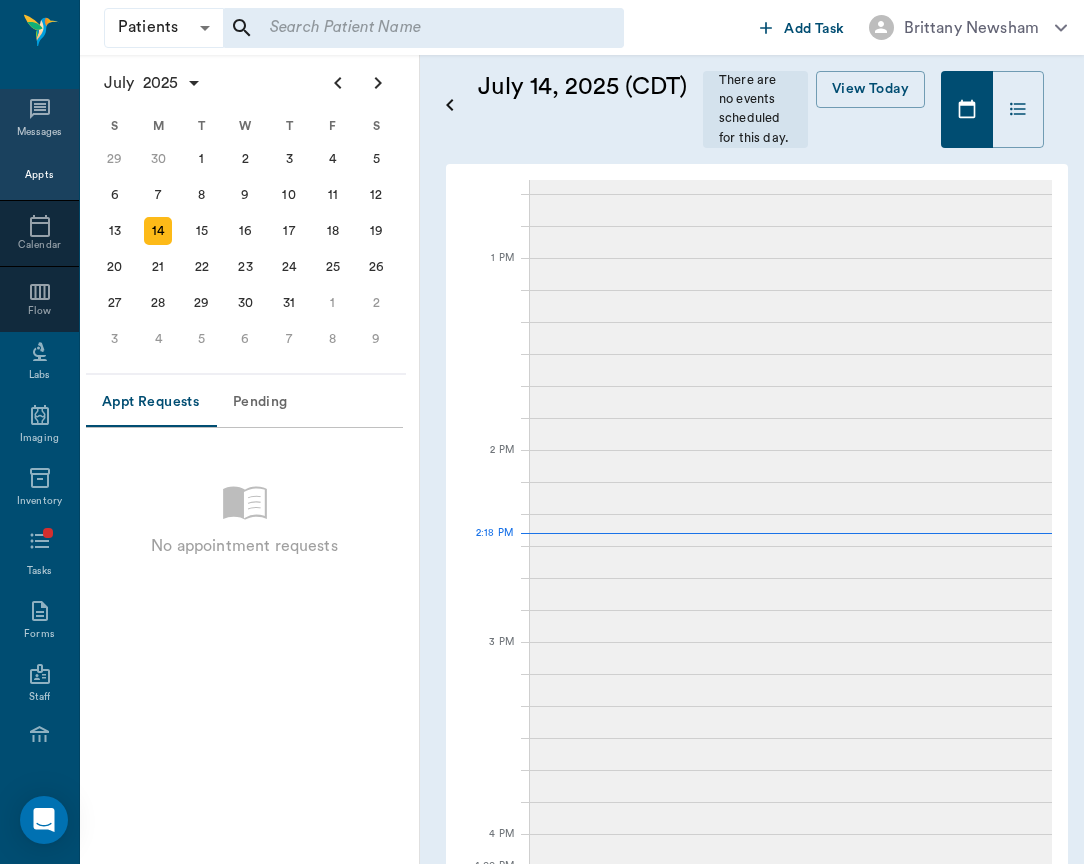 click 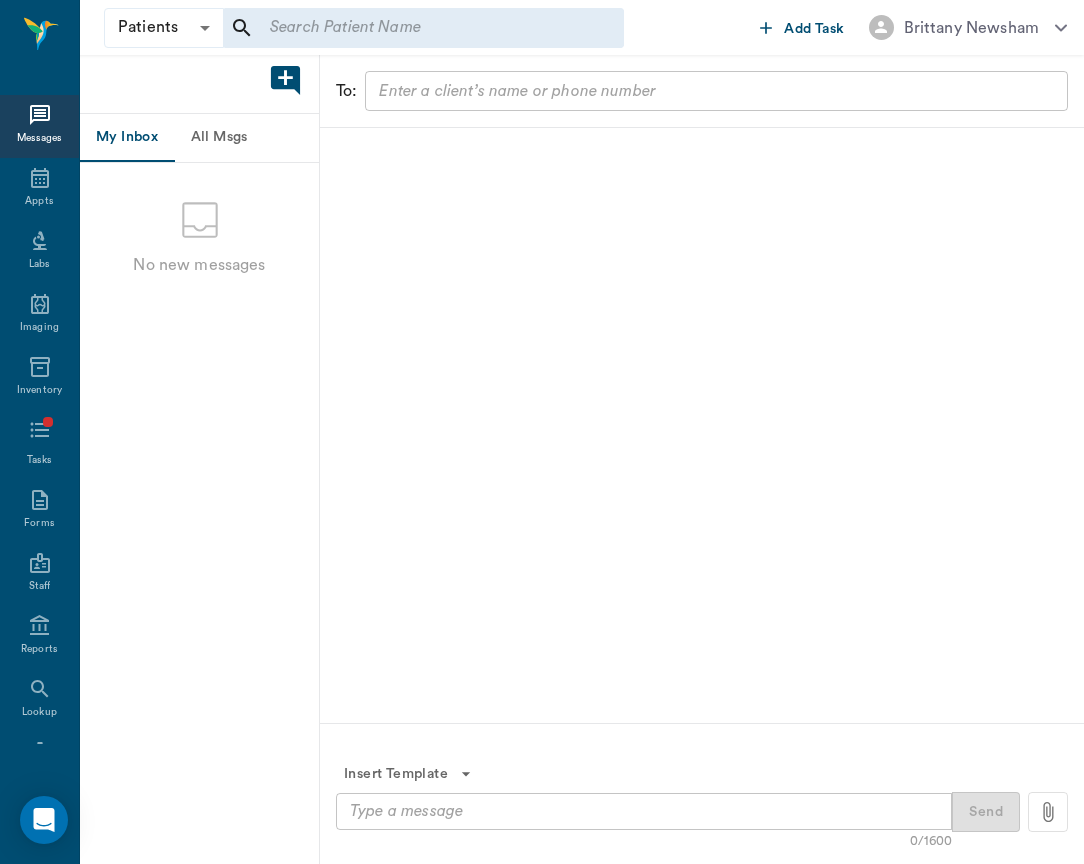 click at bounding box center (700, 91) 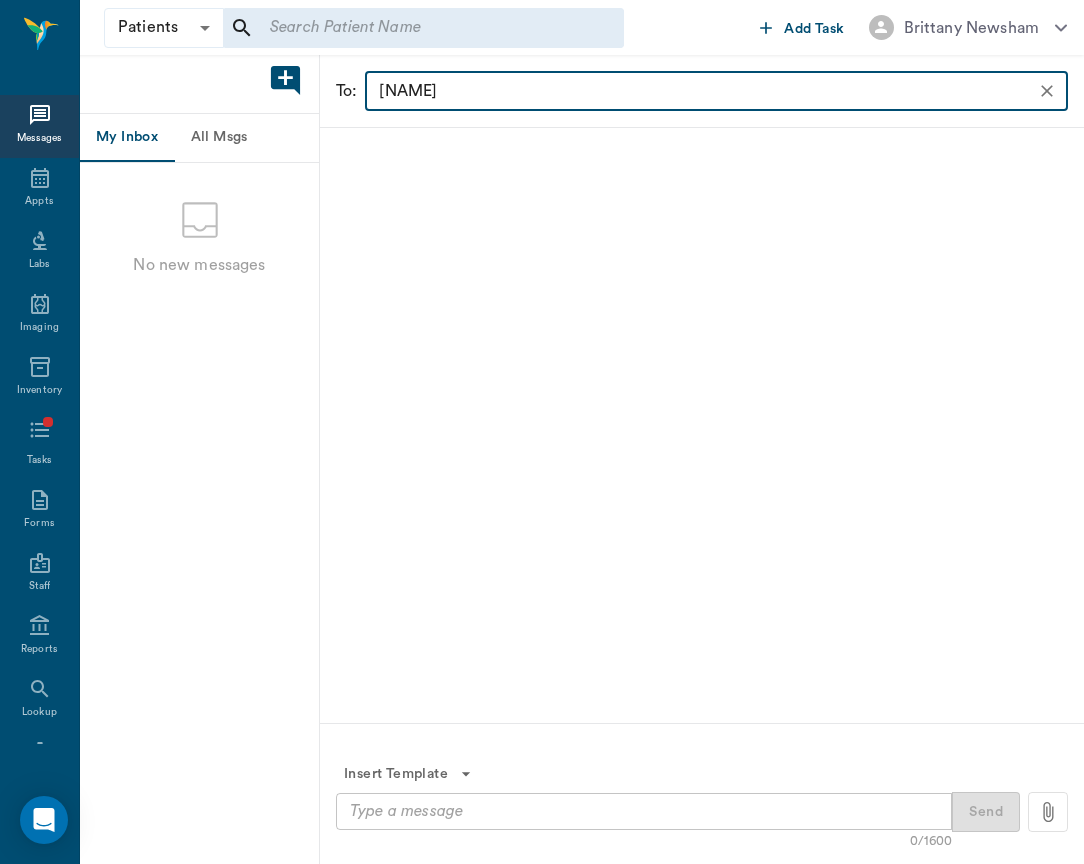 type on "kelly" 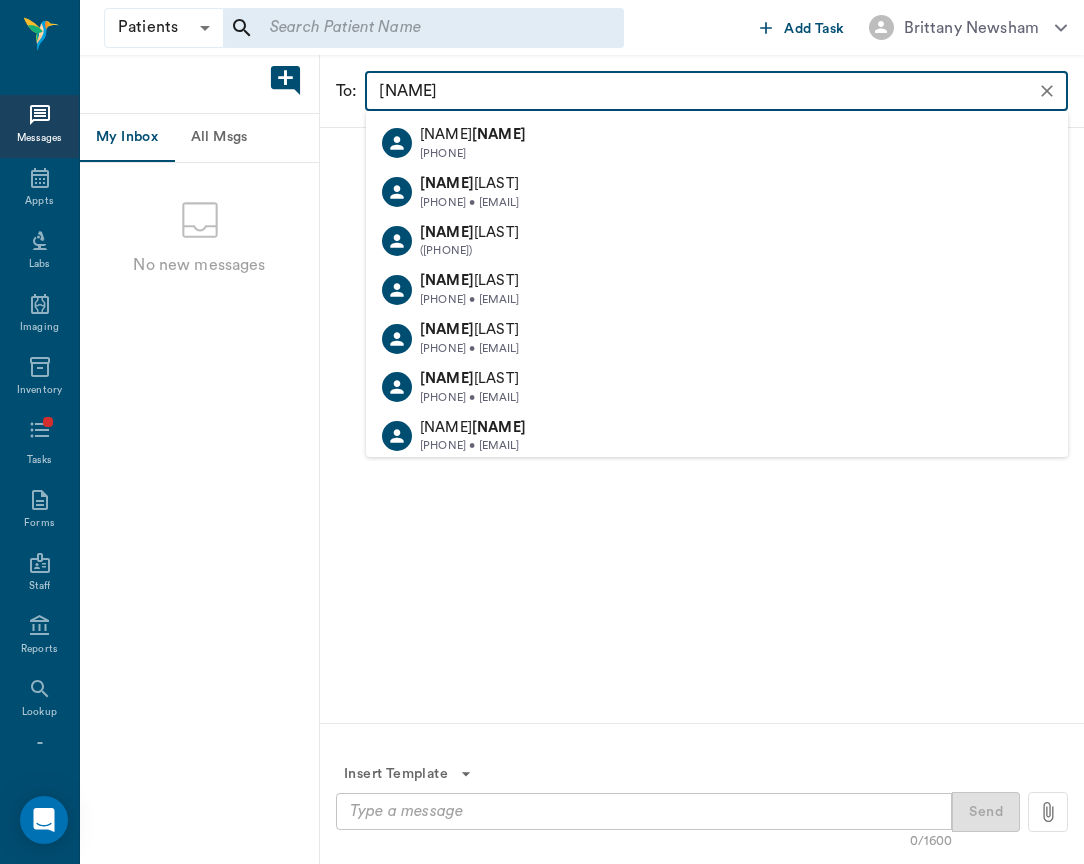 type 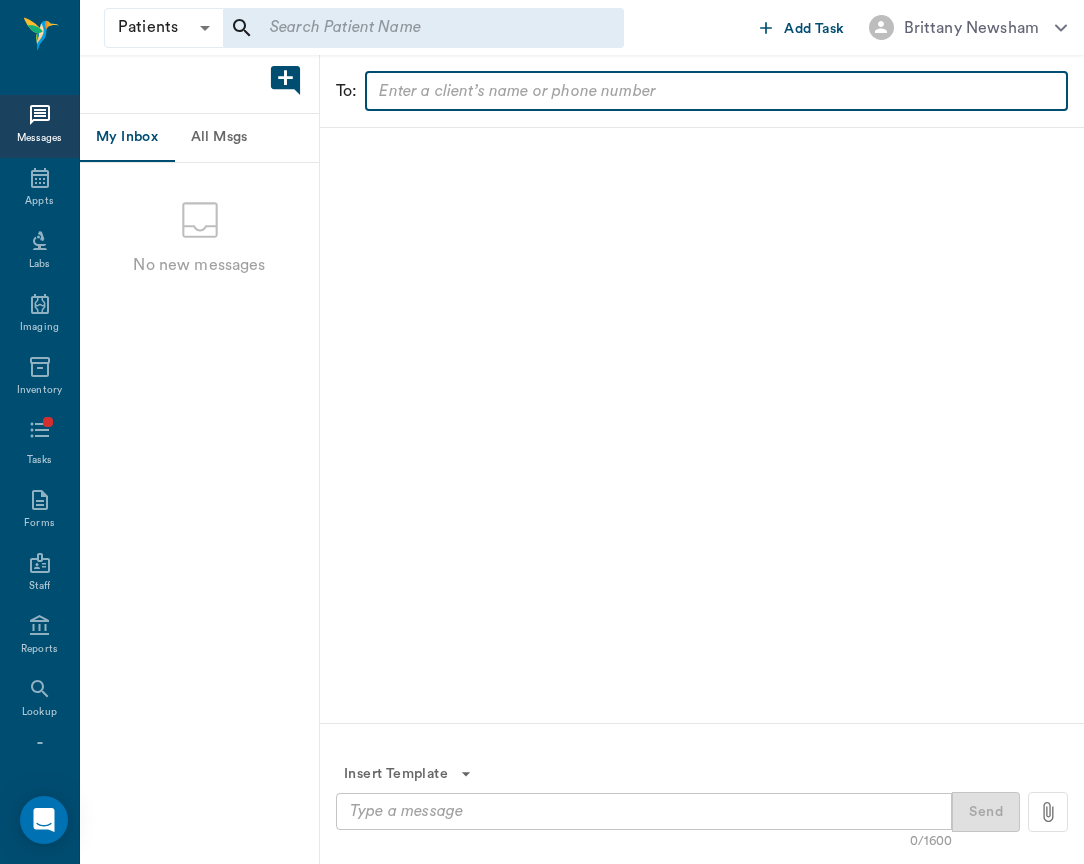 click on "No new messages" at bounding box center (199, 236) 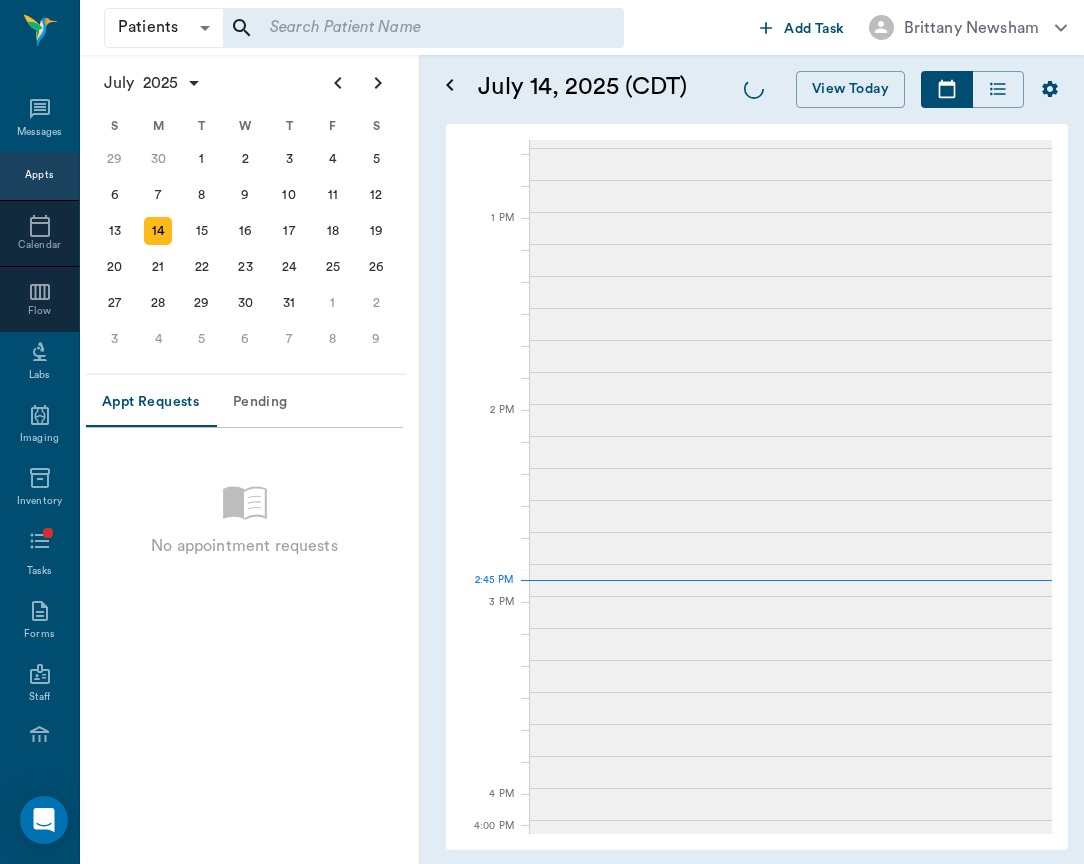 scroll, scrollTop: 0, scrollLeft: 0, axis: both 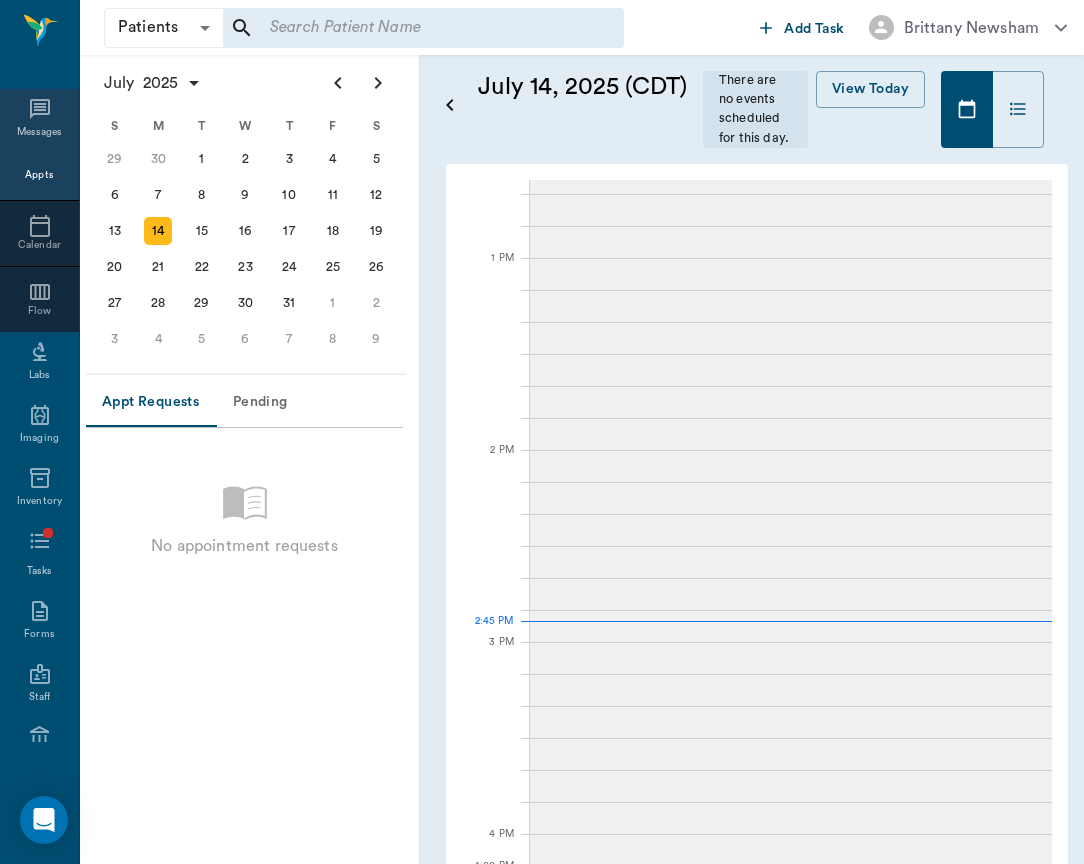 click on "Messages" at bounding box center (40, 132) 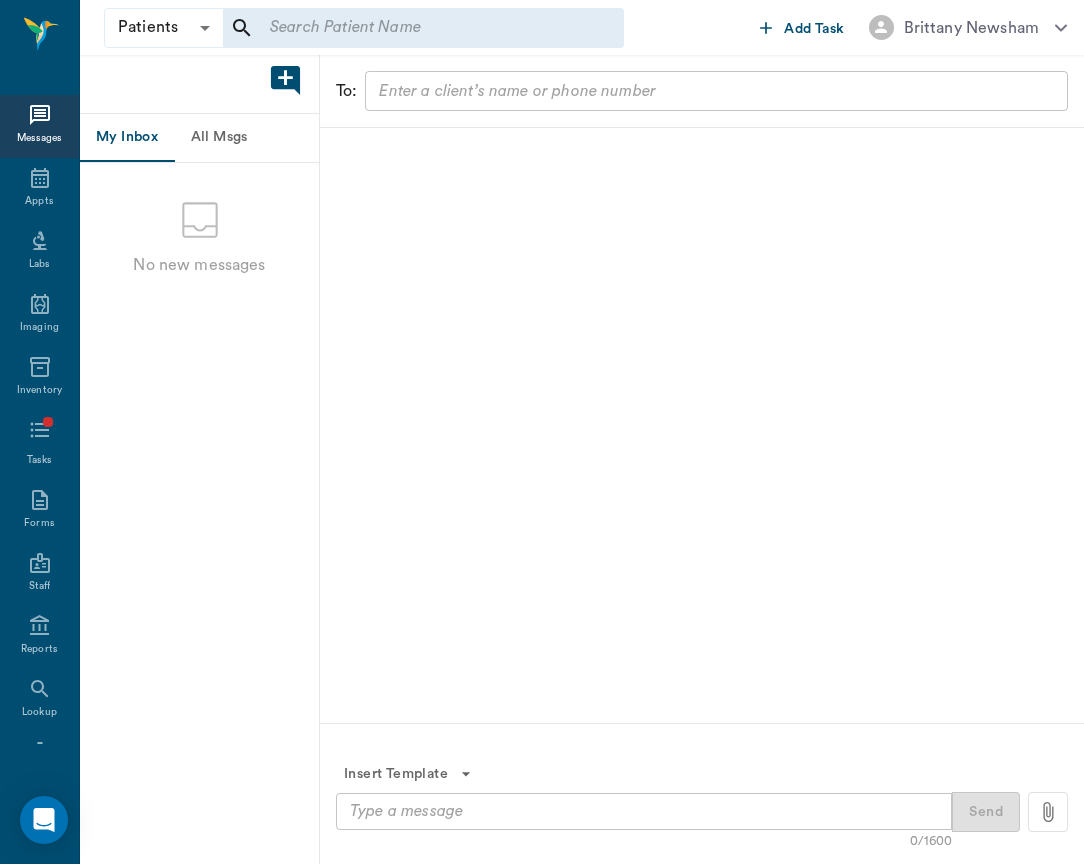 click on "All Msgs" at bounding box center [219, 138] 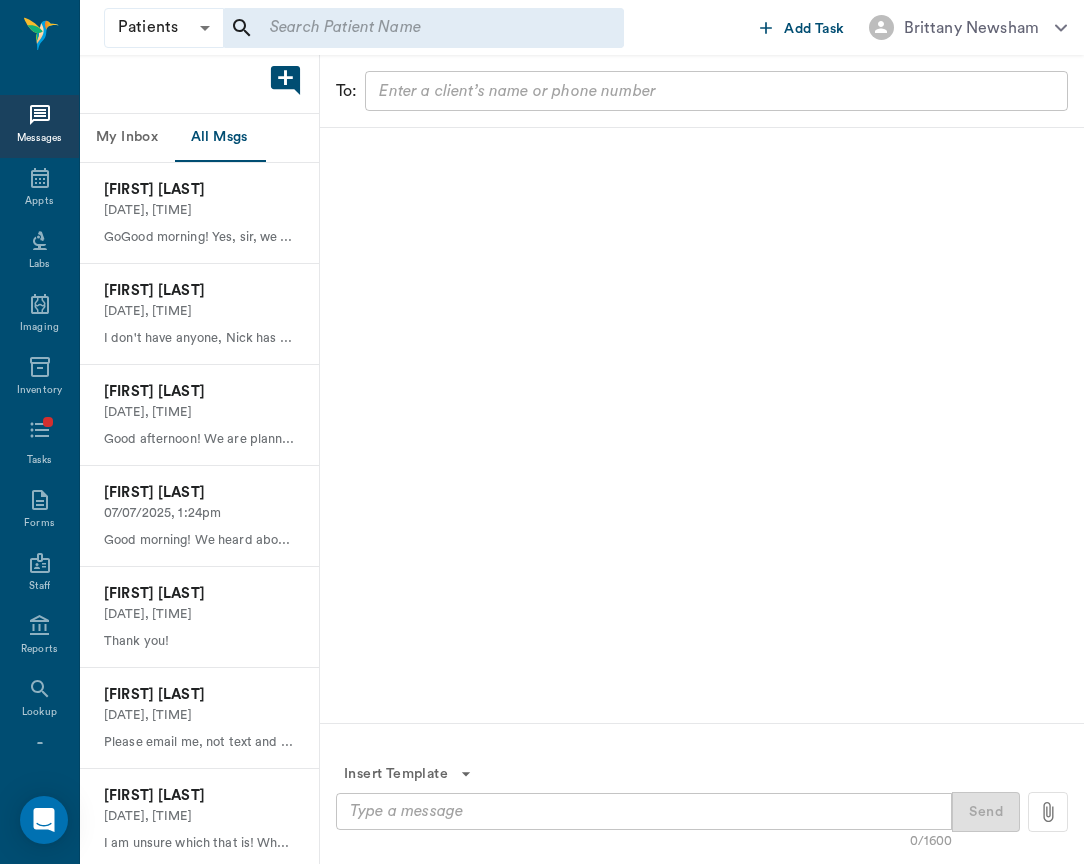 click on "My Inbox" at bounding box center (127, 138) 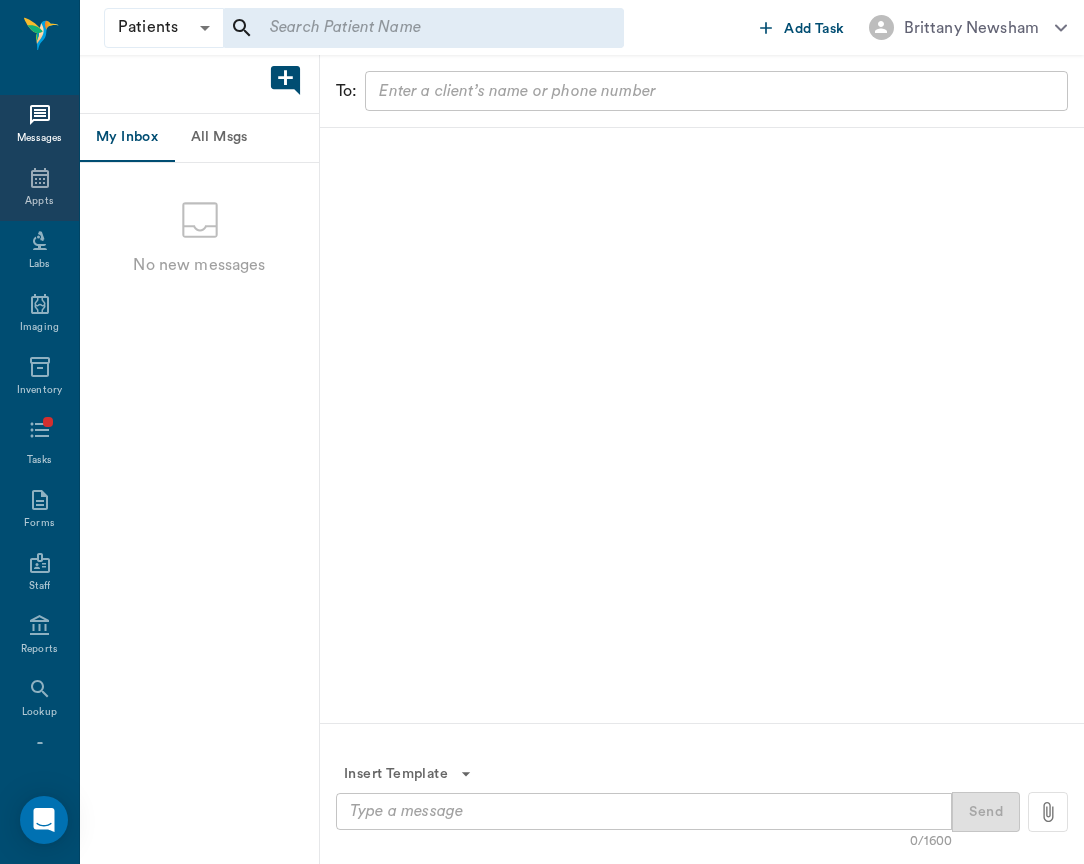 click on "Appts" at bounding box center [39, 201] 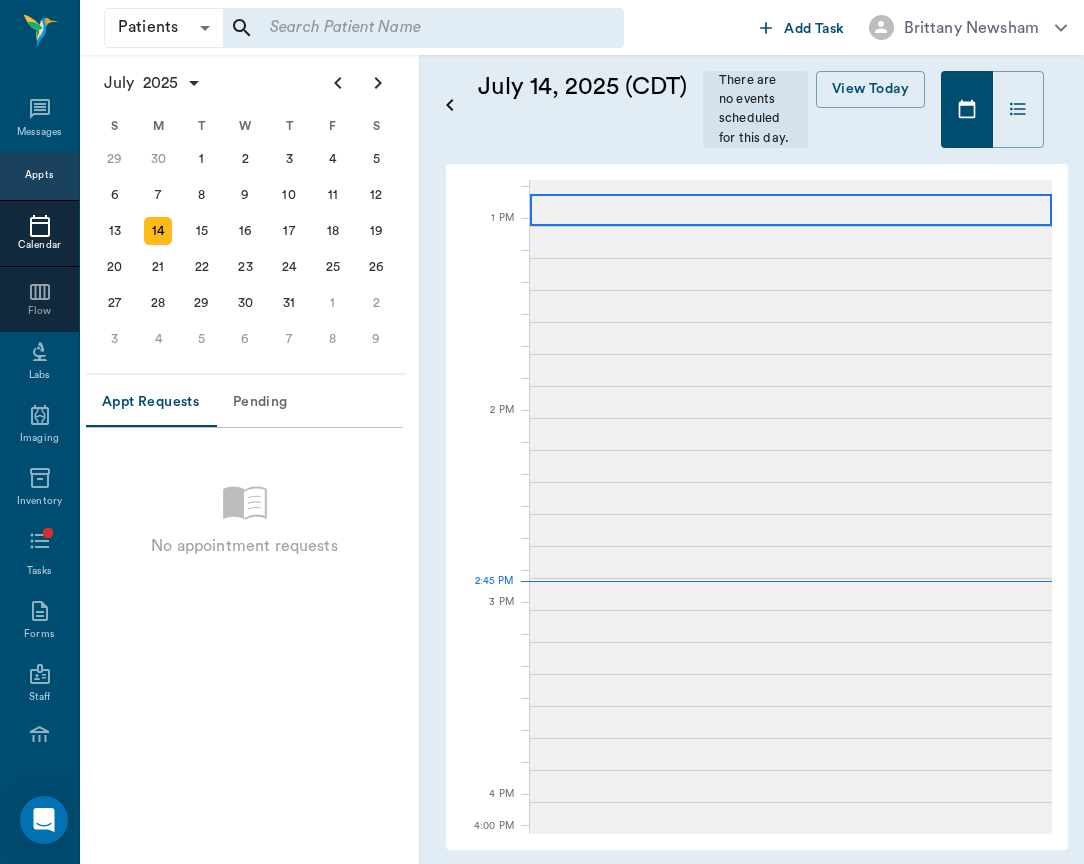 scroll, scrollTop: 930, scrollLeft: 0, axis: vertical 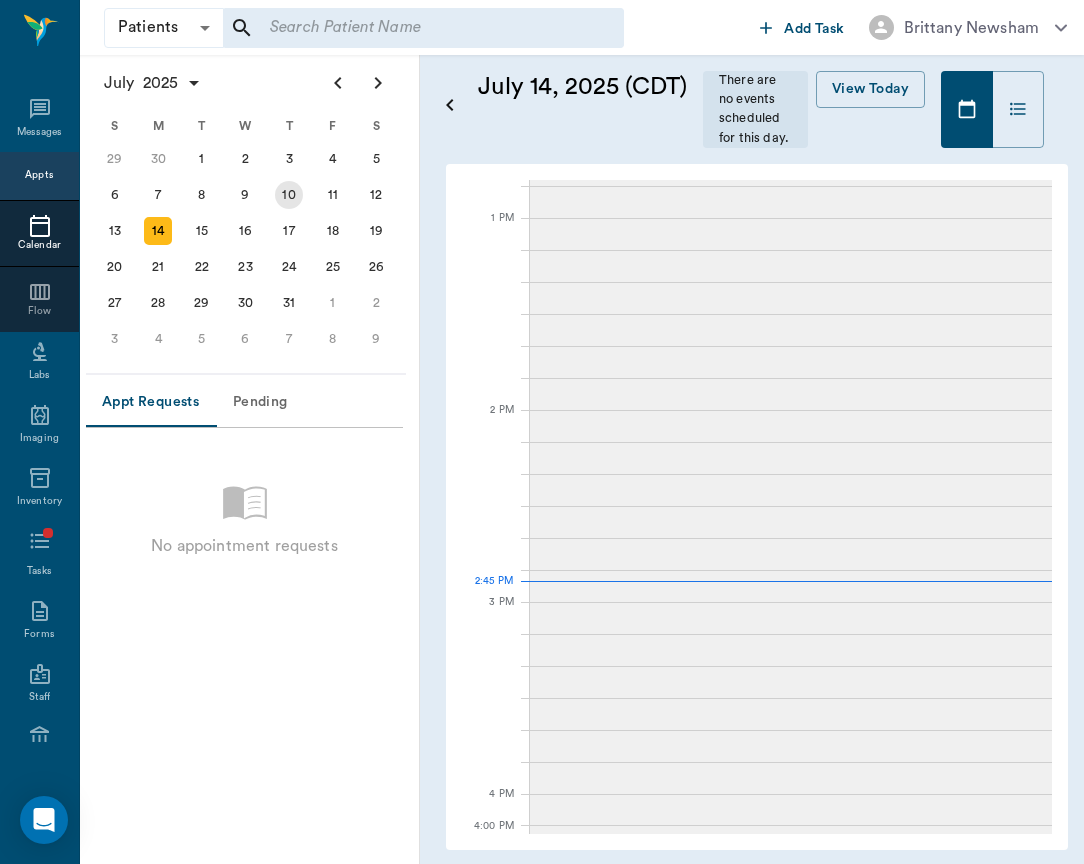 click on "10" at bounding box center [289, 195] 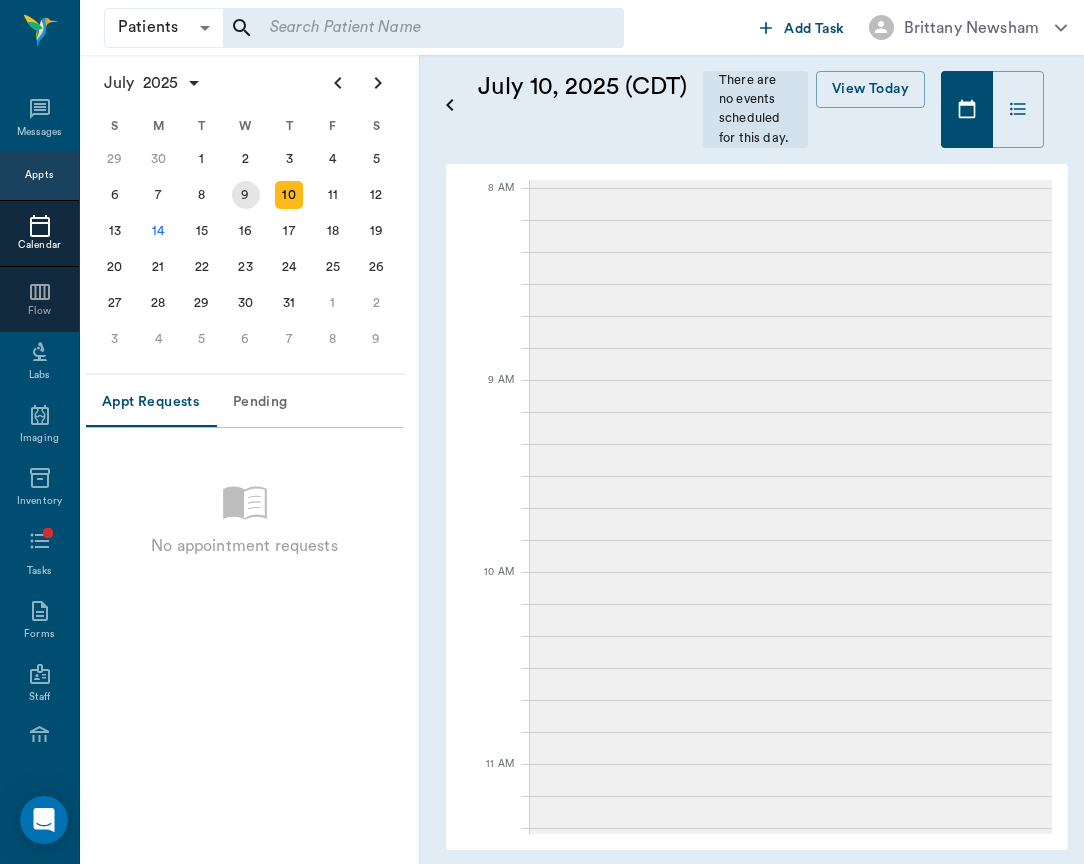 click on "9" at bounding box center [246, 195] 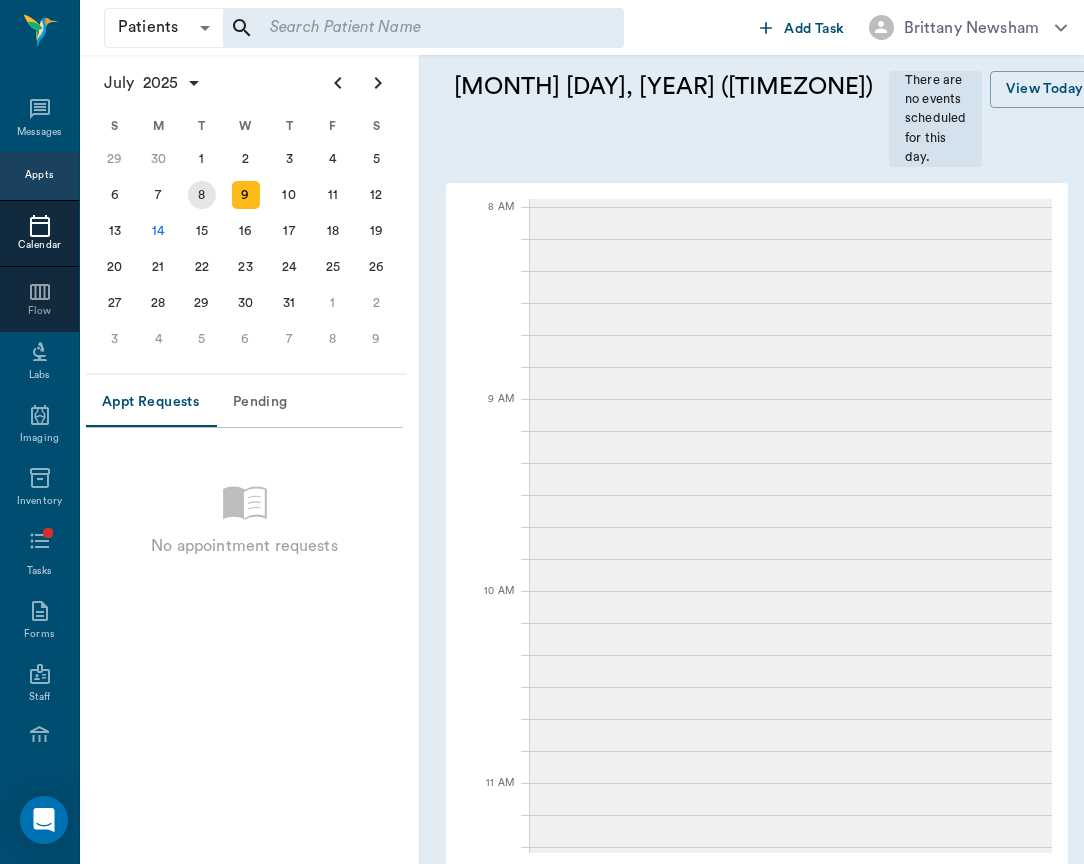click on "8" at bounding box center (202, 195) 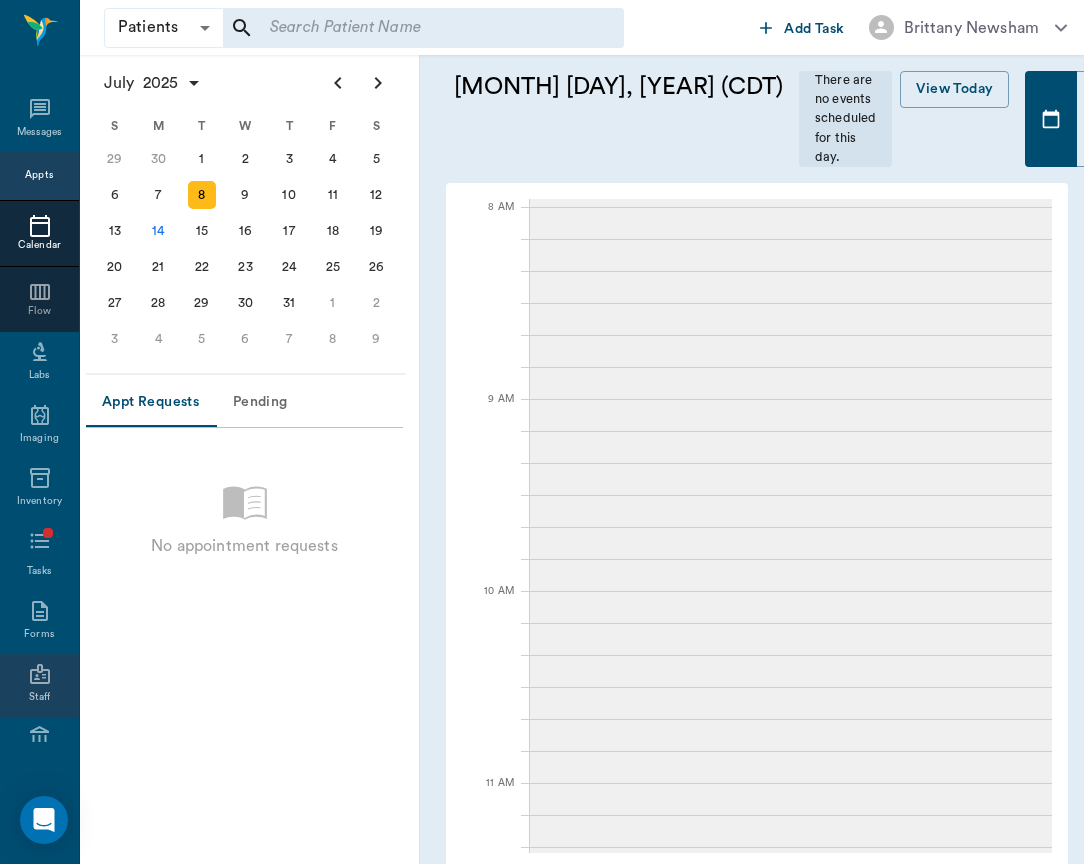 click 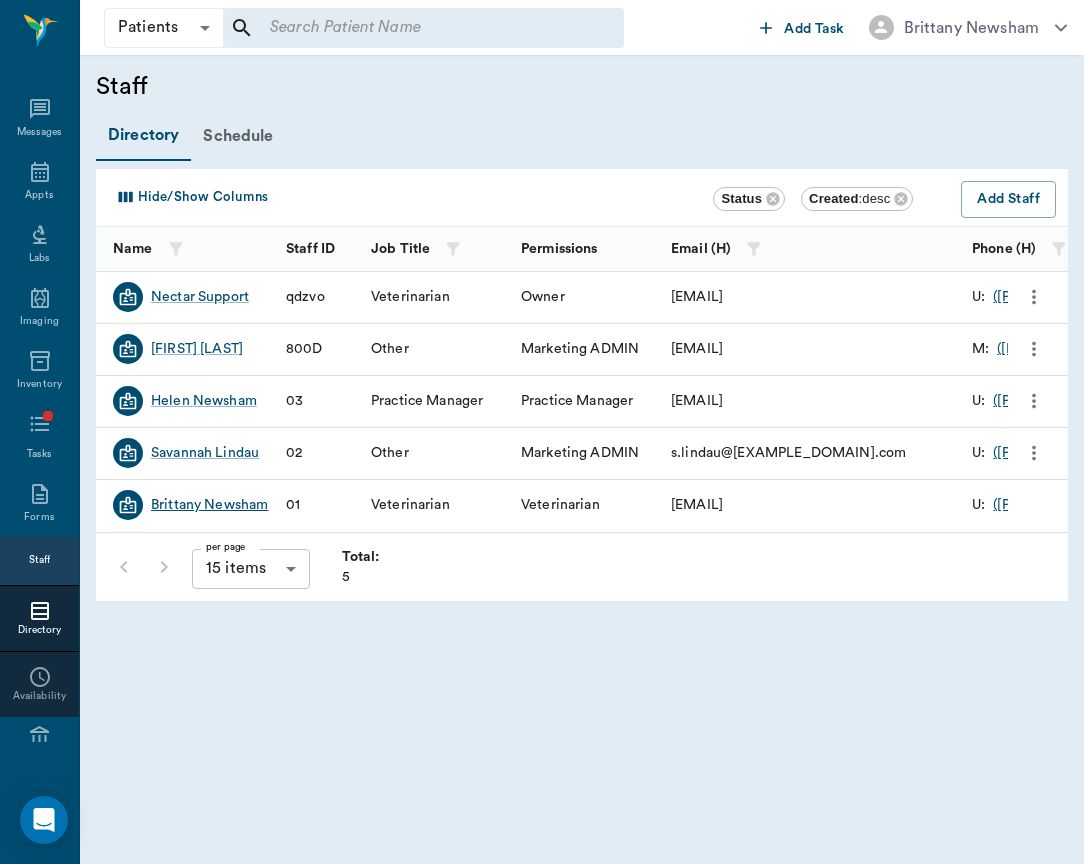 click on "Brittany Newsham" at bounding box center [209, 505] 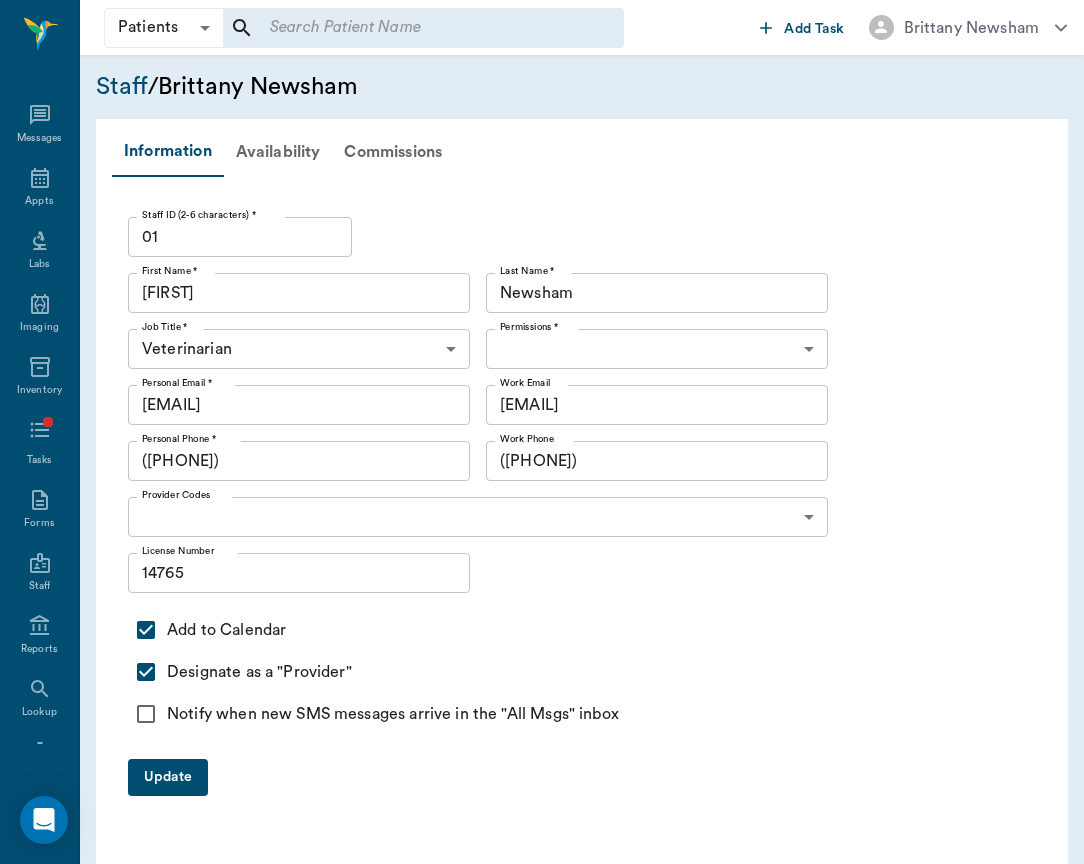 type on "6465b3ec318457f2b453253f" 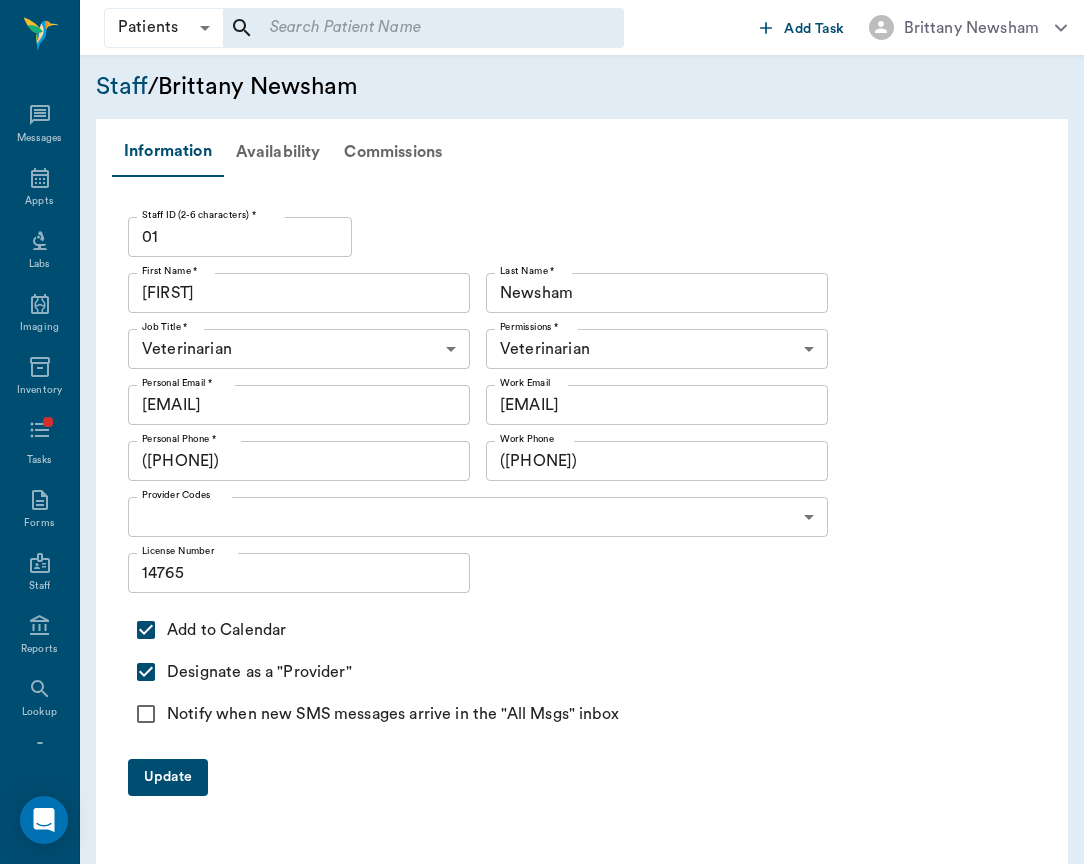 click on "Notify when new SMS messages arrive in the "All Msgs" inbox" at bounding box center [393, 714] 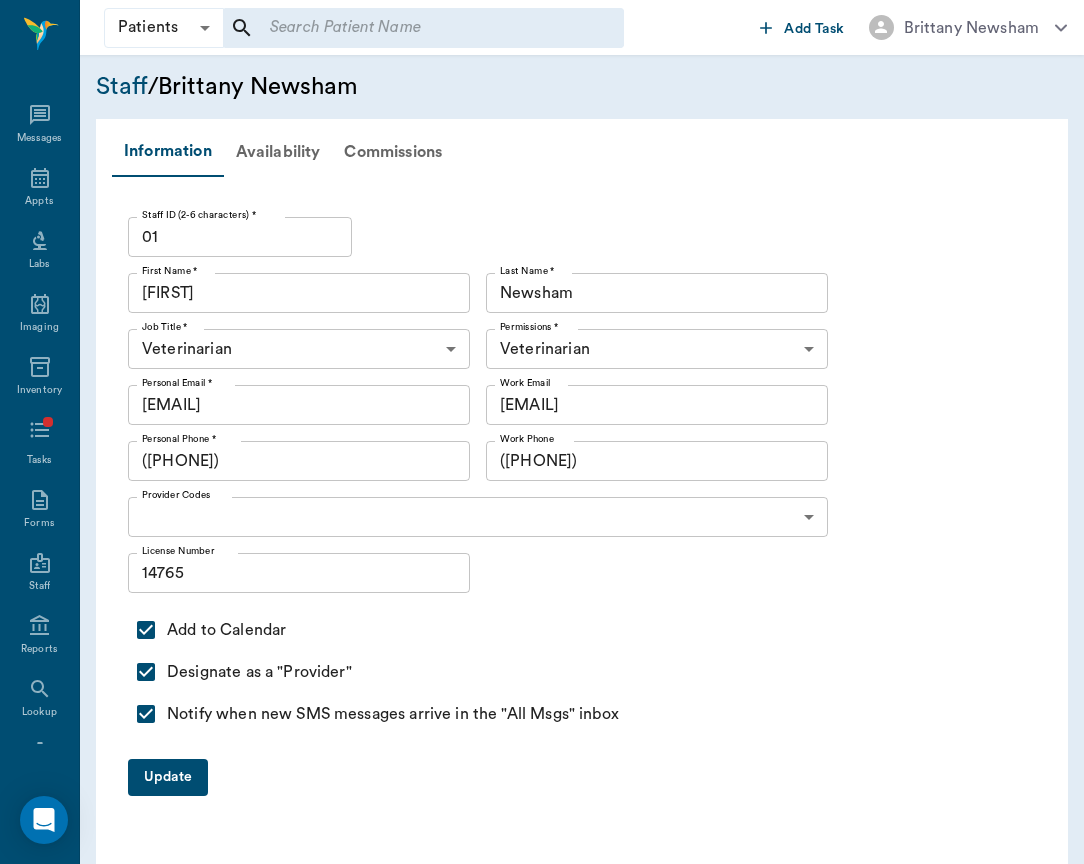 click on "Update" at bounding box center [168, 777] 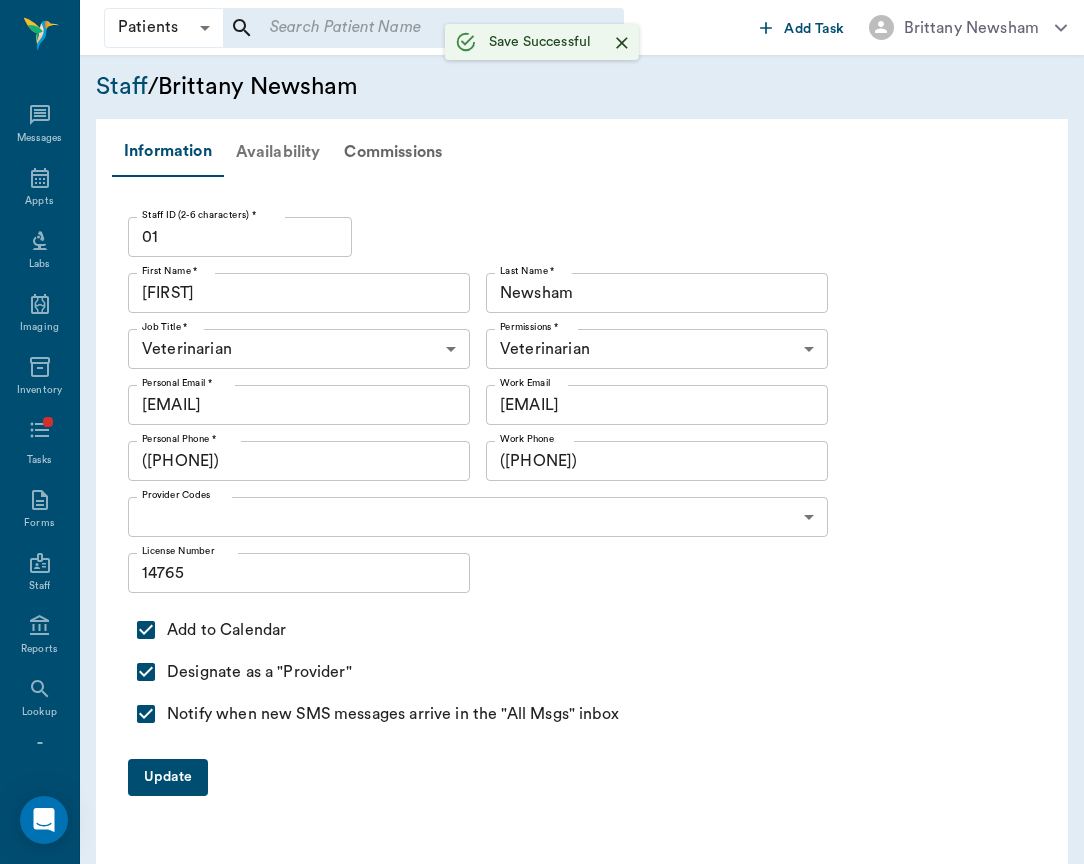click on "Availability" at bounding box center (278, 152) 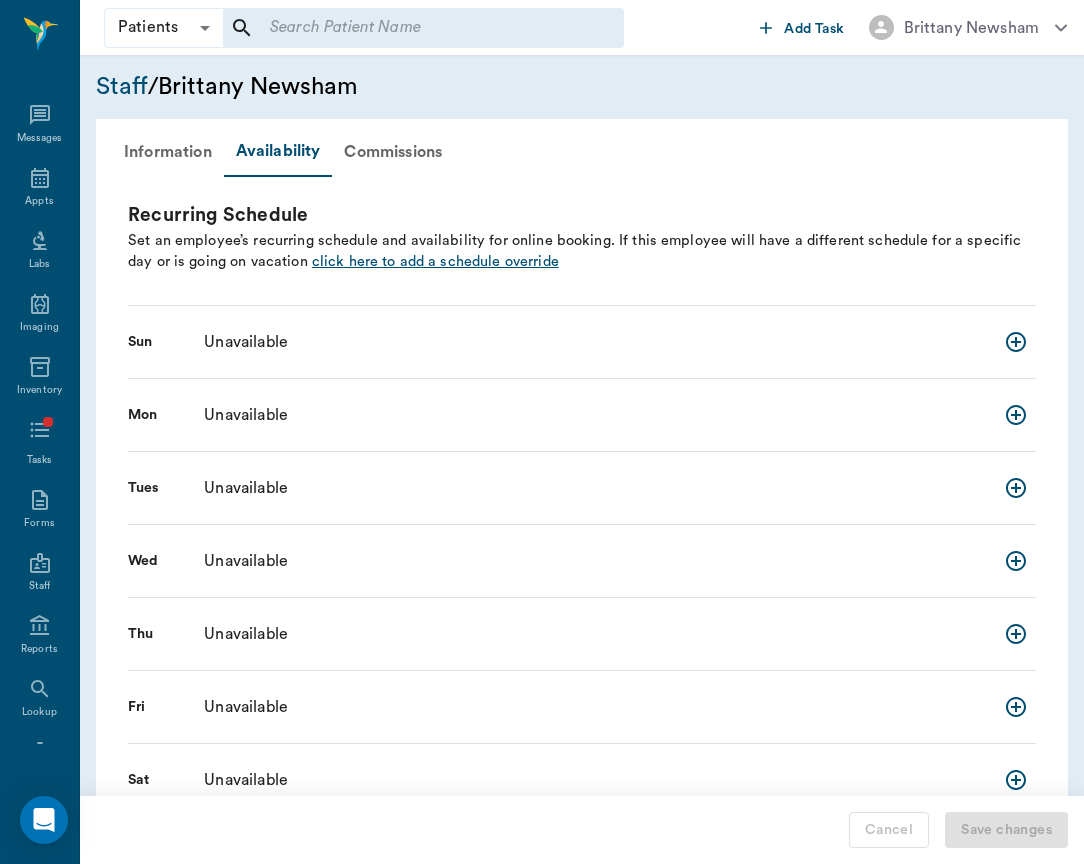click on "click here to add a schedule override" at bounding box center (435, 261) 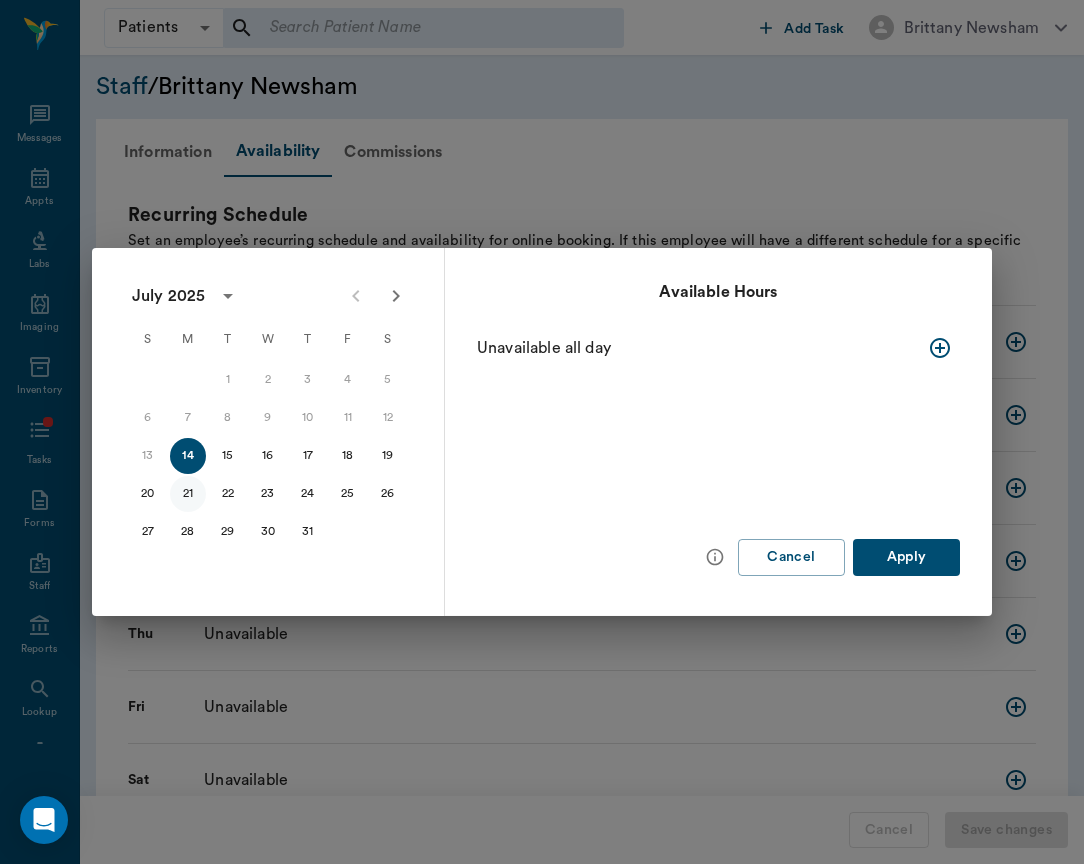 click on "21" at bounding box center (188, 494) 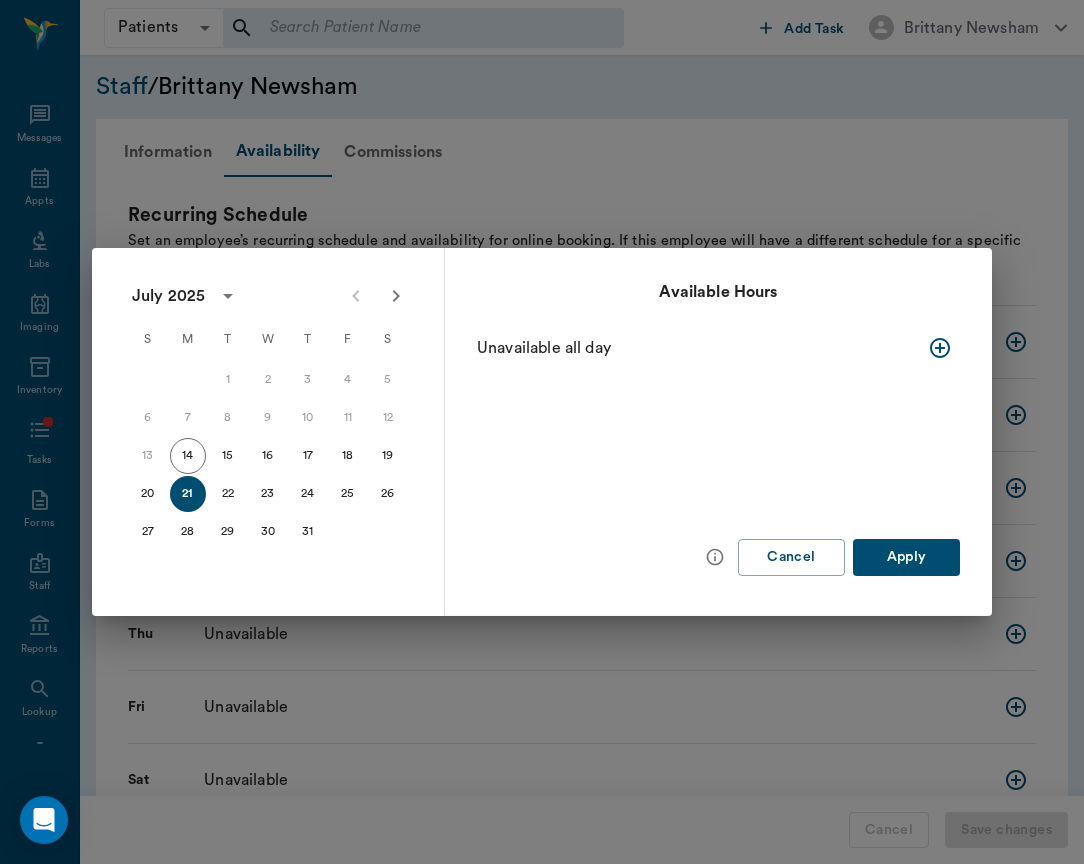 click 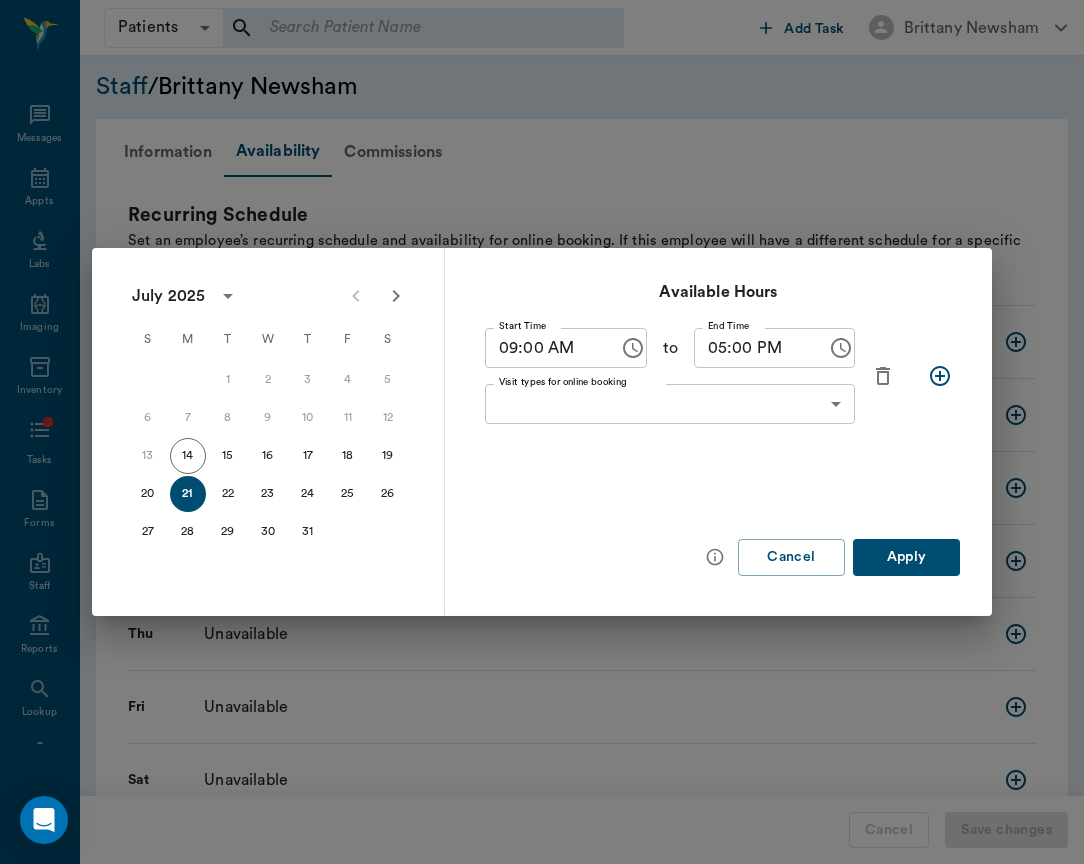 click on "Patients Patients ​ ​ Add Task Brittany Newsham Nectar Messages Appts Labs Imaging Inventory Tasks Forms Staff Reports Lookup Settings Staff  /  Brittany Newsham Information Availability Commissions Recurring Schedule Set an employee’s recurring schedule and availability for online booking. If this employee will have a different schedule for a specific day or is going on vacation   click here to add a schedule override Sun Unavailable Mon Unavailable Tues Unavailable Wed Unavailable Thu Unavailable Fri Unavailable Sat Unavailable Cancel Save changes NectarVet | High Caliber Performance
Settings Sign Out July 2025 S M T W T F S 1 2 3 4 5 6 7 8 9 10 11 12 13 14 15 16 17 18 19 20 21 22 23 24 25 26 27 28 29 30 31 Available Hours Start Time 09:00 AM Start Time to End Time 05:00 PM End Time Visit types for online booking ​ Visit types for online booking Cancel Apply" at bounding box center [542, 460] 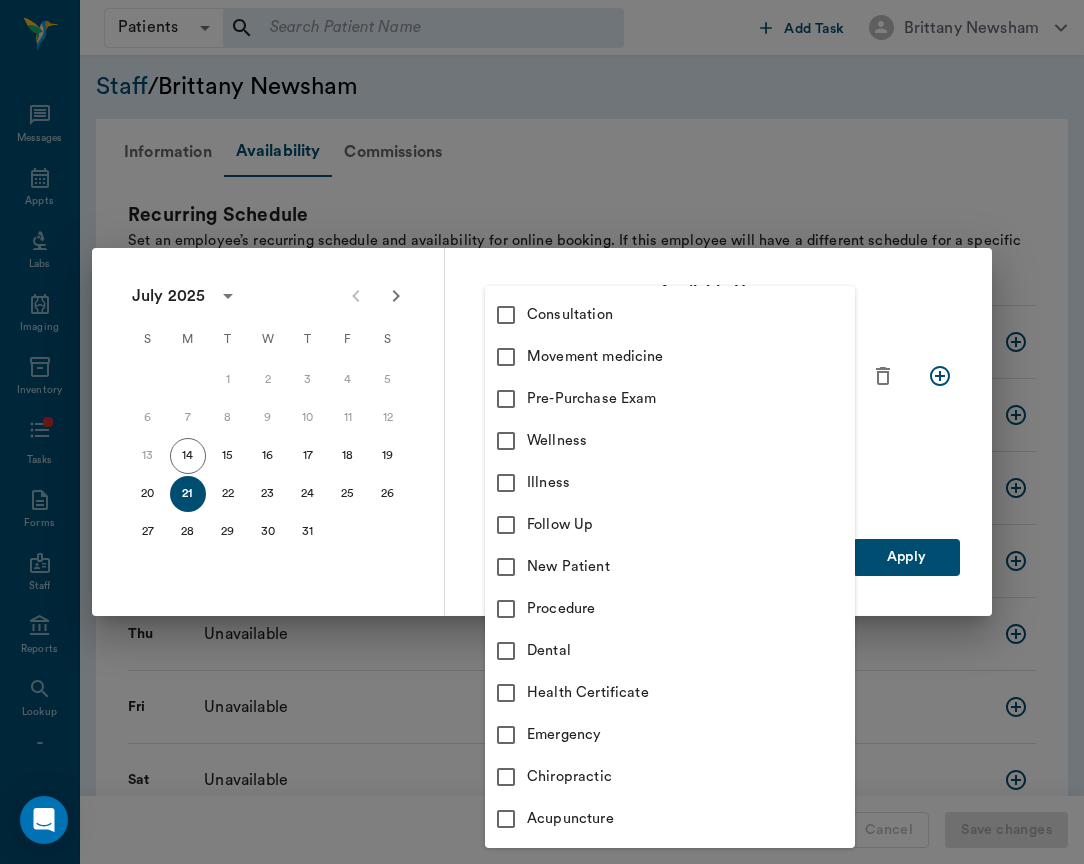 click on "Consultation" at bounding box center [670, 315] 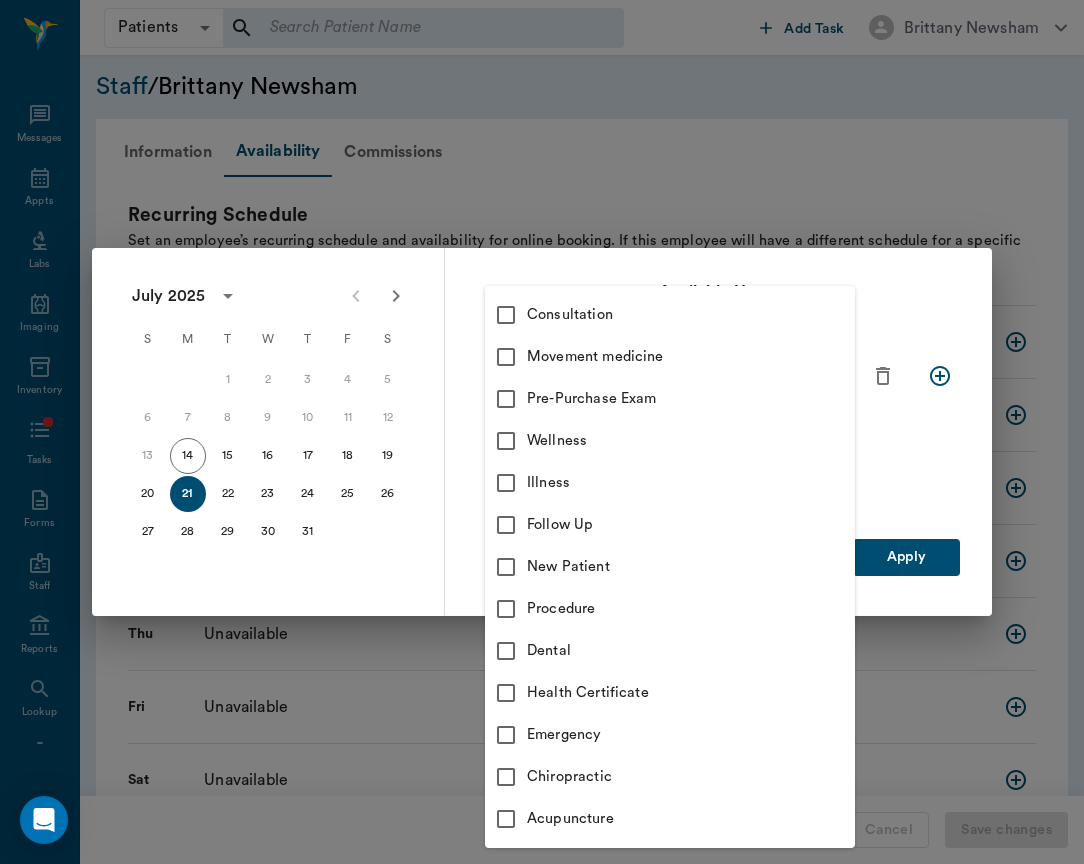 type 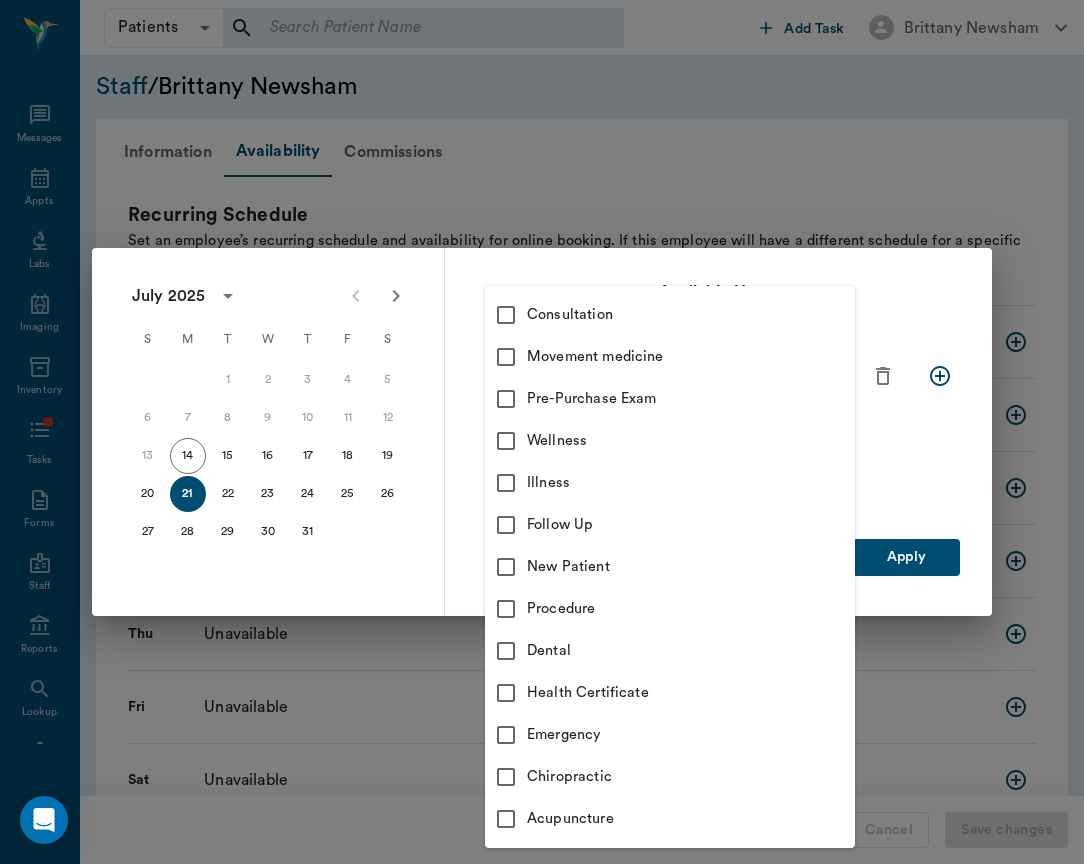 checkbox on "false" 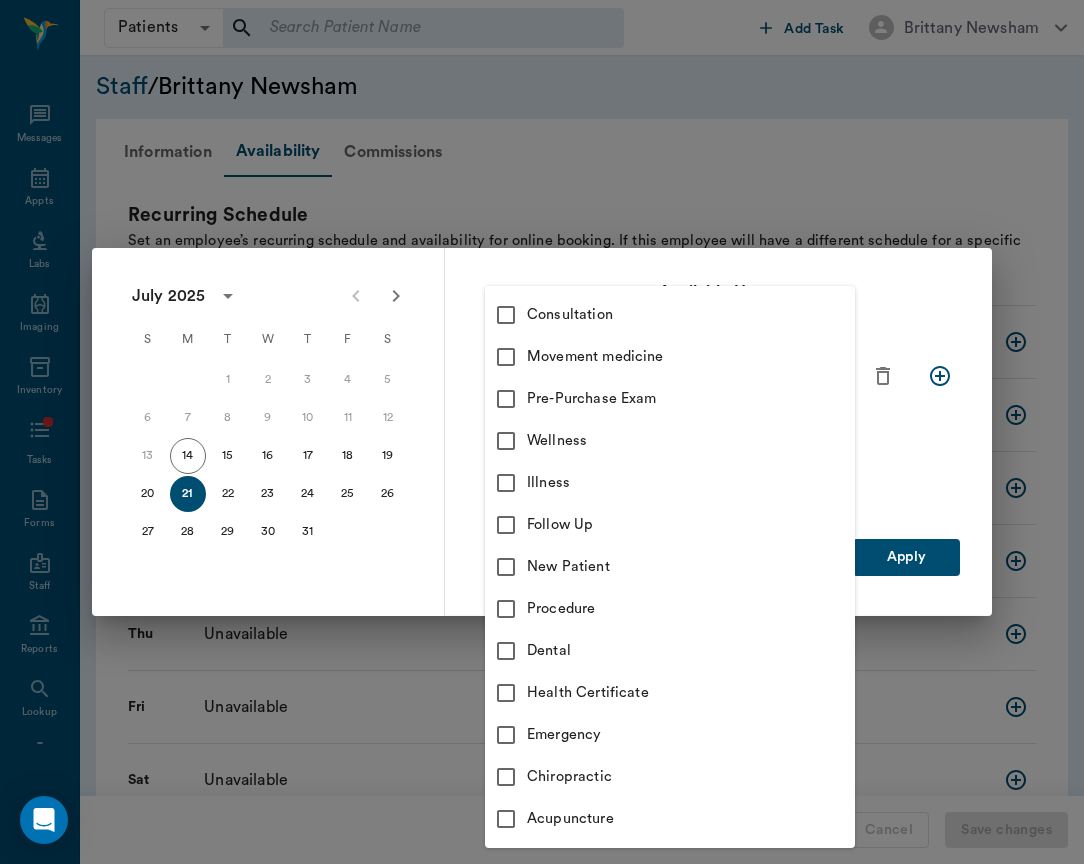 type on "66193437c5bf6463a0ac76eb" 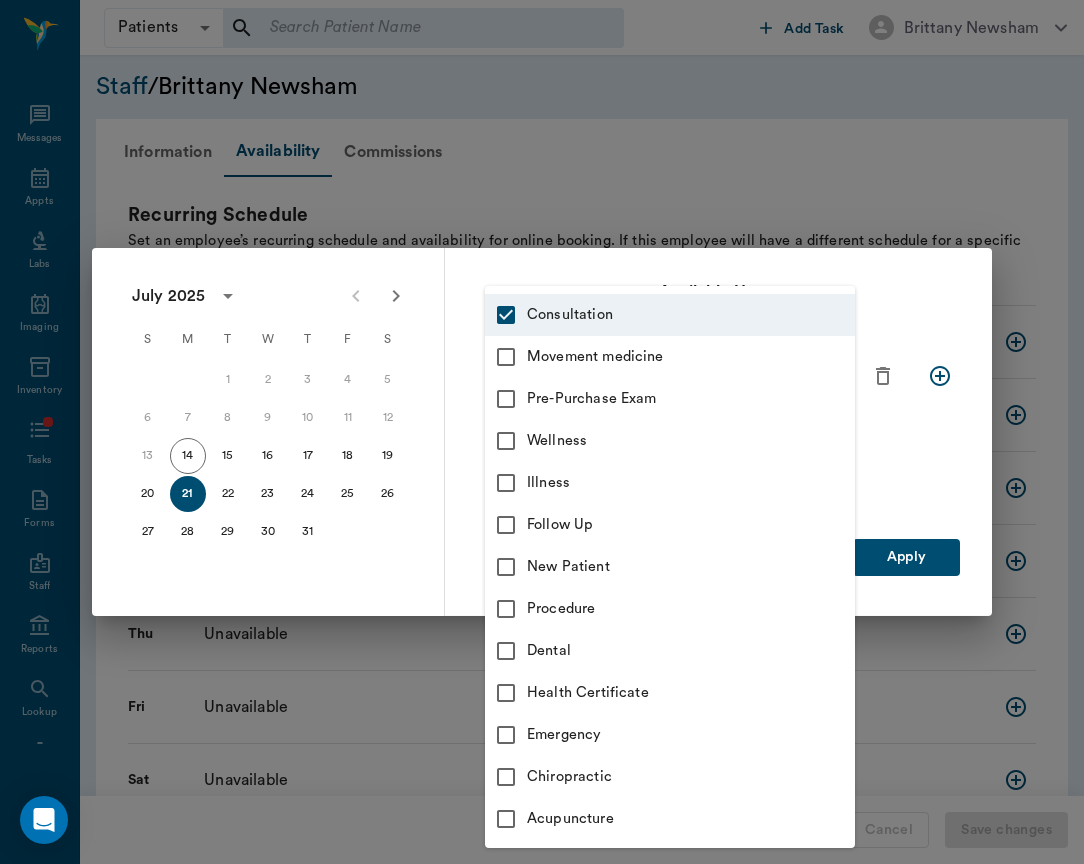 click on "Movement medicine" at bounding box center (691, 357) 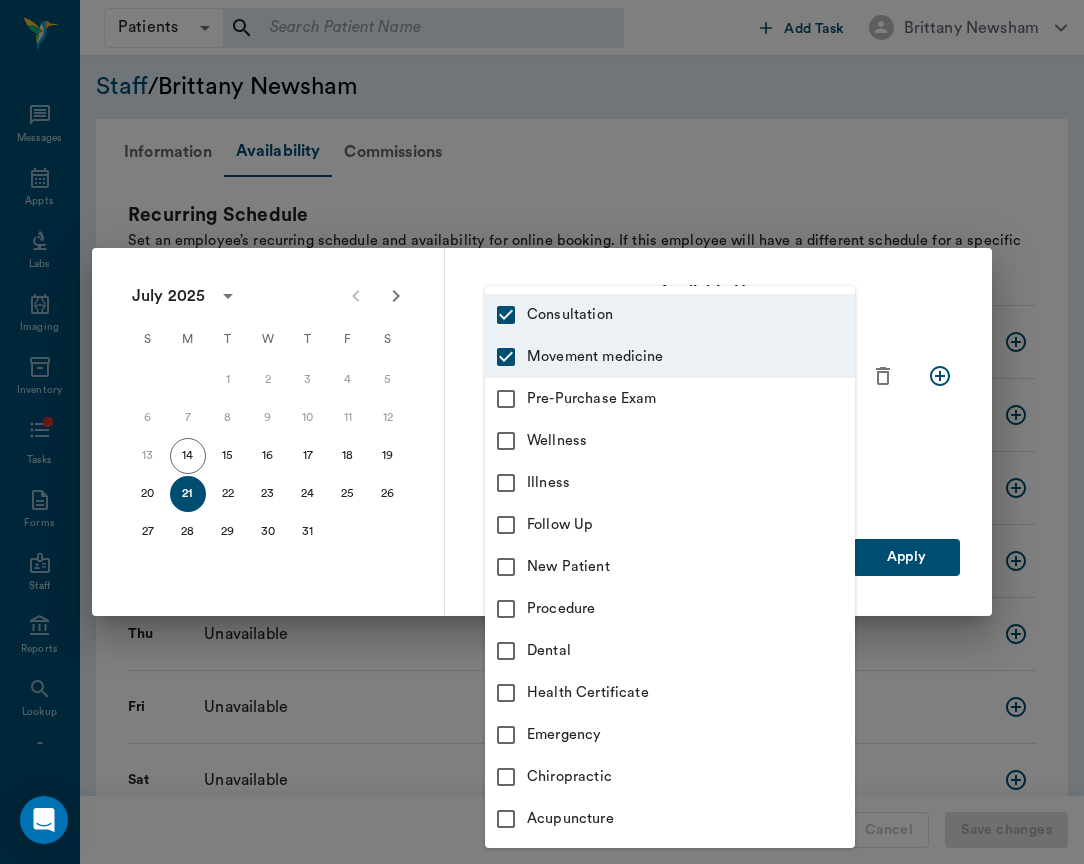 click on "Movement medicine" at bounding box center [670, 357] 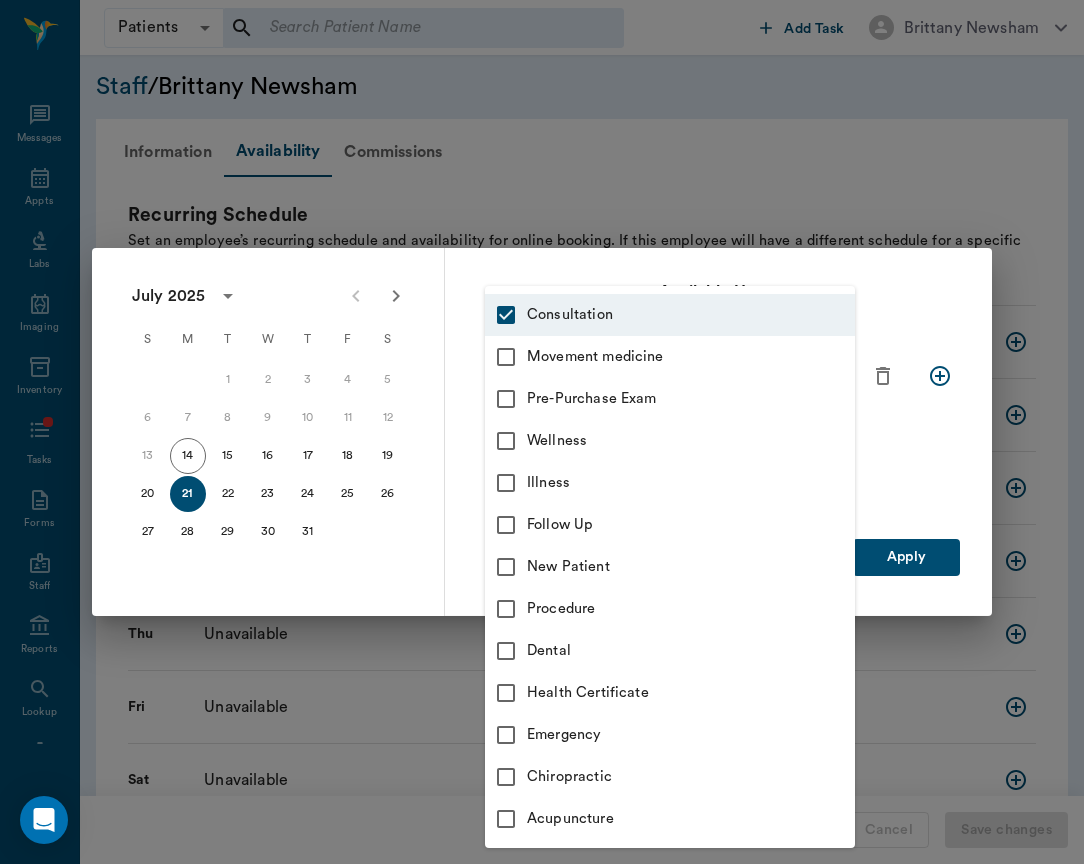 click on "Pre-Purchase Exam" at bounding box center [691, 399] 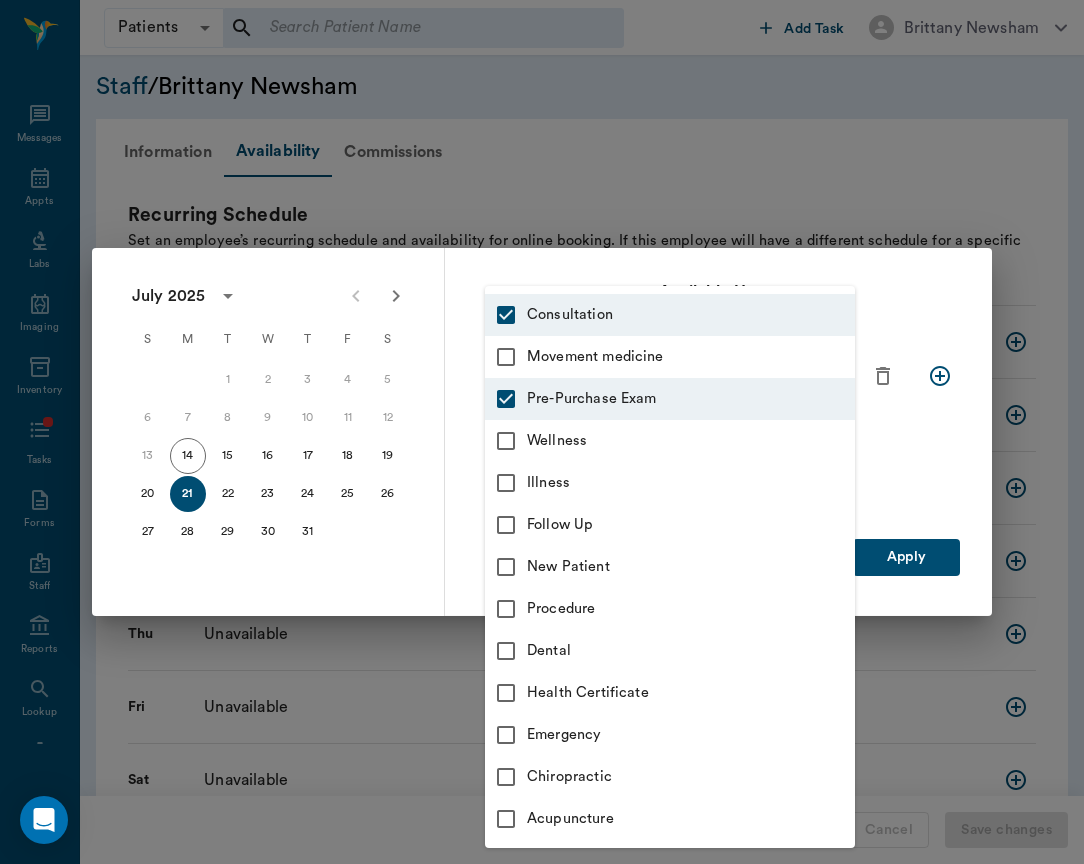 click on "Movement medicine" at bounding box center [670, 357] 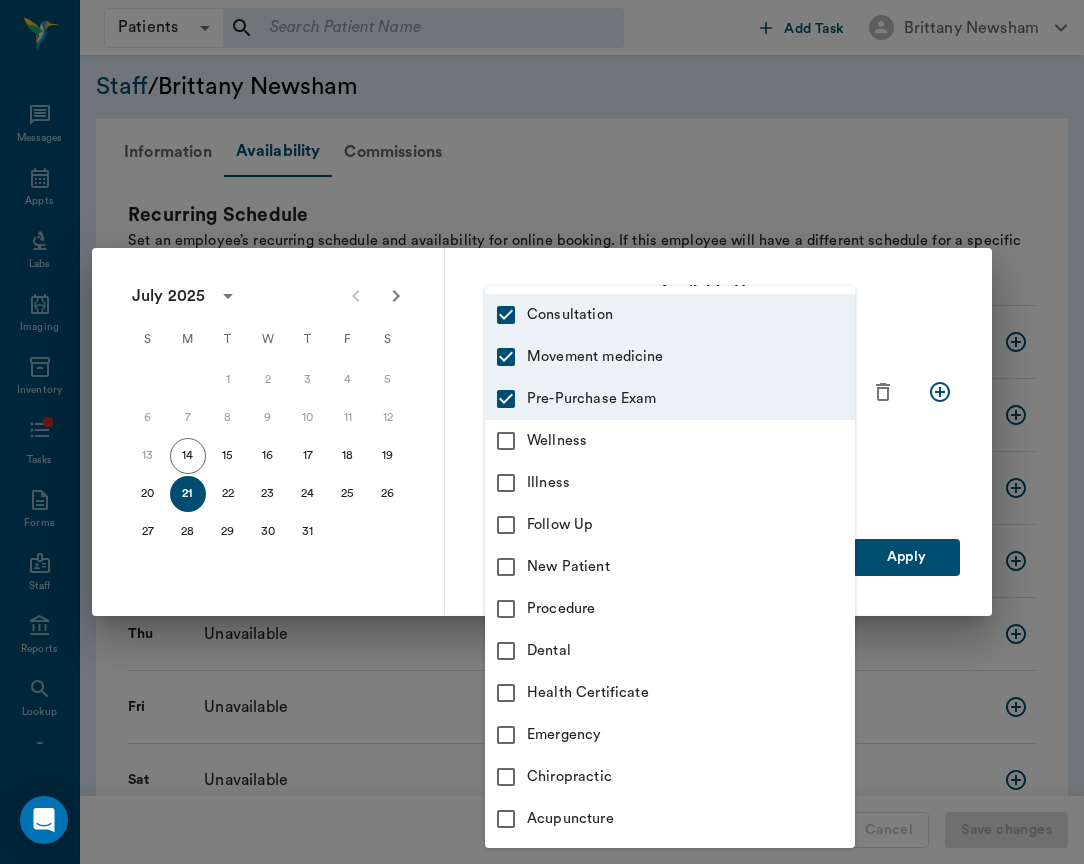 click on "Wellness" at bounding box center [691, 441] 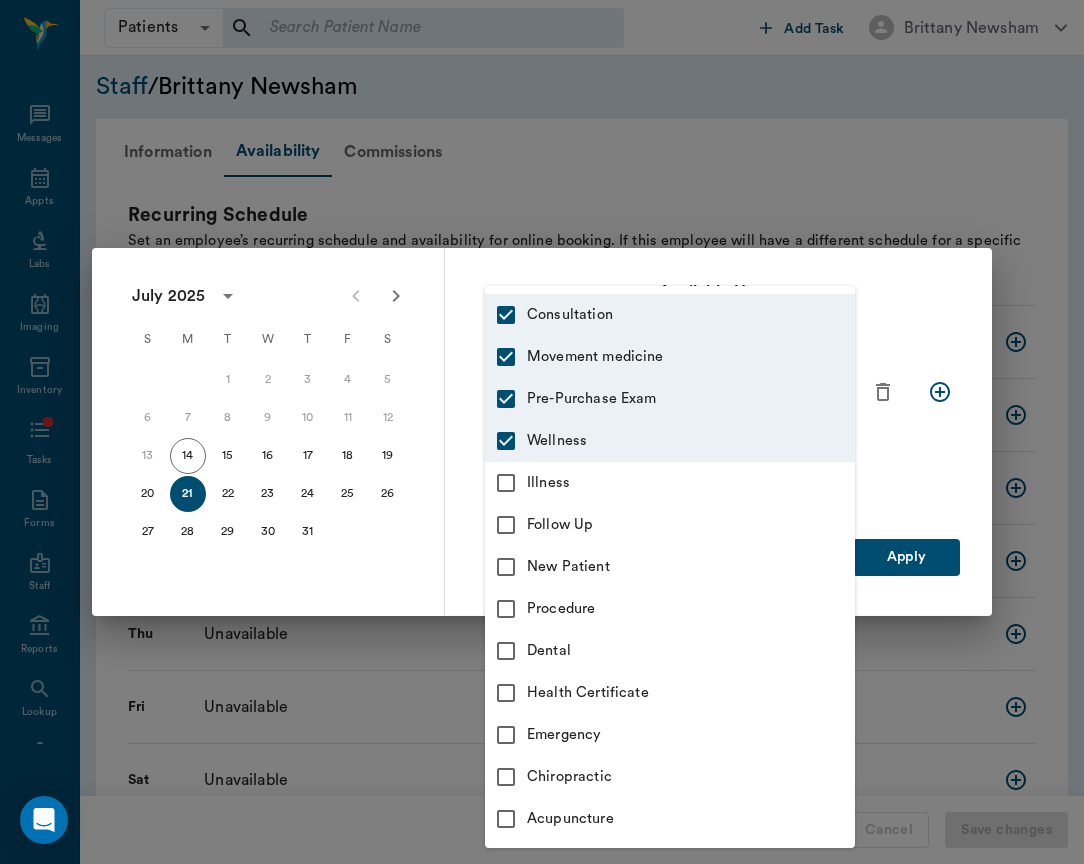 click on "Illness" at bounding box center [691, 483] 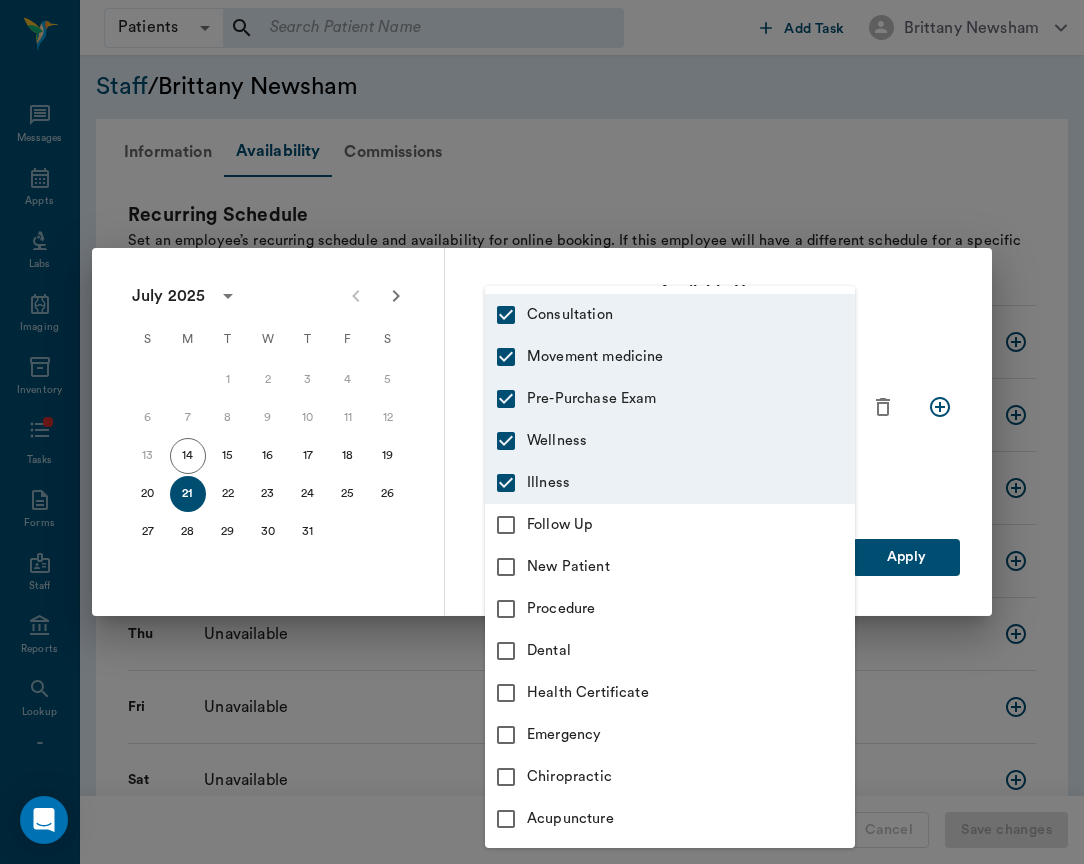 click on "Follow Up" at bounding box center [691, 525] 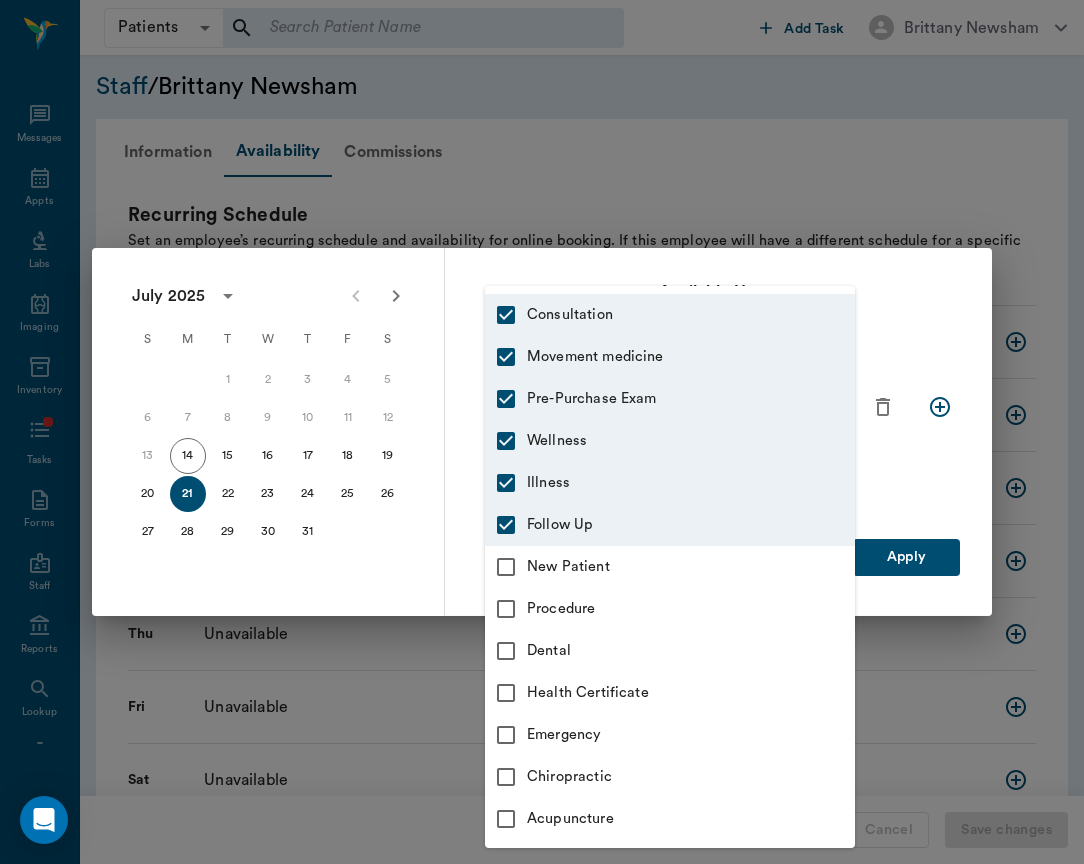 click on "New Patient" at bounding box center (691, 567) 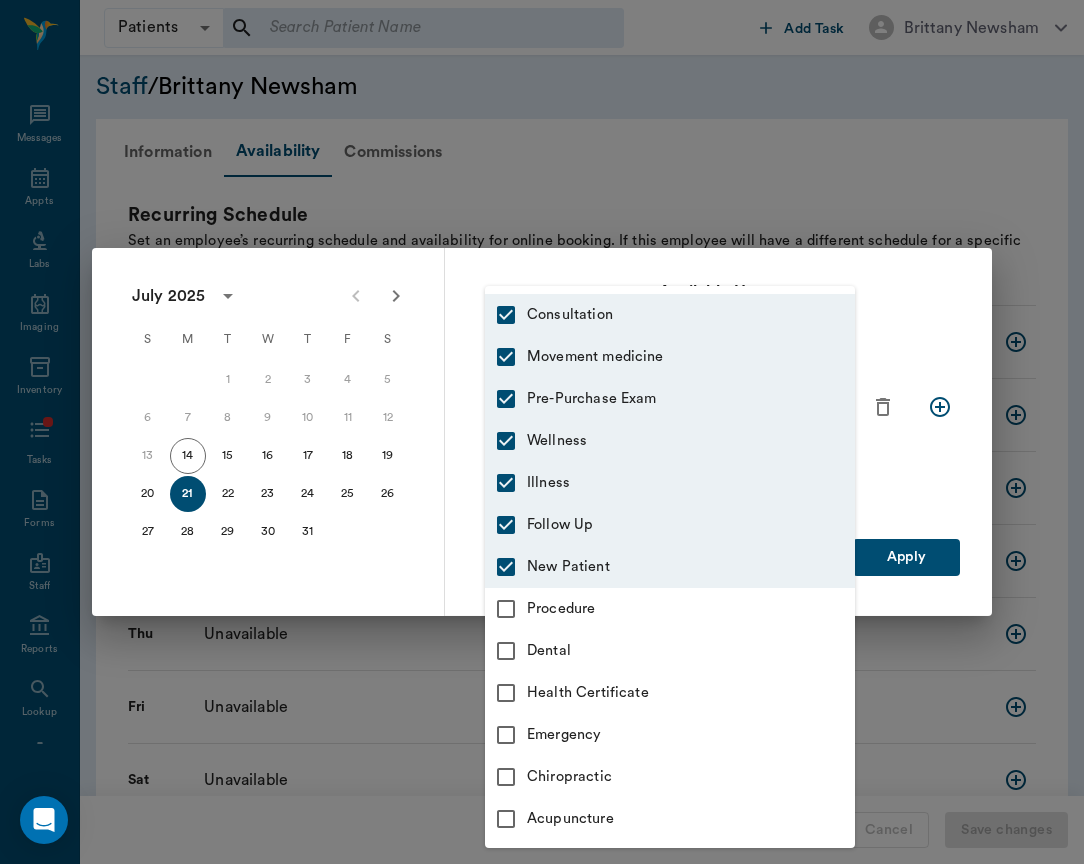 click on "Procedure" at bounding box center [691, 609] 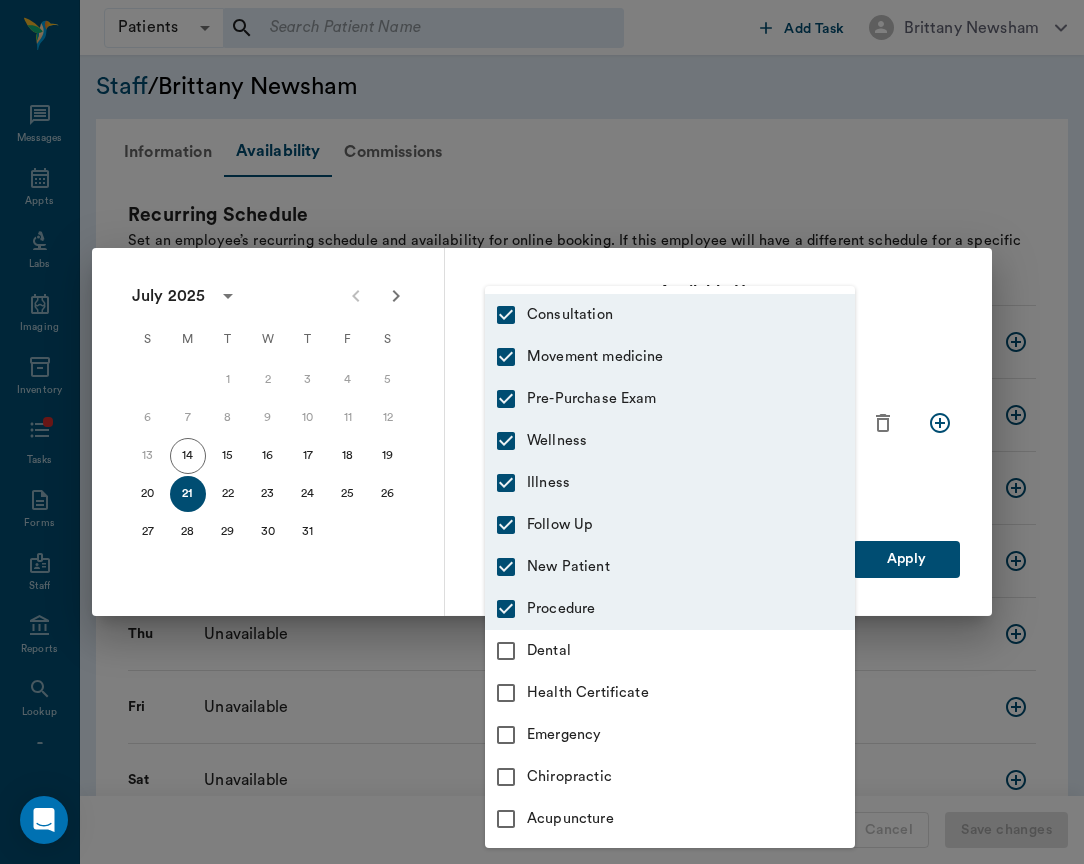 click on "Dental" at bounding box center (691, 651) 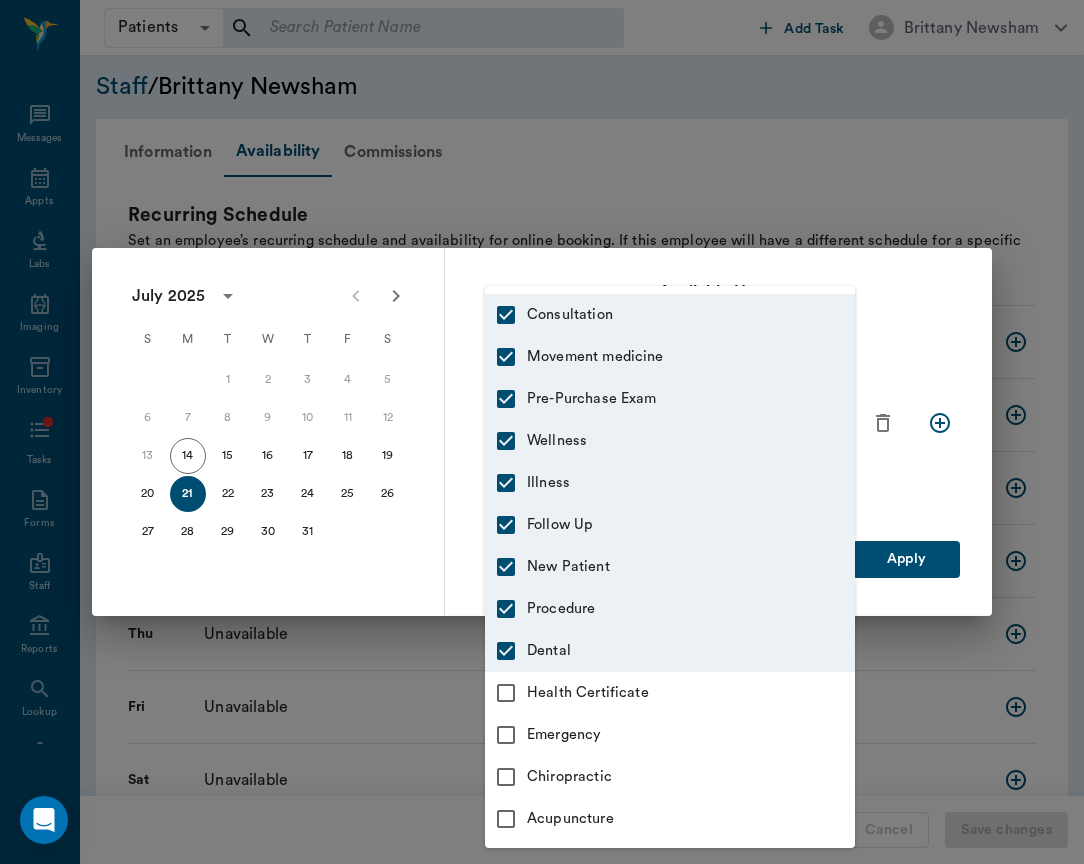 click on "Health Certificate" at bounding box center (670, 693) 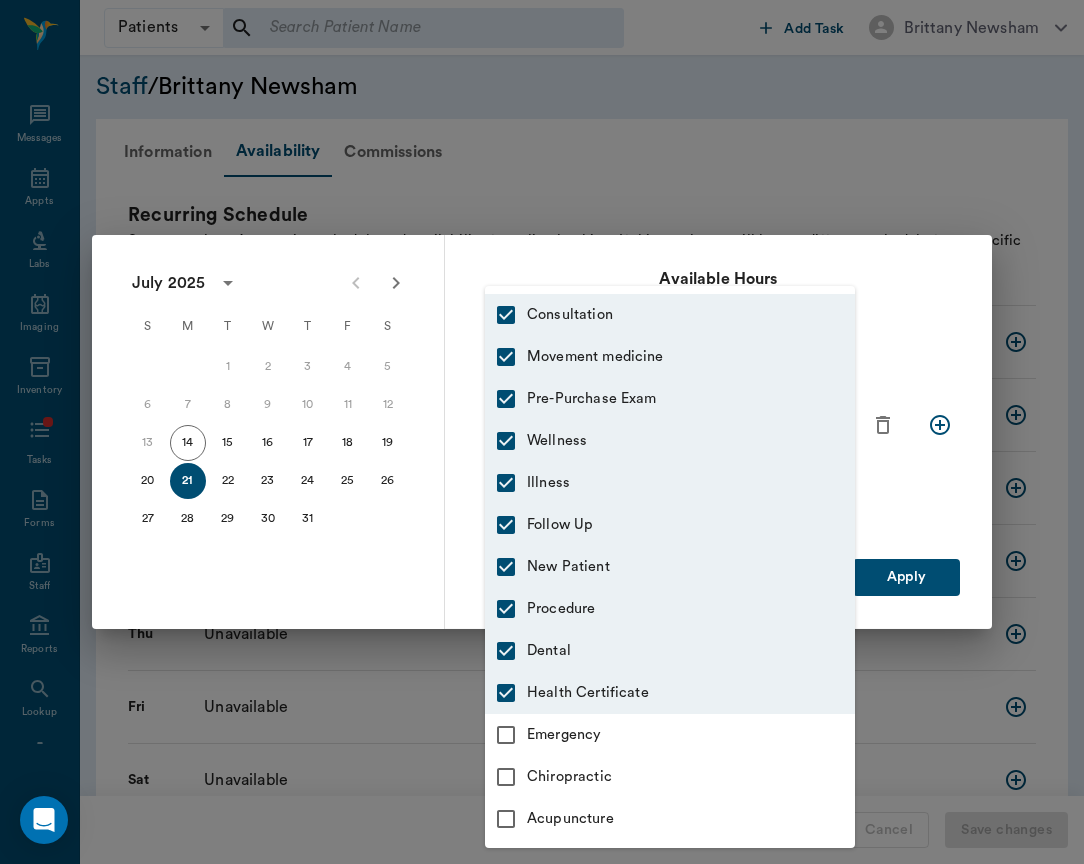 click on "Emergency" at bounding box center [691, 735] 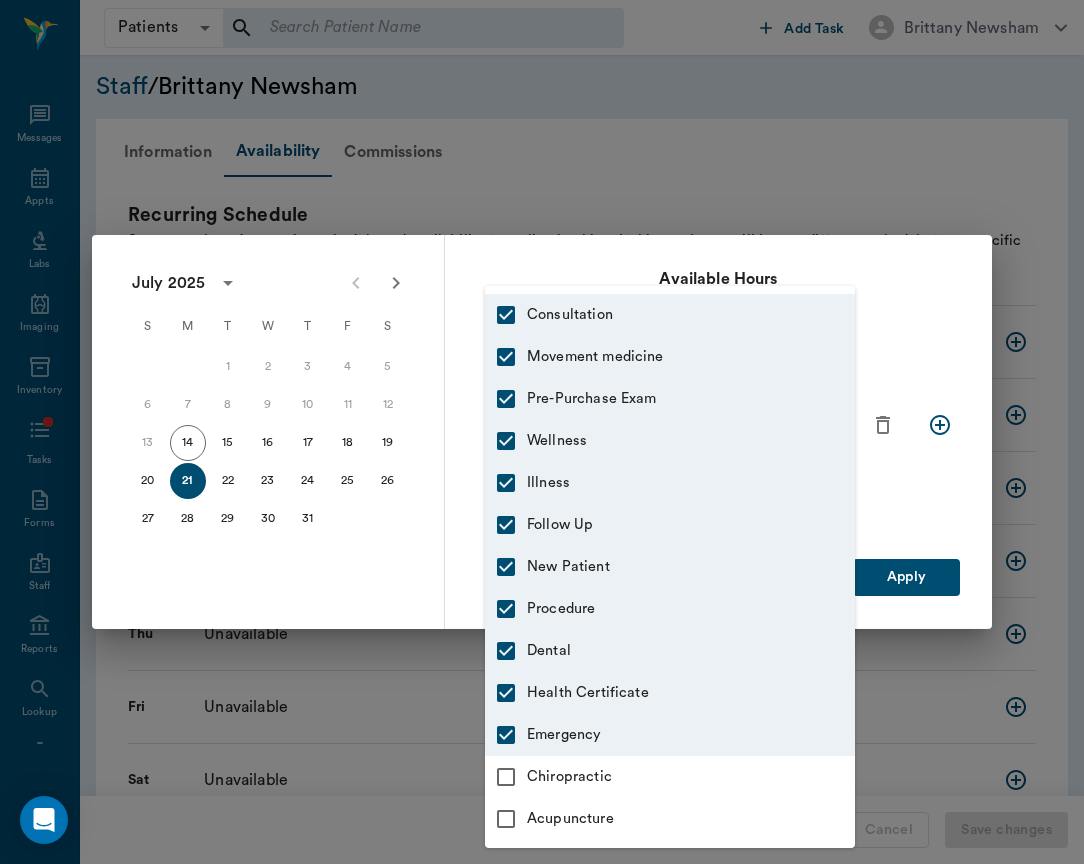 type on "66193437c5bf6463a0ac76eb,6656c50bf87a612ea34fb245,6656c4aef87a612ea34fb244,65d2c202a8044d23520120c5,65d2c202a8044d23520120c6,65d2c202a8044d23520120c7,65d2c202a8044d23520120c8,65d2c202a8044d23520120c9,65d2c202a8044d23520120ca,65d2c202a8044d23520120cc,65d2c202a8044d23520120cd" 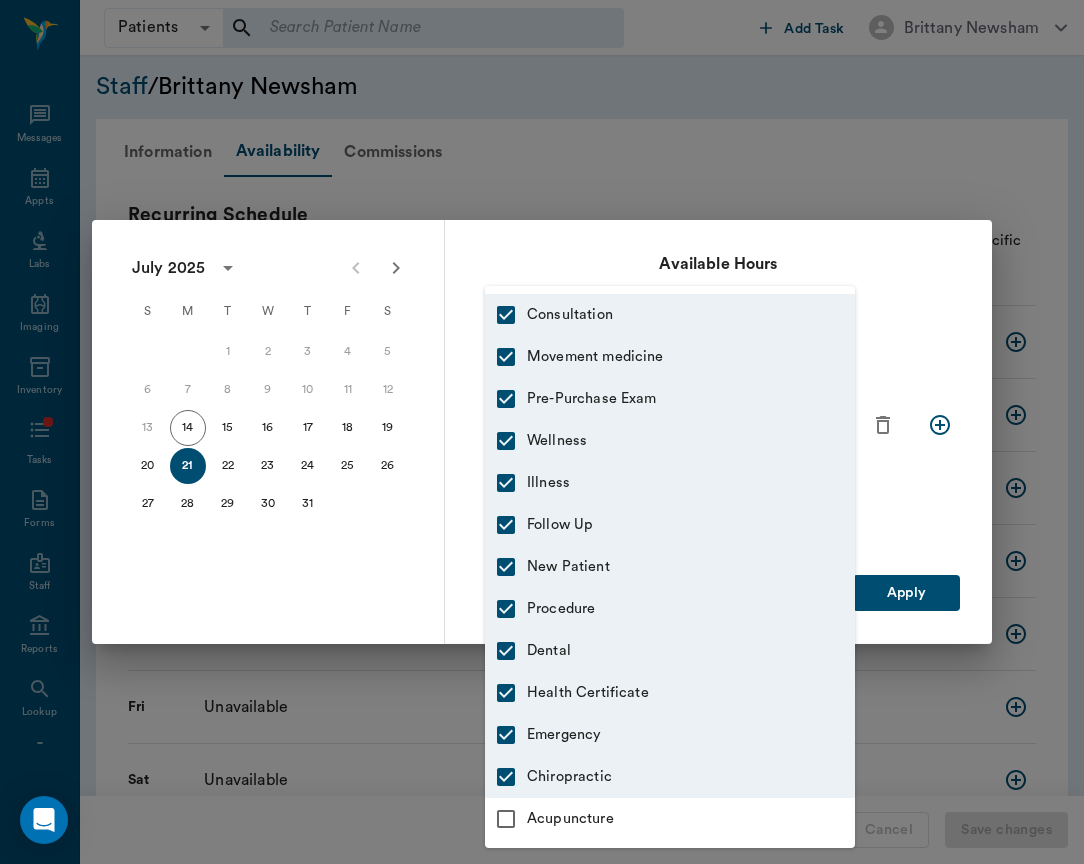 click on "Acupuncture" at bounding box center [691, 819] 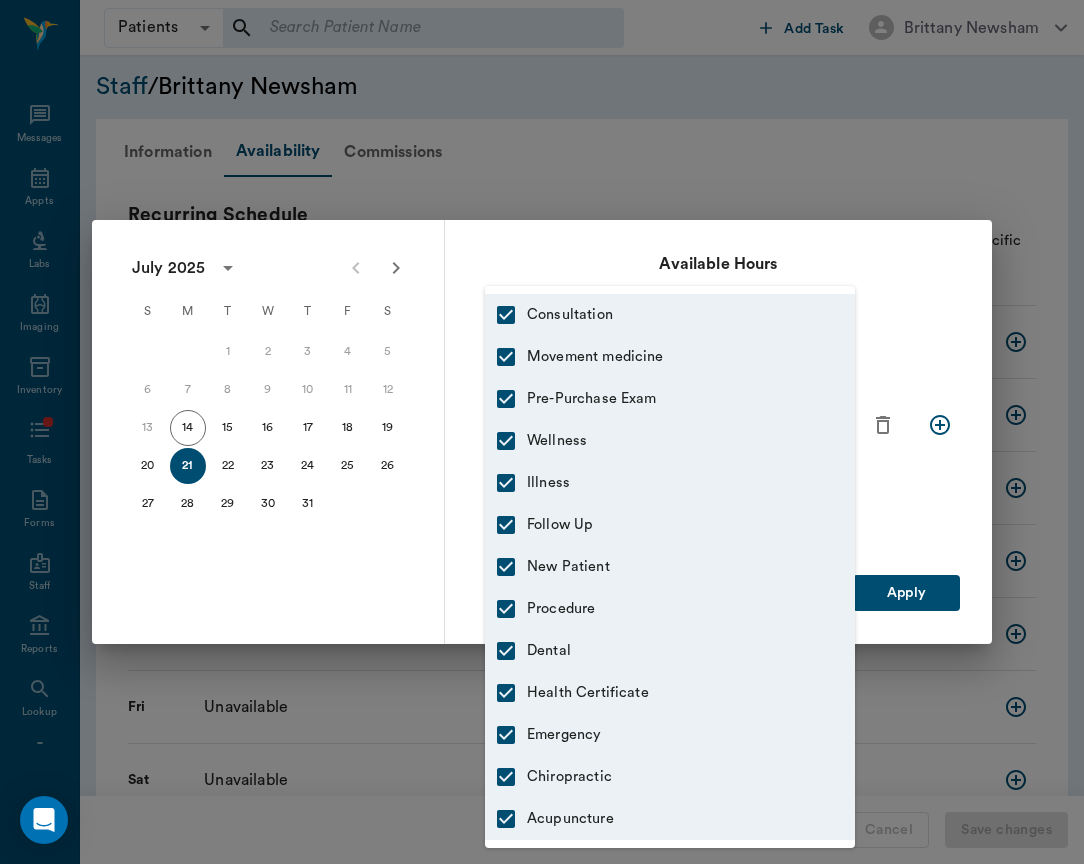 type on "66193437c5bf6463a0ac76eb,6656c50bf87a612ea34fb245,6656c4aef87a612ea34fb244,65d2c202a8044d23520120c5,65d2c202a8044d23520120c6,65d2c202a8044d23520120c7,65d2c202a8044d23520120c8,65d2c202a8044d23520120c9,65d2c202a8044d23520120ca,65d2c202a8044d23520120cc,65d2c202a8044d23520120cd,65d2c202a8044d23520120ce,65d2c202a8044d23520120cf" 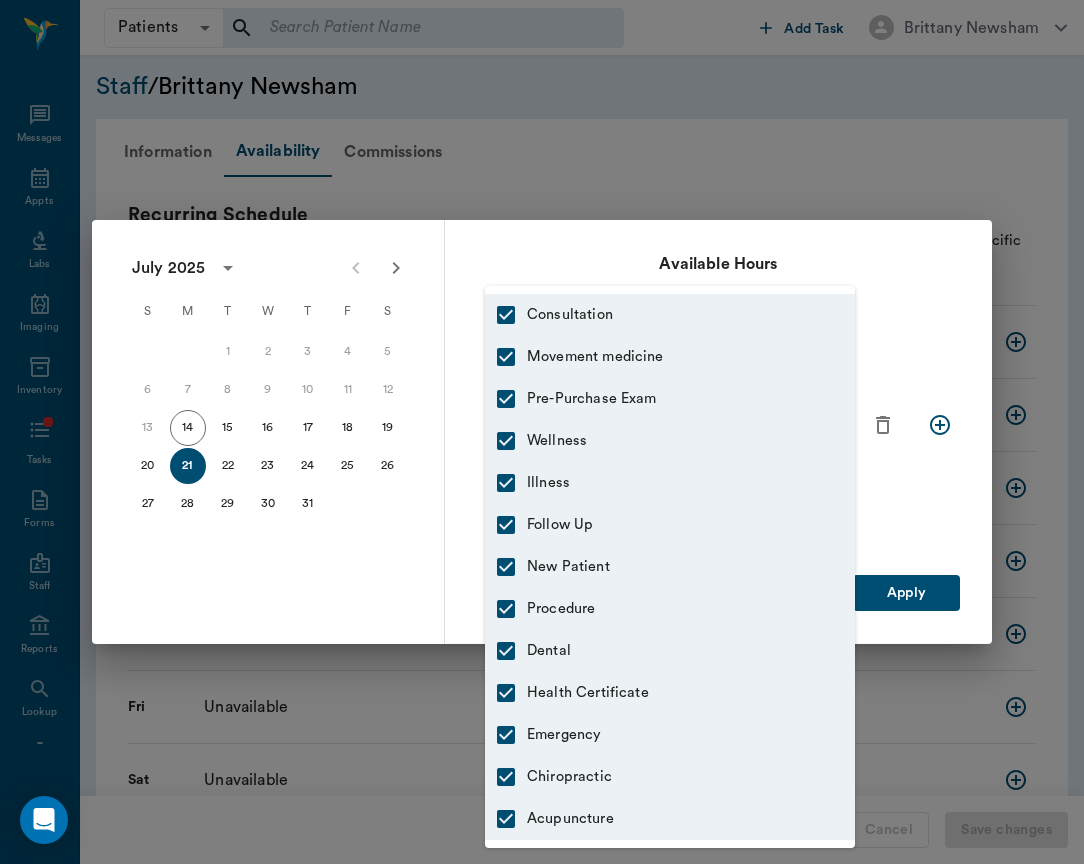 click at bounding box center [542, 432] 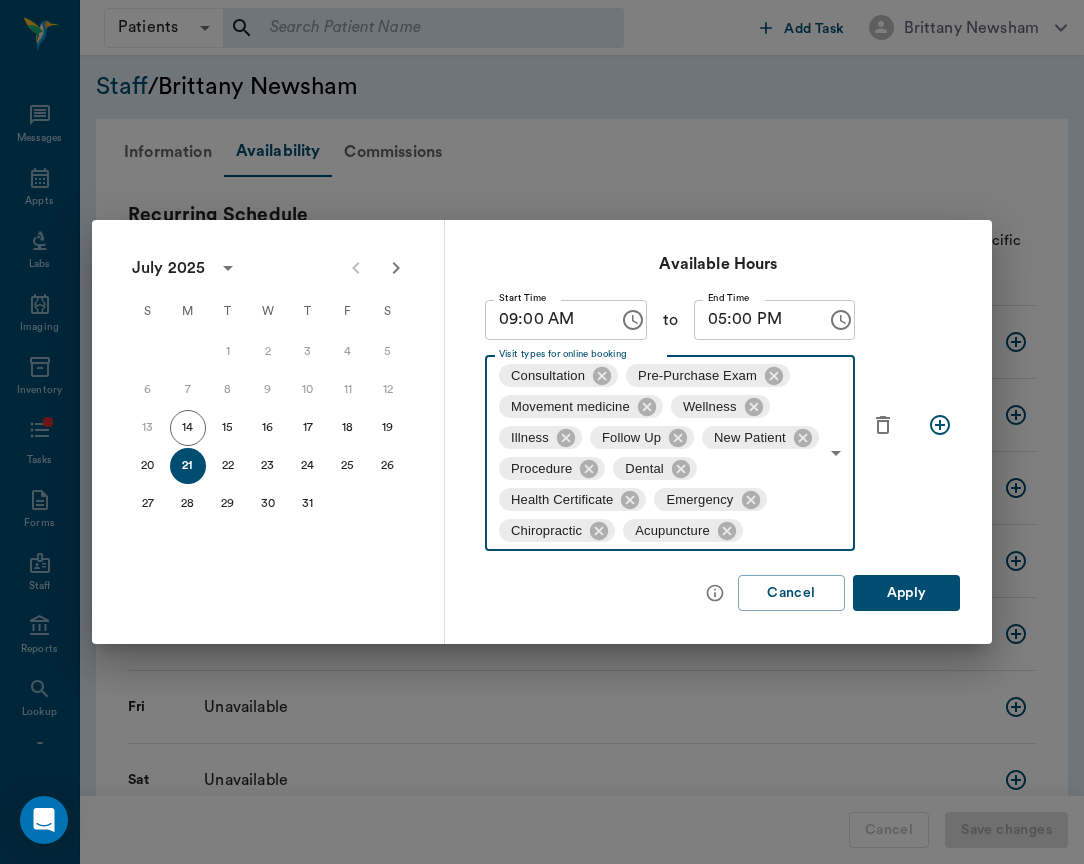 click on "Apply" at bounding box center [906, 593] 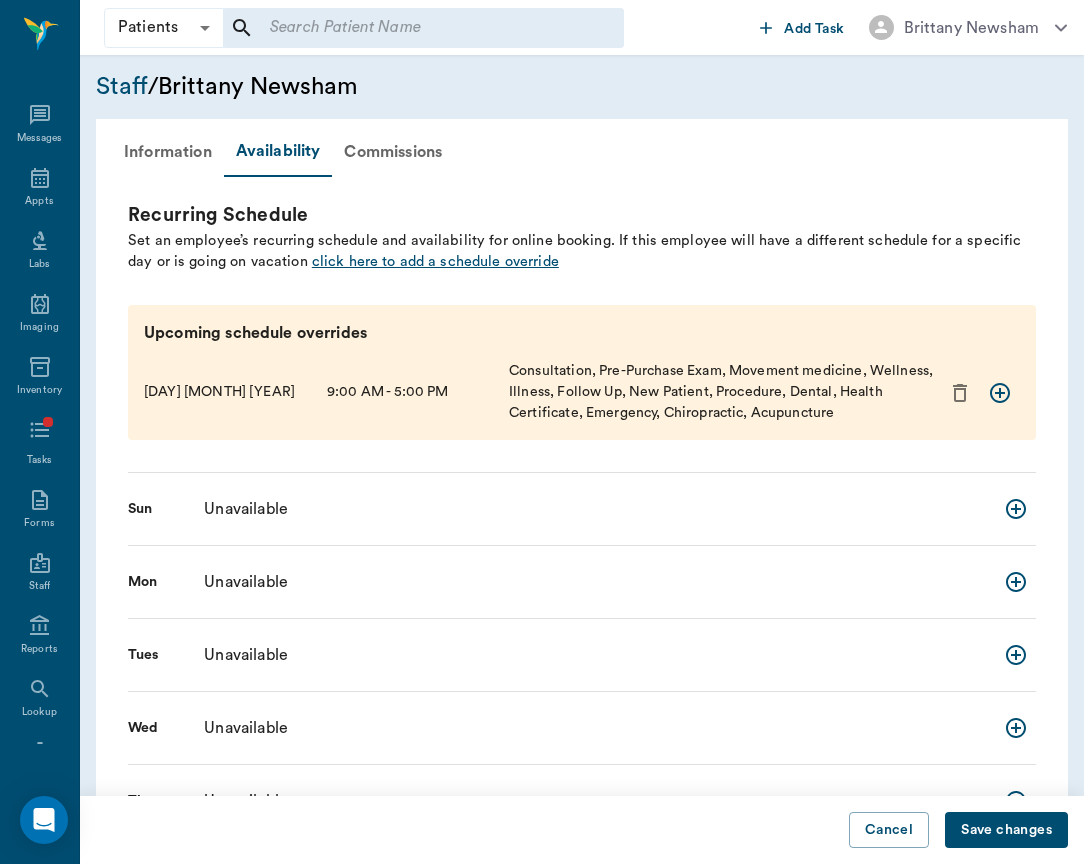 click on "click here to add a schedule override" at bounding box center [435, 261] 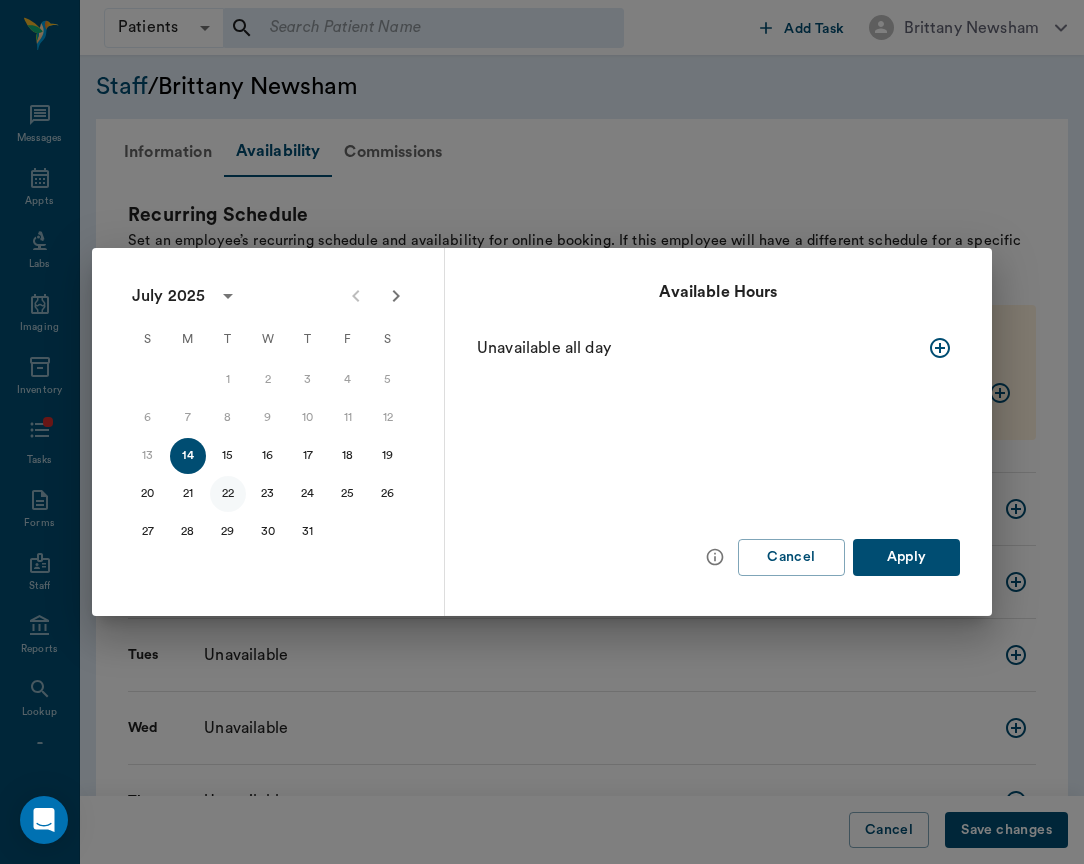 click on "22" at bounding box center [228, 494] 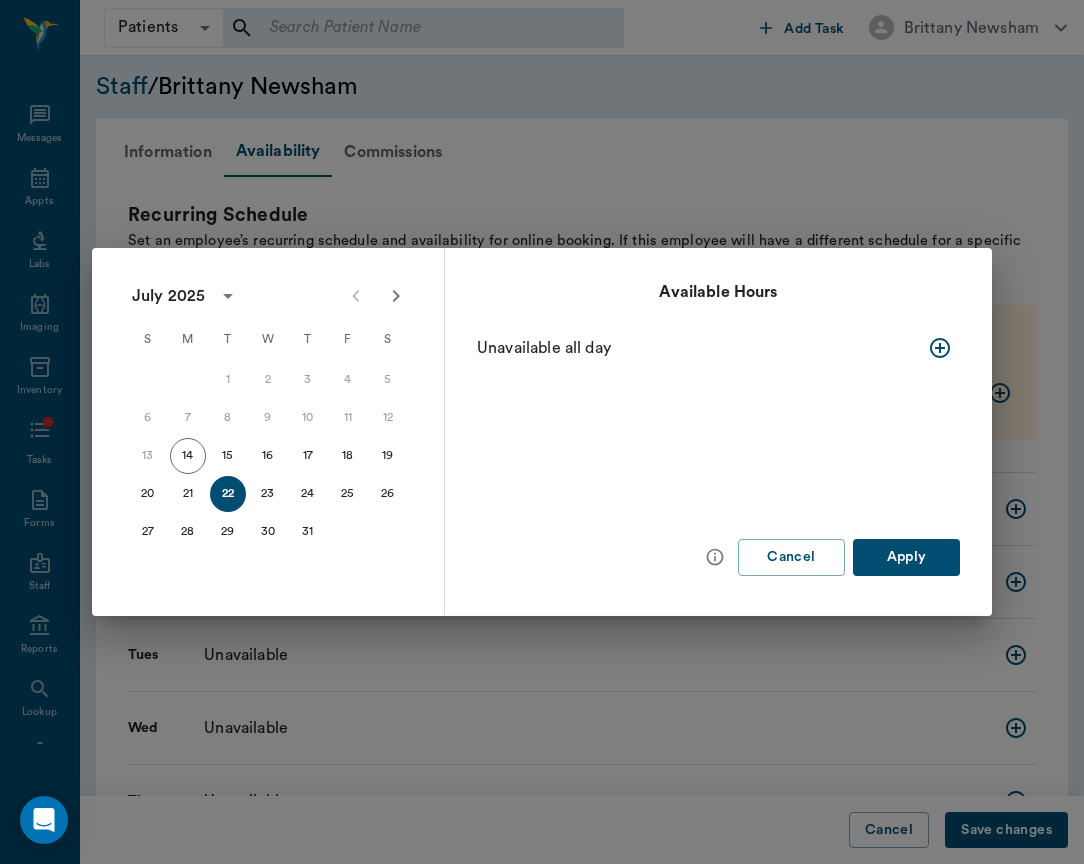click 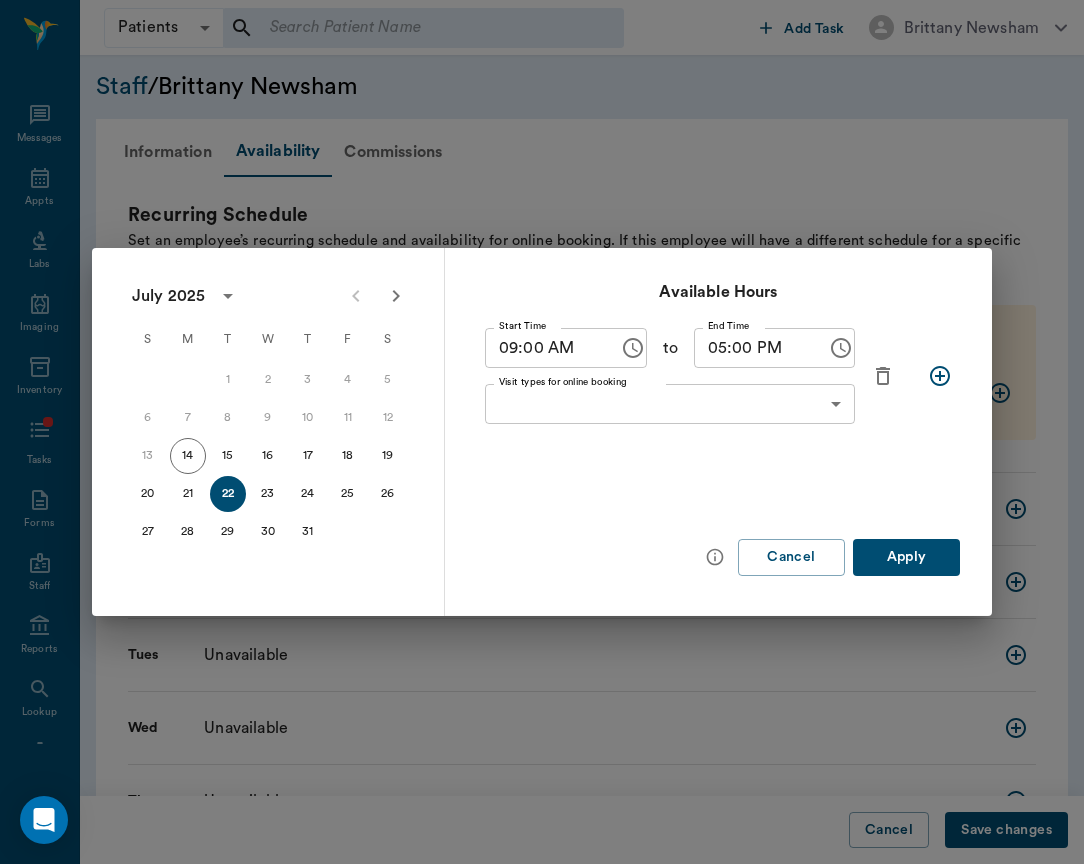 click on "Patients Patients ​ ​ Add Task Brittany Newsham Nectar Messages Appts Labs Imaging Inventory Tasks Forms Staff Reports Lookup Settings Staff  /  Brittany Newsham Information Availability Commissions Recurring Schedule Set an employee’s recurring schedule and availability for online booking. If this employee will have a different schedule for a specific day or is going on vacation   click here to add a schedule override Upcoming schedule overrides Mon Jul 21, 2025 9:00 AM - 5:00 PM Consultation, Pre-Purchase Exam, Movement medicine, Wellness, Illness, Follow Up, New Patient, Procedure, Dental, Health Certificate, Emergency, Chiropractic, Acupuncture Sun Unavailable Mon Unavailable Tues Unavailable Wed Unavailable Thu Unavailable Fri Unavailable Sat Unavailable Cancel Save changes NectarVet | High Caliber Performance
Settings Sign Out July 2025 S M T W T F S 1 2 3 4 5 6 7 8 9 10 11 12 13 14 15 16 17 18 19 20 21 22 23 24 25 26 27 28 29 30 31 Available Hours Start Time 09:00 AM Start Time to ​" at bounding box center (542, 543) 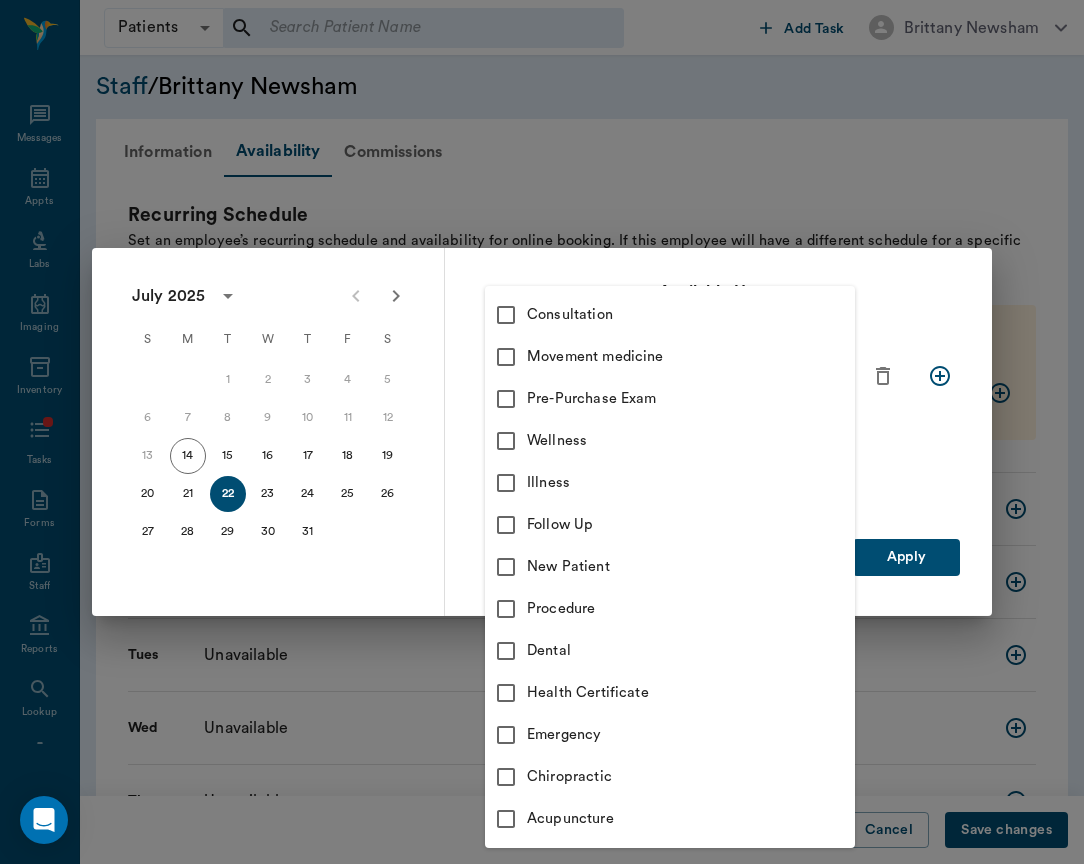 click on "Consultation" at bounding box center [691, 315] 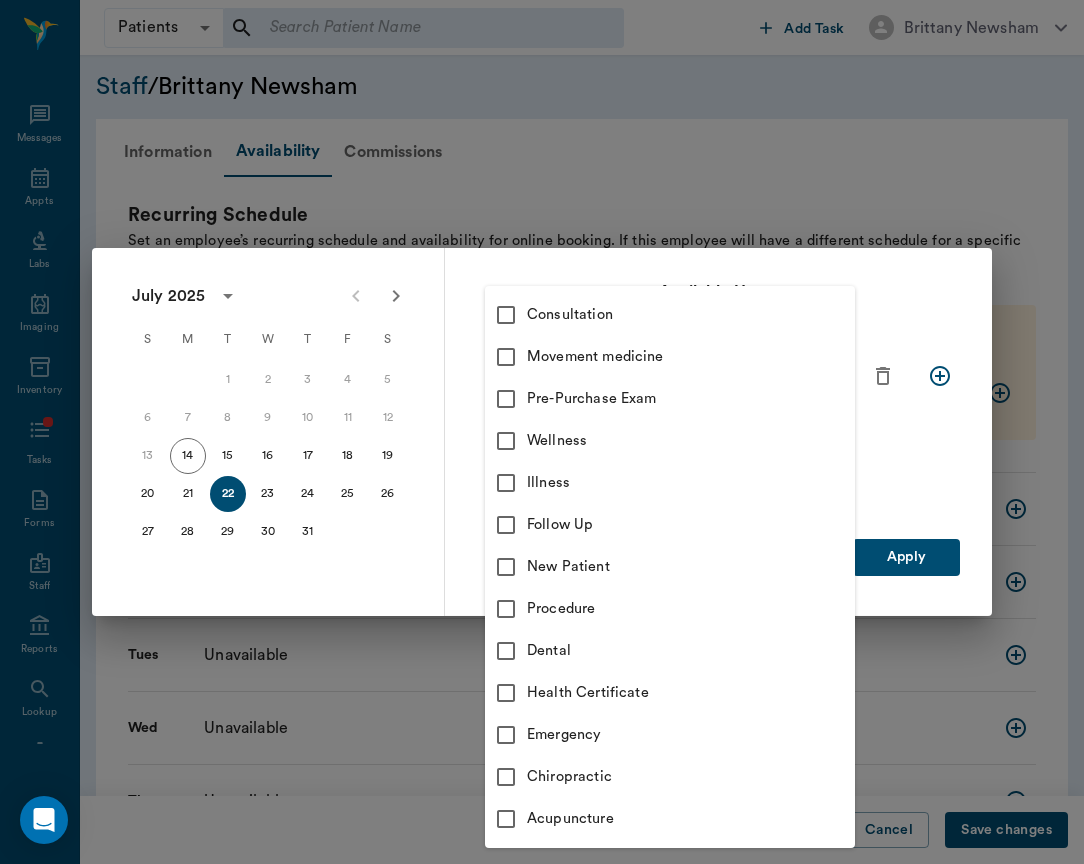 type 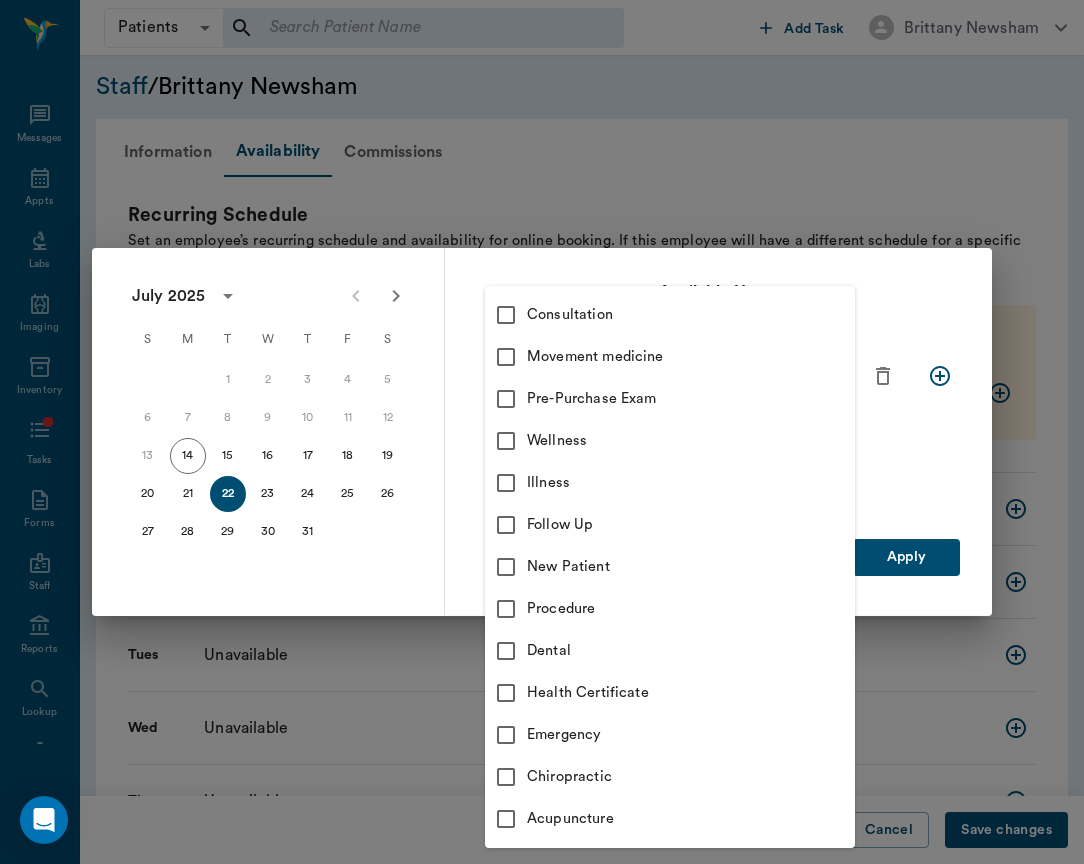 checkbox on "false" 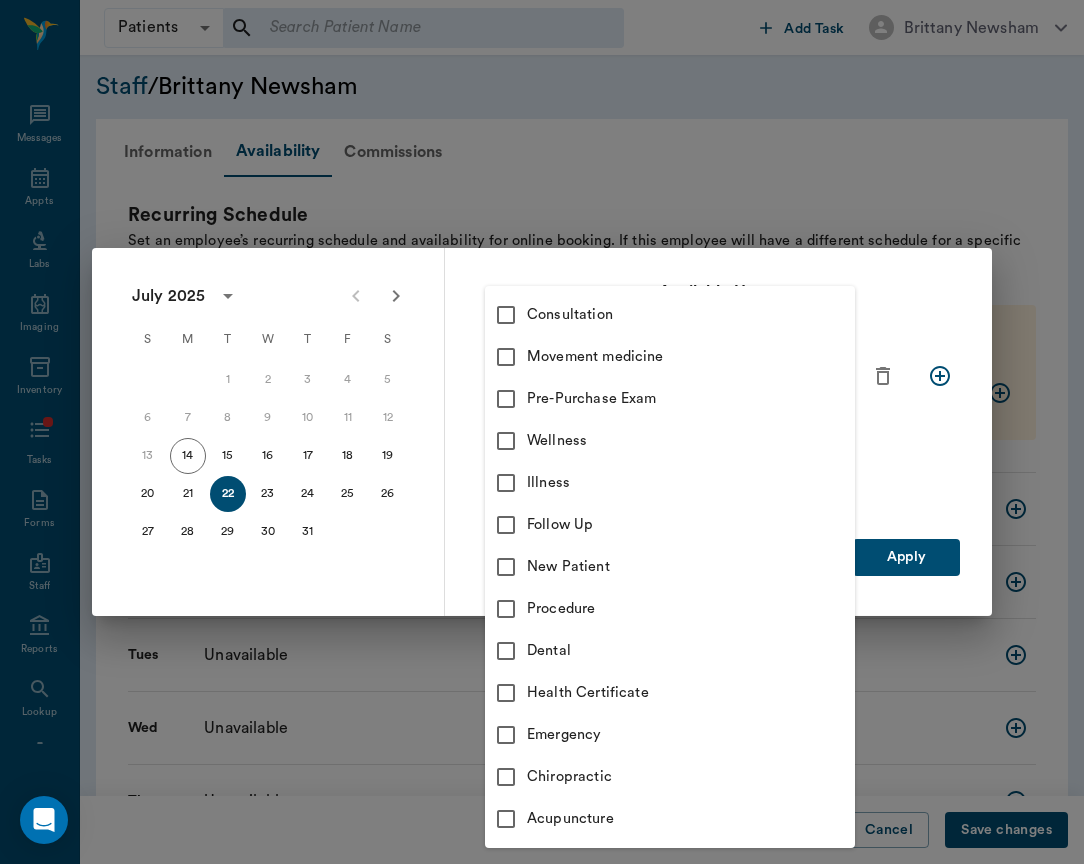 type on "66193437c5bf6463a0ac76eb" 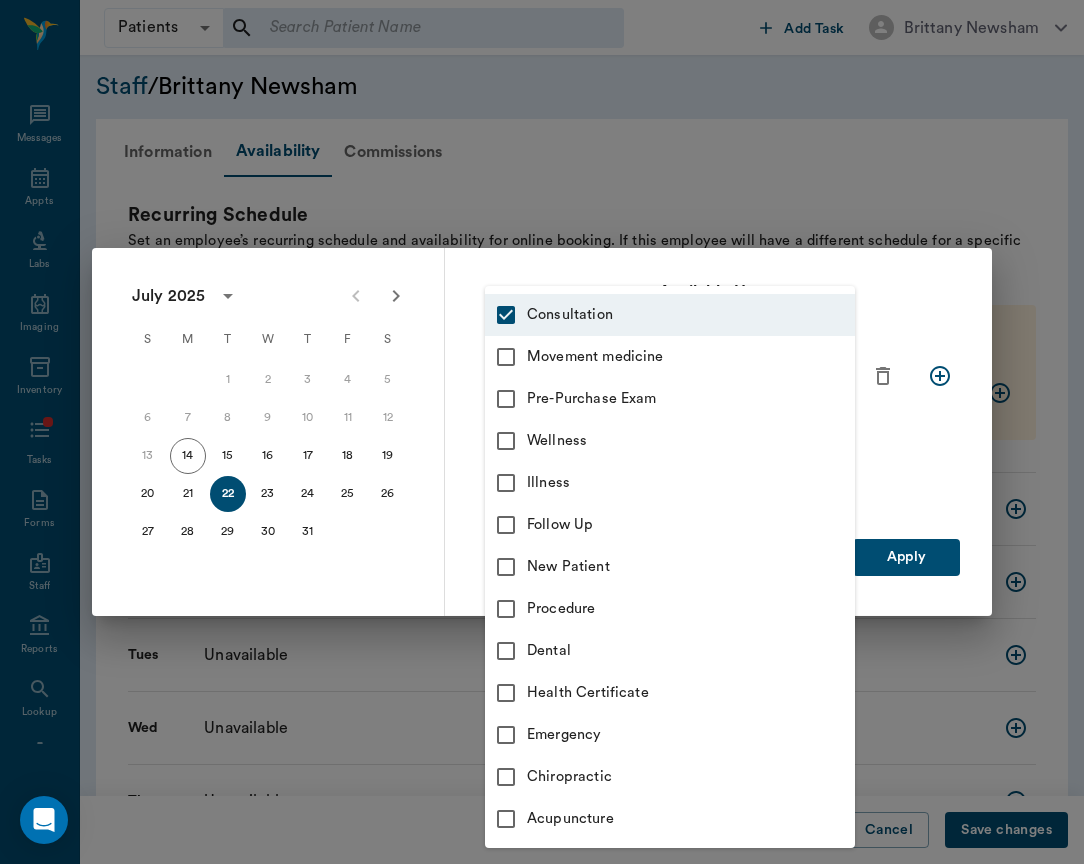 click on "Movement medicine" at bounding box center [691, 357] 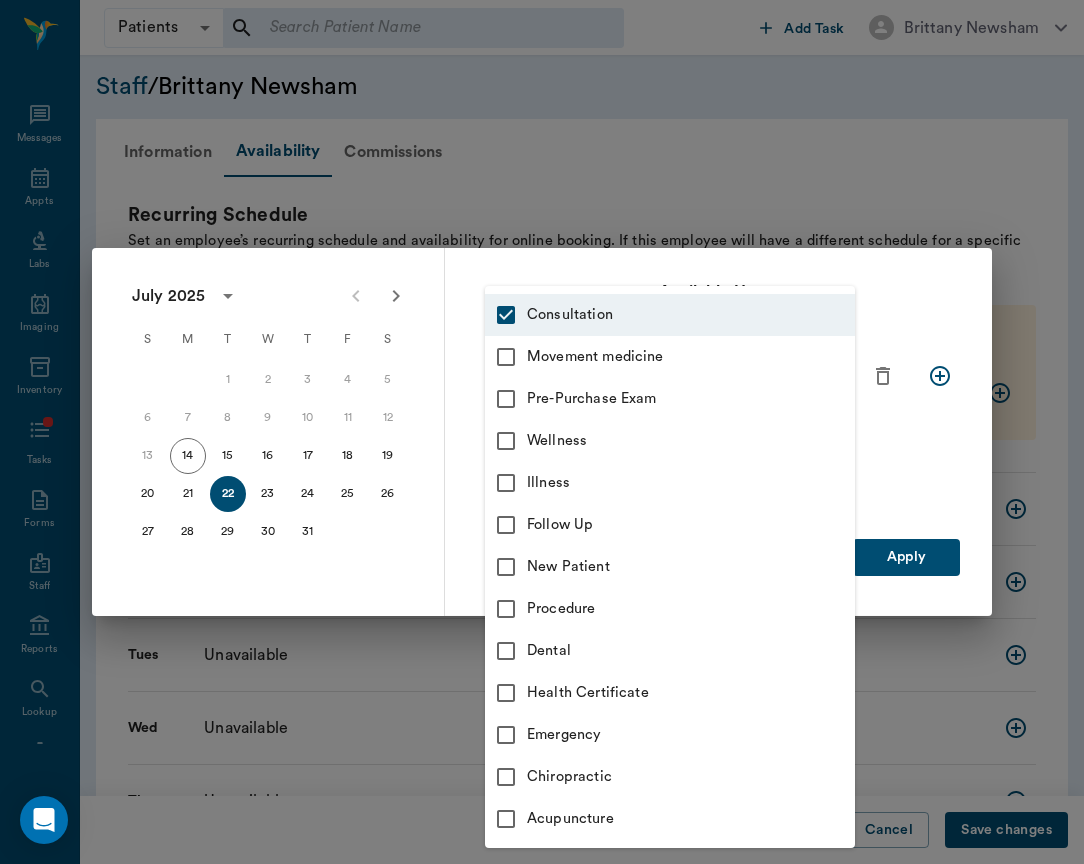 type on "66193437c5bf6463a0ac76eb,6656c4aef87a612ea34fb244" 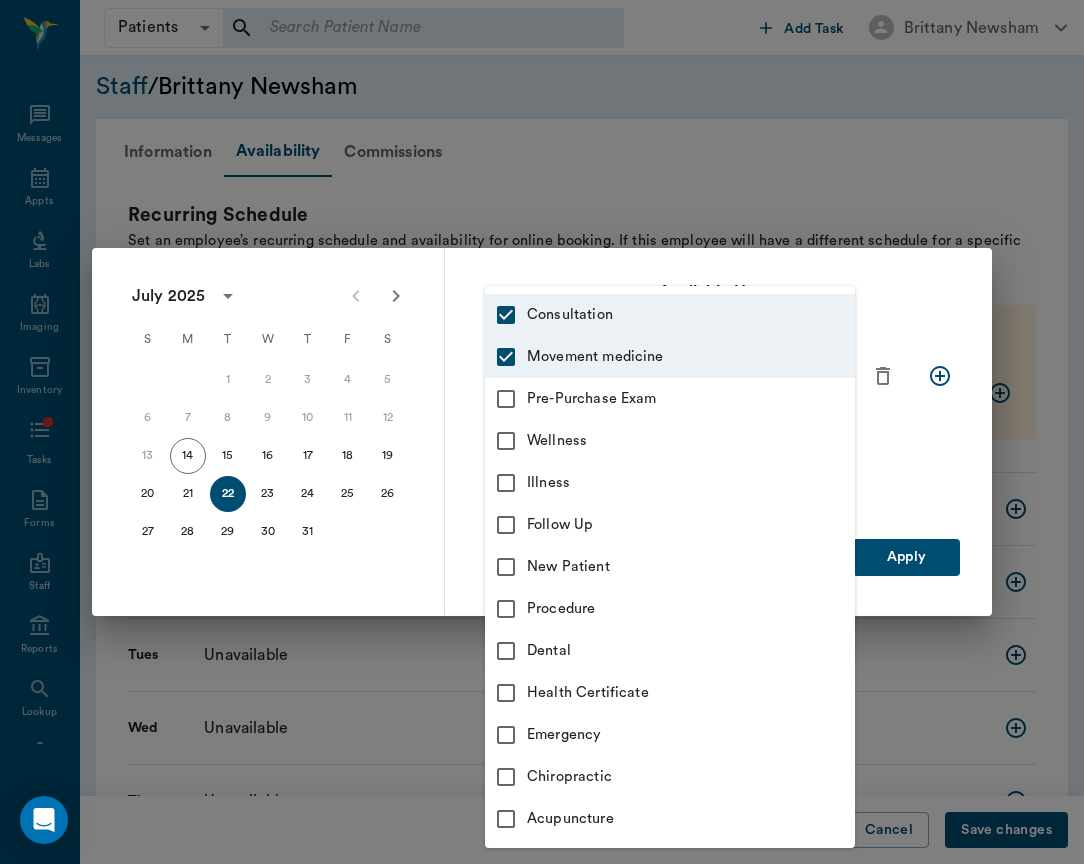 click on "Pre-Purchase Exam" at bounding box center [670, 399] 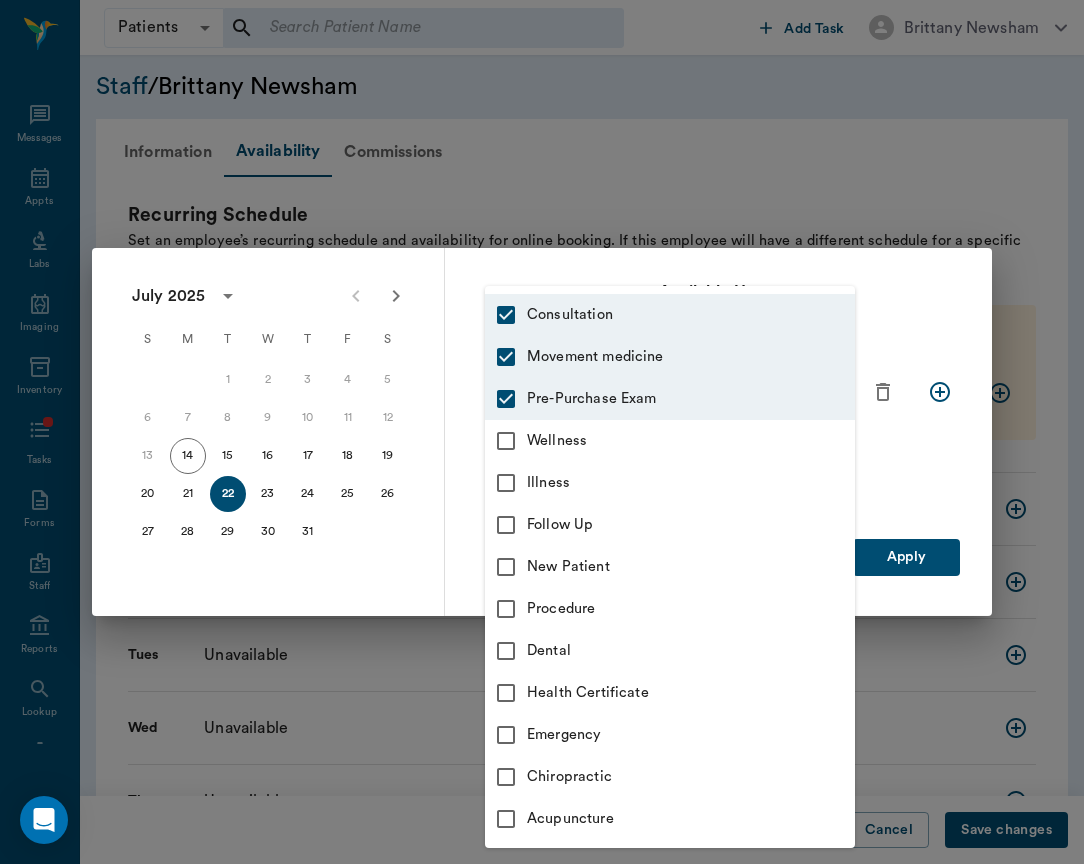 click on "Wellness" at bounding box center [691, 441] 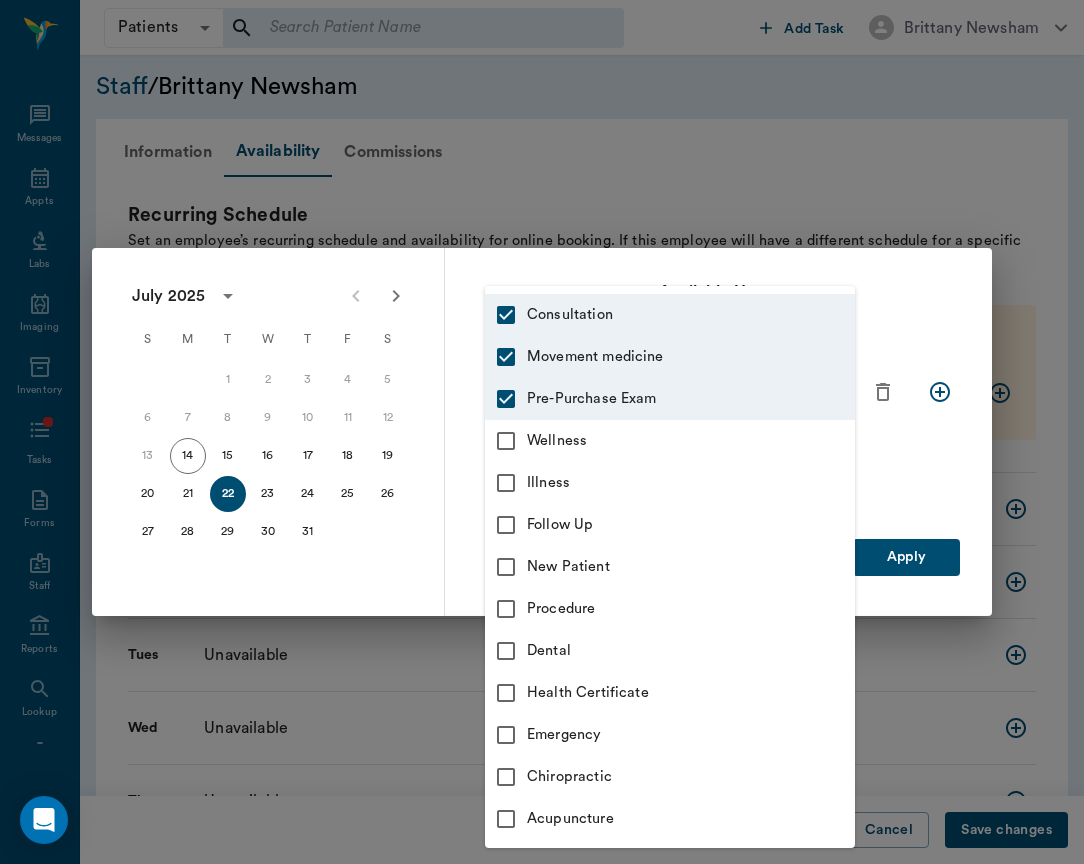 type on "66193437c5bf6463a0ac76eb,6656c4aef87a612ea34fb244,6656c50bf87a612ea34fb245,65d2c202a8044d23520120c5" 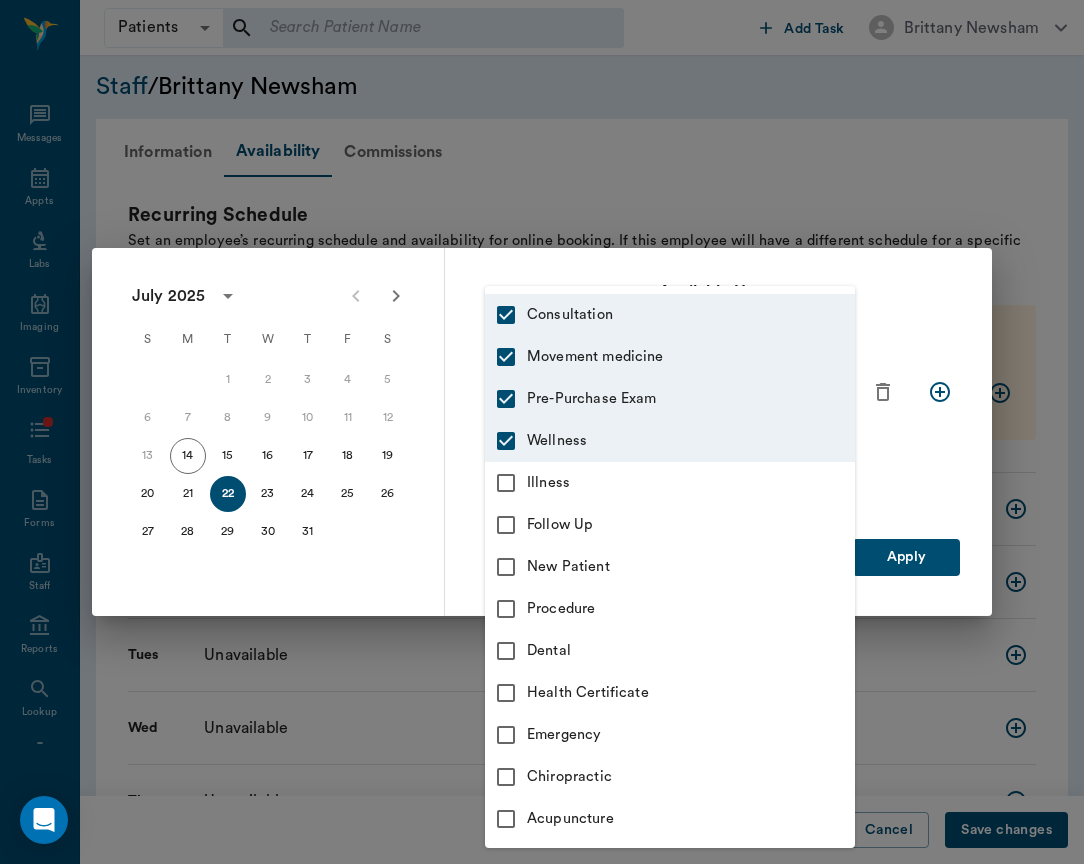 click on "Illness" at bounding box center [691, 483] 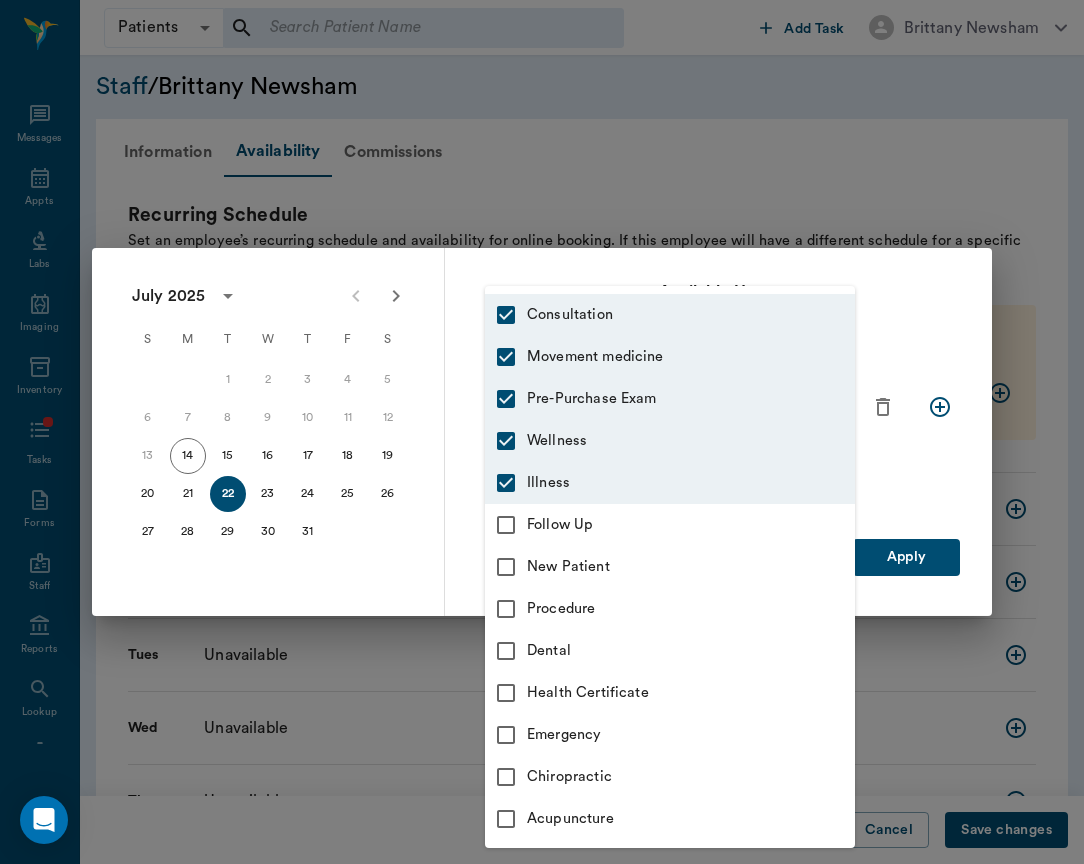 click on "Follow Up" at bounding box center [691, 525] 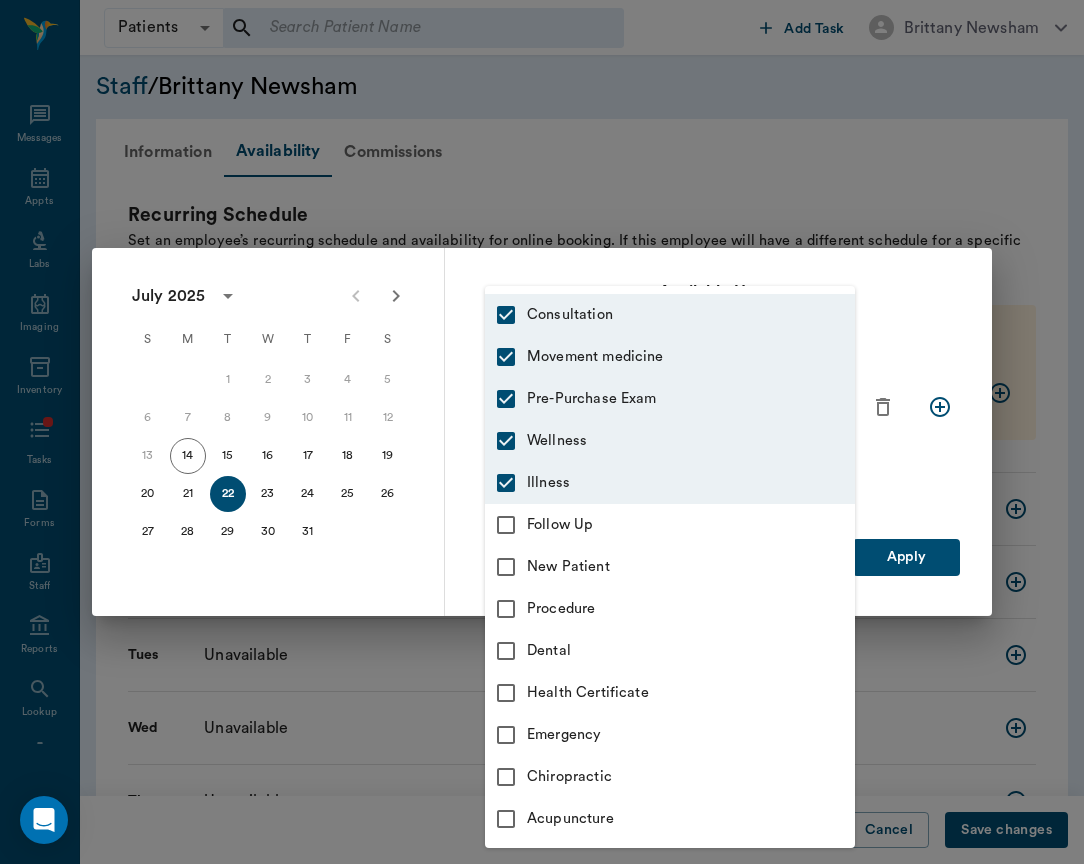 type on "66193437c5bf6463a0ac76eb,6656c4aef87a612ea34fb244,6656c50bf87a612ea34fb245,65d2c202a8044d23520120c5,65d2c202a8044d23520120c6,65d2c202a8044d23520120c7" 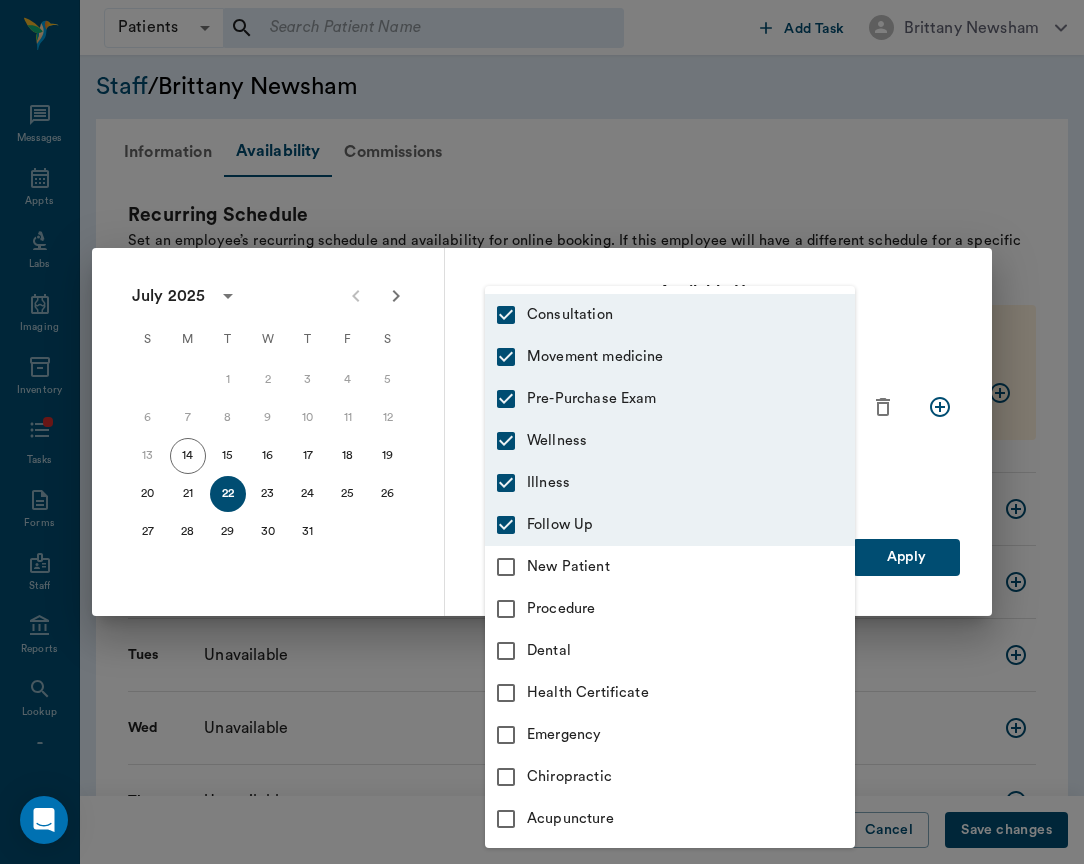 click on "New Patient" at bounding box center [691, 567] 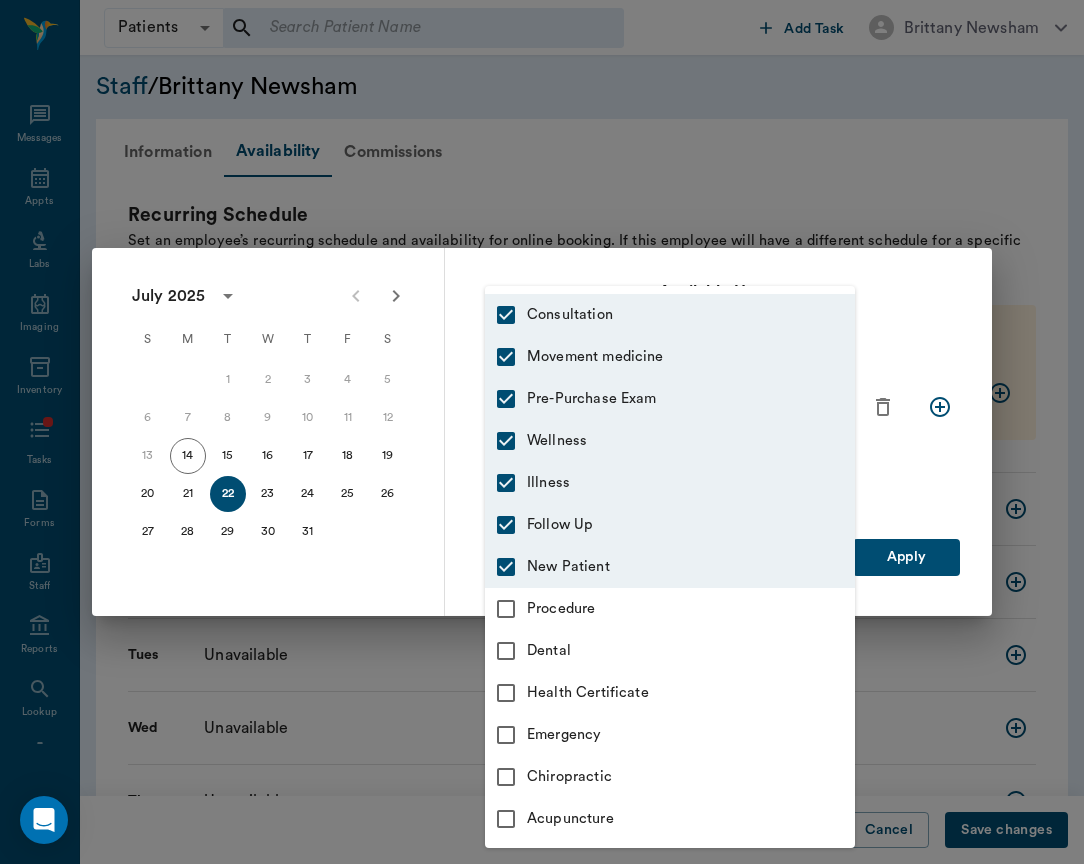 click on "Procedure" at bounding box center [691, 609] 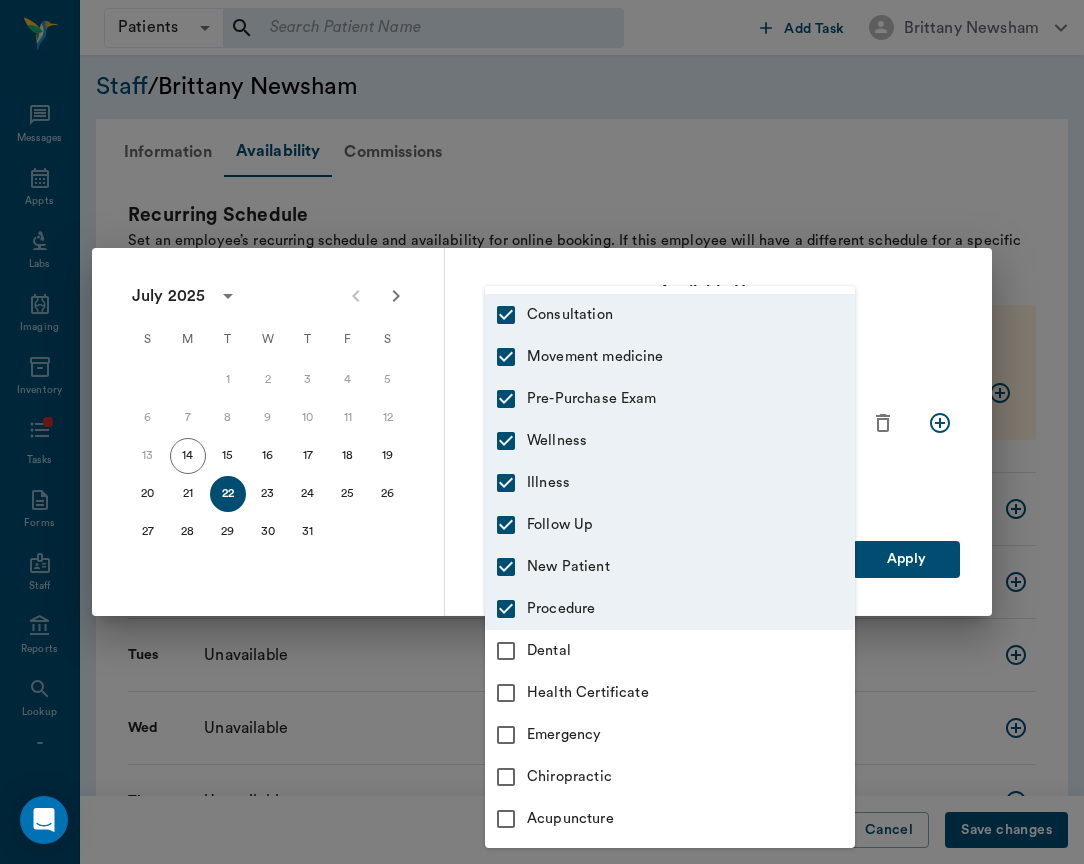 click on "Health Certificate" at bounding box center [670, 693] 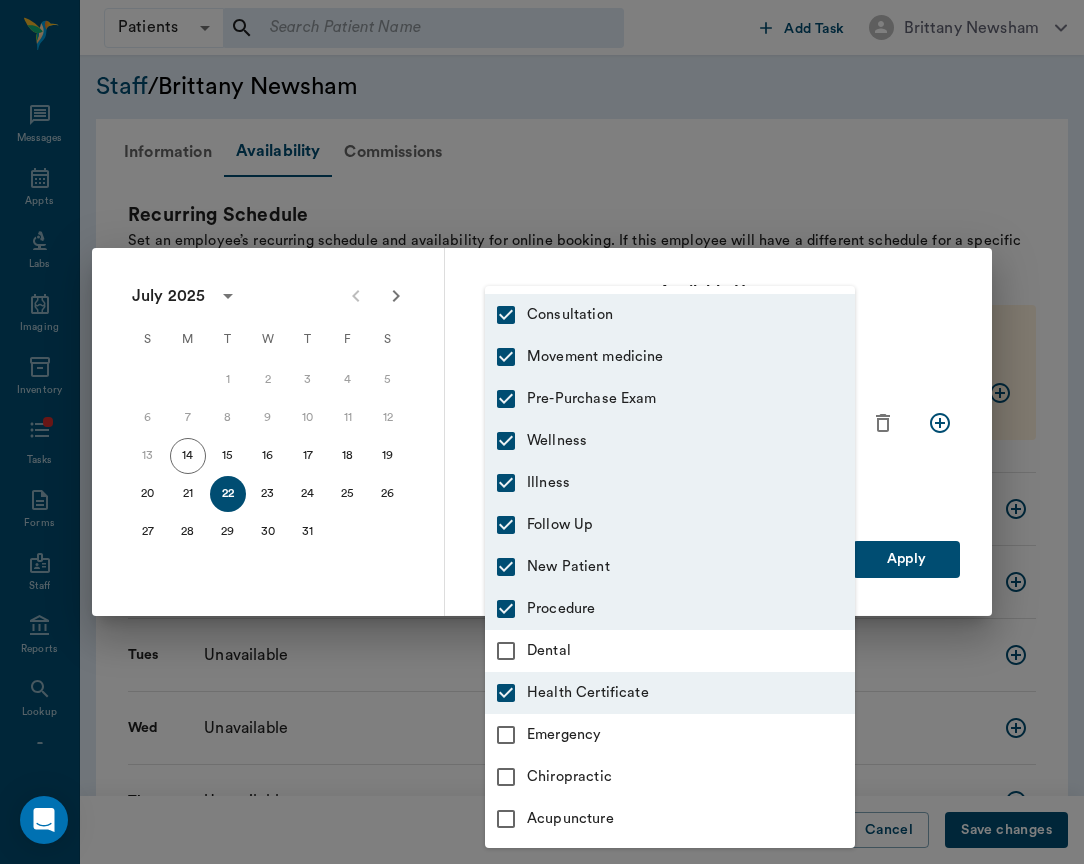 click on "Dental" at bounding box center (691, 651) 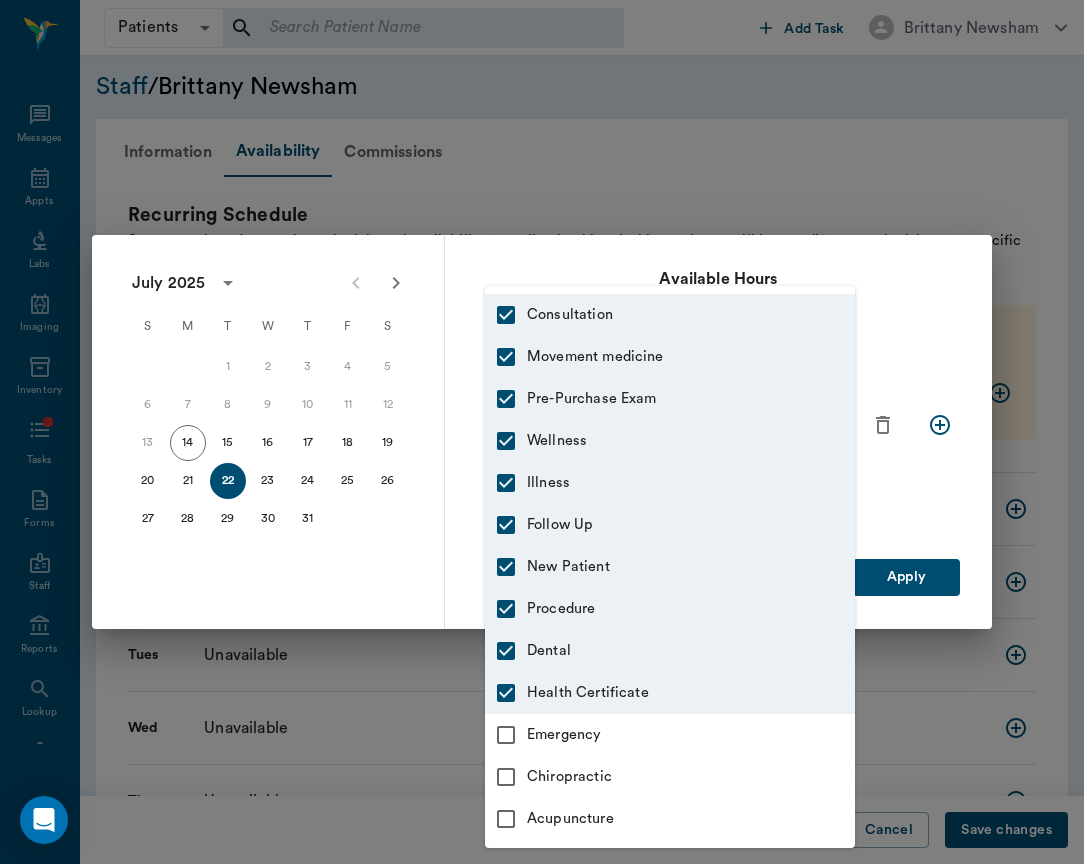 click on "Emergency" at bounding box center (691, 735) 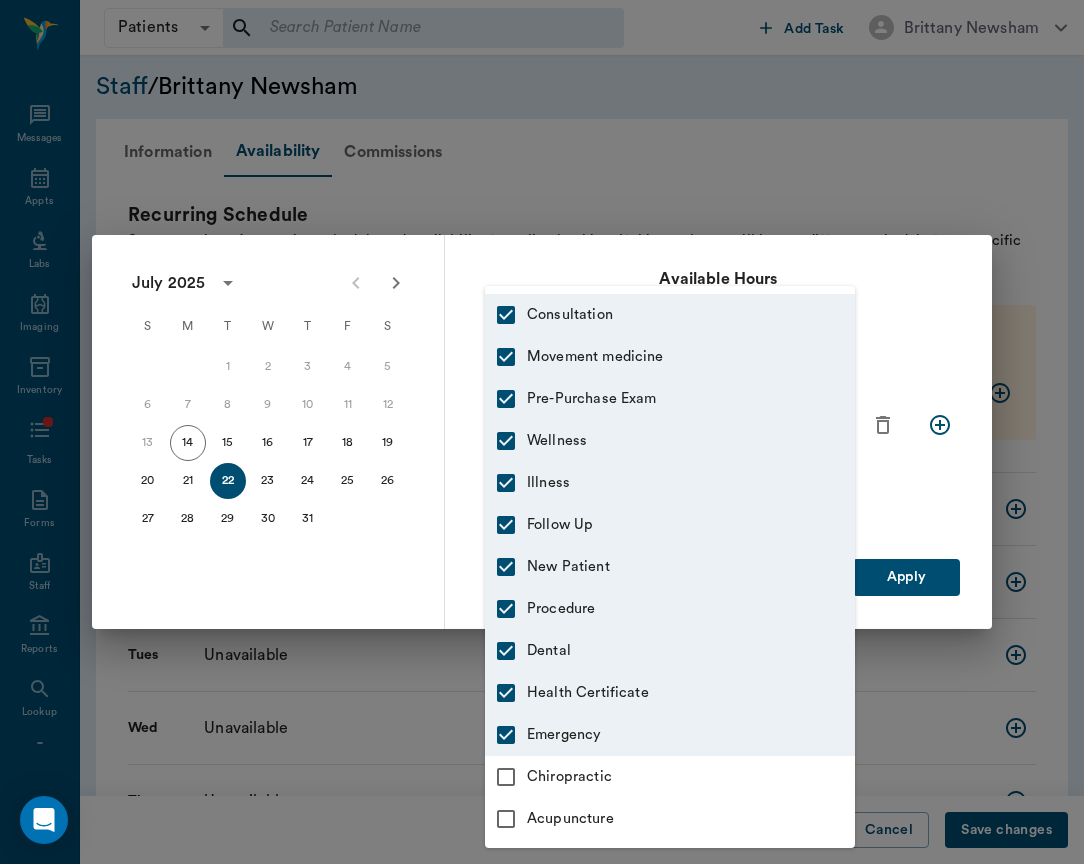 click on "Chiropractic" at bounding box center [670, 777] 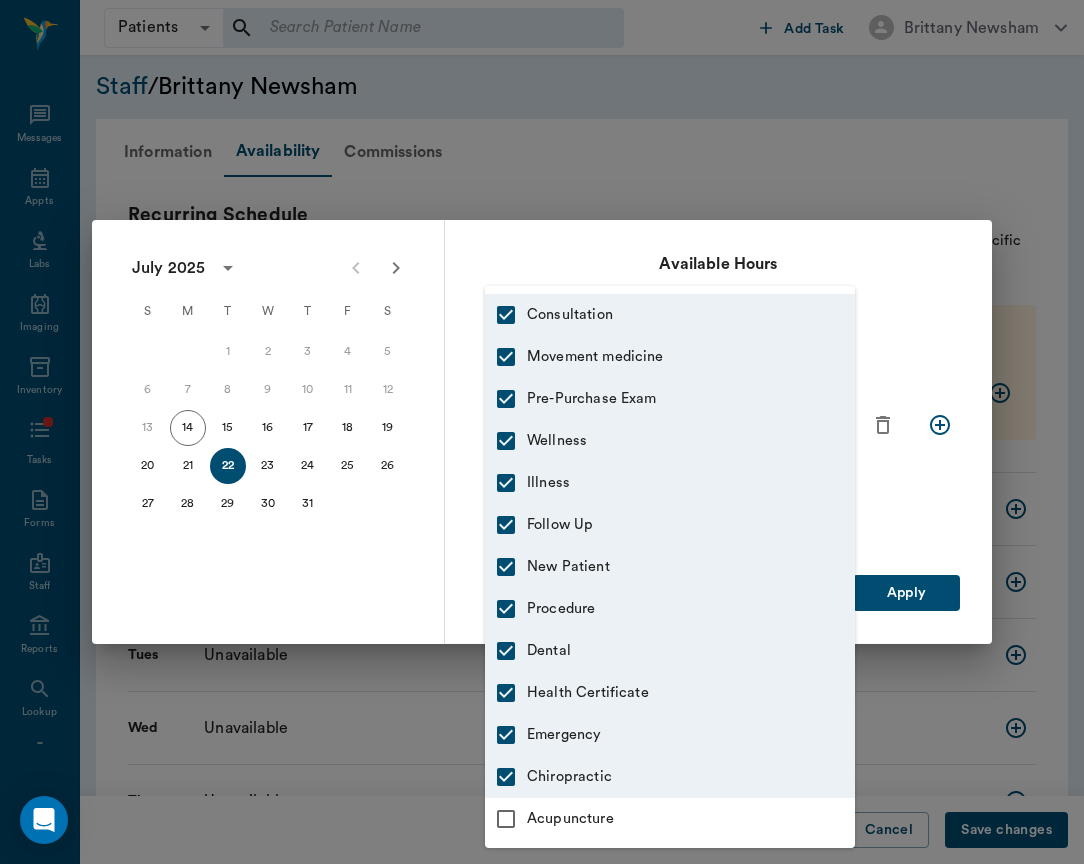 click on "Acupuncture" at bounding box center [670, 819] 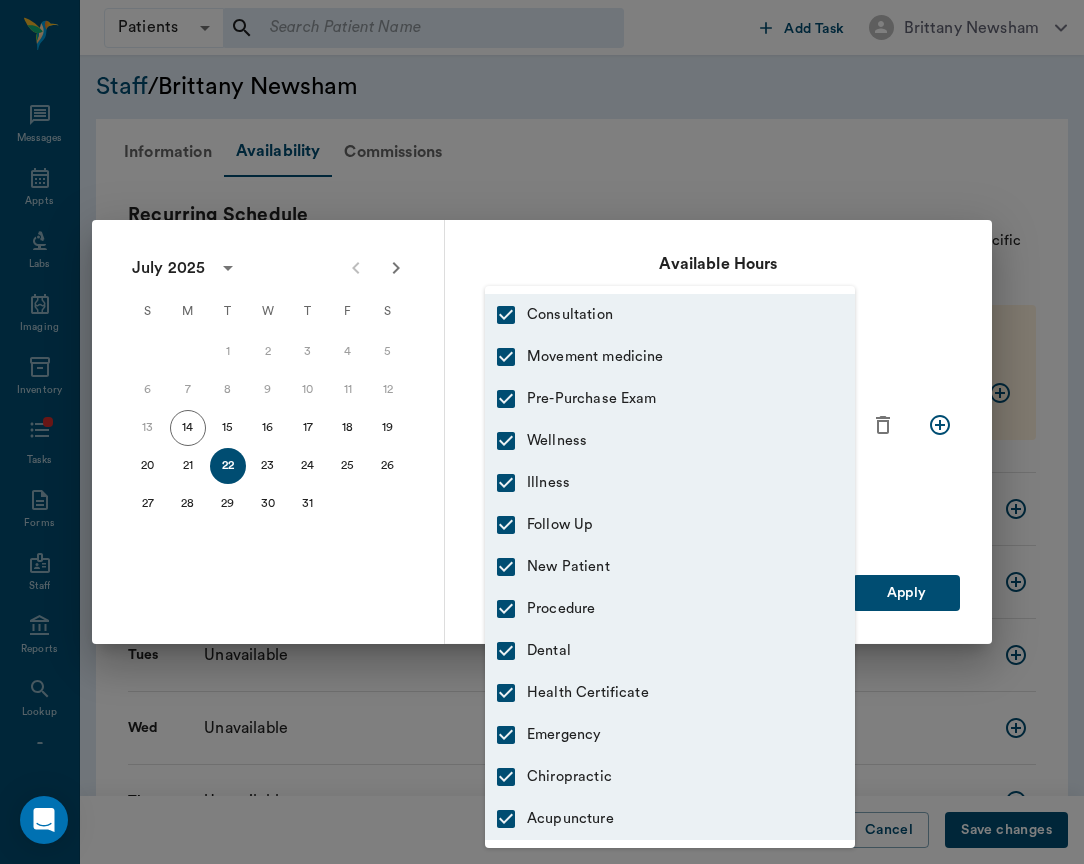 click at bounding box center (542, 432) 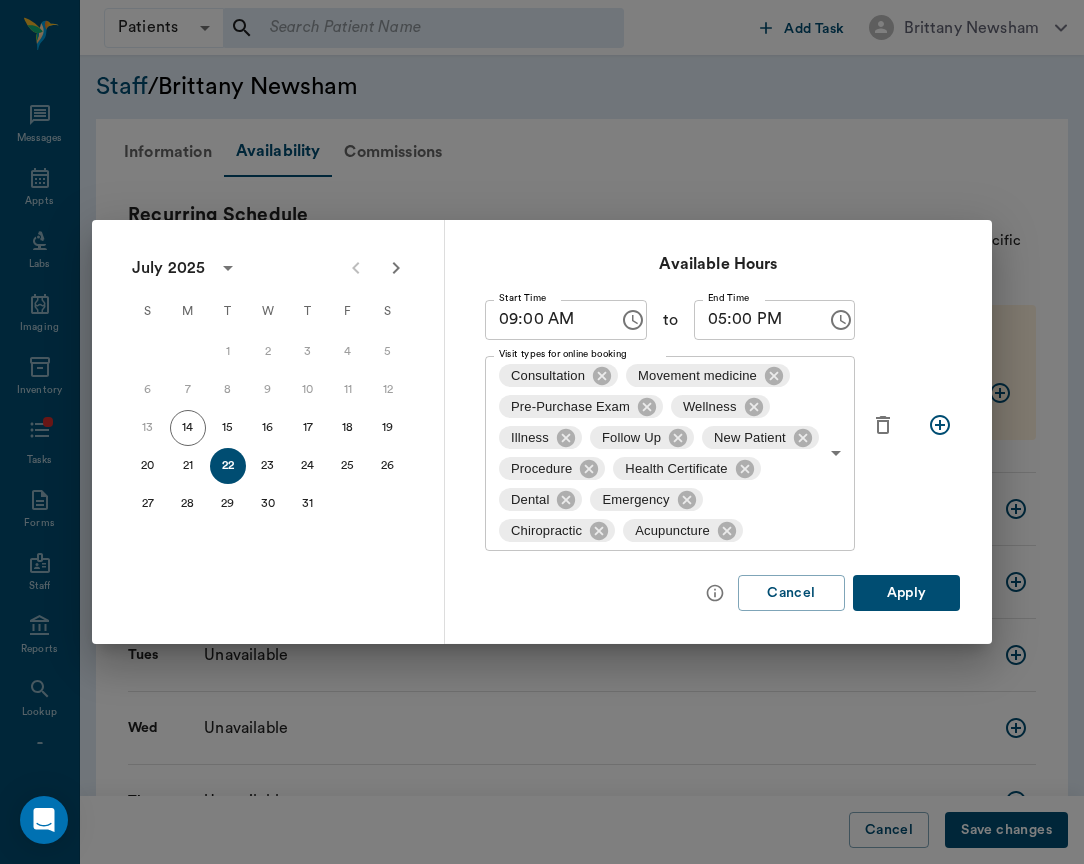 click on "Available Hours Start Time 09:00 AM Start Time to End Time 05:00 PM End Time Visit types for online booking Consultation Movement medicine Pre-Purchase Exam Wellness Illness Follow Up New Patient Procedure Health Certificate Dental Emergency Chiropractic Acupuncture 66193437c5bf6463a0ac76eb,6656c4aef87a612ea34fb244,6656c50bf87a612ea34fb245,65d2c202a8044d23520120c5,65d2c202a8044d23520120c6,65d2c202a8044d23520120c7,65d2c202a8044d23520120c8,65d2c202a8044d23520120c9,65d2c202a8044d23520120cc,65d2c202a8044d23520120ca,65d2c202a8044d23520120cd,65d2c202a8044d23520120ce,65d2c202a8044d23520120cf Visit types for online booking Cancel Apply" at bounding box center (718, 432) 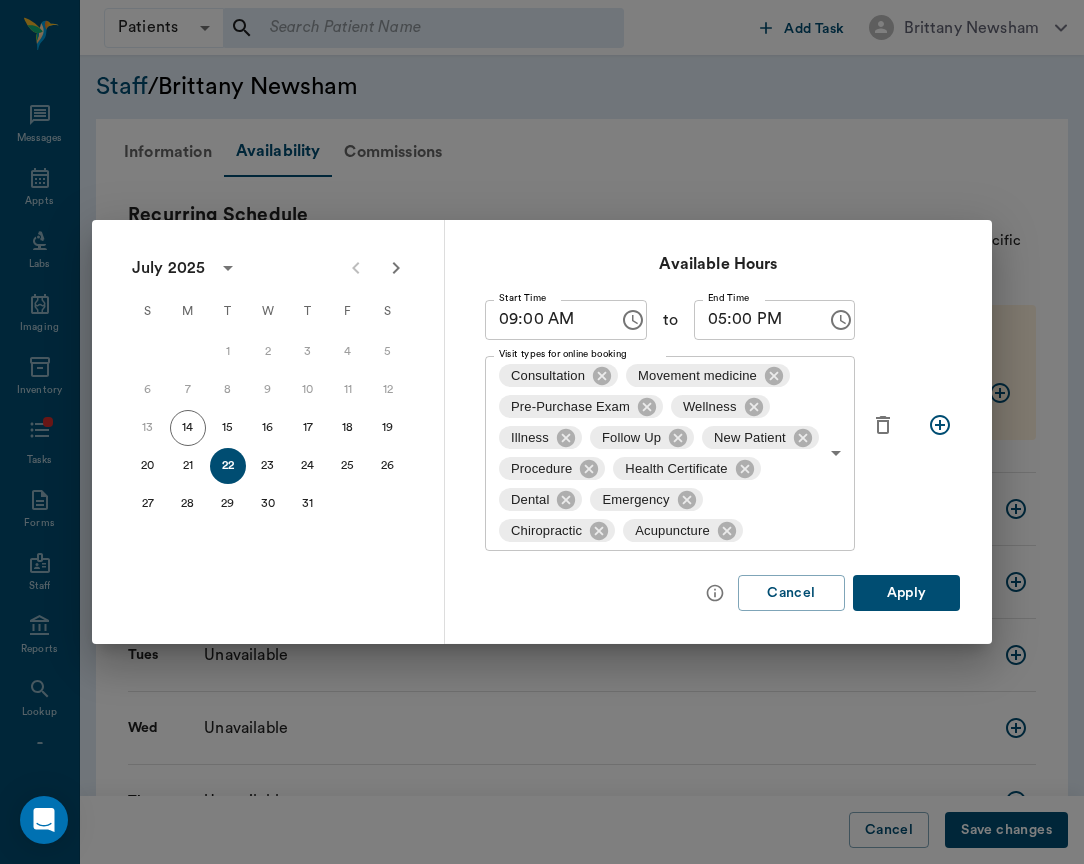 click on "Apply" at bounding box center [906, 593] 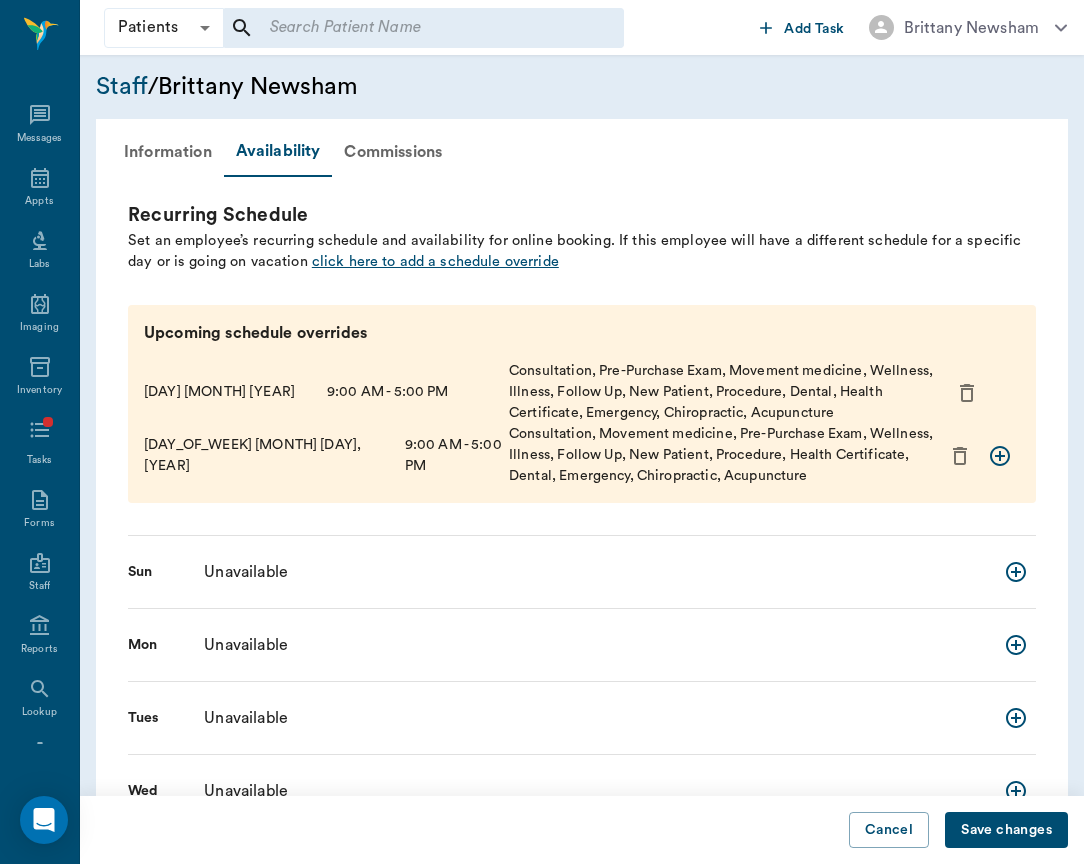 click on "click here to add a schedule override" at bounding box center [435, 261] 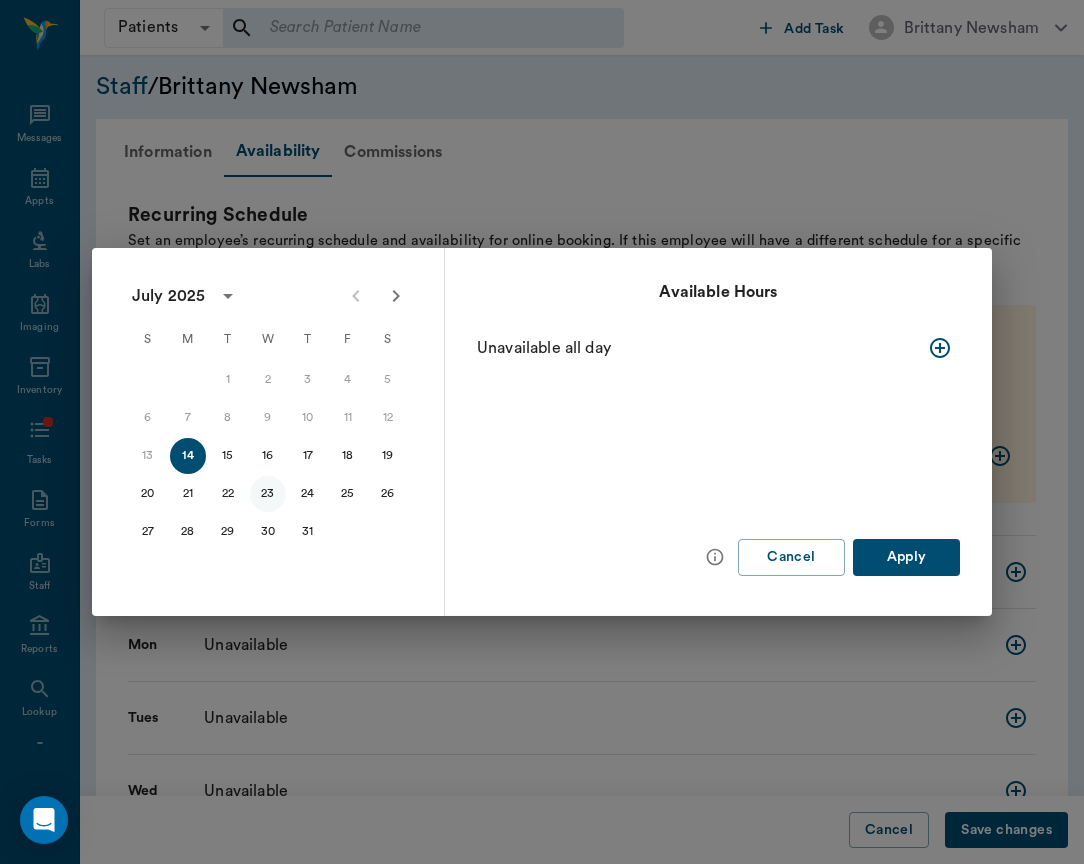 click on "23" at bounding box center [268, 494] 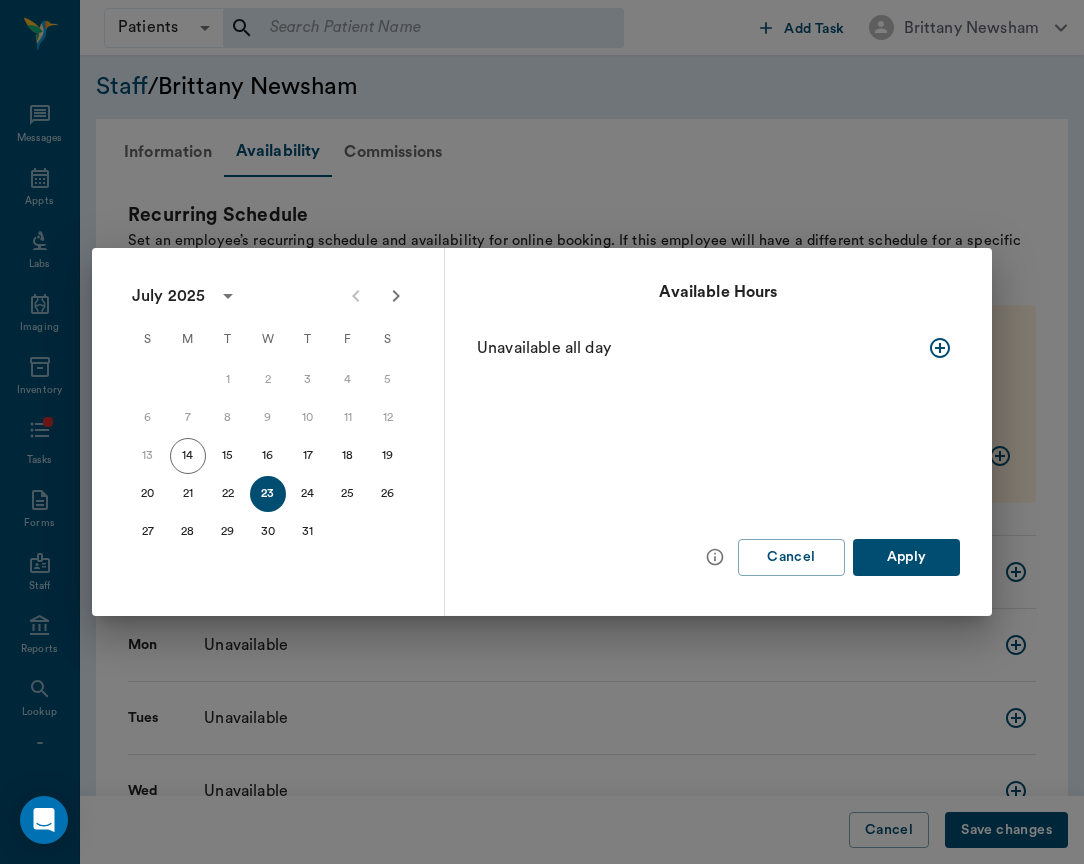 click at bounding box center (940, 348) 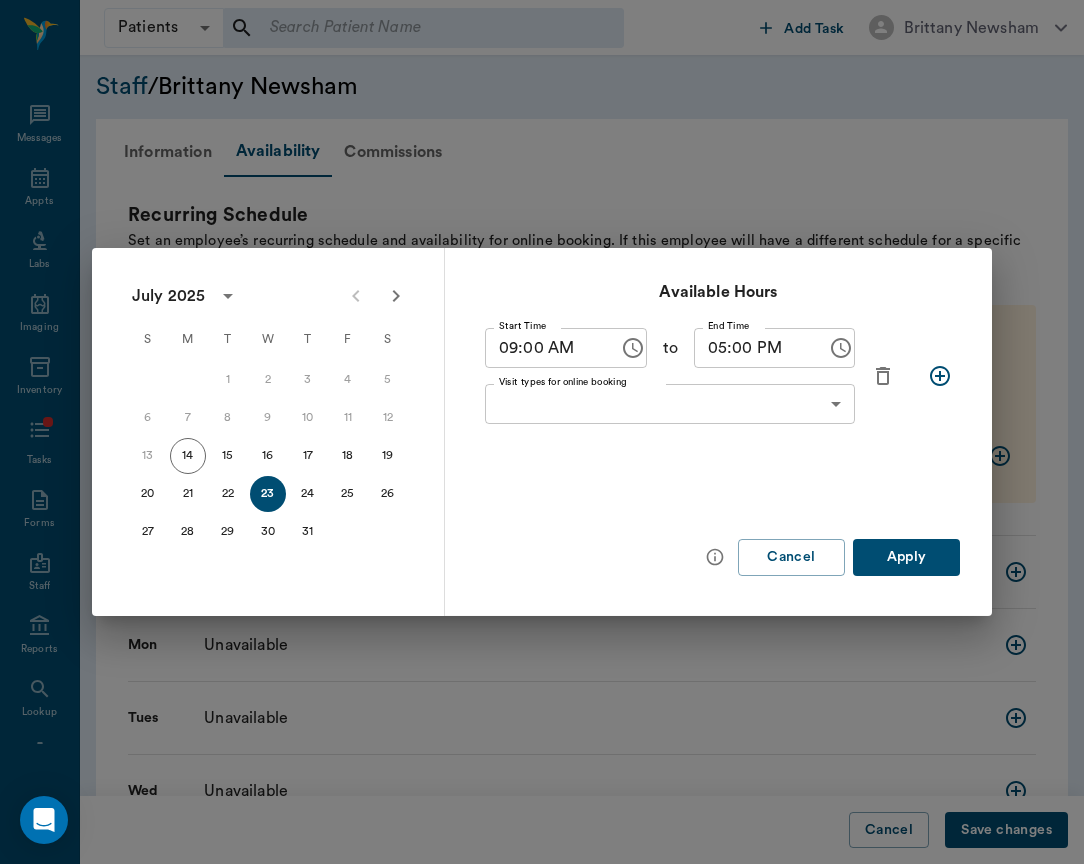 click on "Patients Patients ​ ​ Add Task Brittany Newsham Nectar Messages Appts Labs Imaging Inventory Tasks Forms Staff Reports Lookup Settings Staff  /  Brittany Newsham Information Availability Commissions Recurring Schedule Set an employee’s recurring schedule and availability for online booking. If this employee will have a different schedule for a specific day or is going on vacation   click here to add a schedule override Upcoming schedule overrides Mon Jul 21, 2025 9:00 AM - 5:00 PM Consultation, Pre-Purchase Exam, Movement medicine, Wellness, Illness, Follow Up, New Patient, Procedure, Dental, Health Certificate, Emergency, Chiropractic, Acupuncture Tue Jul 22, 2025 9:00 AM - 5:00 PM Consultation, Movement medicine, Pre-Purchase Exam, Wellness, Illness, Follow Up, New Patient, Procedure, Health Certificate, Dental, Emergency, Chiropractic, Acupuncture Sun Unavailable Mon Unavailable Tues Unavailable Wed Unavailable Thu Unavailable Fri Unavailable Sat Unavailable Cancel Save changes
Settings S M T" at bounding box center [542, 575] 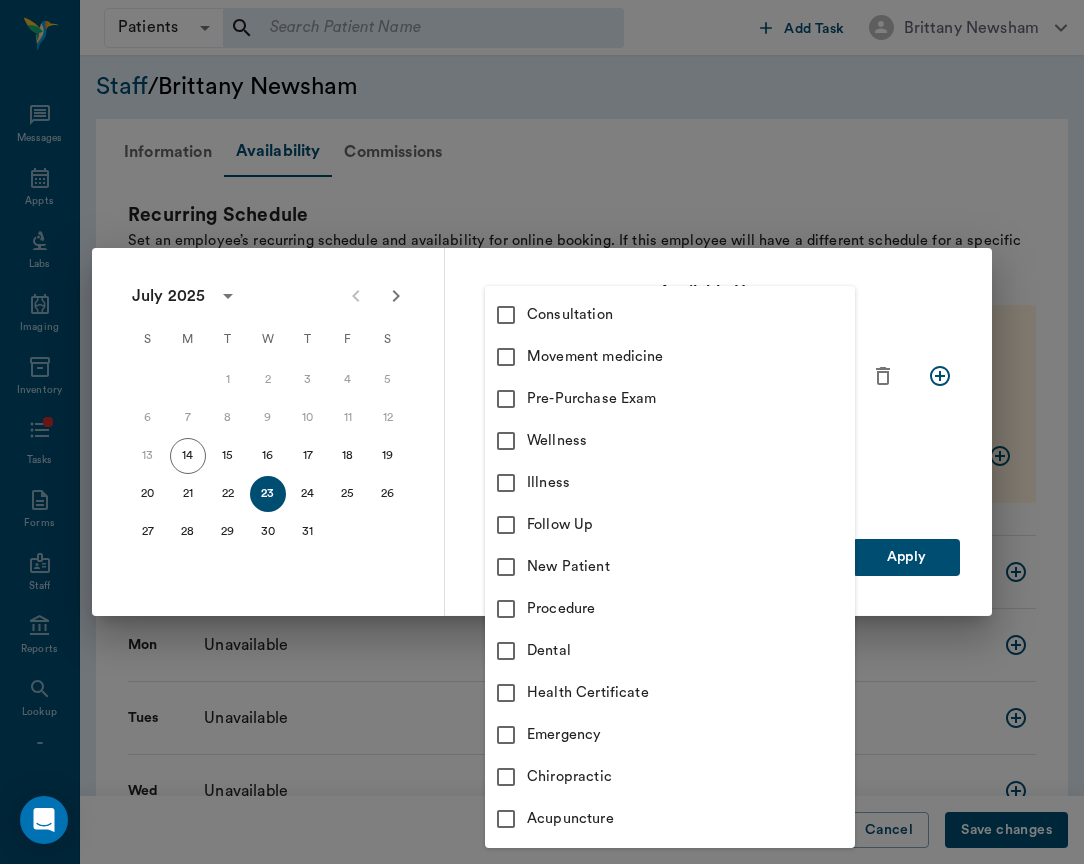 click on "Consultation" at bounding box center (691, 315) 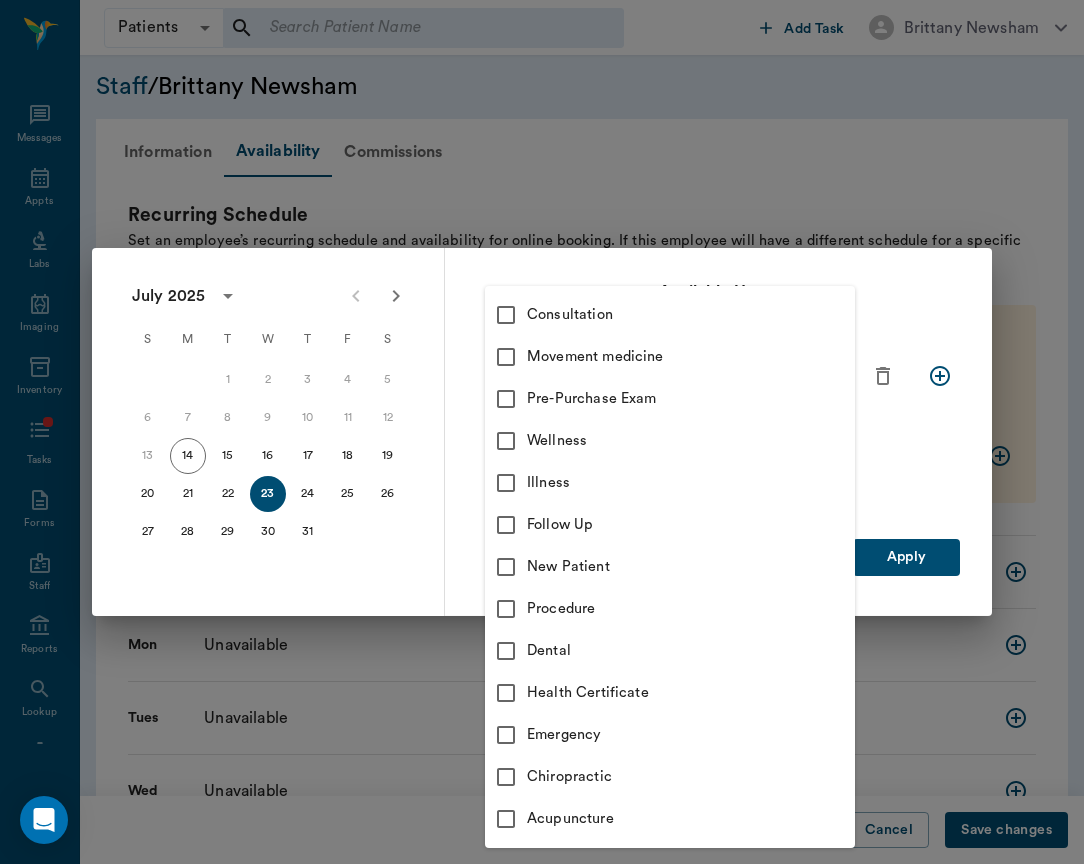 type 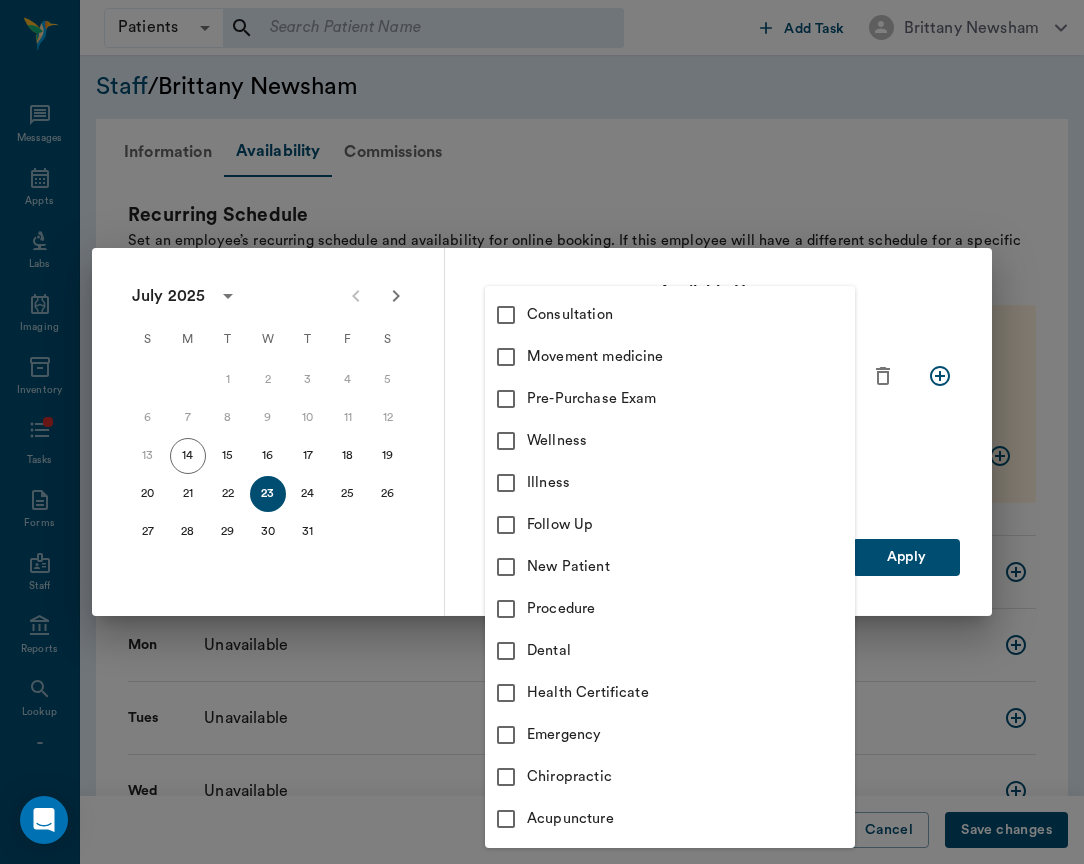 checkbox on "false" 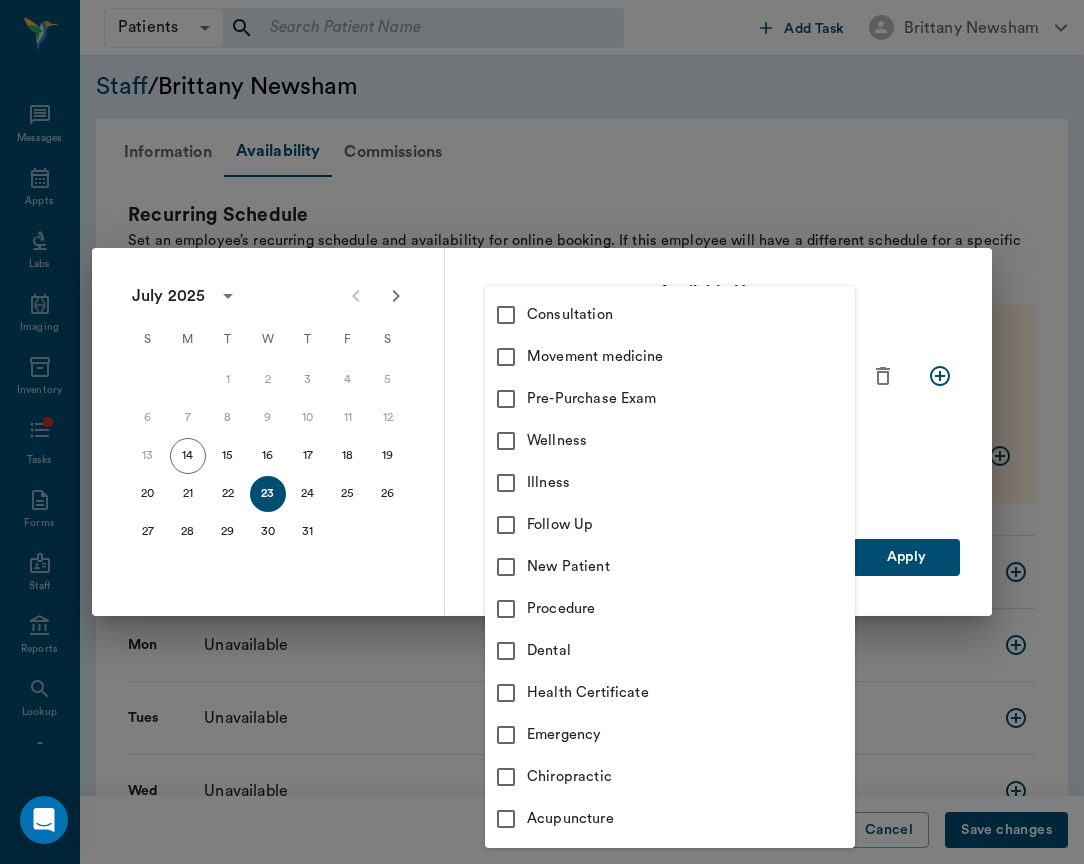 type on "66193437c5bf6463a0ac76eb" 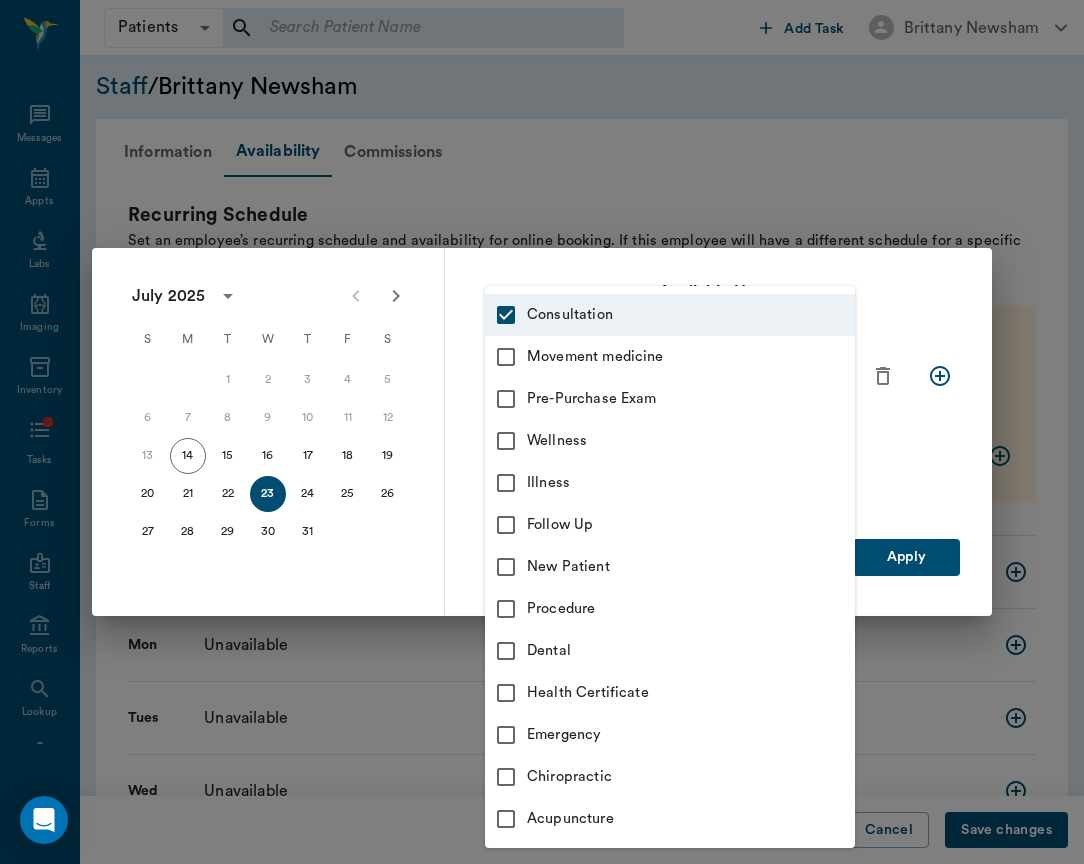 click on "Movement medicine" at bounding box center (691, 357) 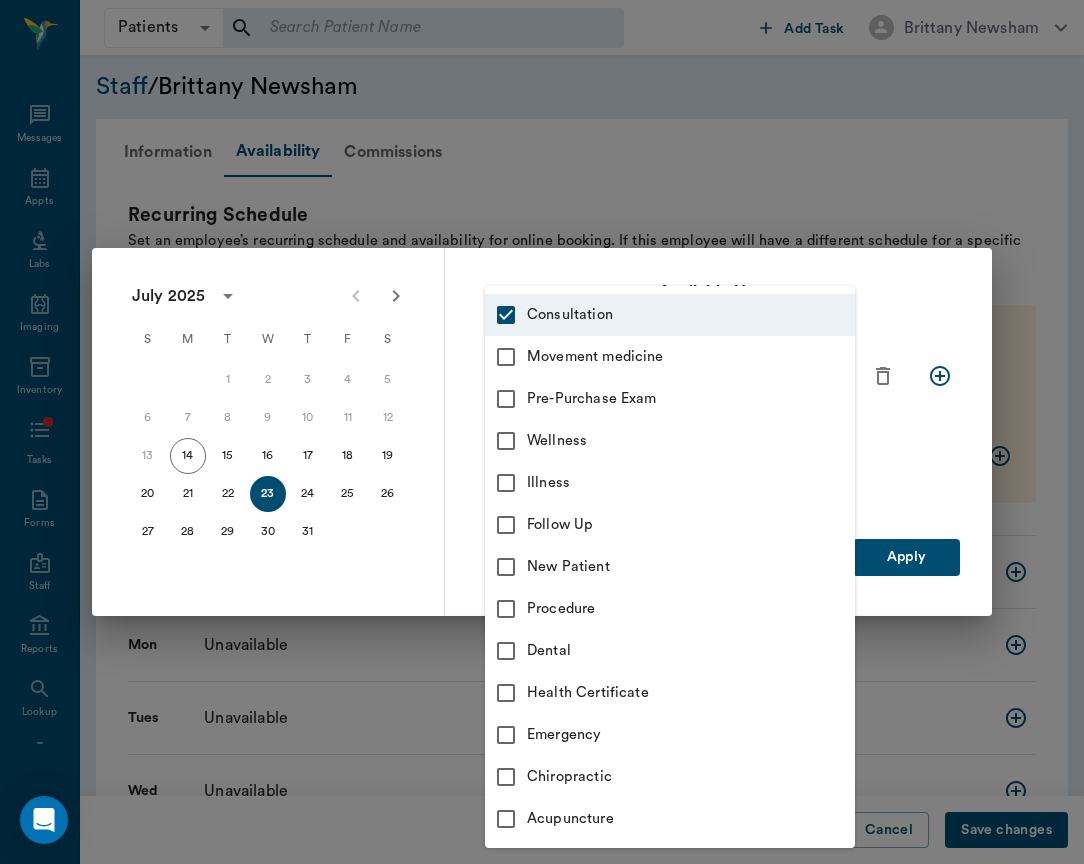 type on "66193437c5bf6463a0ac76eb,6656c4aef87a612ea34fb244" 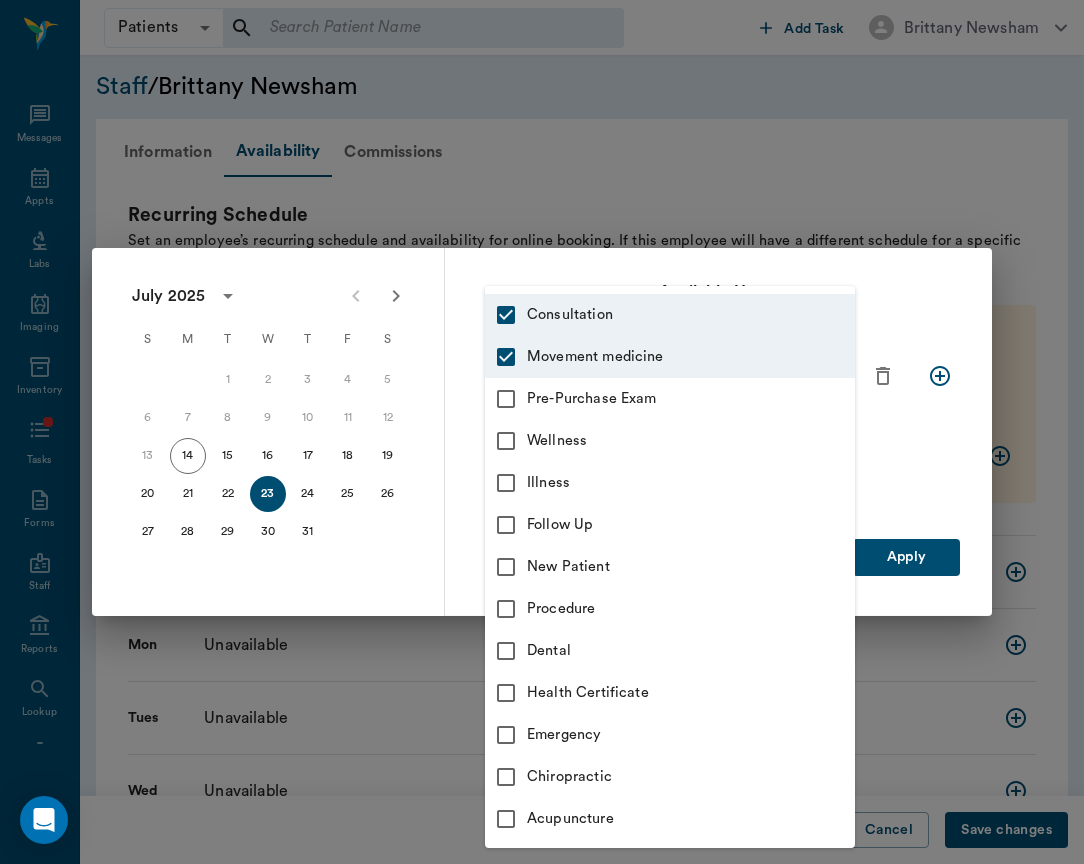 click on "Pre-Purchase Exam" at bounding box center [691, 399] 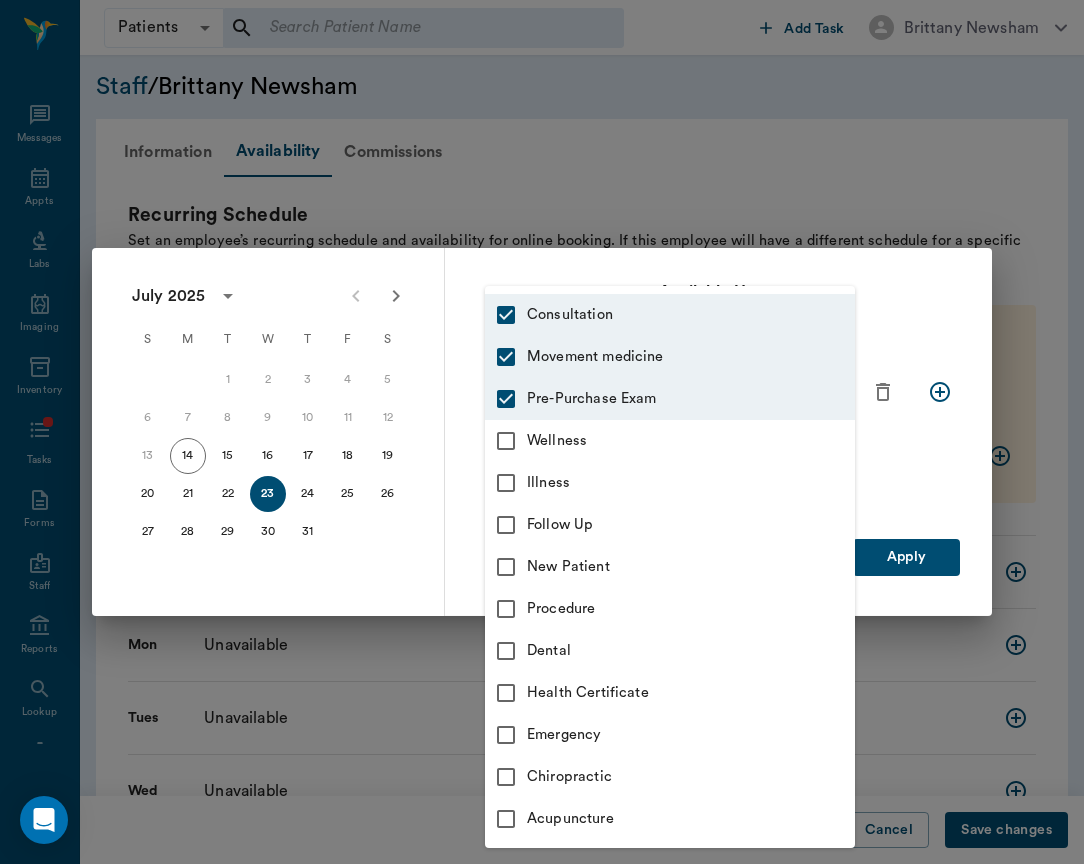 click on "Wellness" at bounding box center [691, 441] 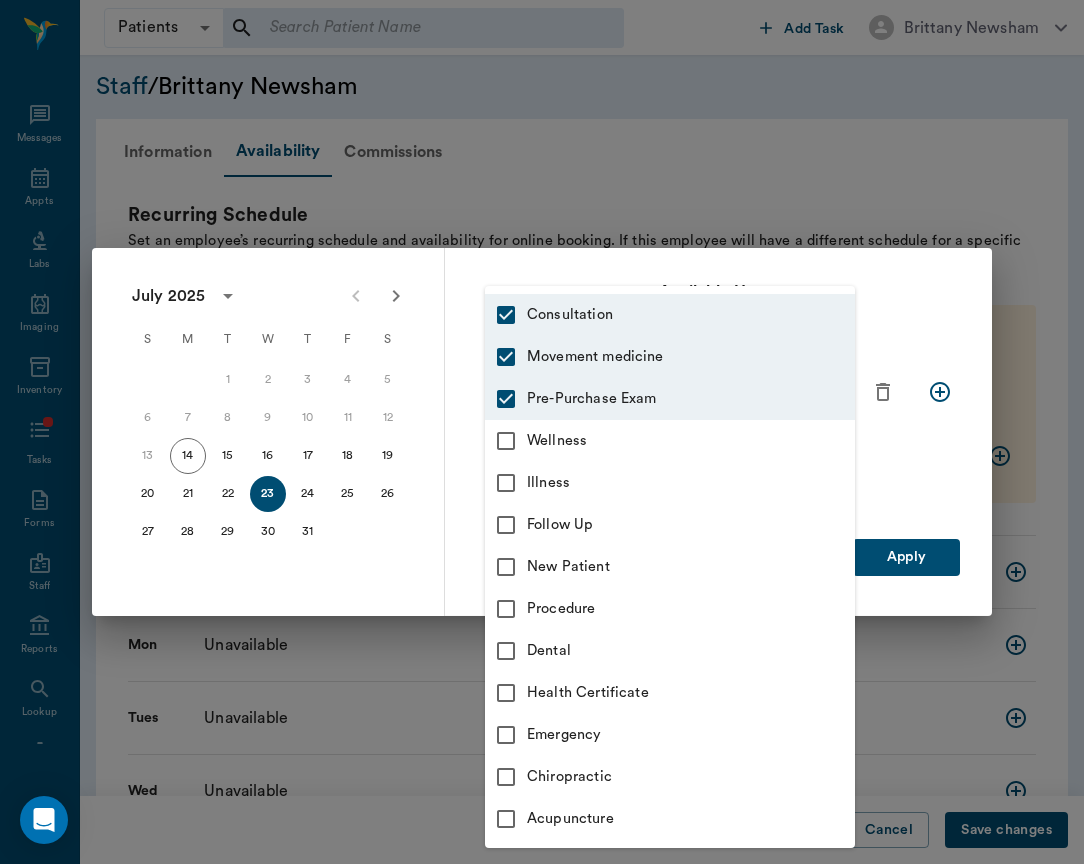 type on "66193437c5bf6463a0ac76eb,6656c4aef87a612ea34fb244,6656c50bf87a612ea34fb245,65d2c202a8044d23520120c5" 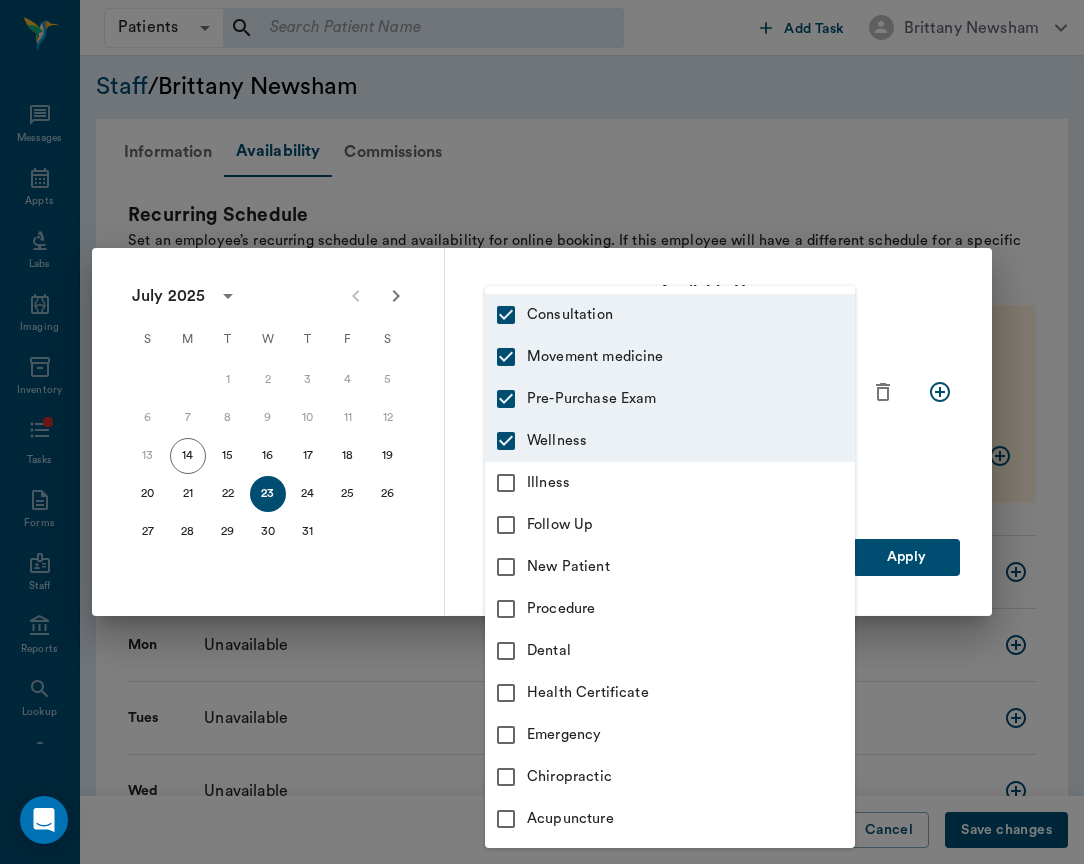 click on "Illness" at bounding box center [691, 483] 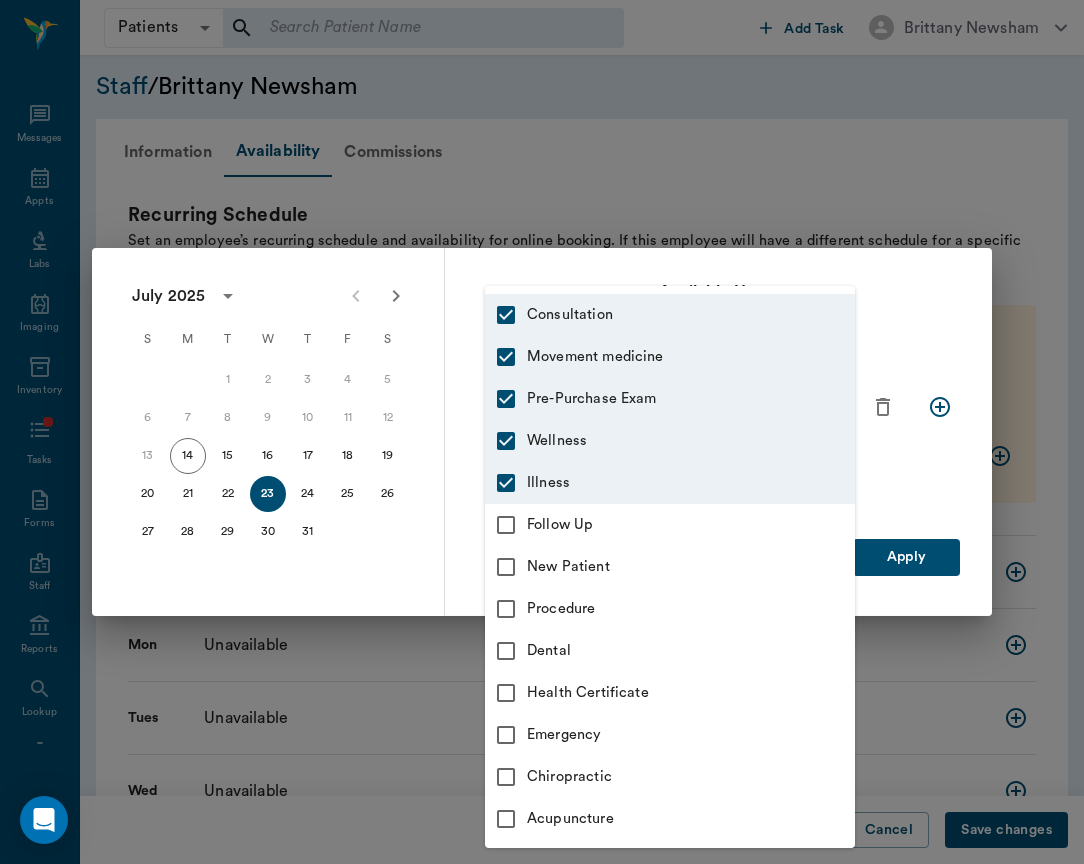 click on "Follow Up" at bounding box center [691, 525] 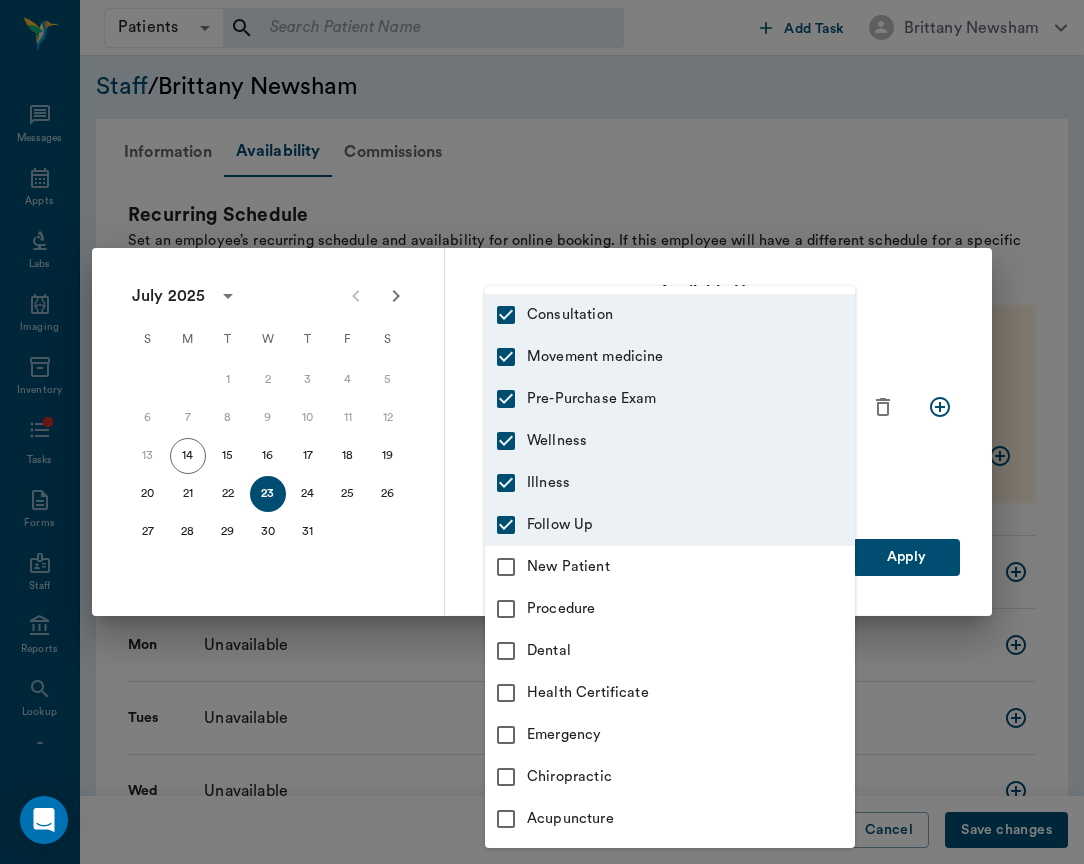 click on "New Patient" at bounding box center [691, 567] 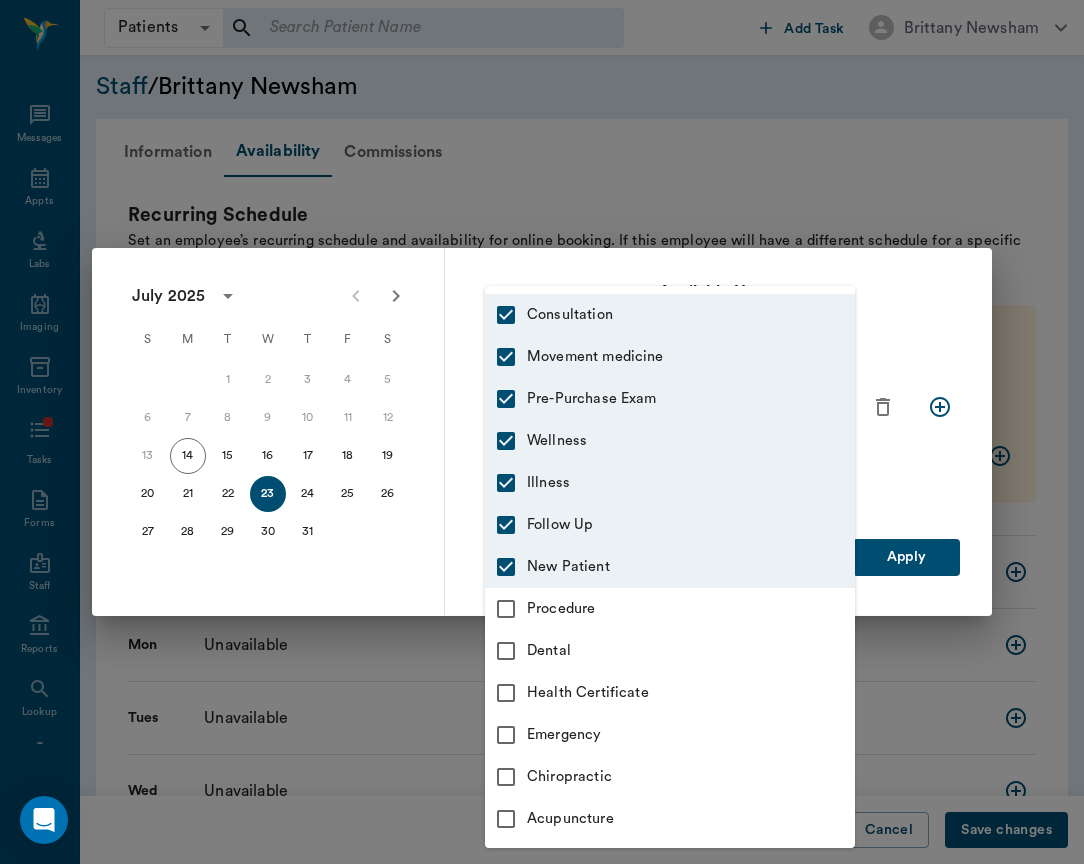 click on "Procedure" at bounding box center [691, 609] 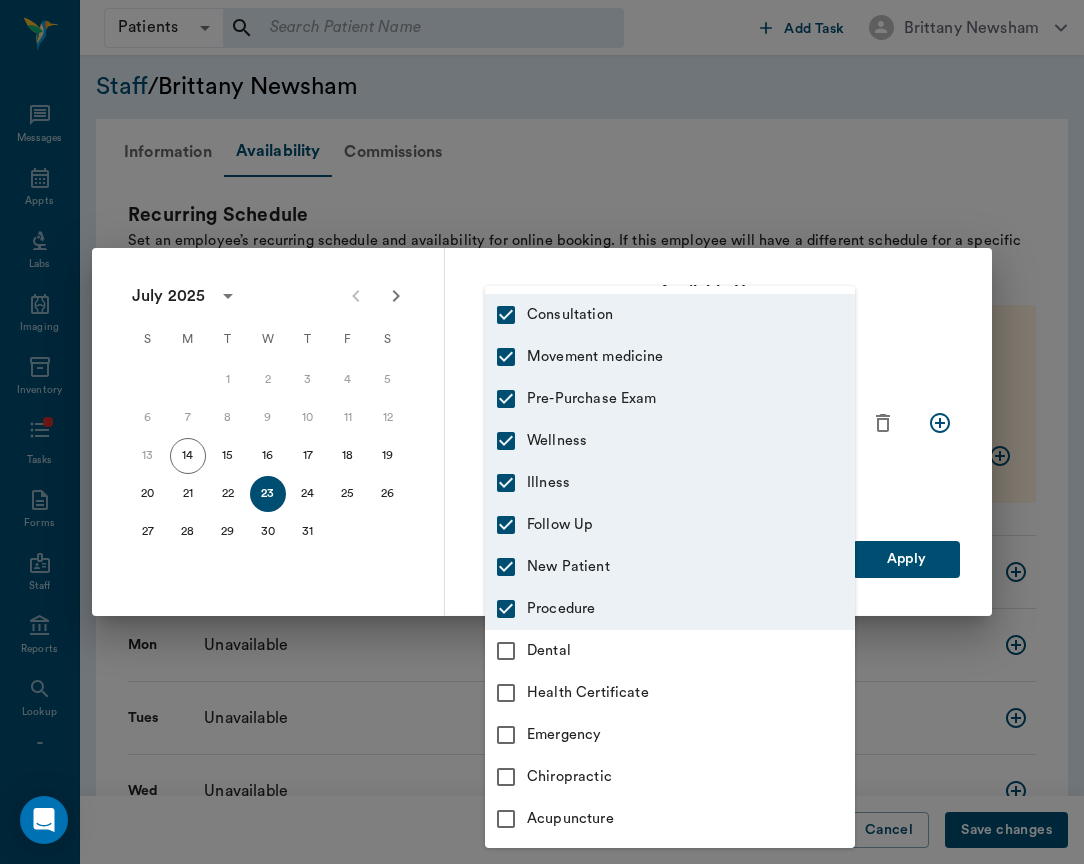 click on "Dental" at bounding box center [691, 651] 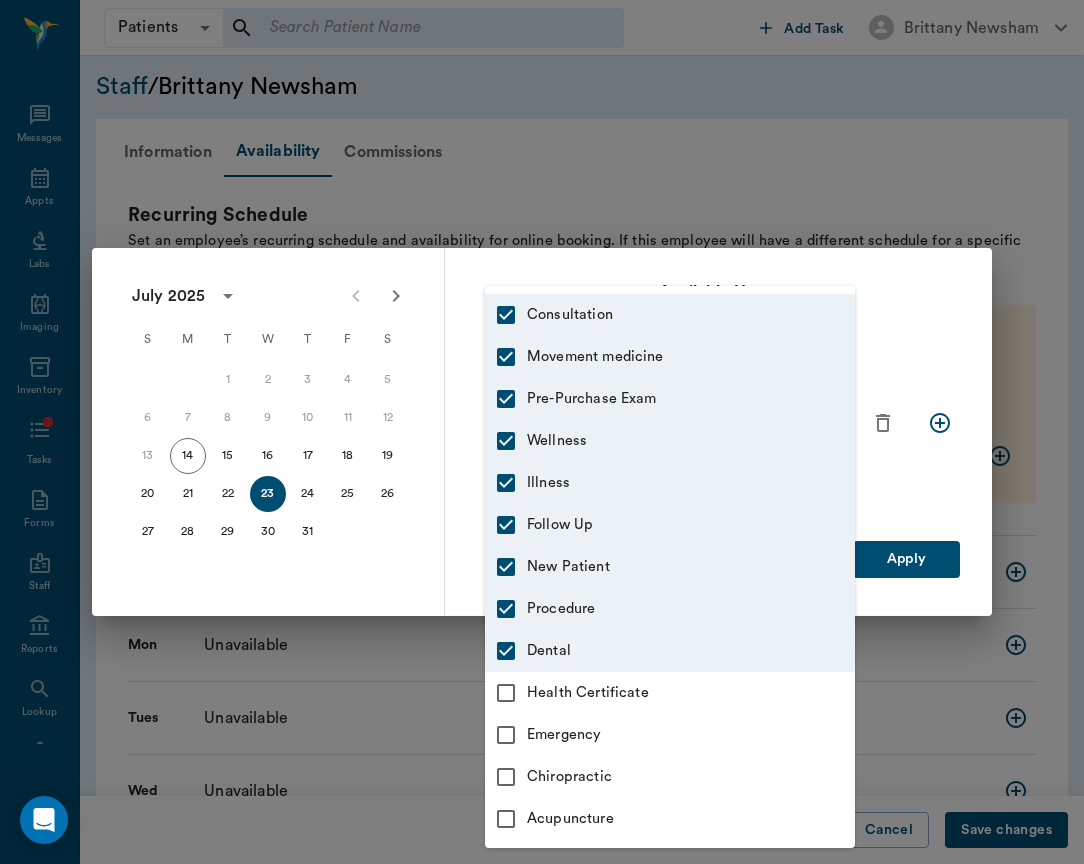 click on "Health Certificate" at bounding box center (691, 693) 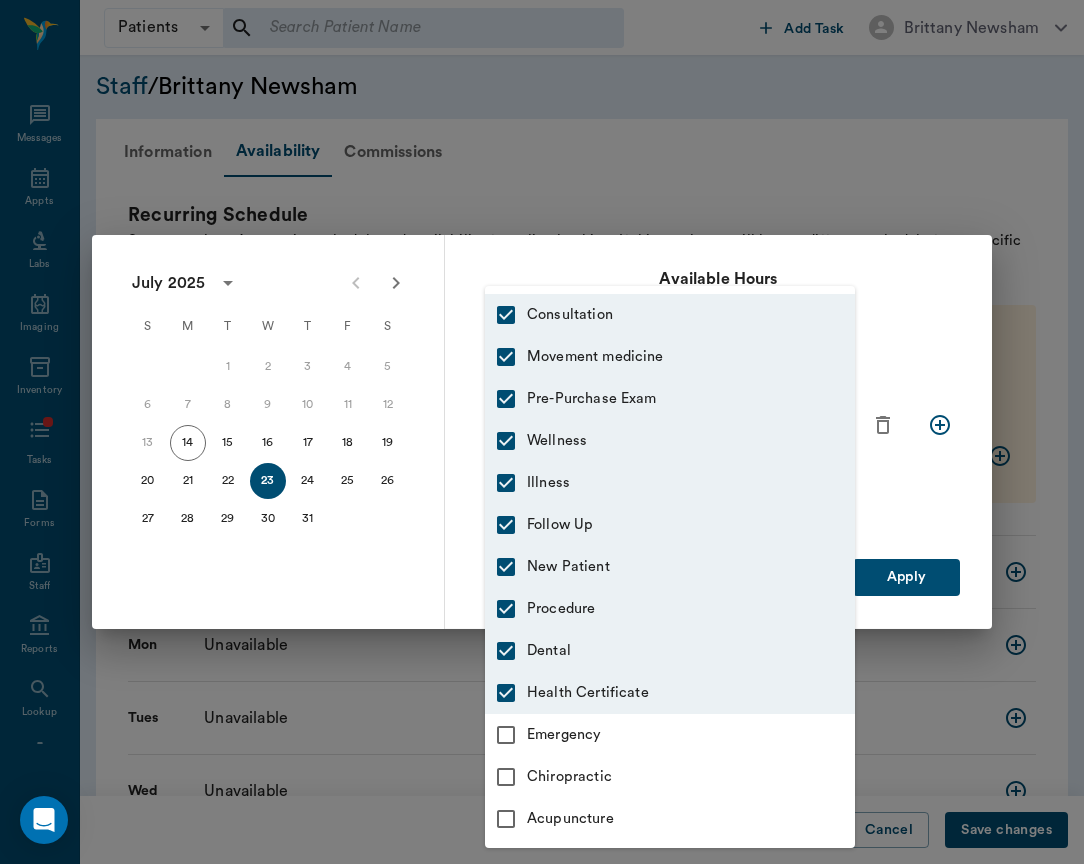 click on "Emergency" at bounding box center (691, 735) 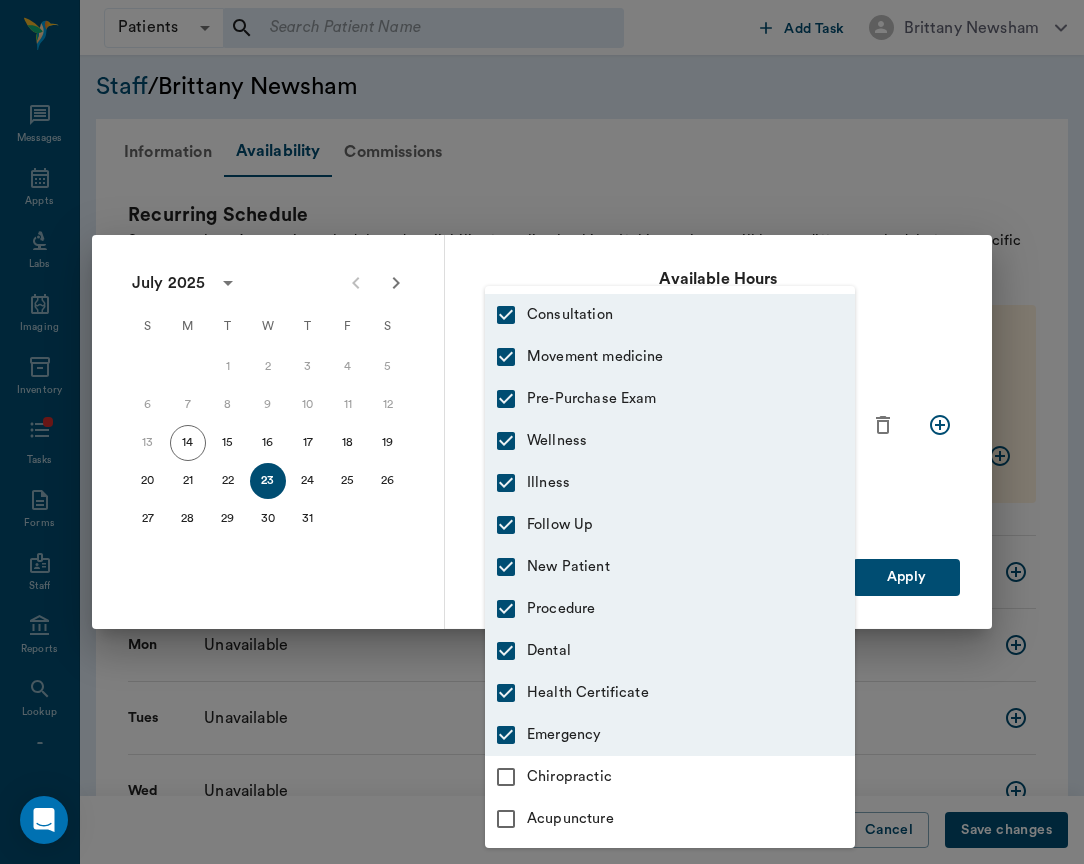 click on "Chiropractic" at bounding box center (670, 777) 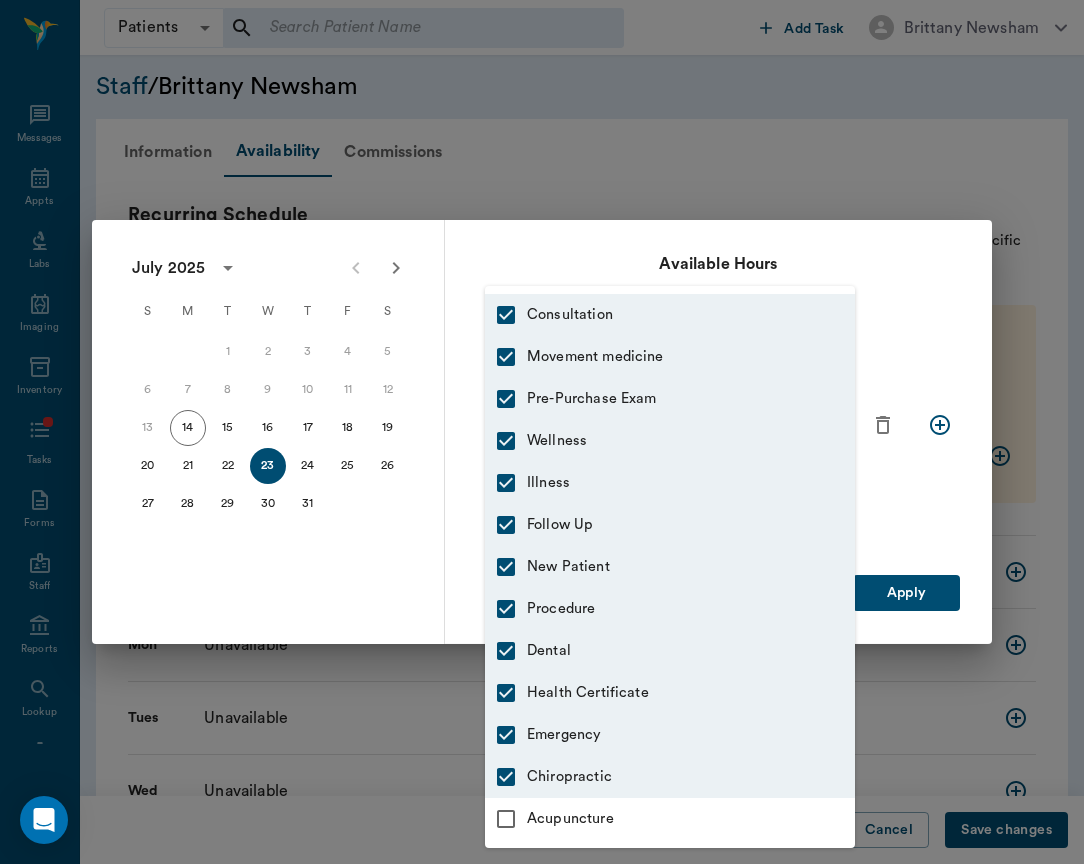 click on "Acupuncture" at bounding box center [691, 819] 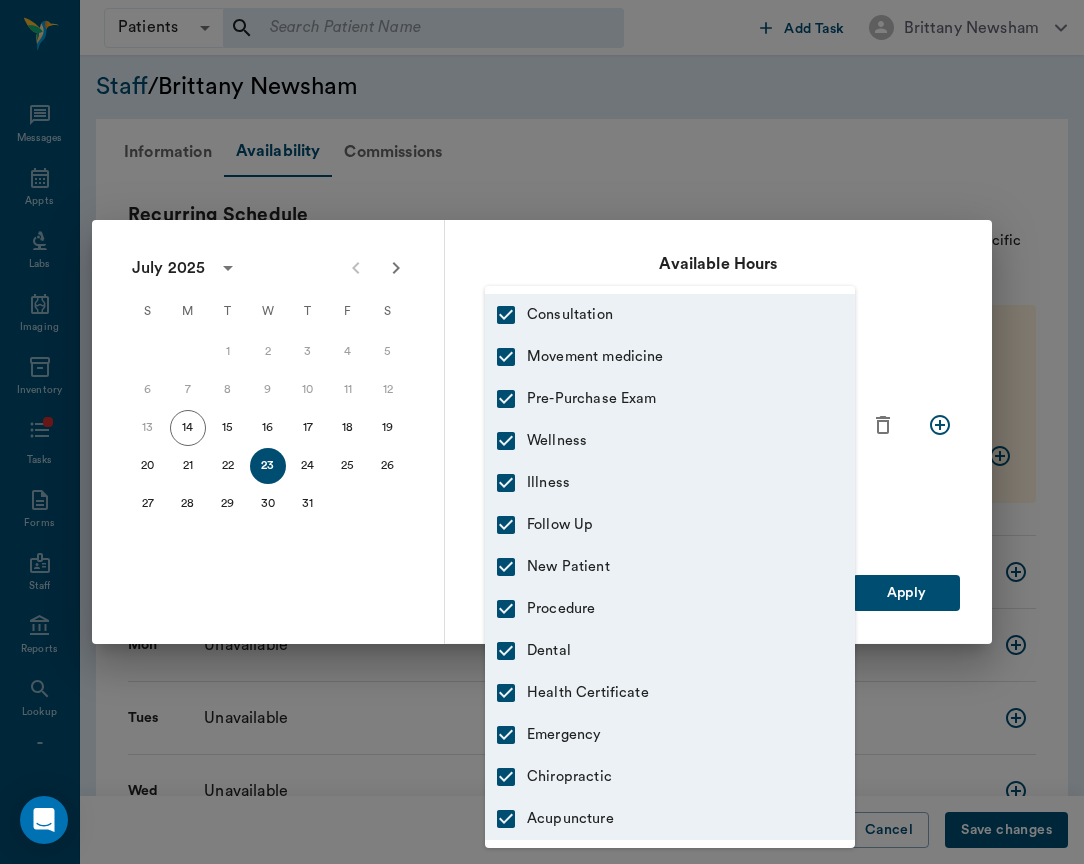 click at bounding box center [542, 432] 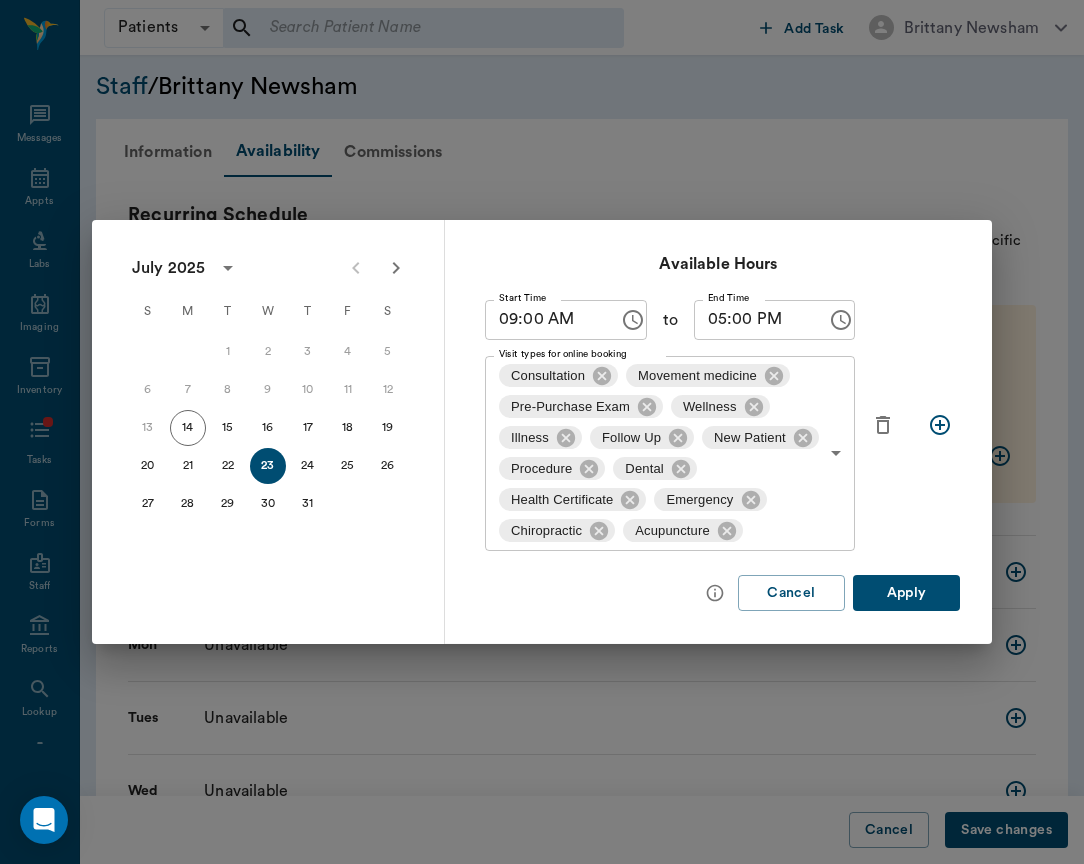 click on "Apply" at bounding box center [906, 593] 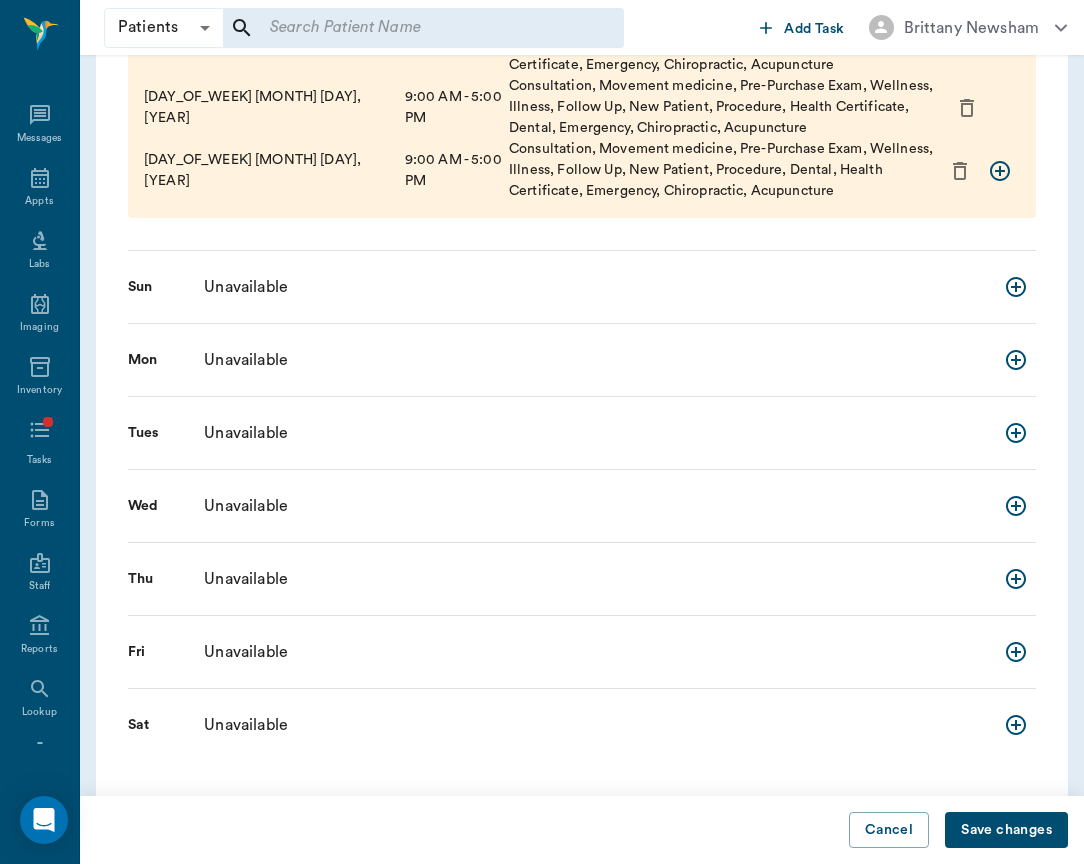scroll, scrollTop: 347, scrollLeft: 0, axis: vertical 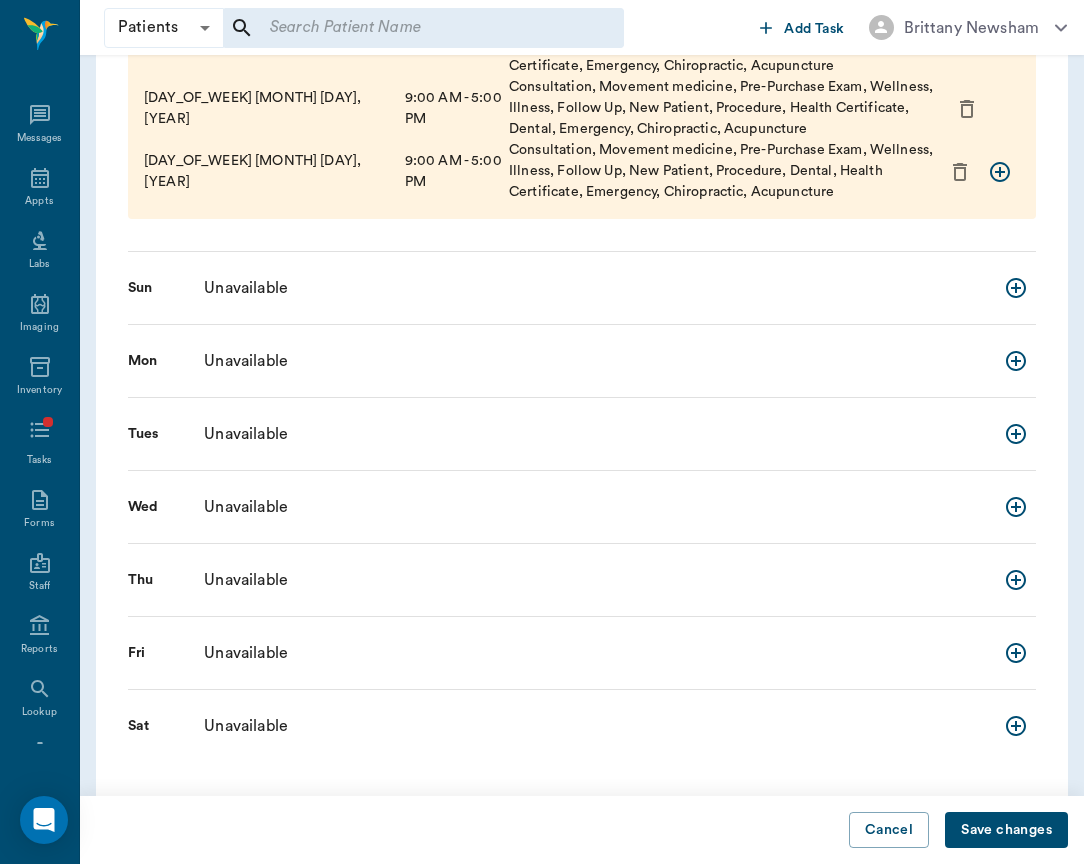 click on "Save changes" at bounding box center (1006, 830) 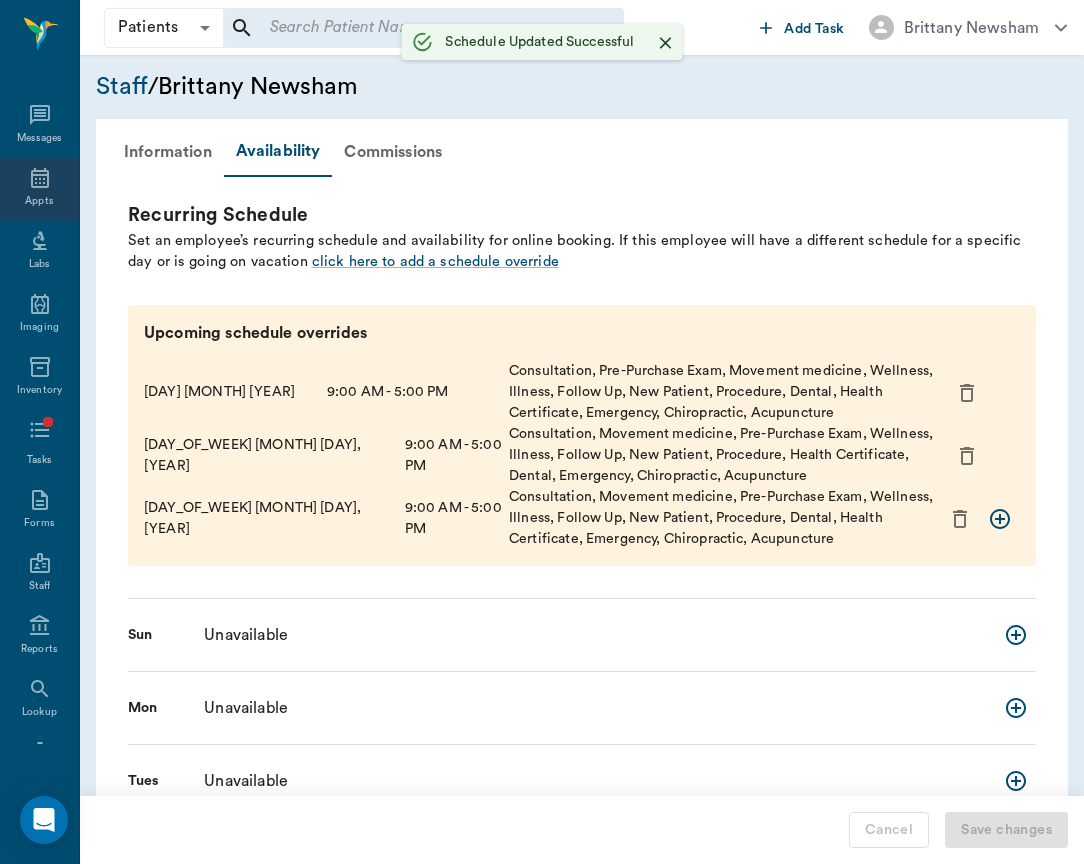 scroll, scrollTop: -1, scrollLeft: 0, axis: vertical 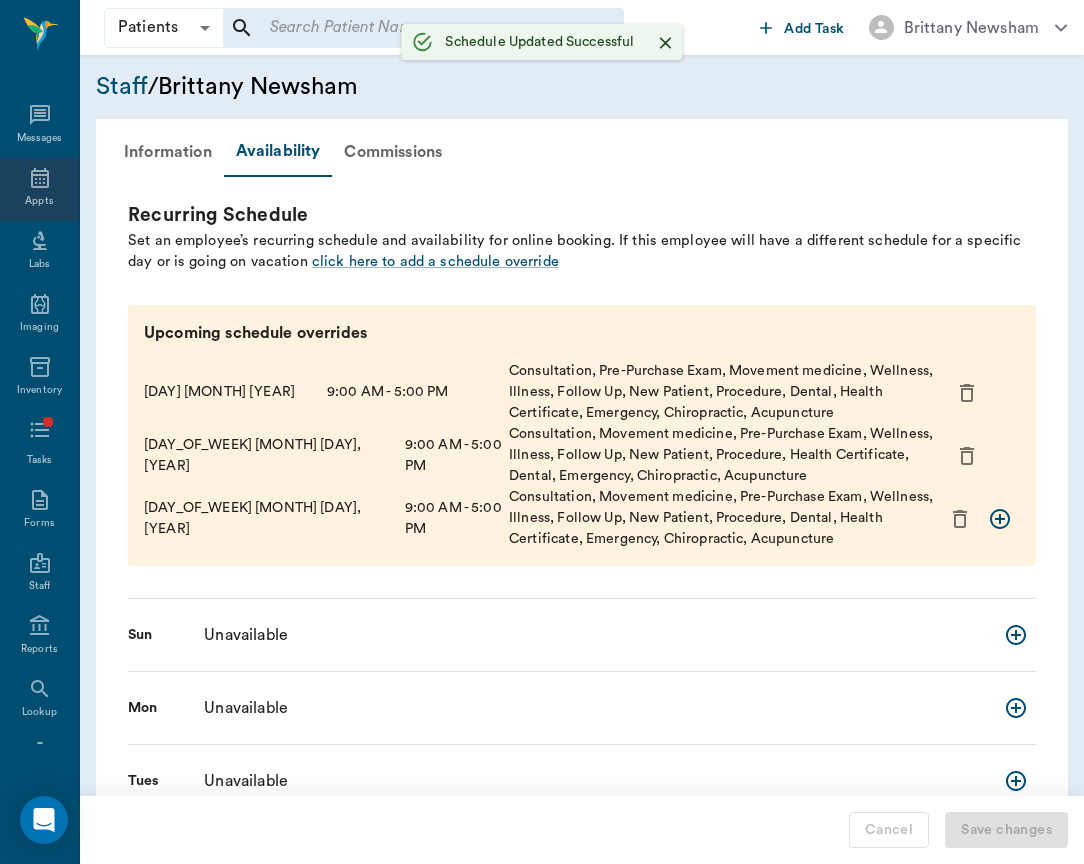 click on "Appts" at bounding box center [39, 189] 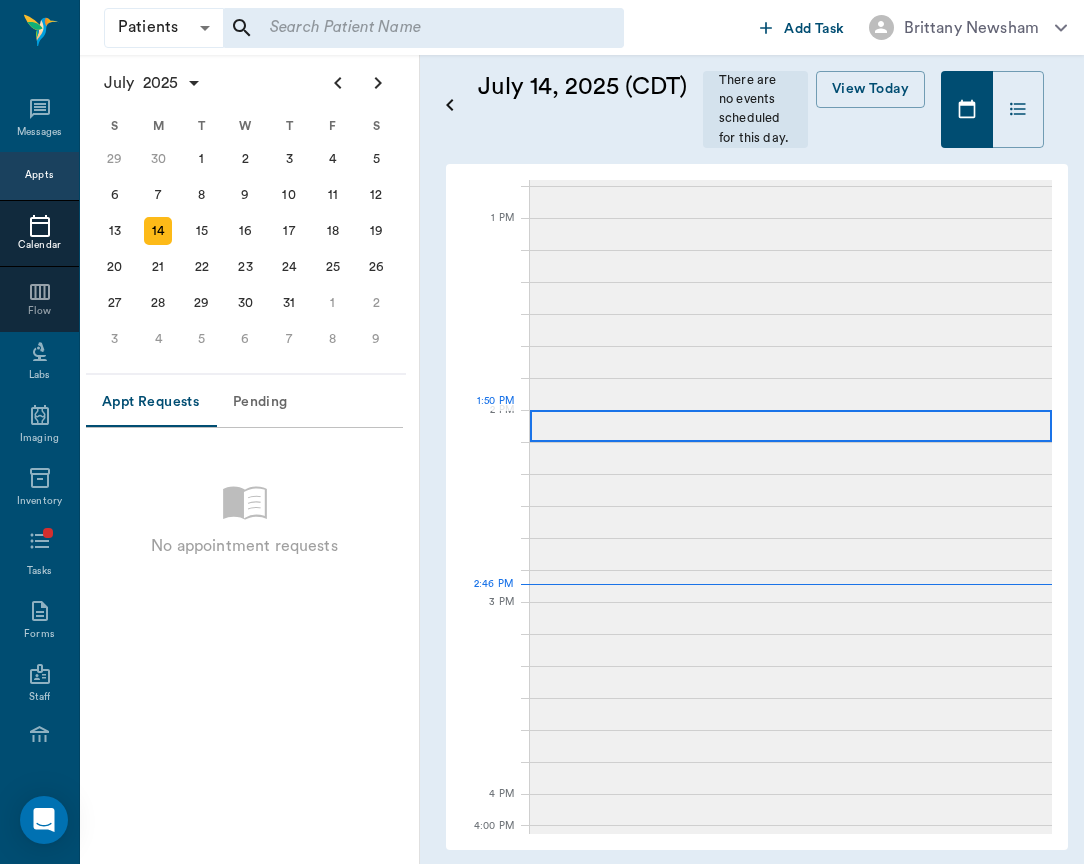scroll, scrollTop: 930, scrollLeft: 0, axis: vertical 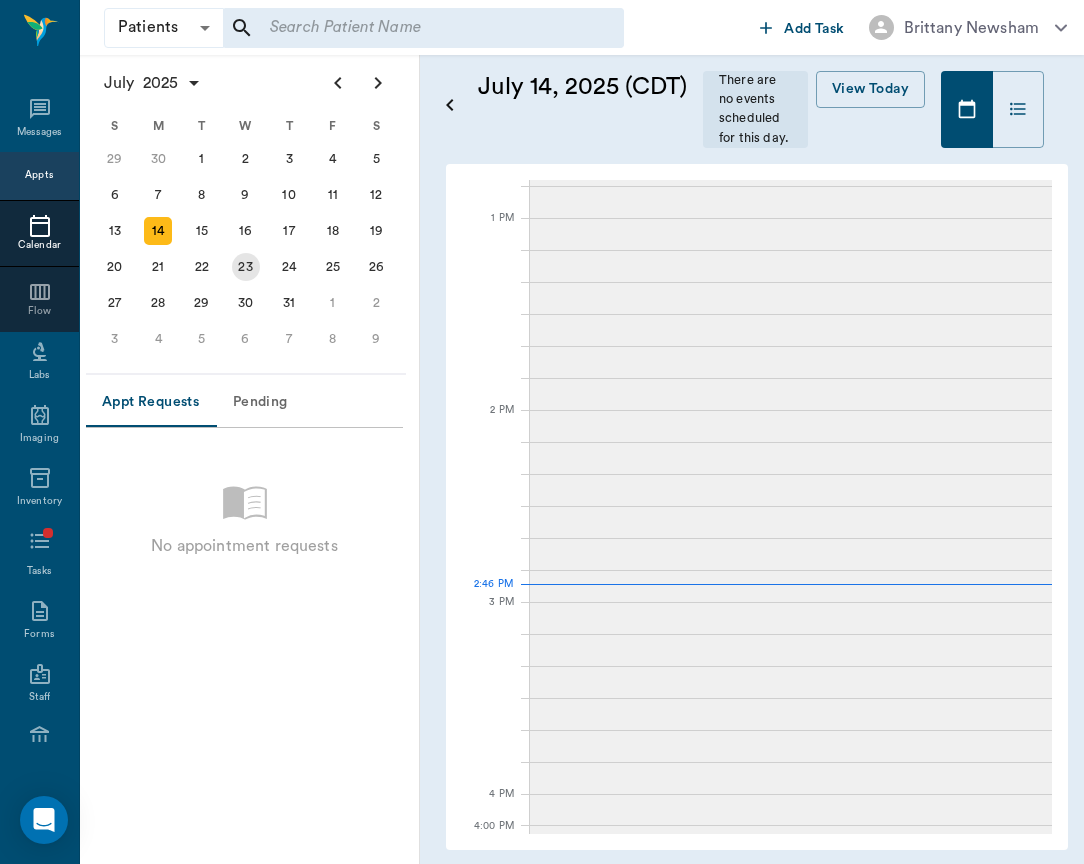 click on "23" at bounding box center (246, 267) 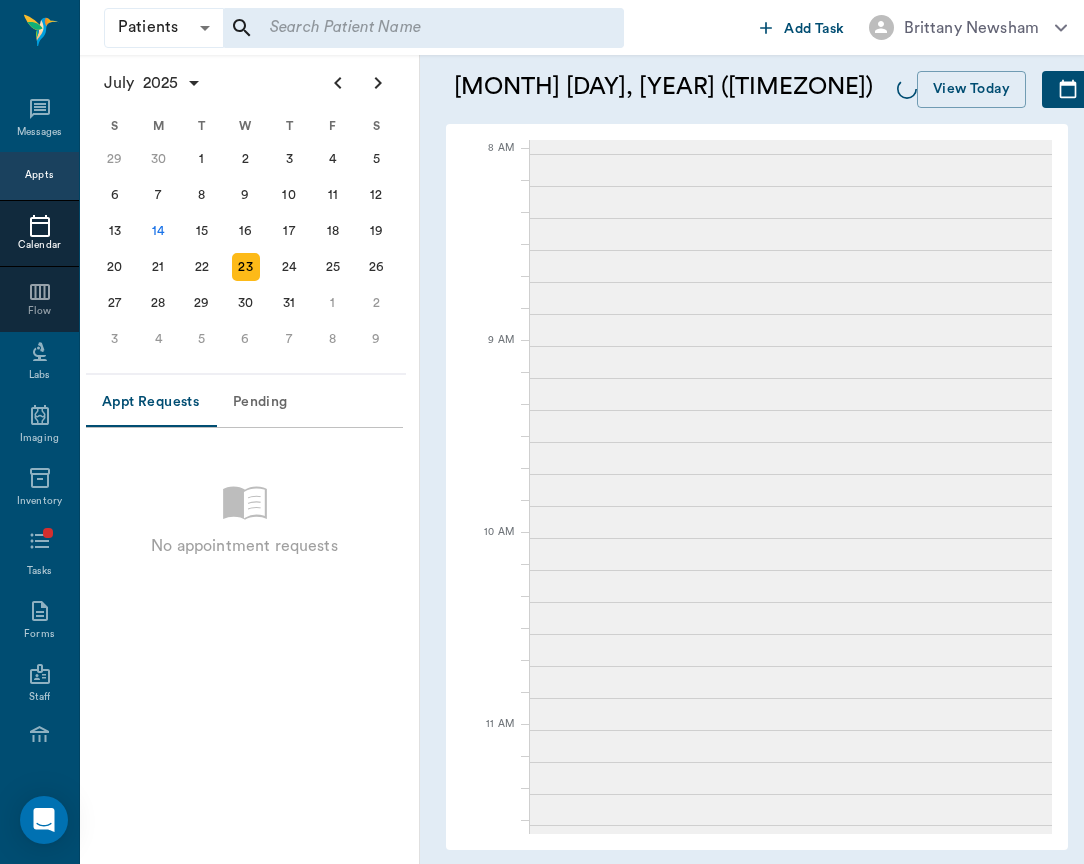 scroll, scrollTop: 0, scrollLeft: 0, axis: both 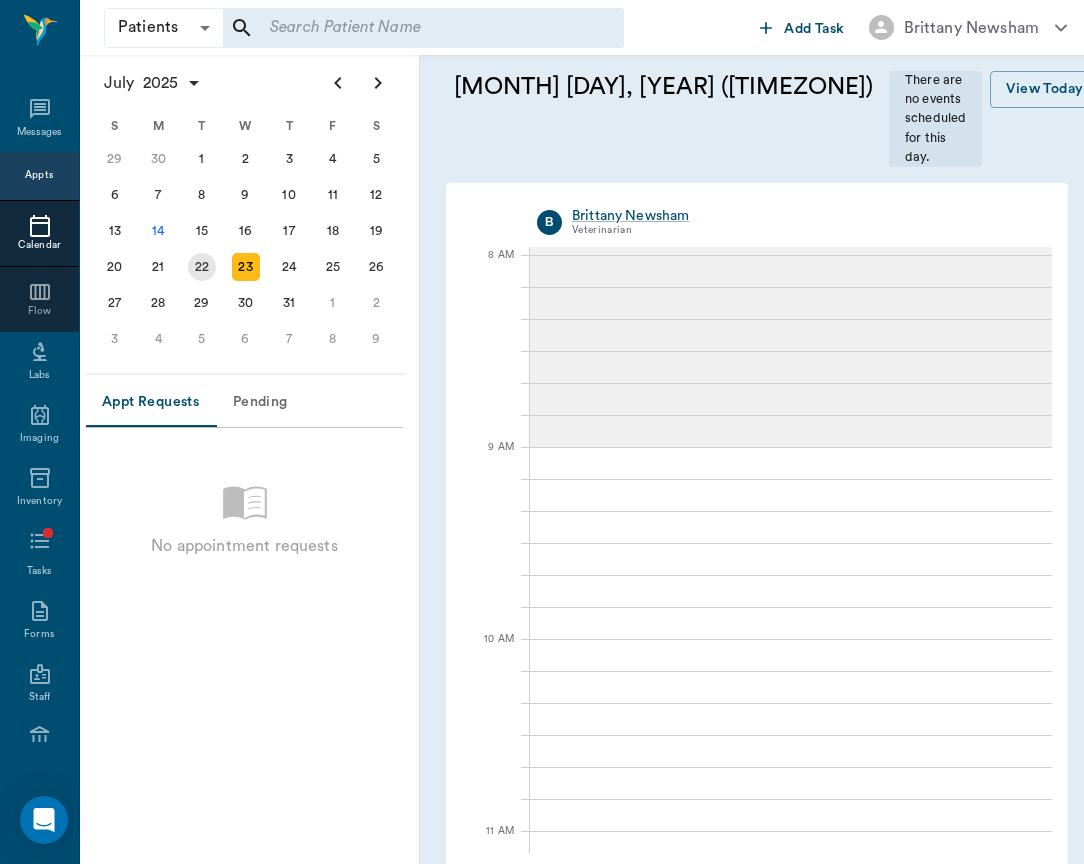 click on "22" at bounding box center (202, 267) 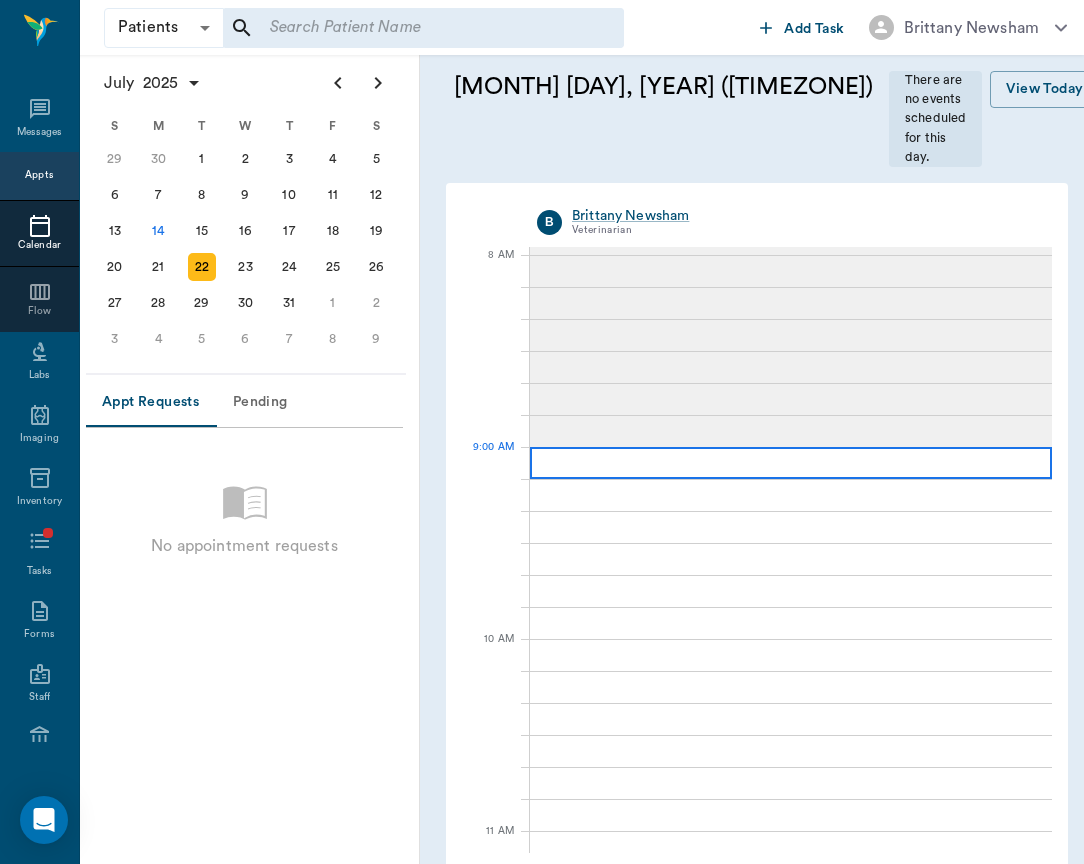 click at bounding box center [791, 463] 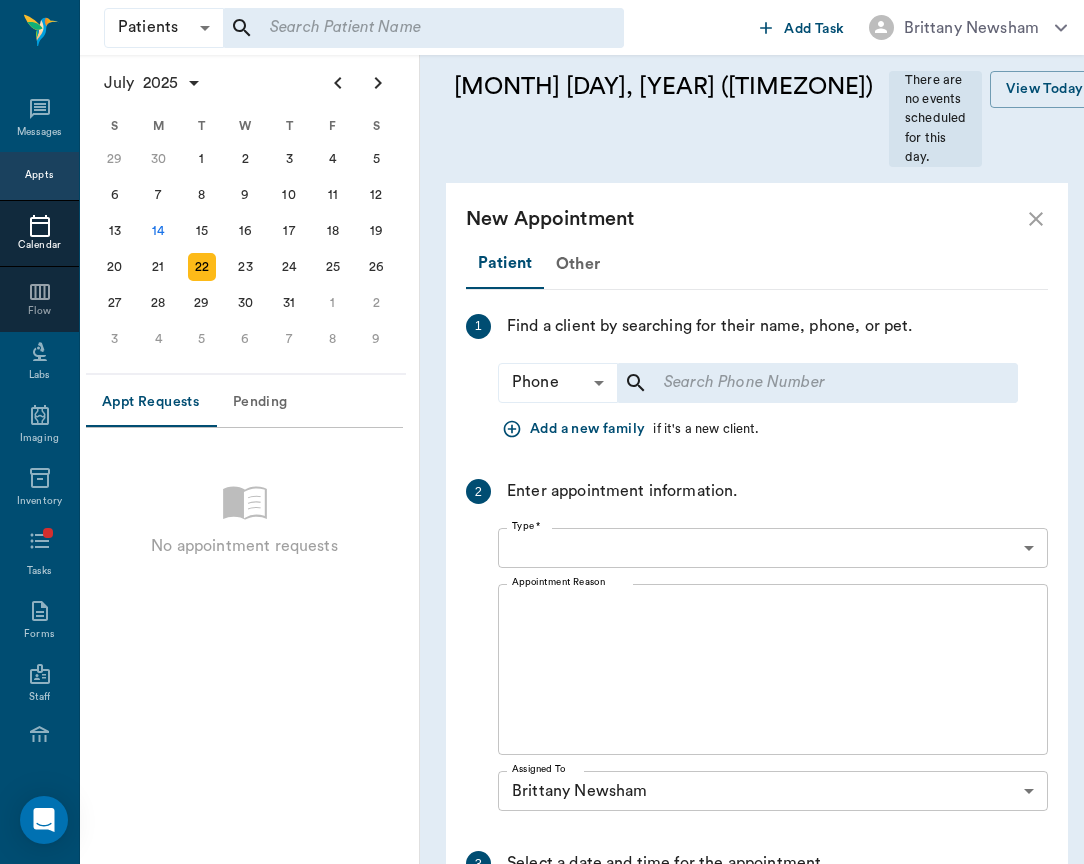 type on "07/22/2025" 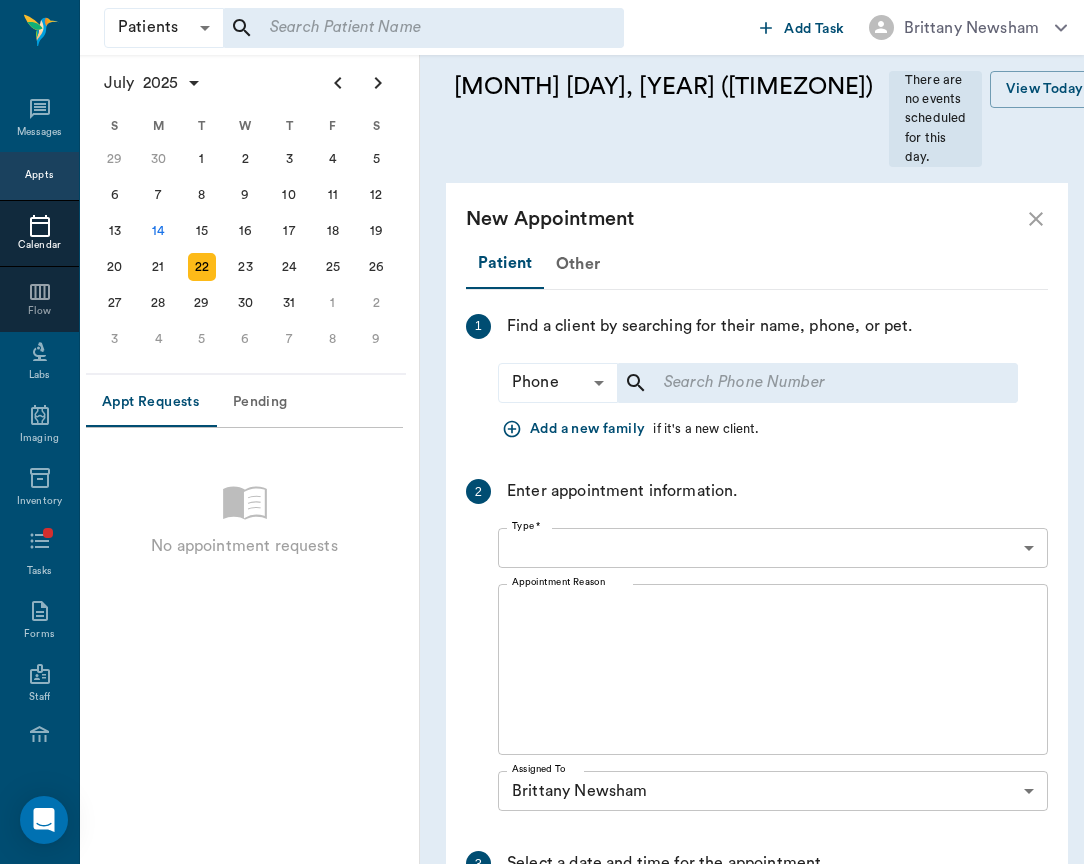 type on "09:00 AM" 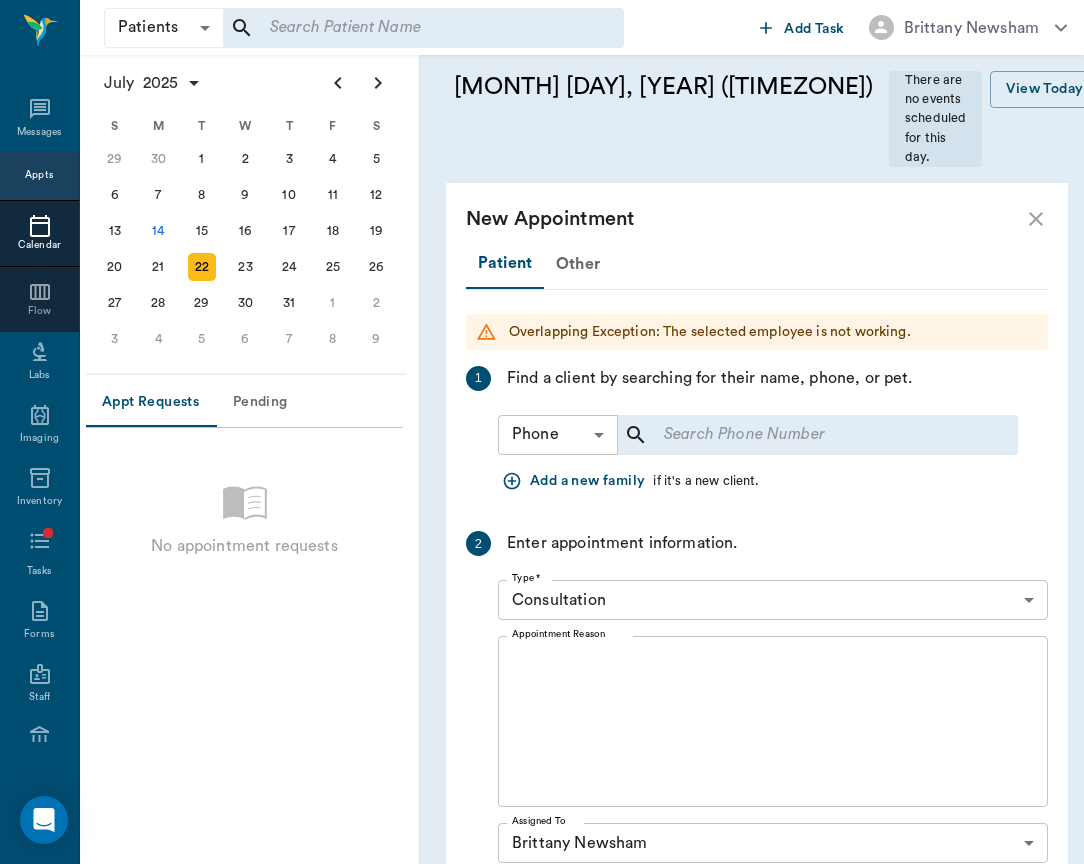 scroll, scrollTop: 0, scrollLeft: 0, axis: both 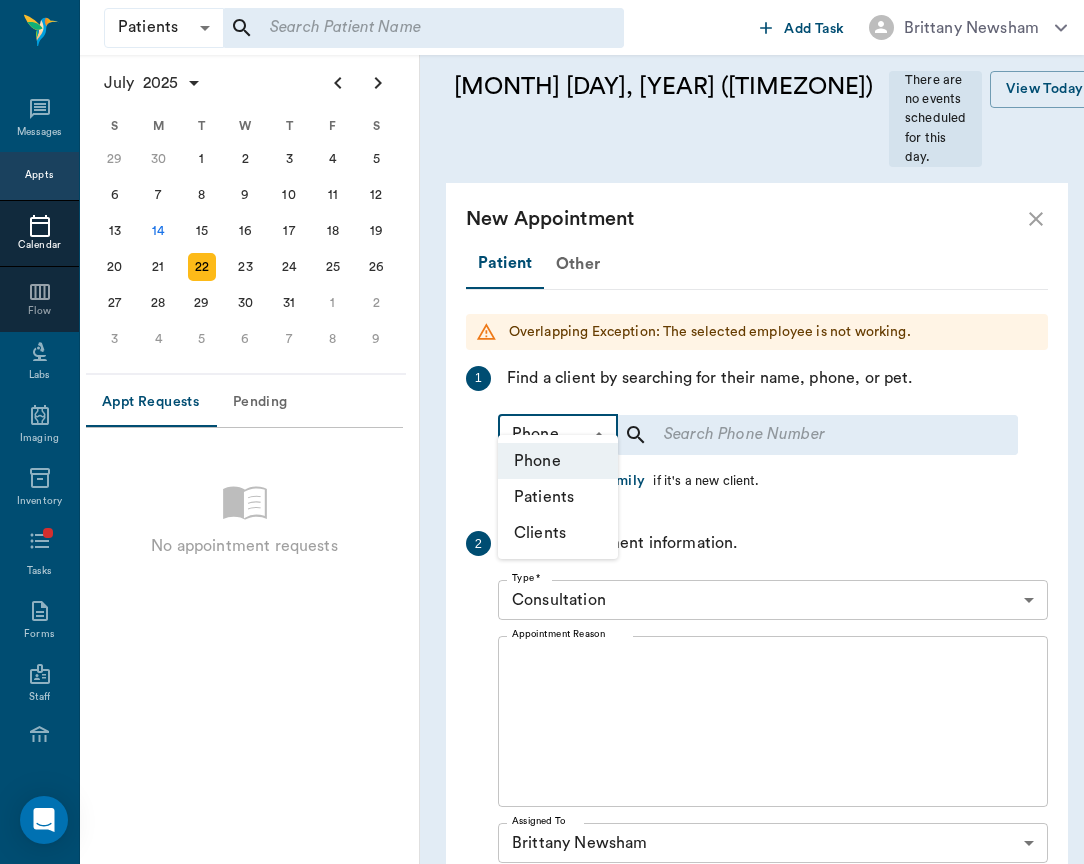 click on "Patients Patients ​ ​ Add Task Brittany Newsham Nectar Messages Appts Calendar Flow Labs Imaging Inventory Tasks Forms Staff Reports Lookup Settings July 2025 S M T W T F S Jun 1 2 3 4 5 6 7 8 9 10 11 12 13 14 15 16 17 18 19 20 21 22 23 24 25 26 27 28 29 30 Jul 1 2 3 4 5 6 7 8 9 10 11 12 S M T W T F S 29 30 Jul 1 2 3 4 5 6 7 8 9 10 11 12 13 14 15 16 17 18 19 20 21 22 23 24 25 26 27 28 29 30 31 Aug 1 2 3 4 5 6 7 8 9 S M T W T F S 27 28 29 30 31 Aug 1 2 3 4 5 6 7 8 9 10 11 12 13 14 15 16 17 18 19 20 21 22 23 24 25 26 27 28 29 30 31 Sep 1 2 3 4 5 6 Appt Requests Pending No appointment requests July 22, 2025 (CDT) There are no events scheduled for this day. View Today July 2025 Today 22 Tue Jul 2025 B Brittany Newsham Veterinarian 8 AM 9 AM 10 AM 11 AM 12 PM 1 PM 2 PM 3 PM 4 PM 5 PM 6 PM 9:00 AM New Appointment Patient Other Overlapping Exception: The selected employee is not working. 1 Find a client by searching for their name, phone, or pet. Phone Phone ​ ​ Add a new family if it's a new client. 2 x 3" at bounding box center (542, 432) 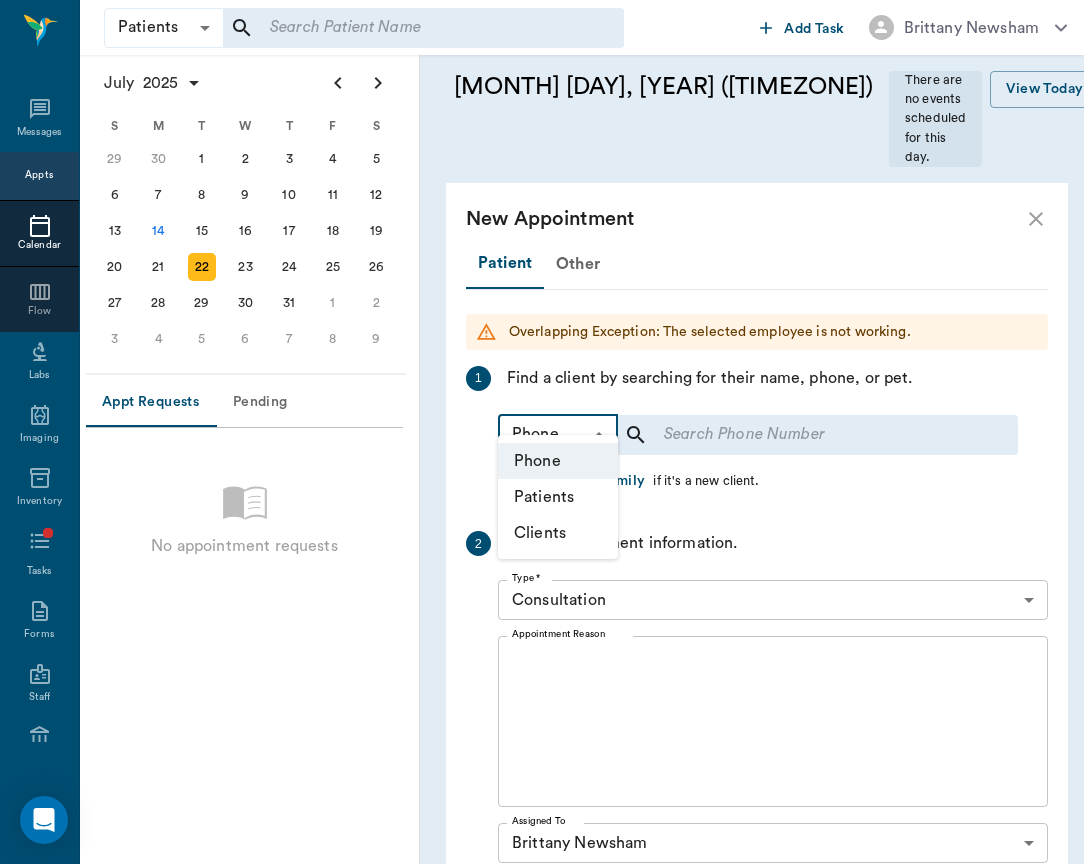 click at bounding box center [542, 432] 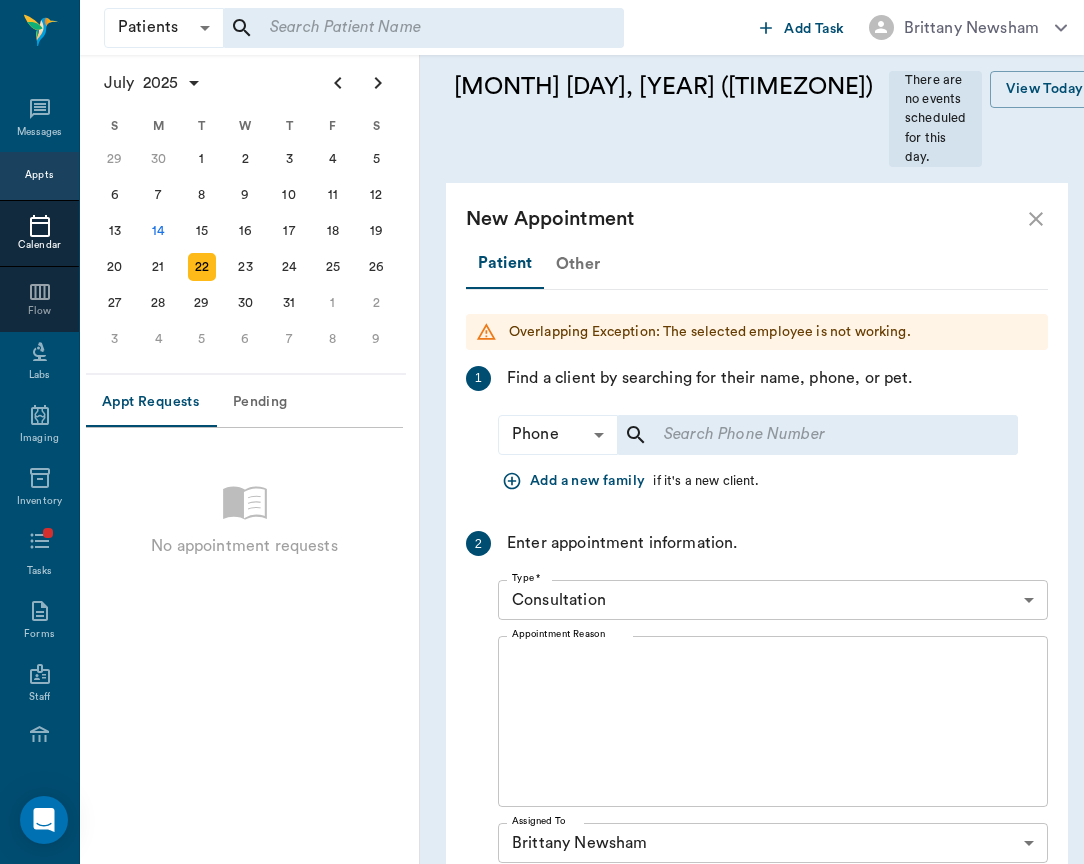 click on "Other" at bounding box center [578, 264] 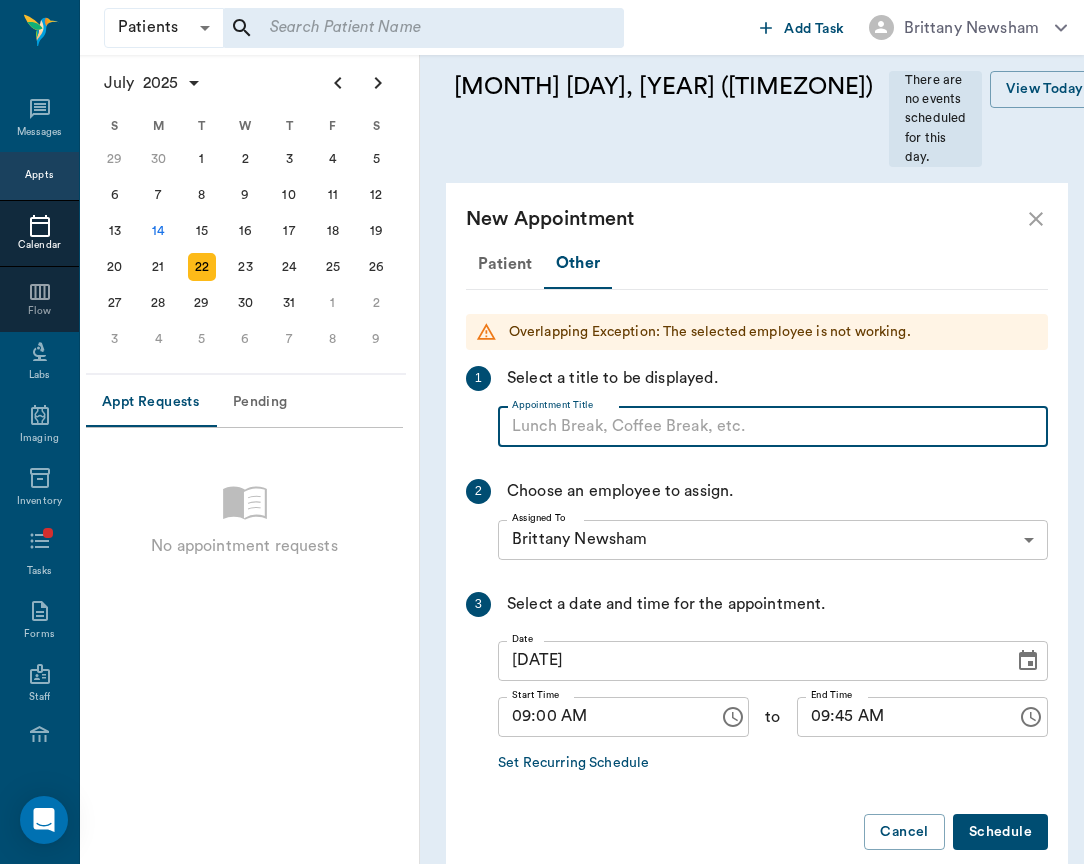 click on "Appointment Title" at bounding box center (773, 427) 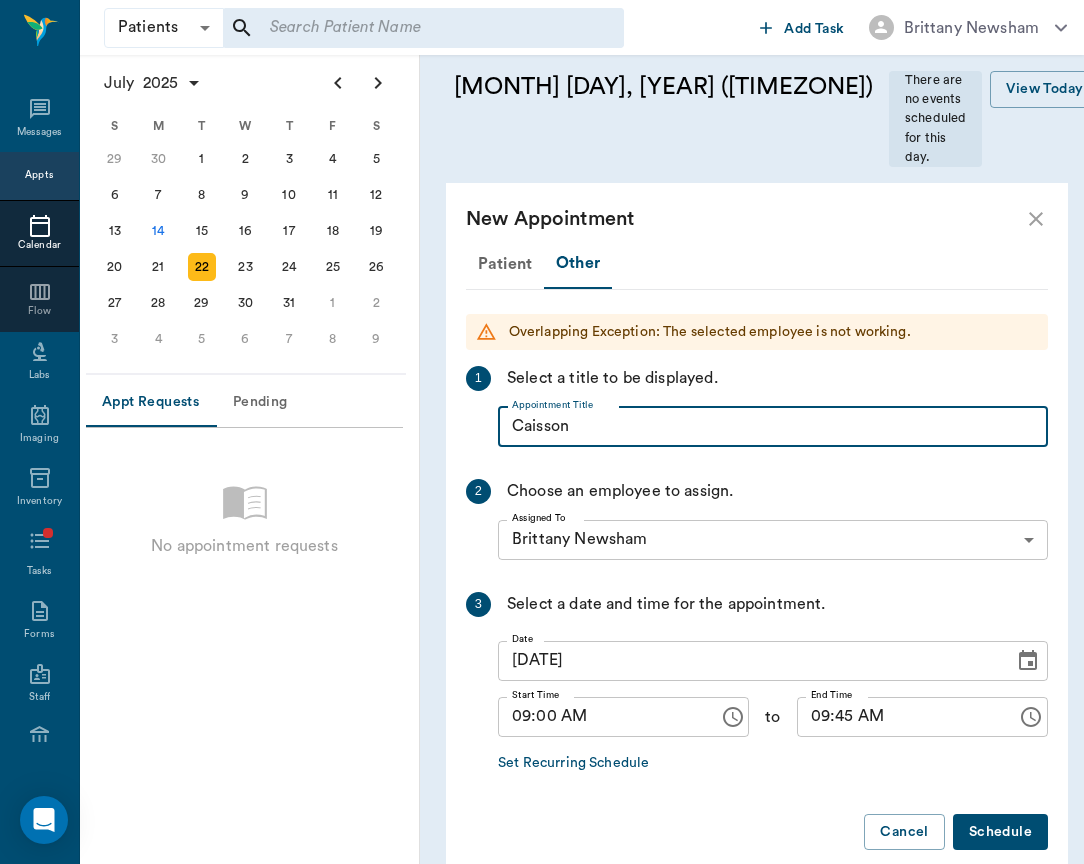 type on "Caisson" 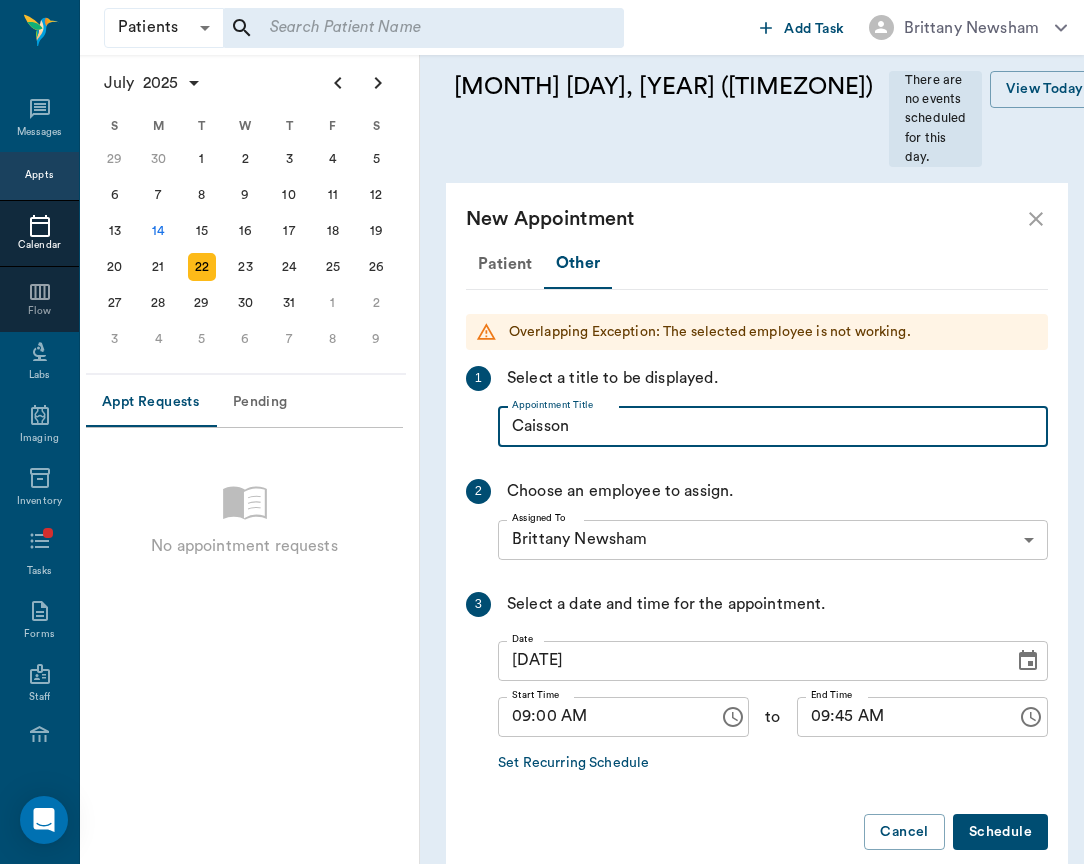 click on "09:00 AM" at bounding box center [601, 717] 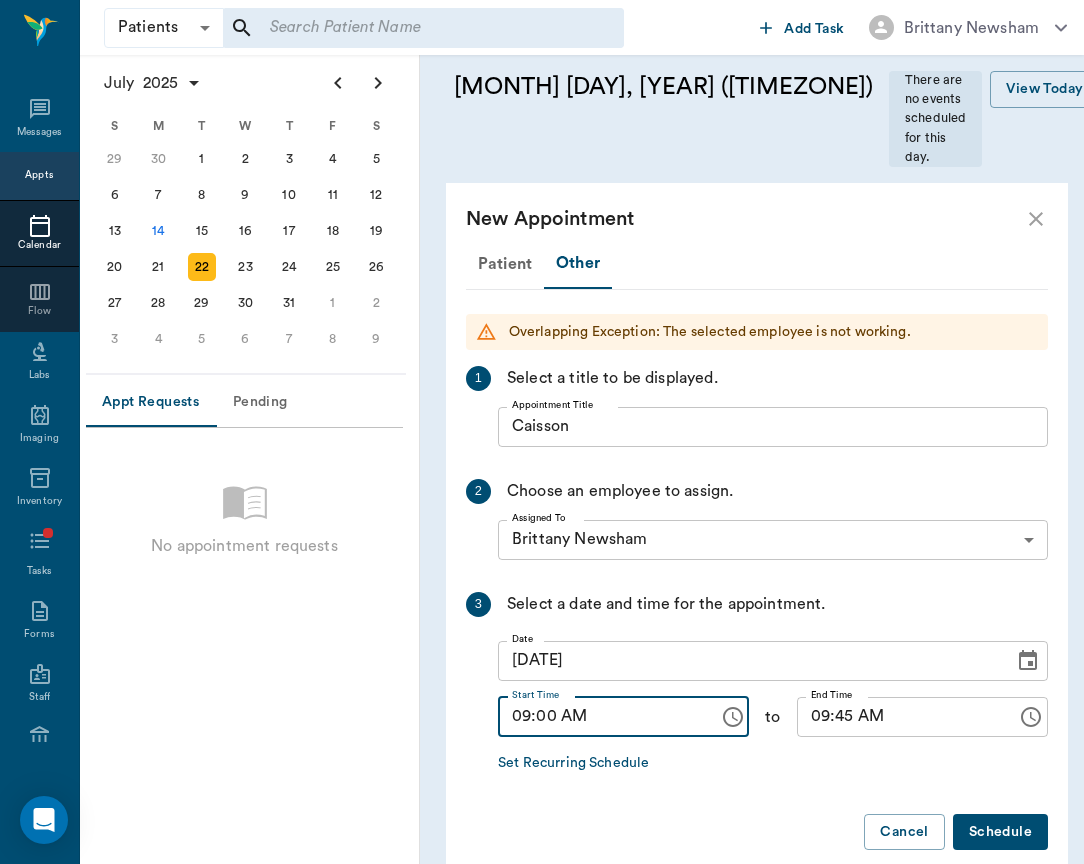 click on "09:00 AM" at bounding box center (601, 717) 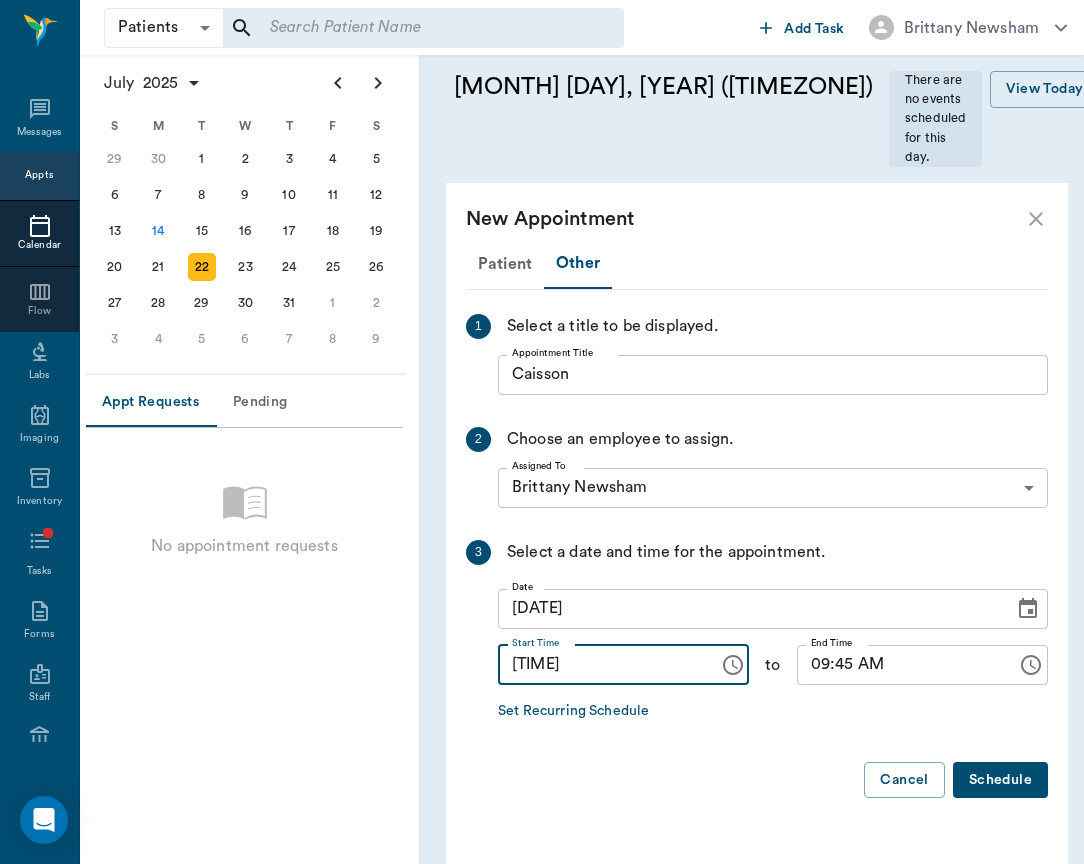 click on "09:08 AM" at bounding box center (601, 665) 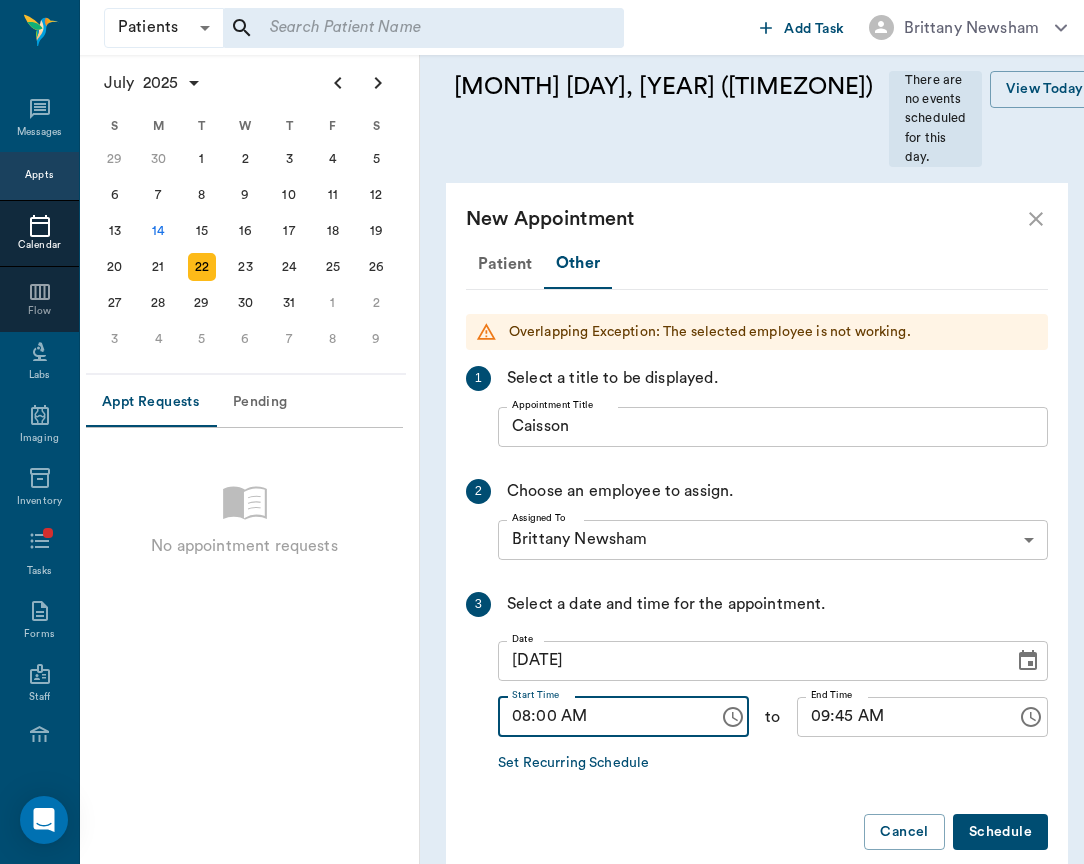type on "08:00 AM" 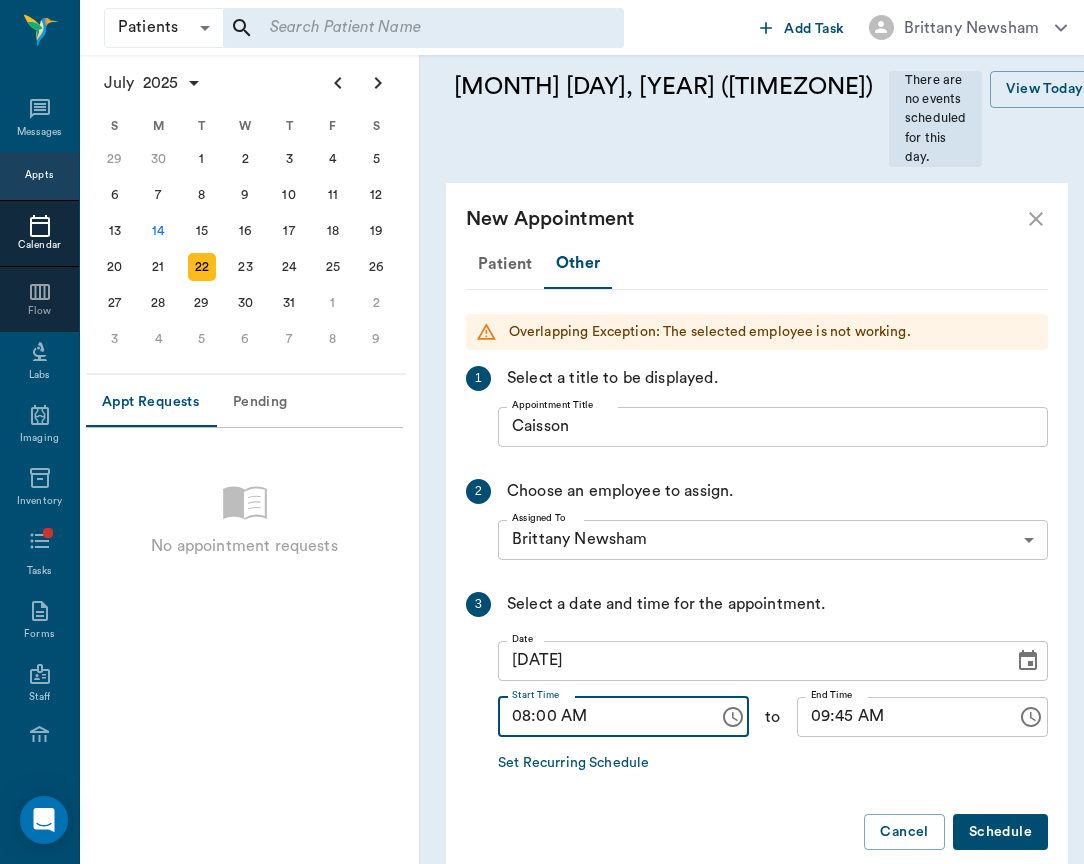 click on "09:45 AM" at bounding box center (900, 717) 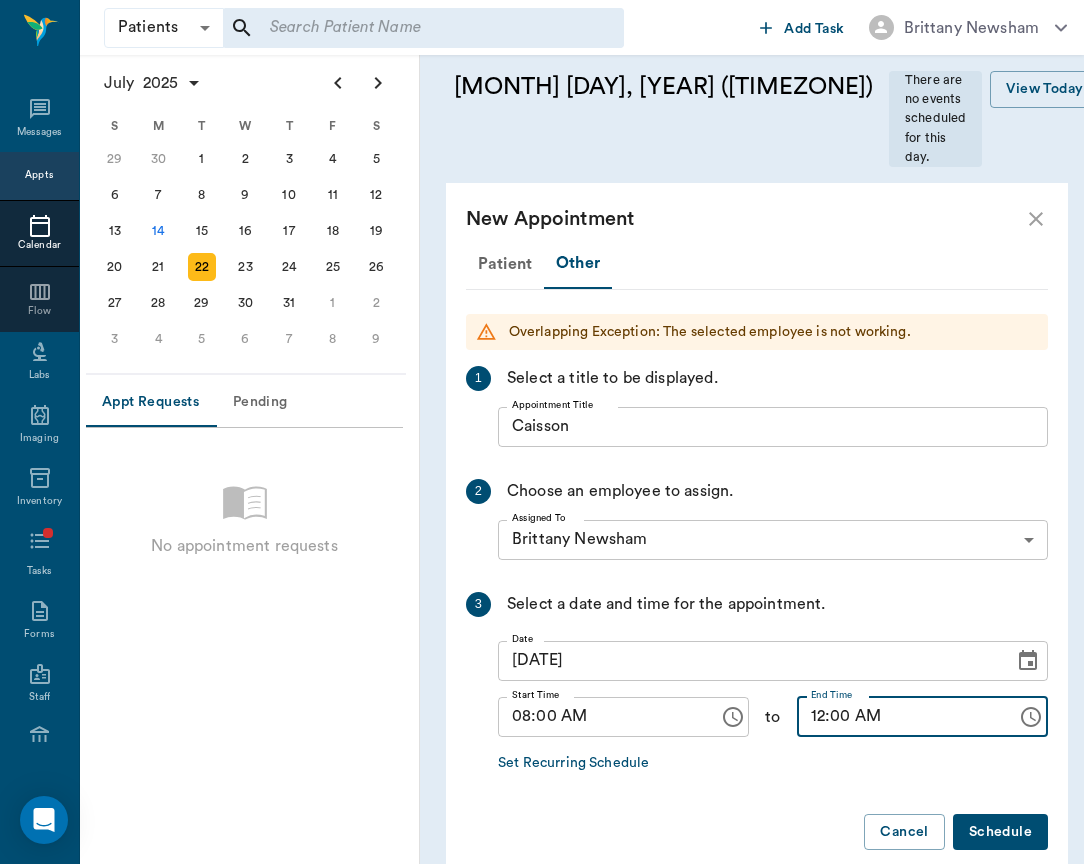 type on "12:00 PM" 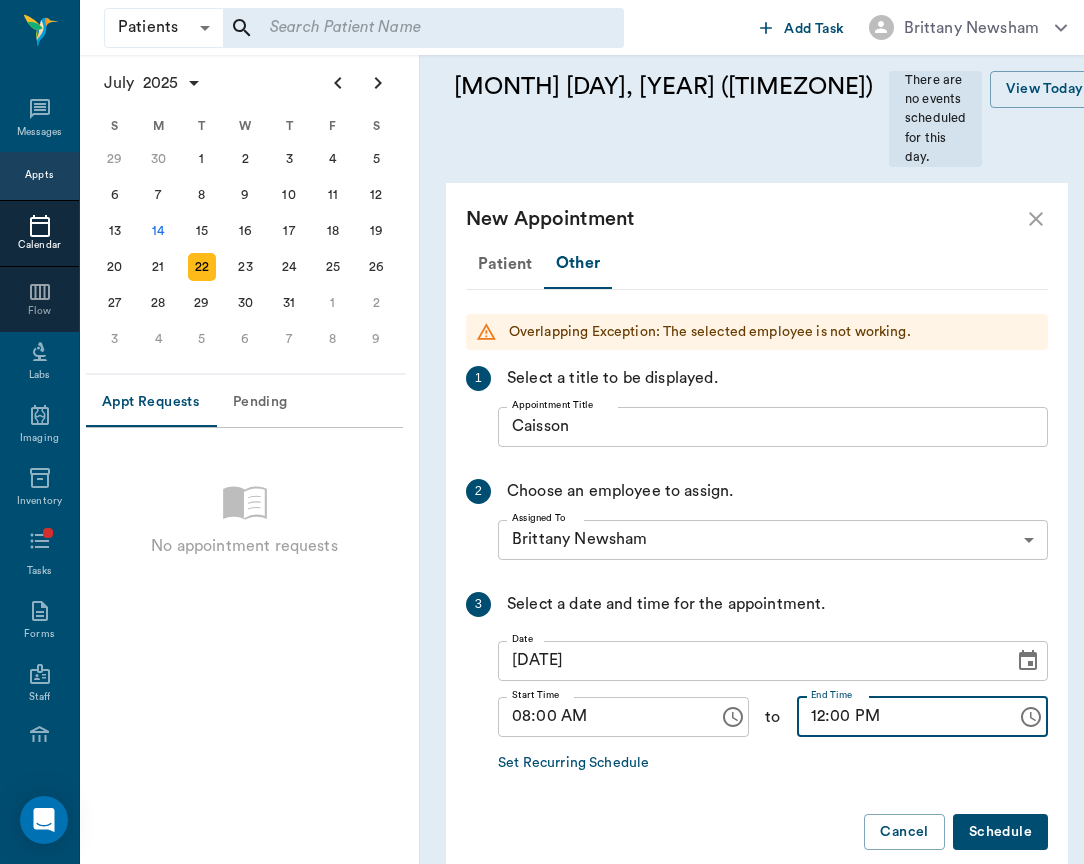 click on "Schedule" at bounding box center [1000, 832] 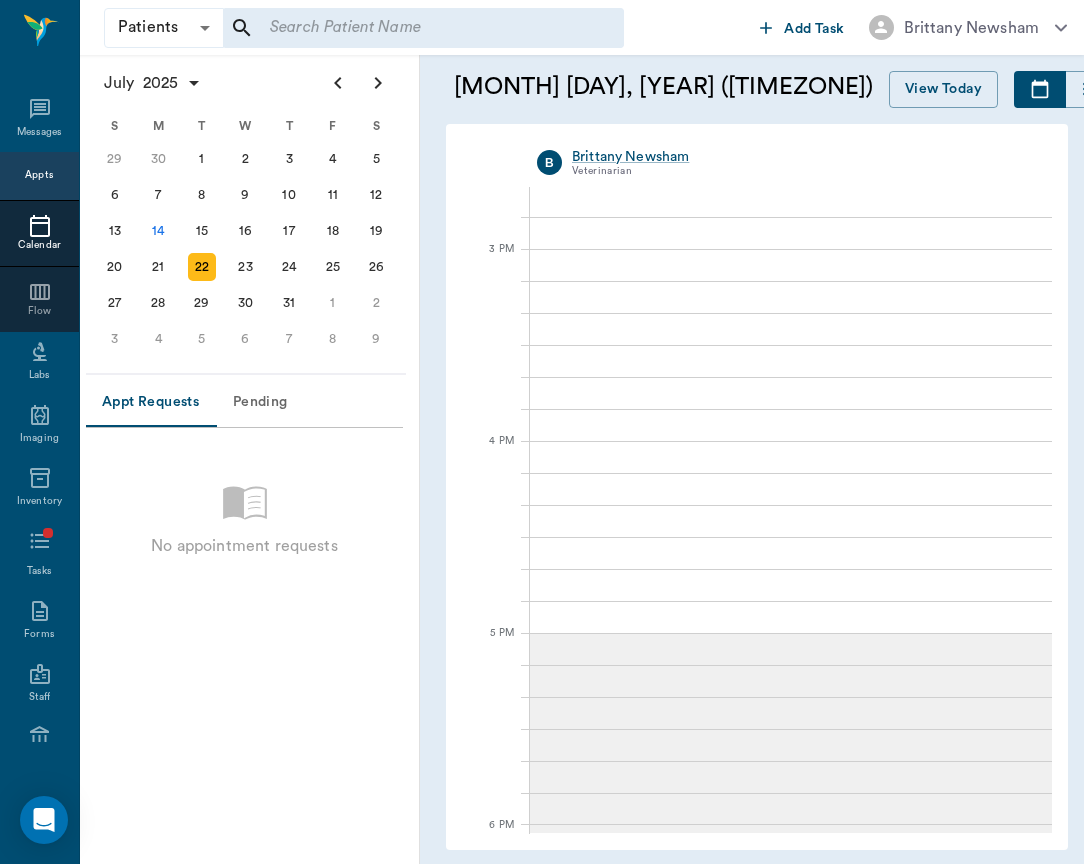 scroll, scrollTop: 1289, scrollLeft: 0, axis: vertical 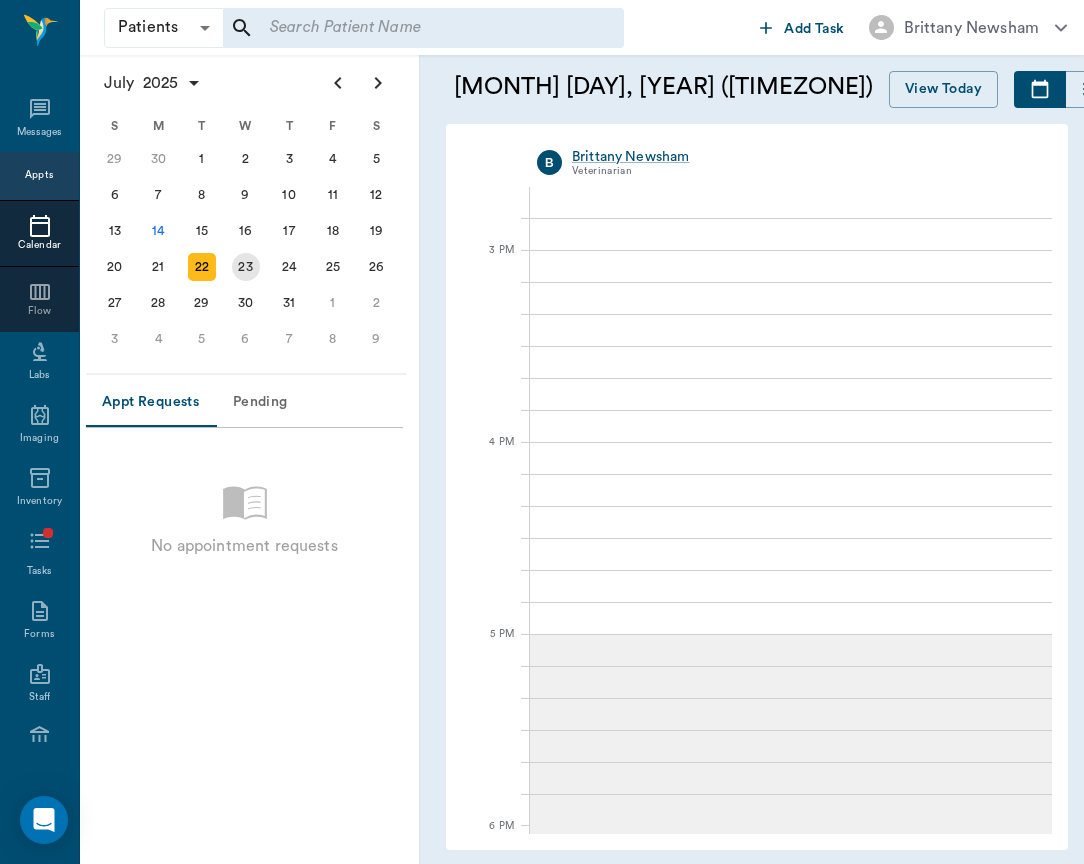 click on "23" at bounding box center (246, 267) 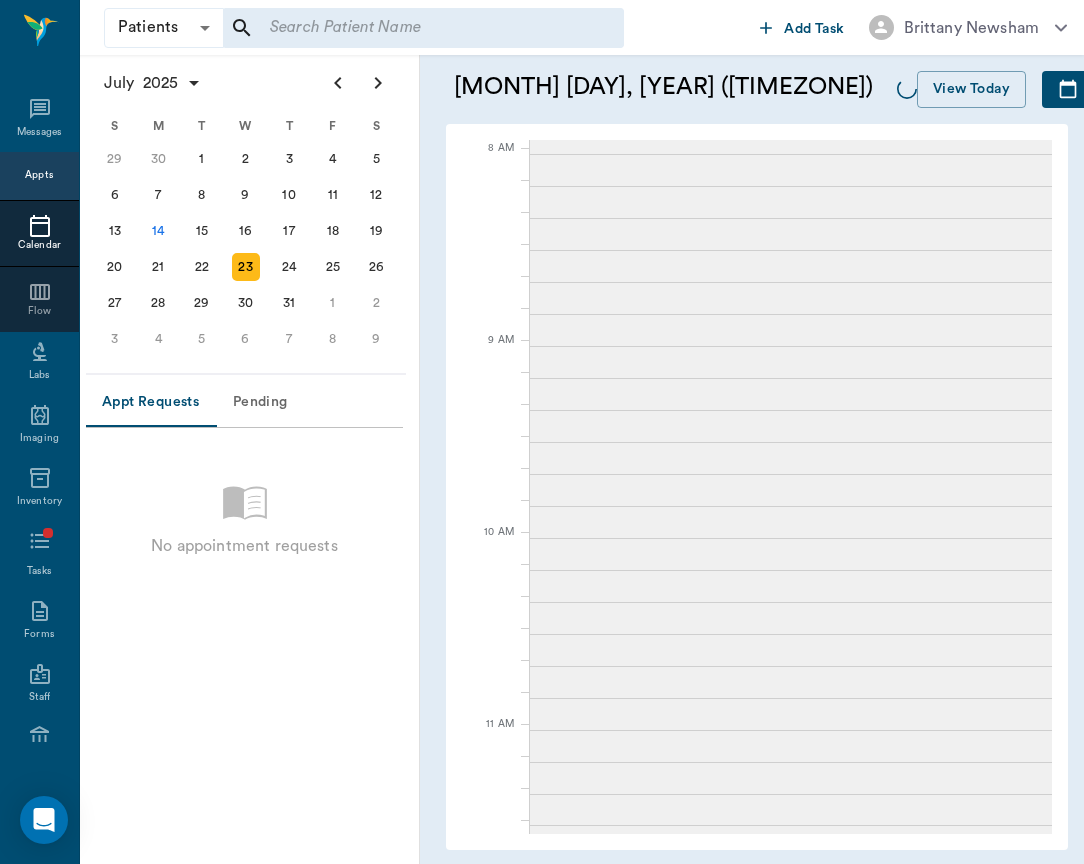 scroll, scrollTop: 0, scrollLeft: 0, axis: both 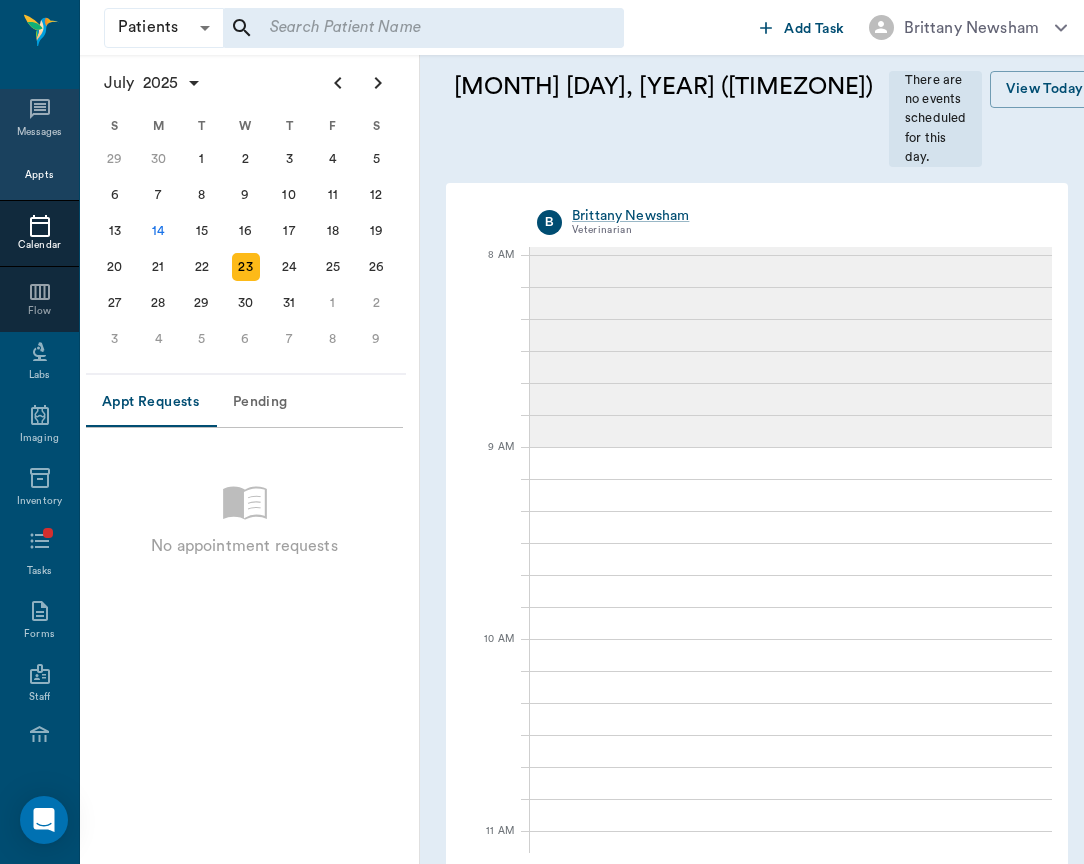 click 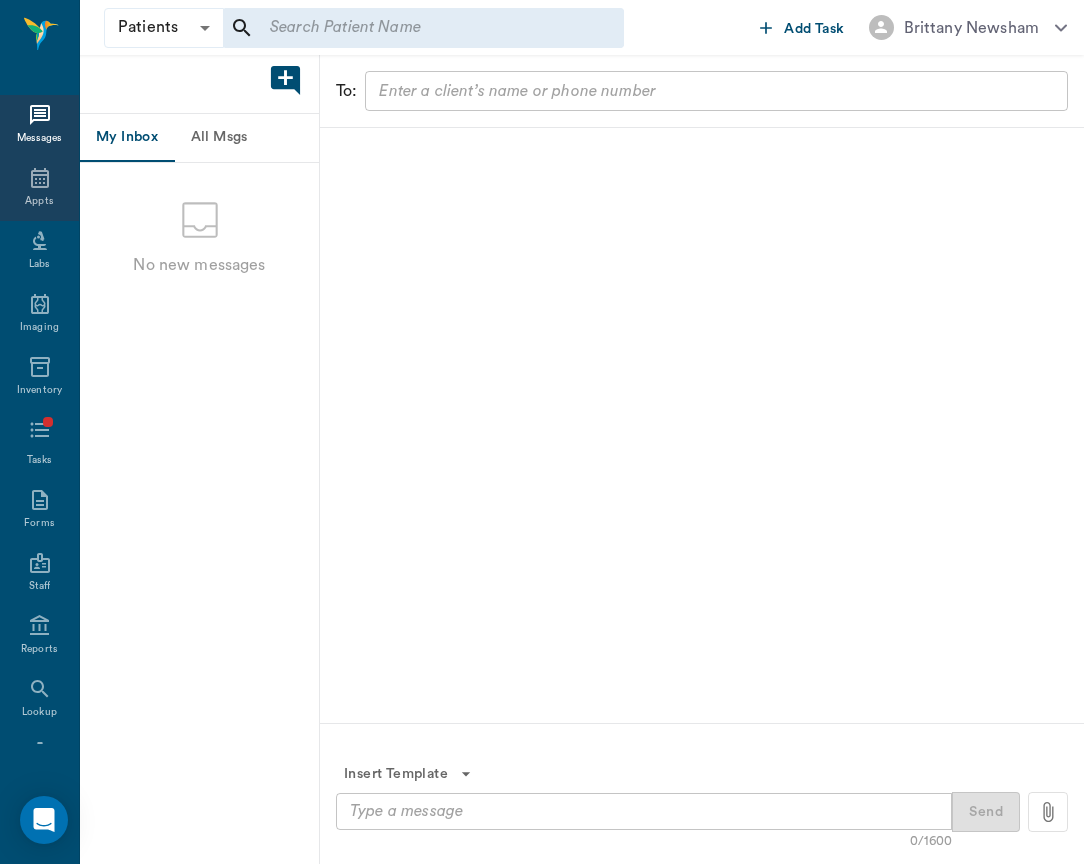 click on "Appts" at bounding box center [39, 201] 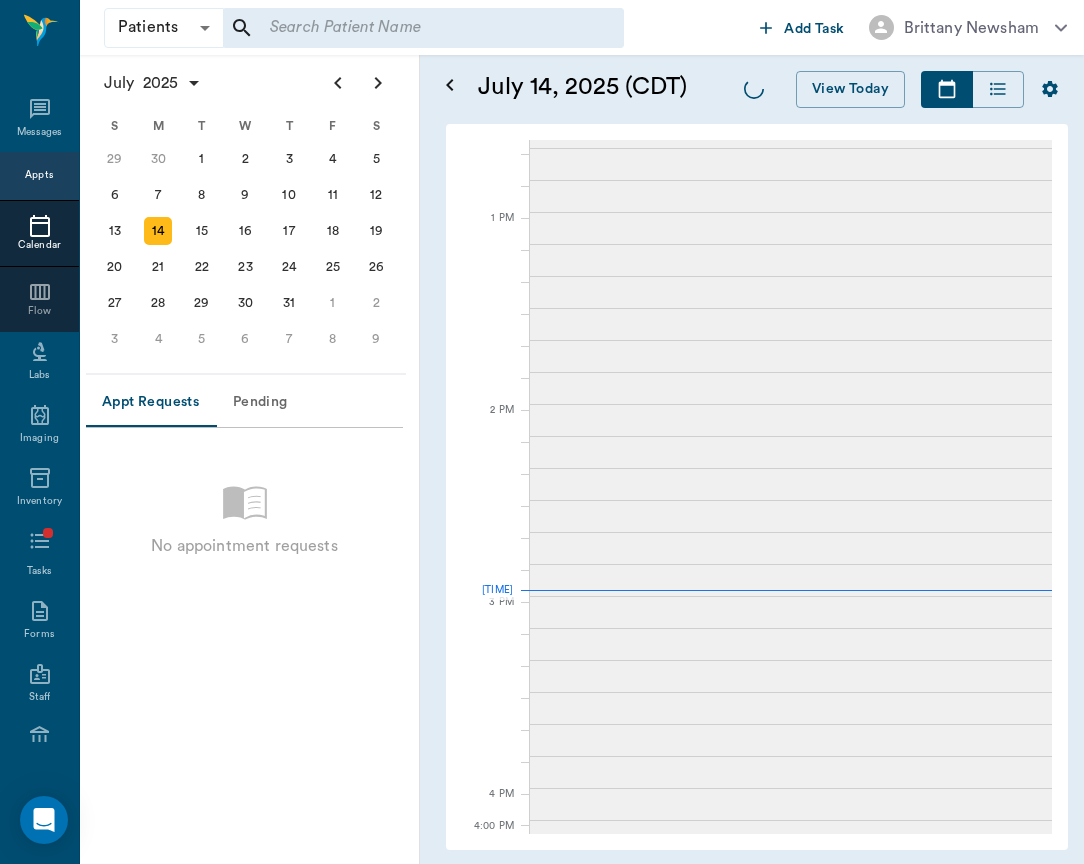 scroll, scrollTop: 890, scrollLeft: 0, axis: vertical 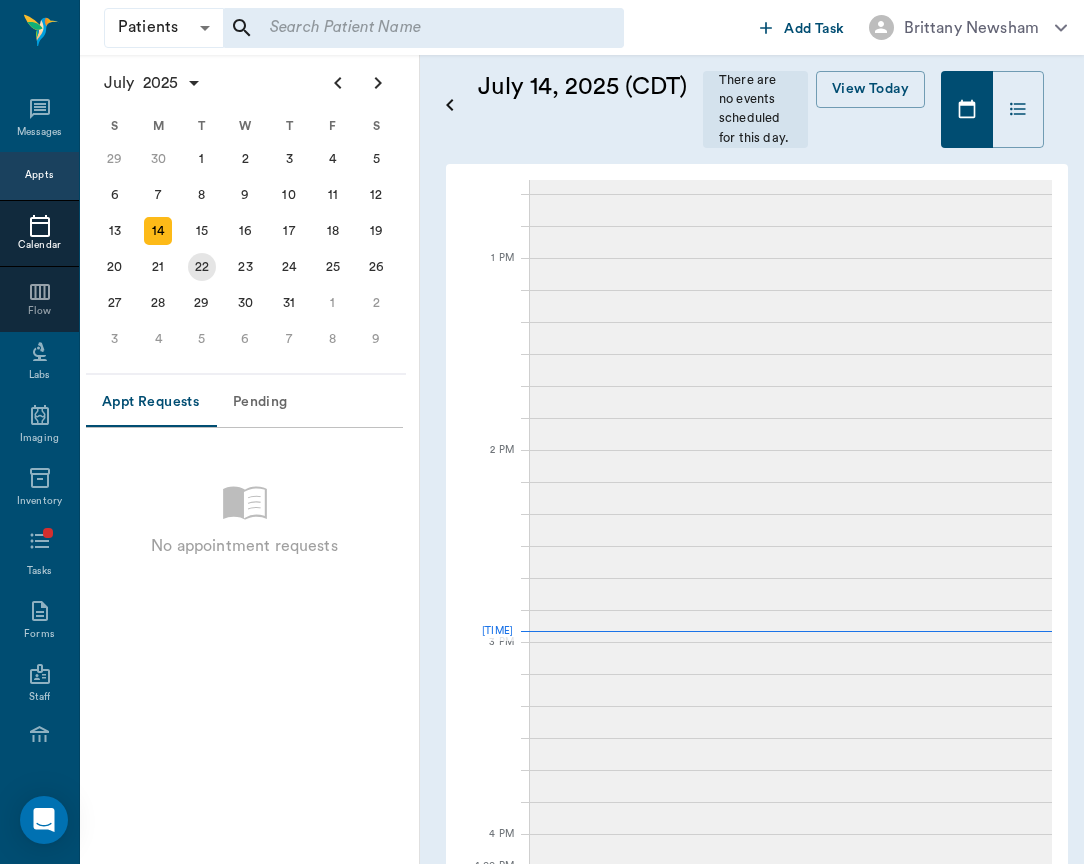 click on "22" at bounding box center [202, 267] 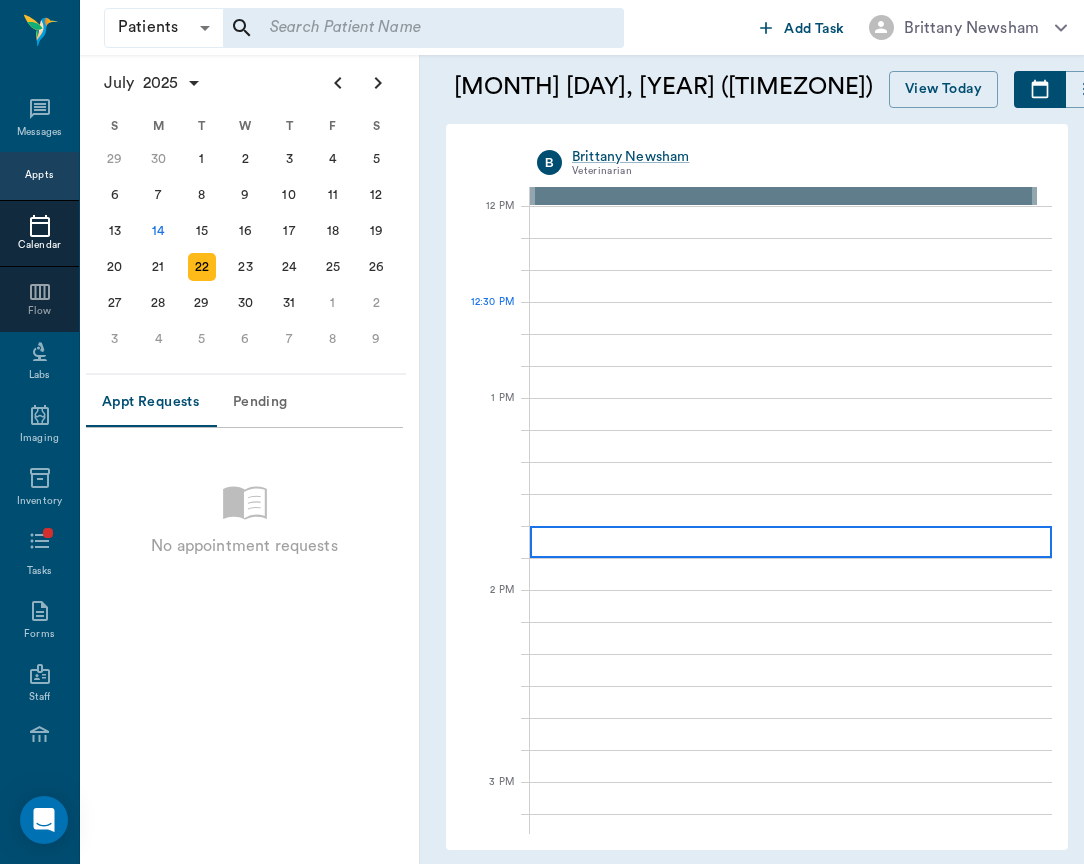 scroll, scrollTop: 747, scrollLeft: 0, axis: vertical 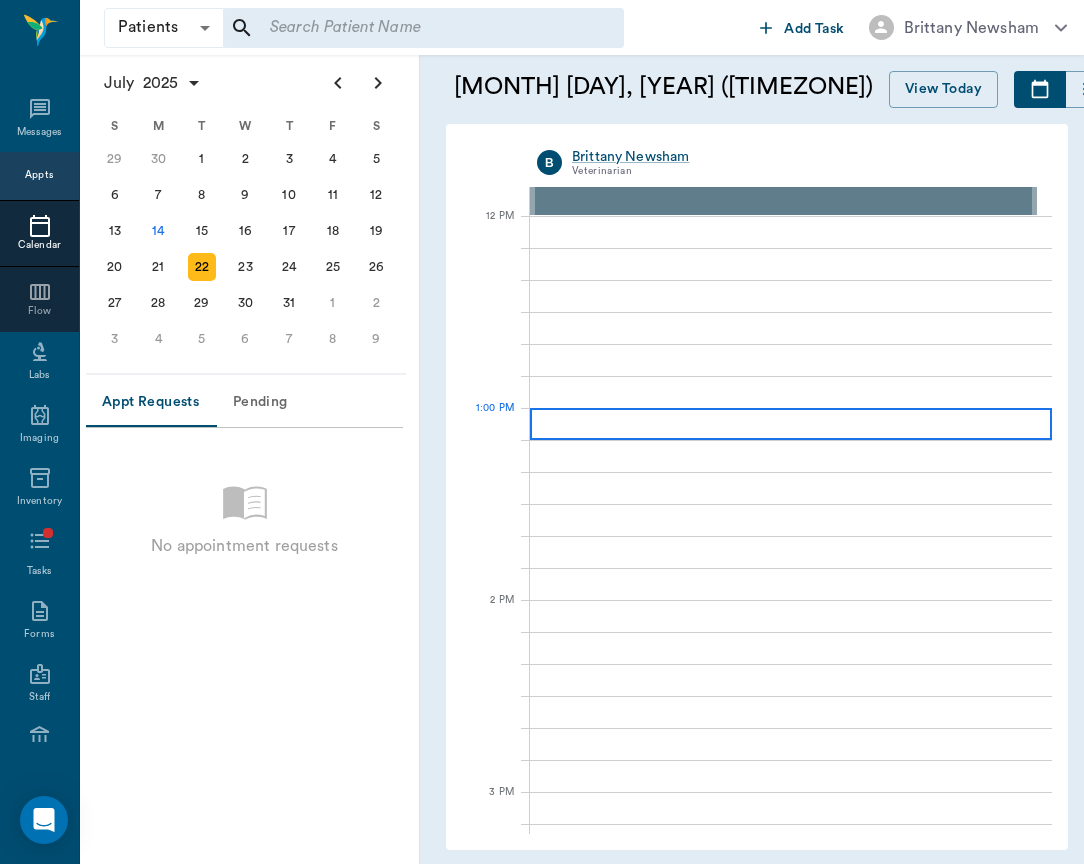 click at bounding box center (791, 424) 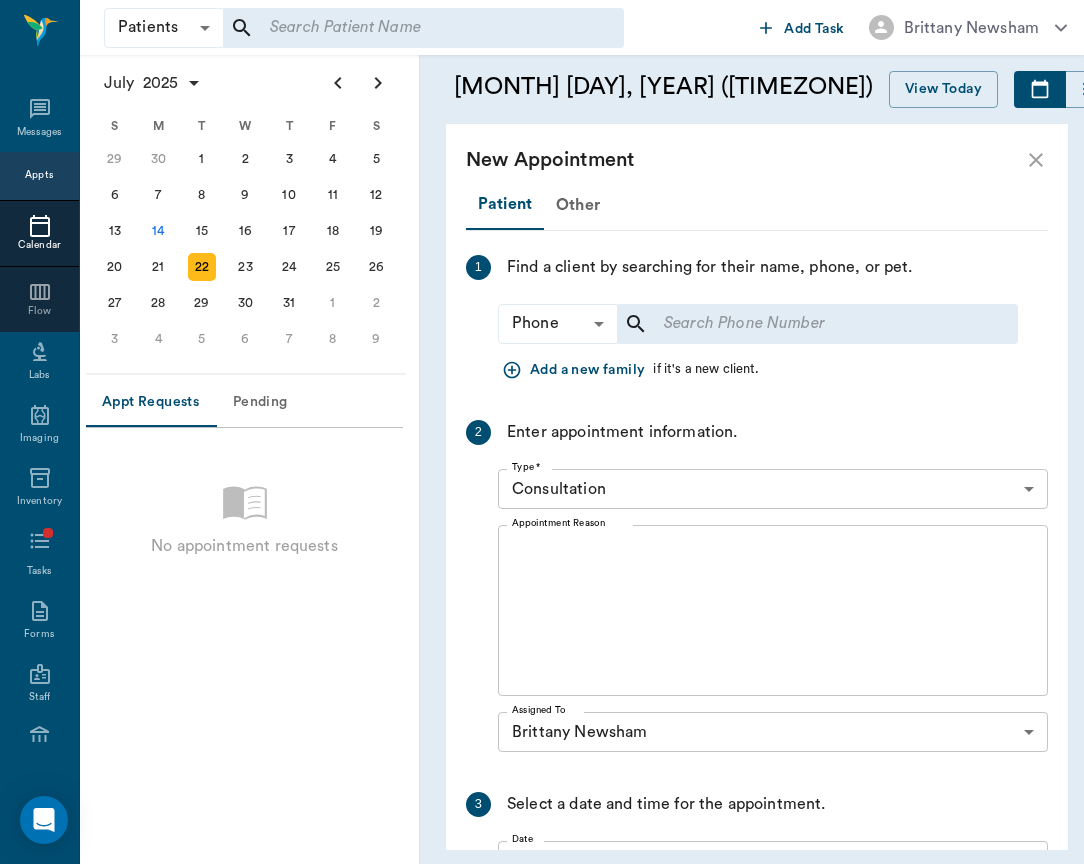scroll, scrollTop: 0, scrollLeft: 0, axis: both 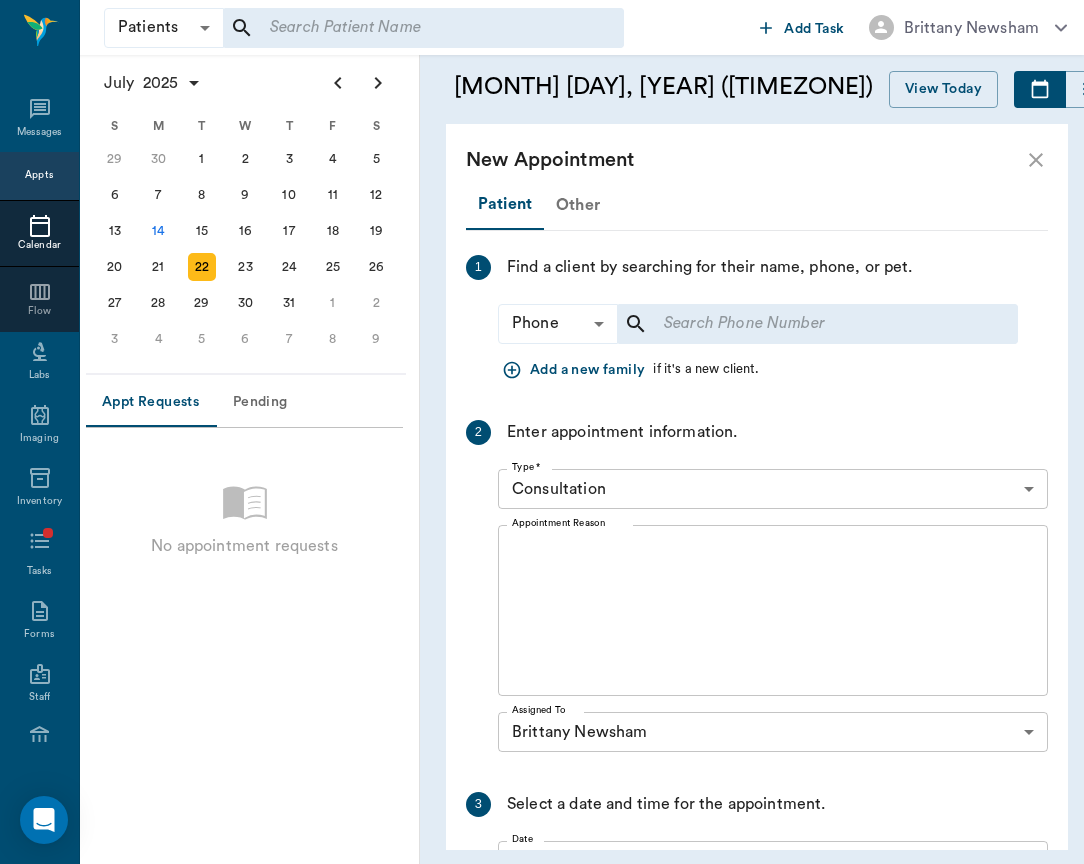 click on "Other" at bounding box center (578, 205) 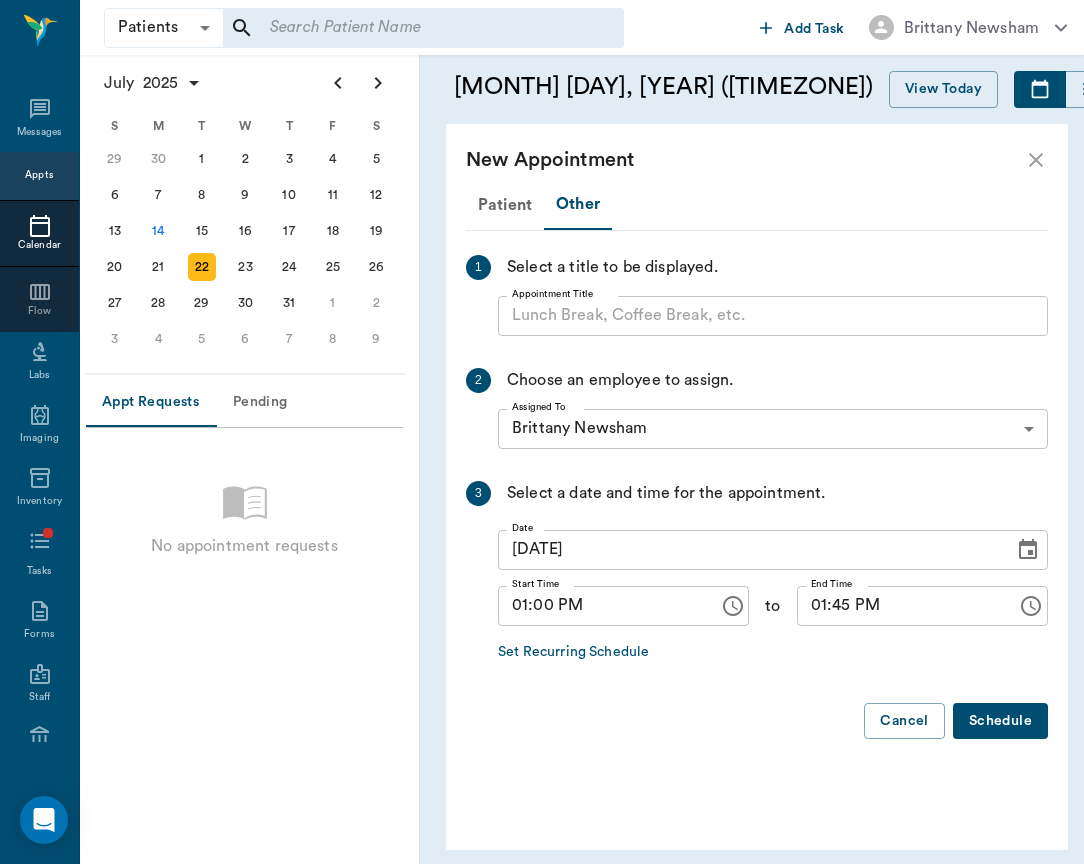 click on "Appointment Title" at bounding box center [773, 316] 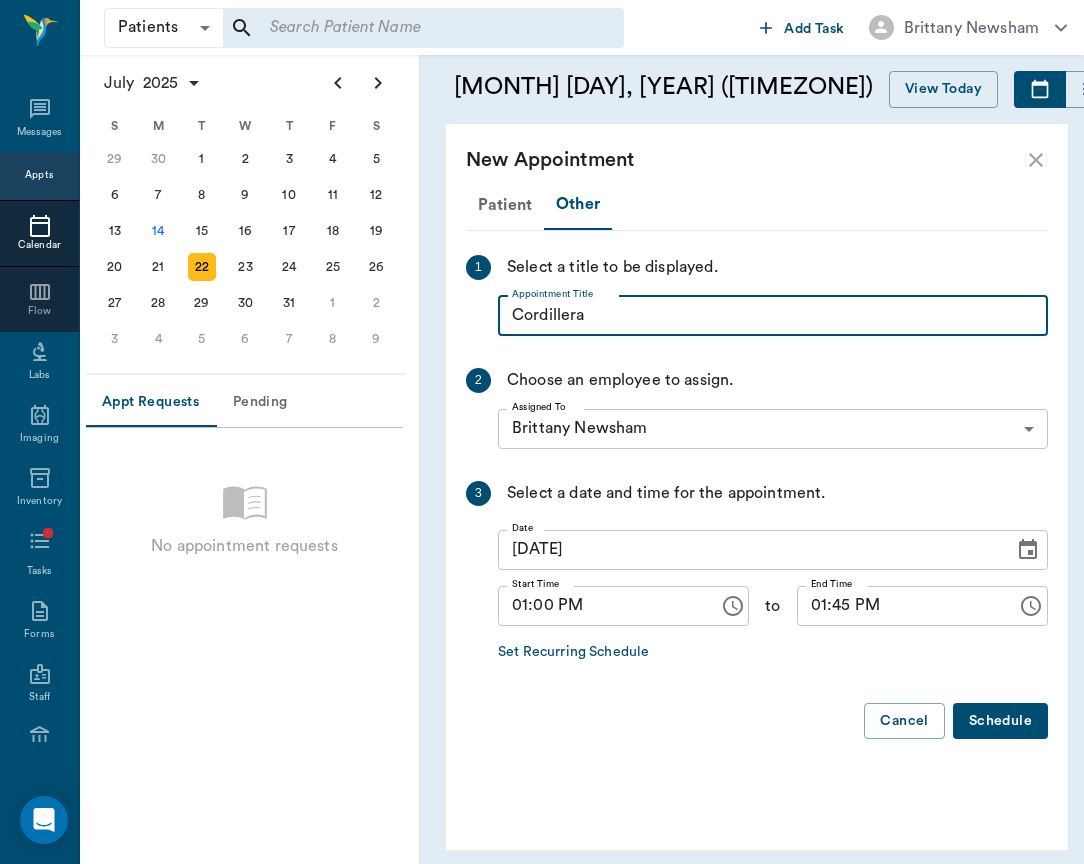 type on "Cordillera" 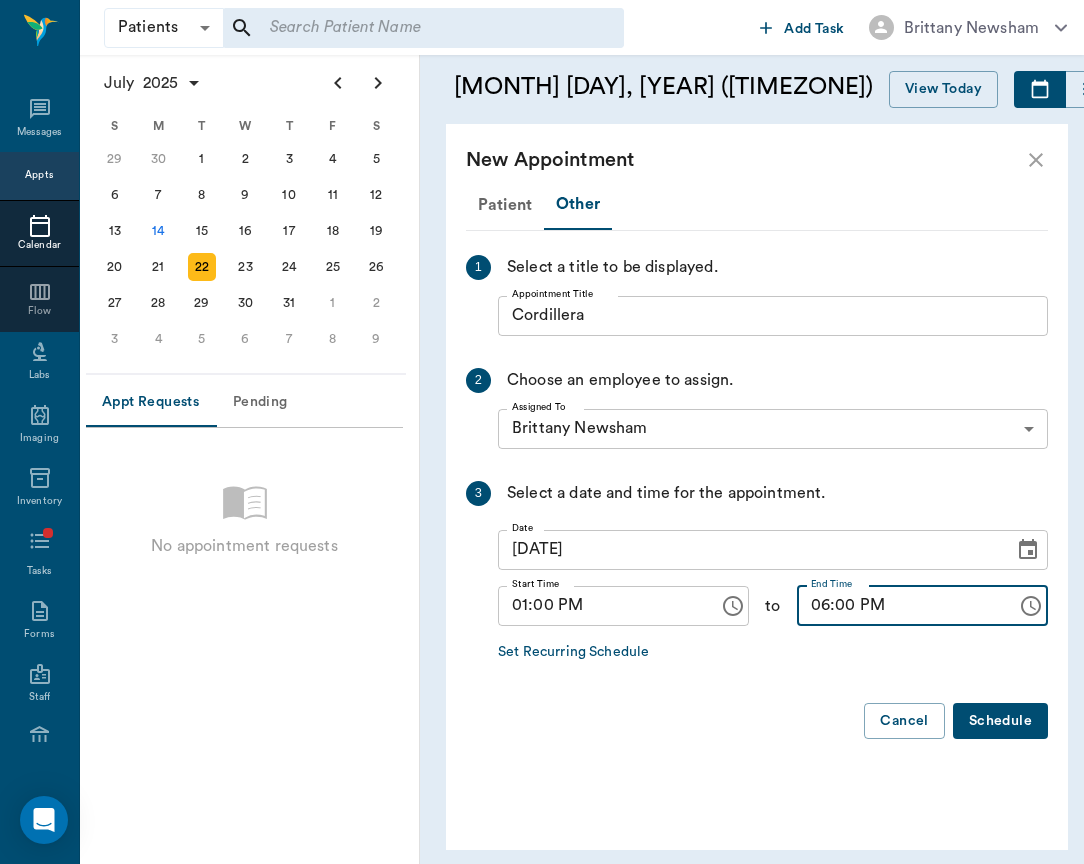 type on "06:00 PM" 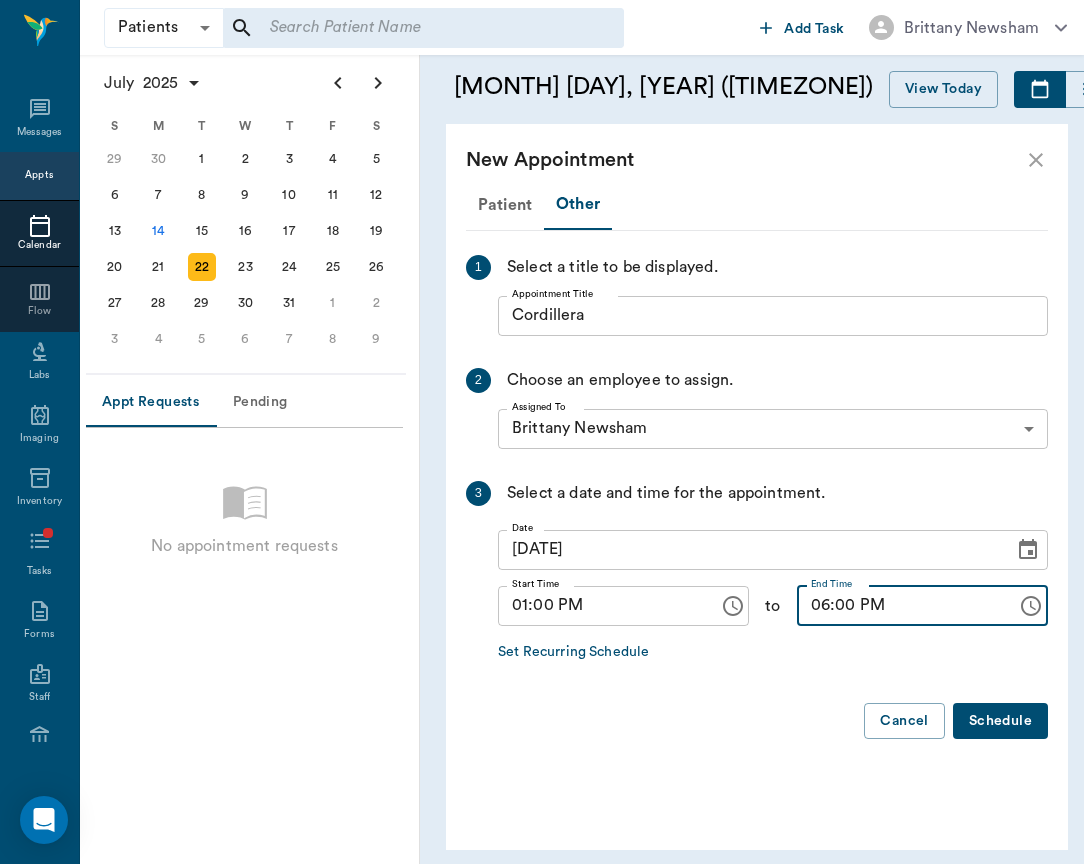 click on "Schedule" at bounding box center [1000, 721] 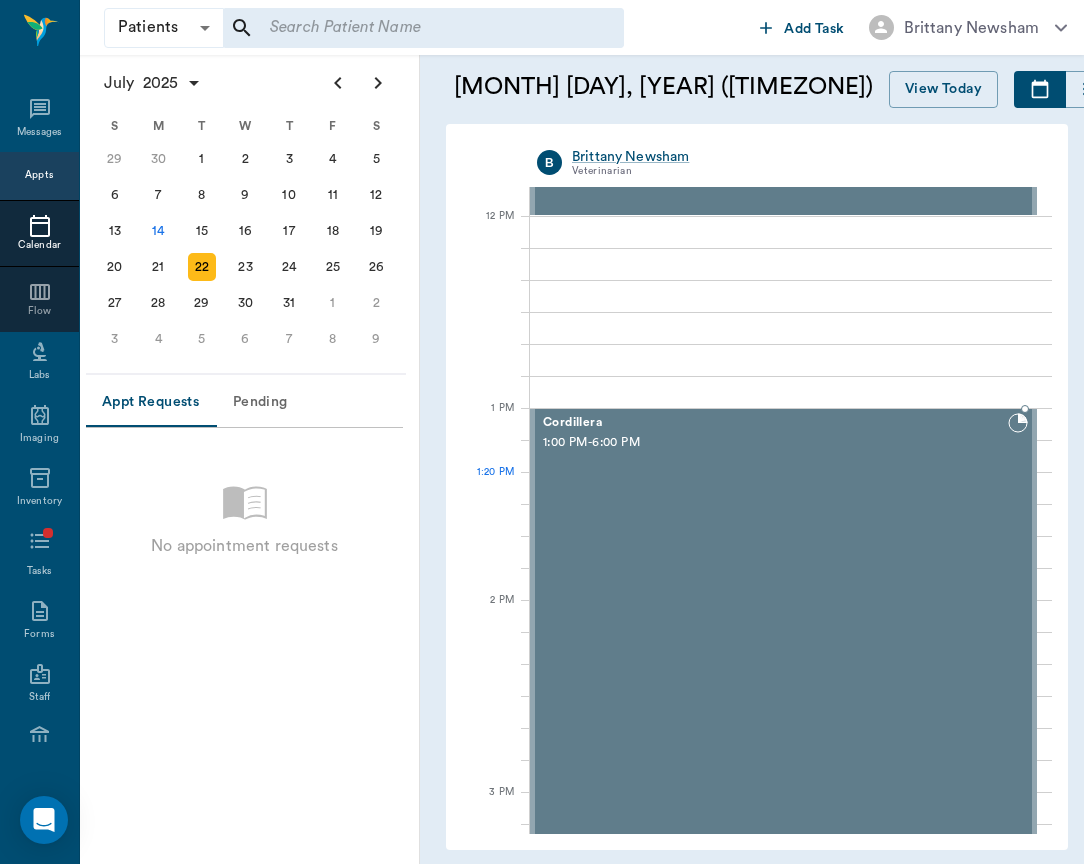 scroll, scrollTop: 1189, scrollLeft: 0, axis: vertical 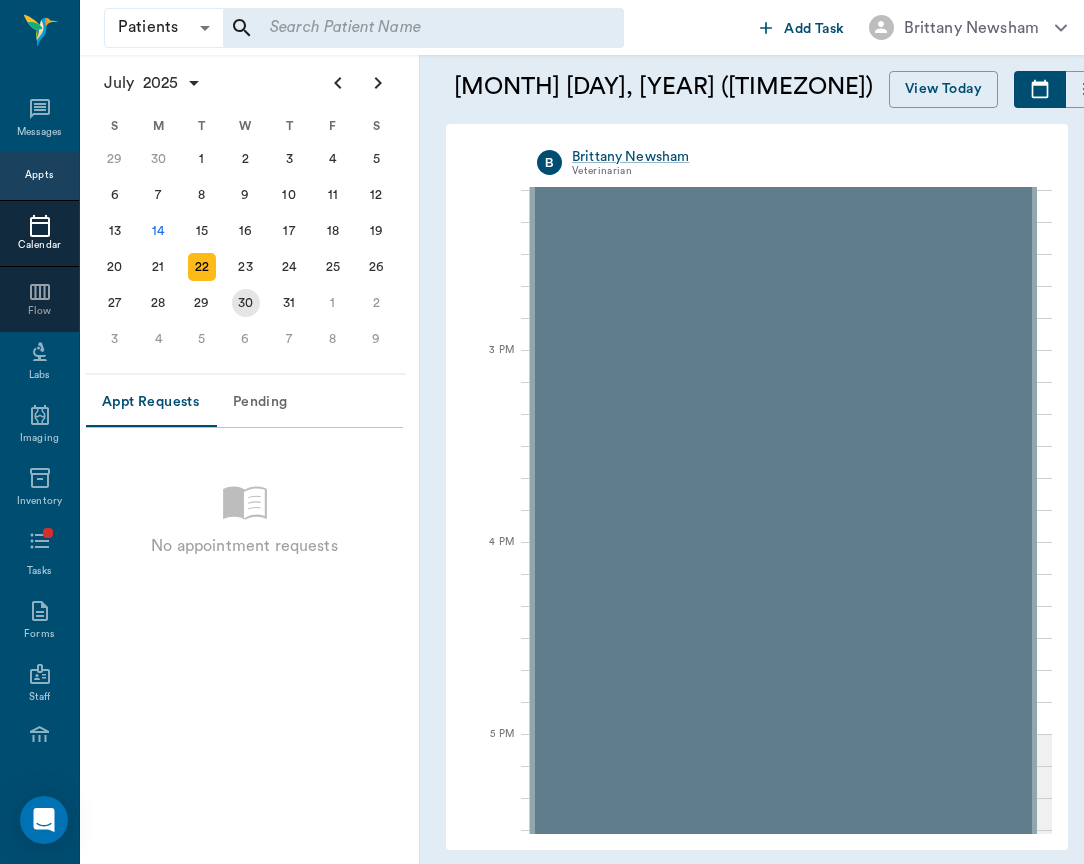 click on "30" at bounding box center (246, 303) 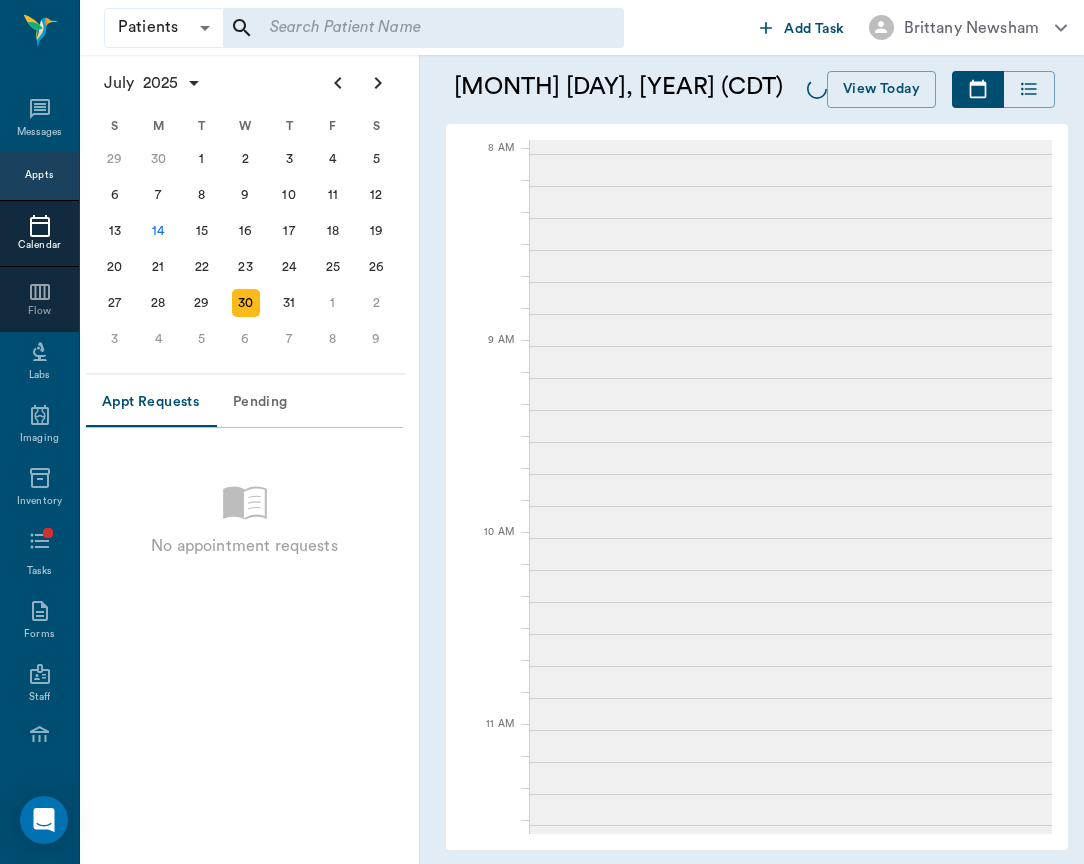 scroll, scrollTop: 0, scrollLeft: 0, axis: both 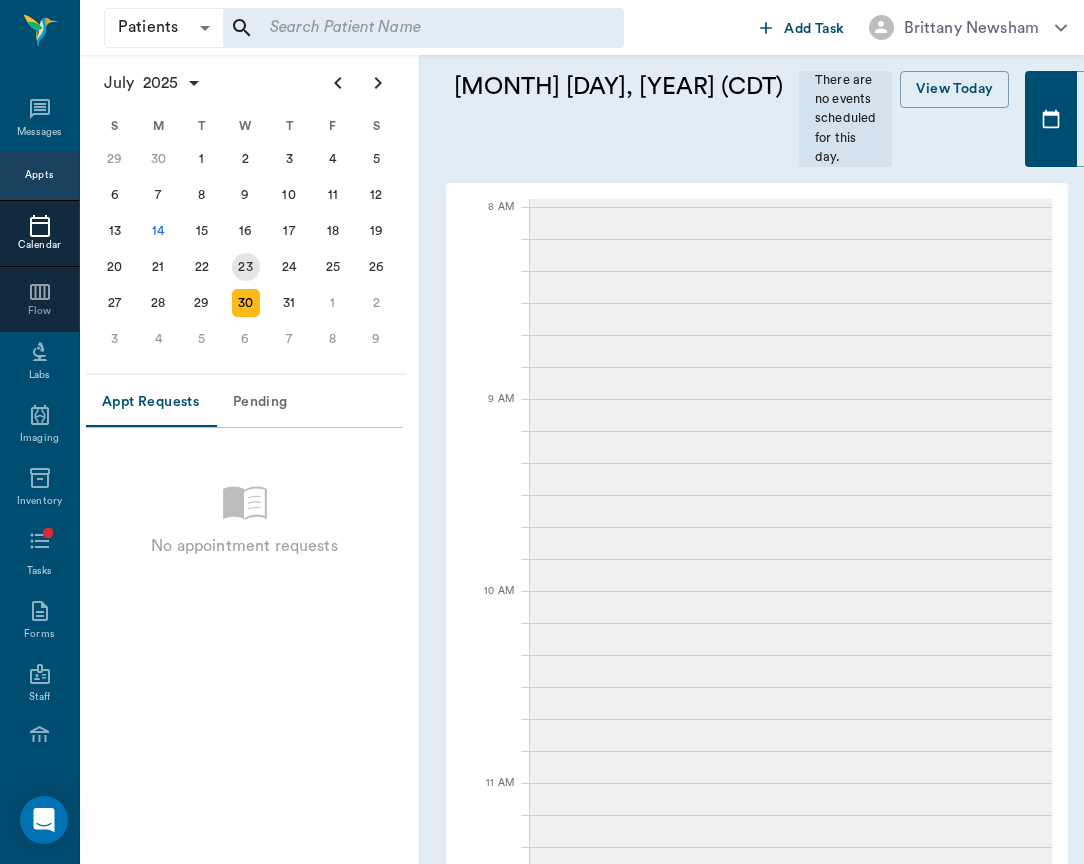 click on "23" at bounding box center (246, 267) 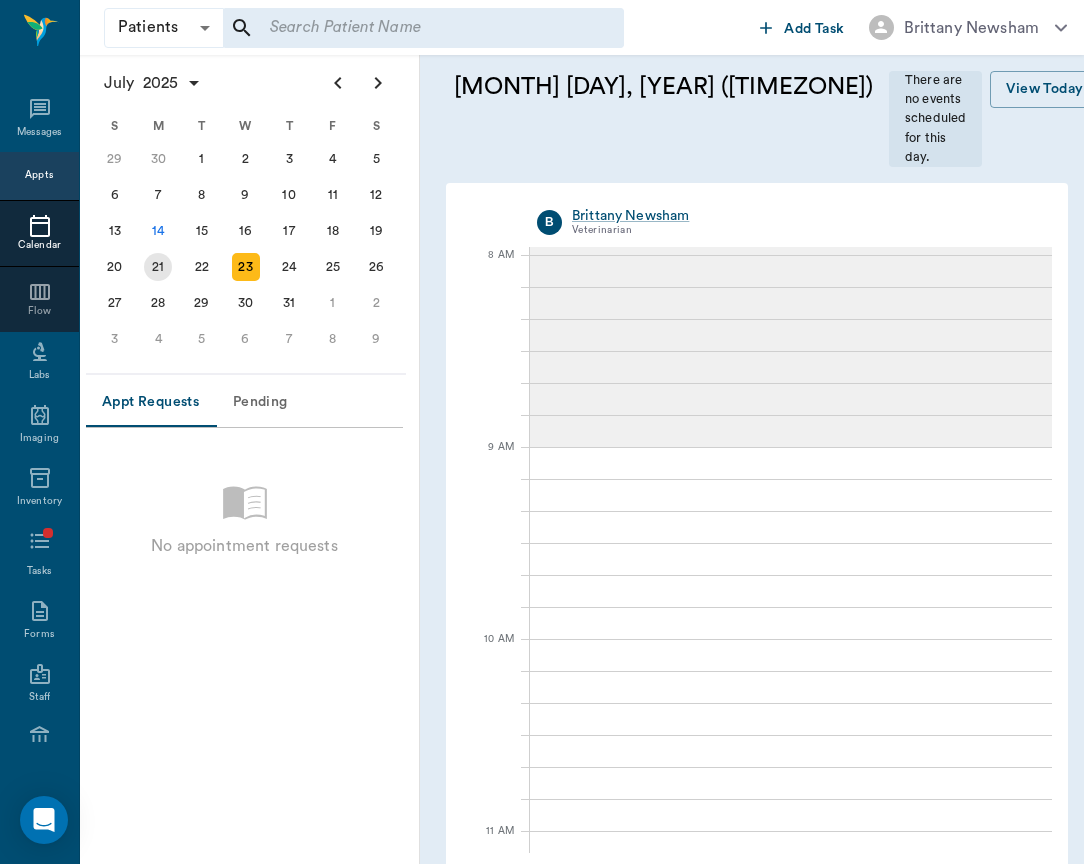 click on "21" at bounding box center (158, 267) 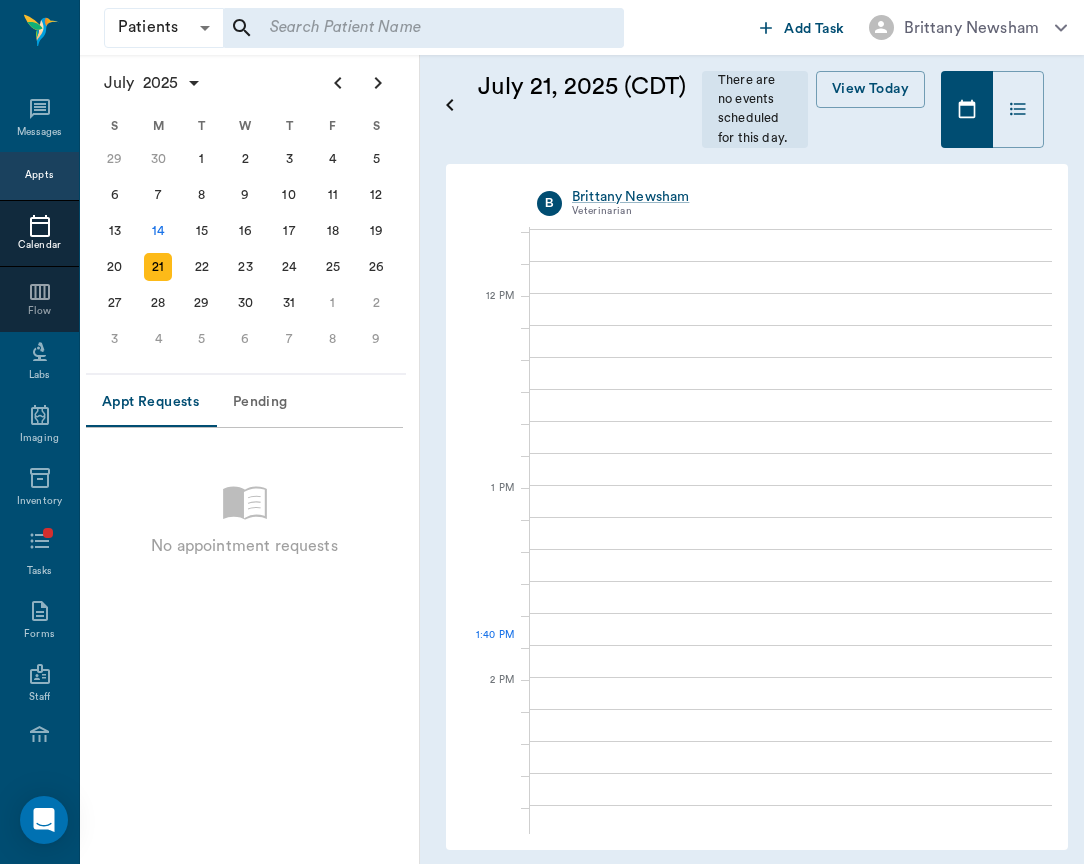 scroll, scrollTop: 707, scrollLeft: 0, axis: vertical 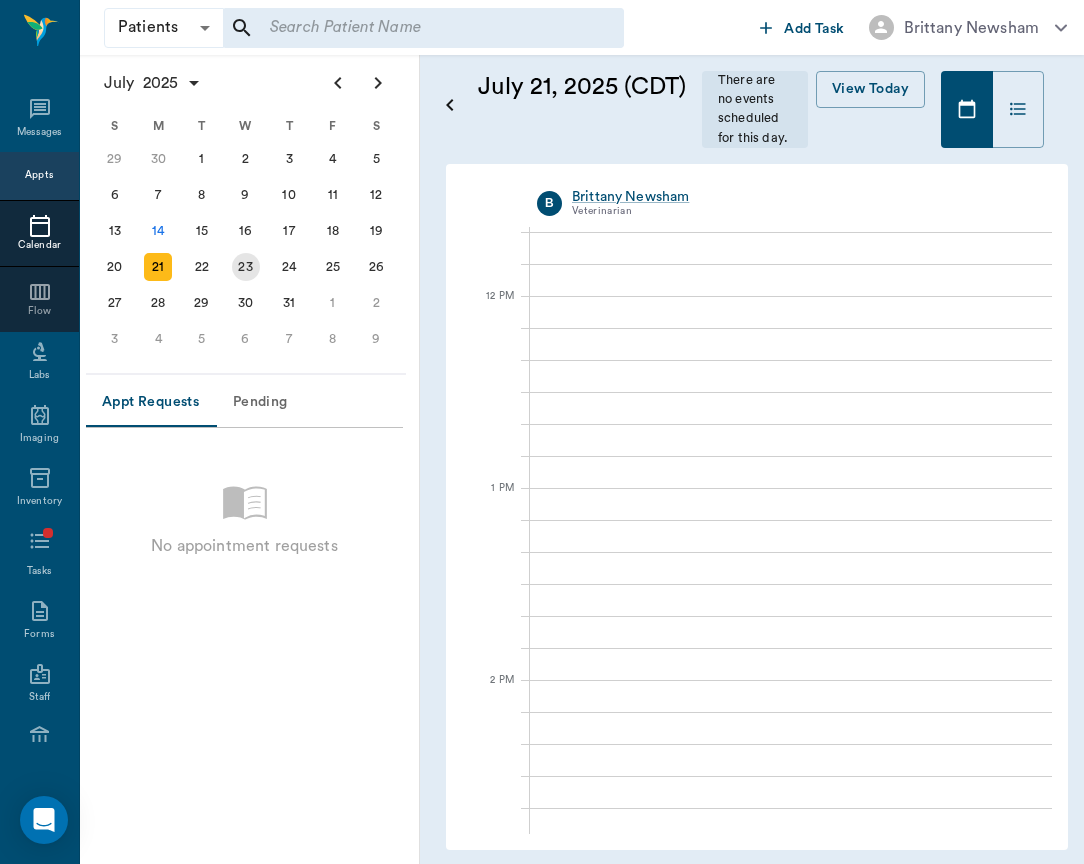 click on "22" at bounding box center [202, 267] 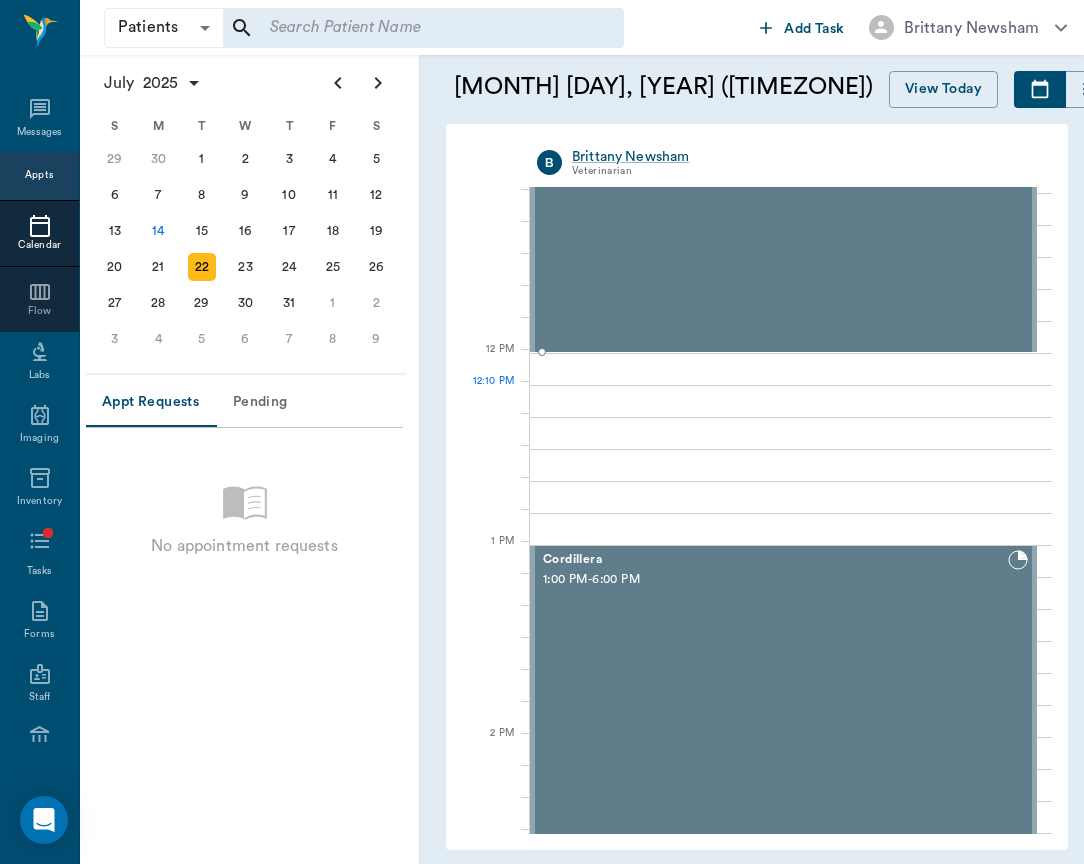 scroll, scrollTop: 614, scrollLeft: 0, axis: vertical 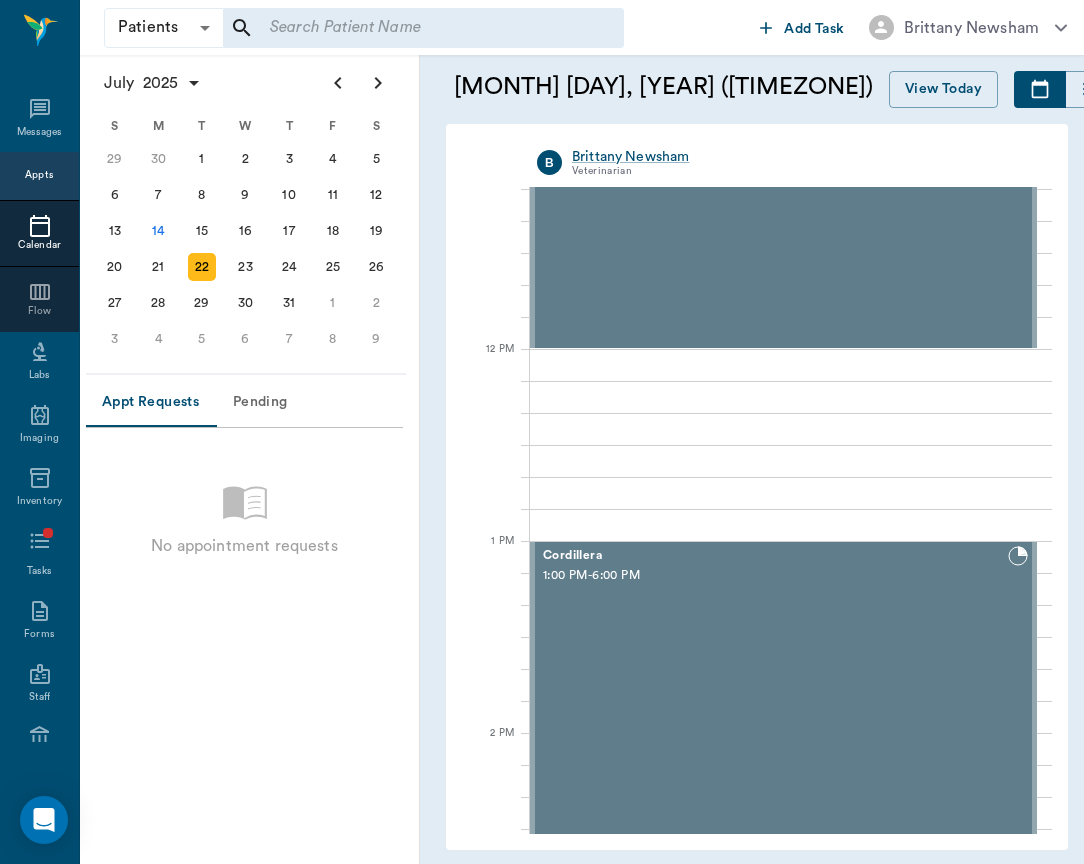 click on "23" at bounding box center [246, 267] 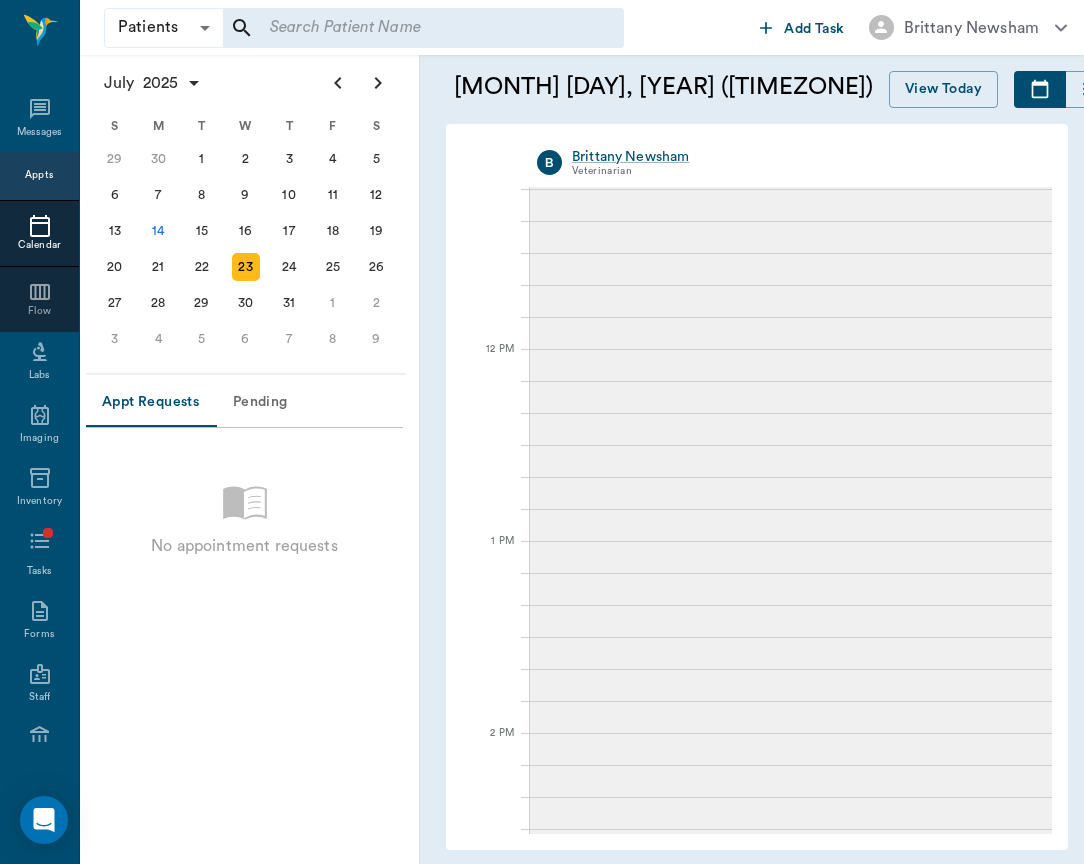 scroll, scrollTop: 0, scrollLeft: 0, axis: both 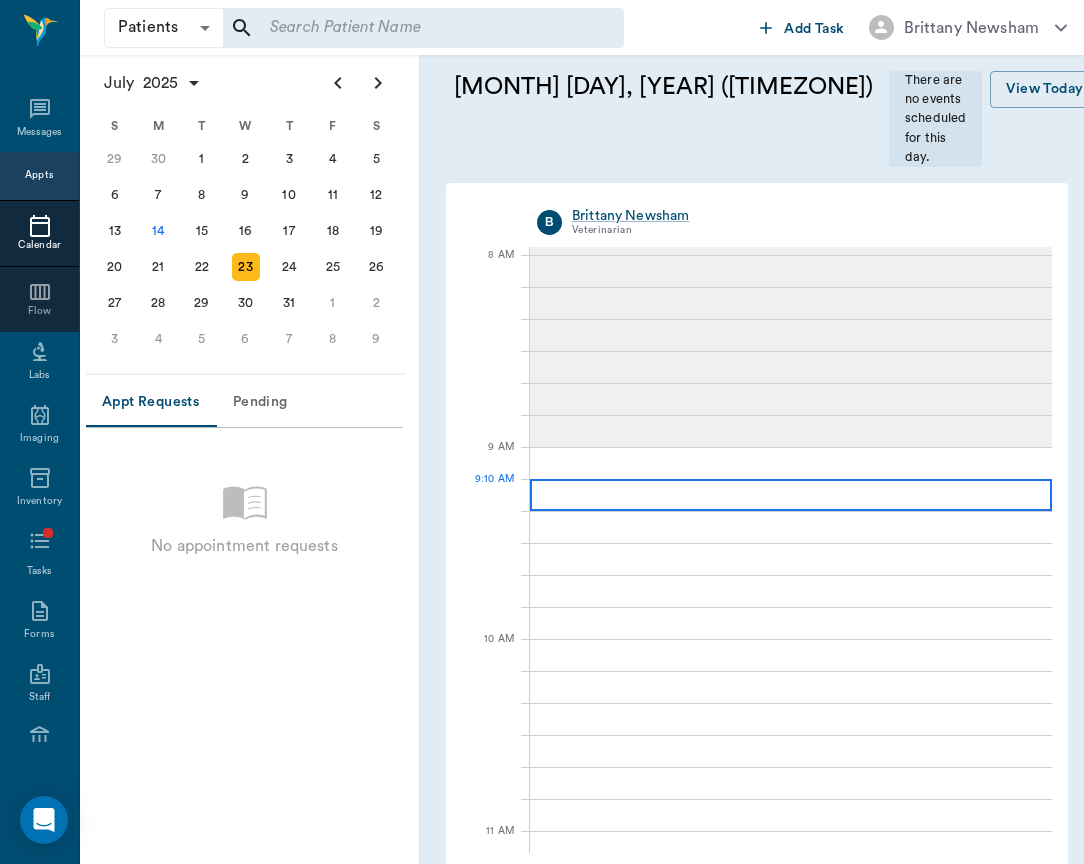 click at bounding box center [791, 495] 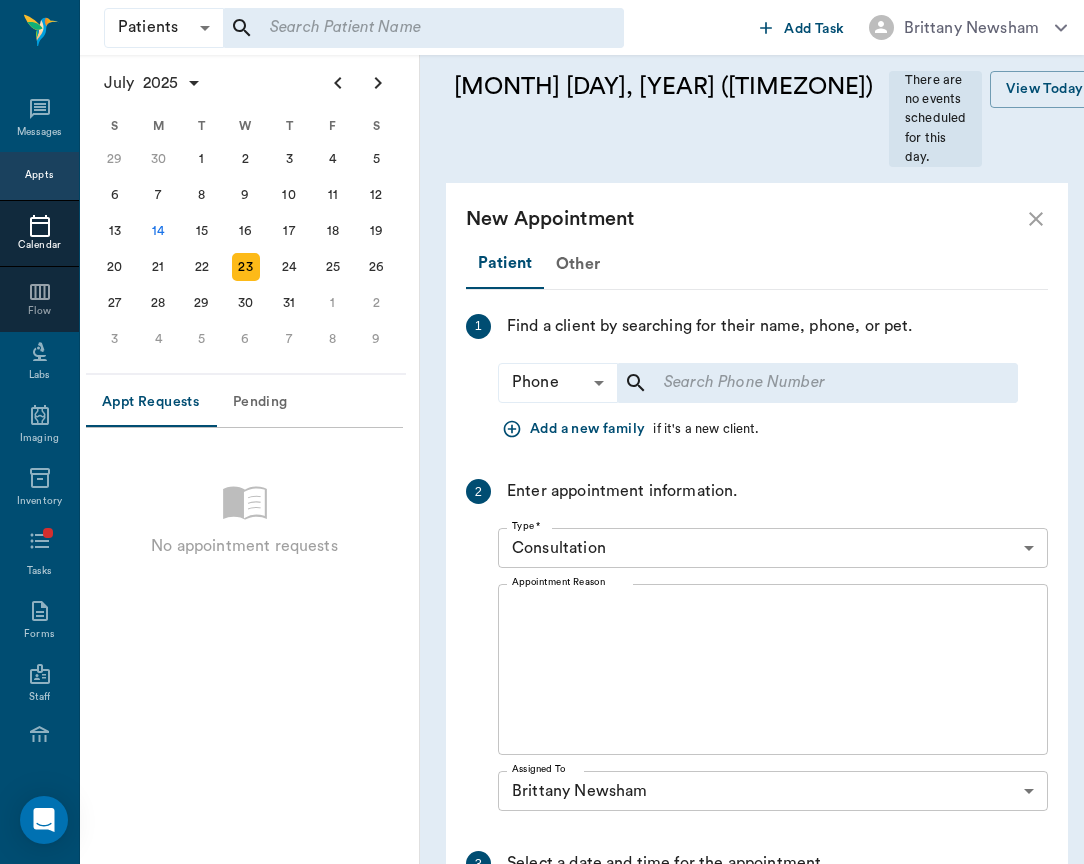 scroll, scrollTop: 276, scrollLeft: 0, axis: vertical 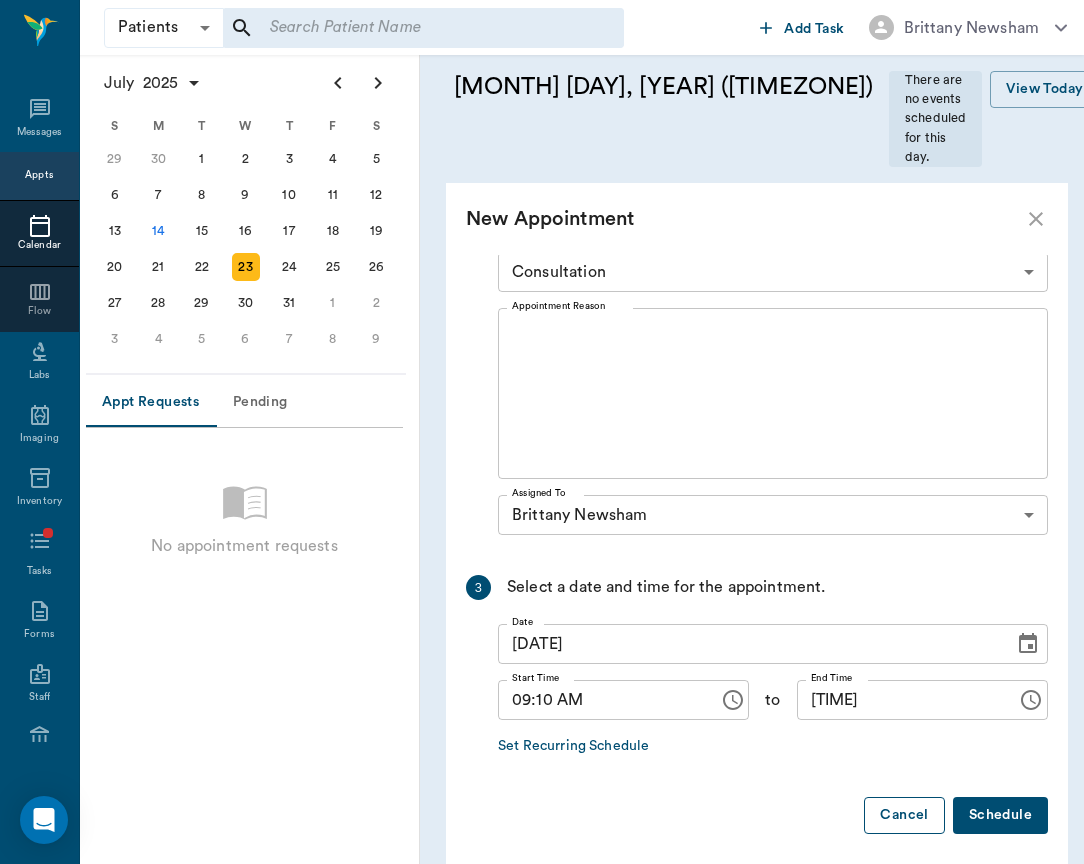 click on "Cancel" at bounding box center (904, 815) 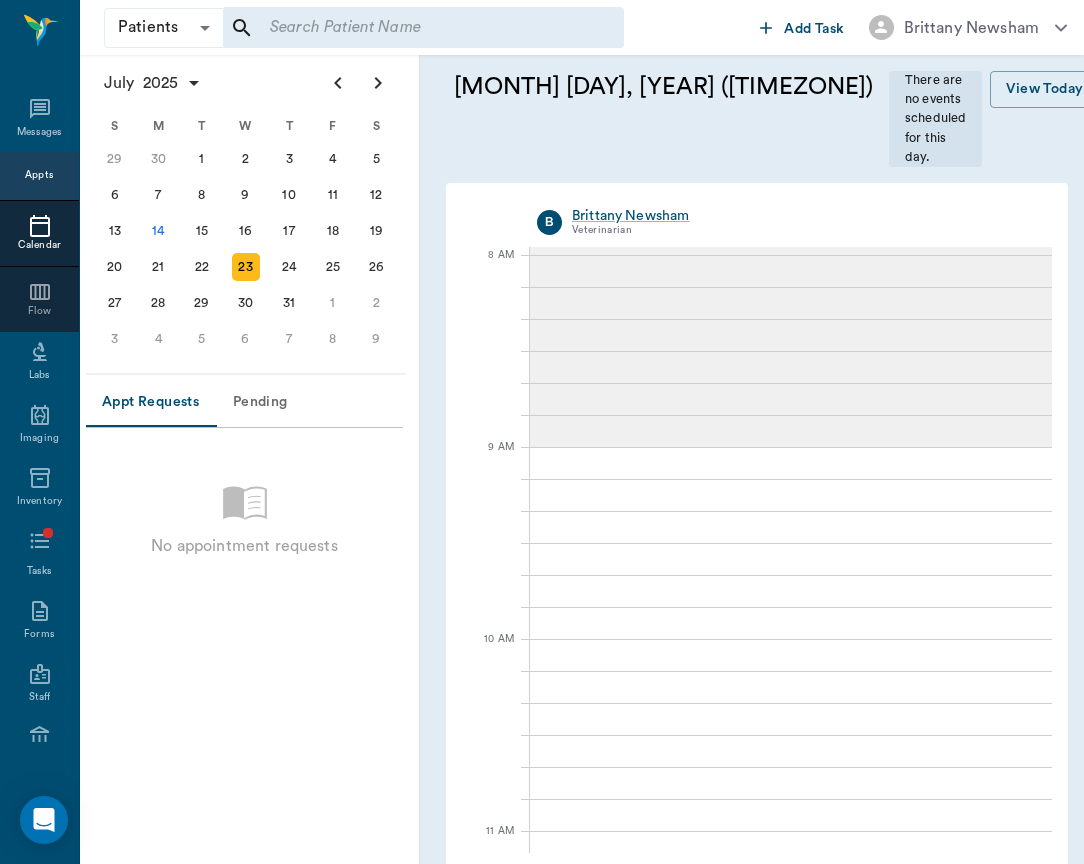 click at bounding box center [423, 28] 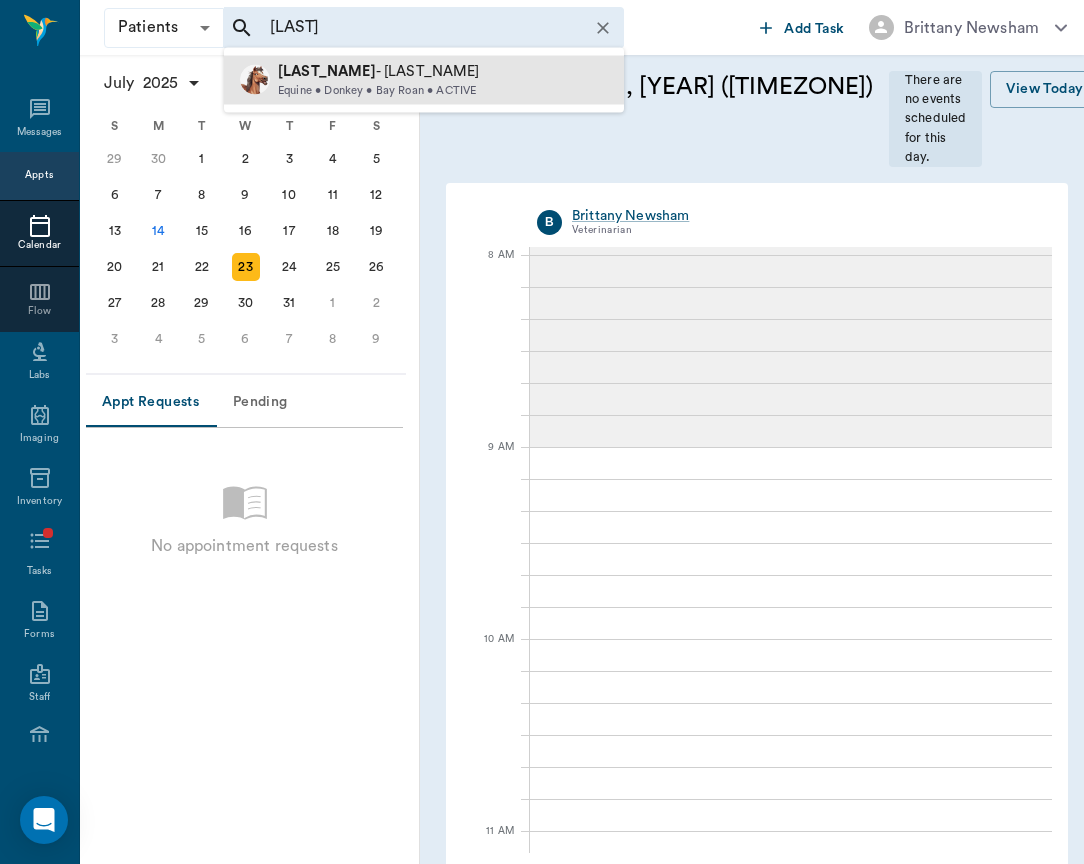 click on "Gomez   - Robinson" at bounding box center [379, 72] 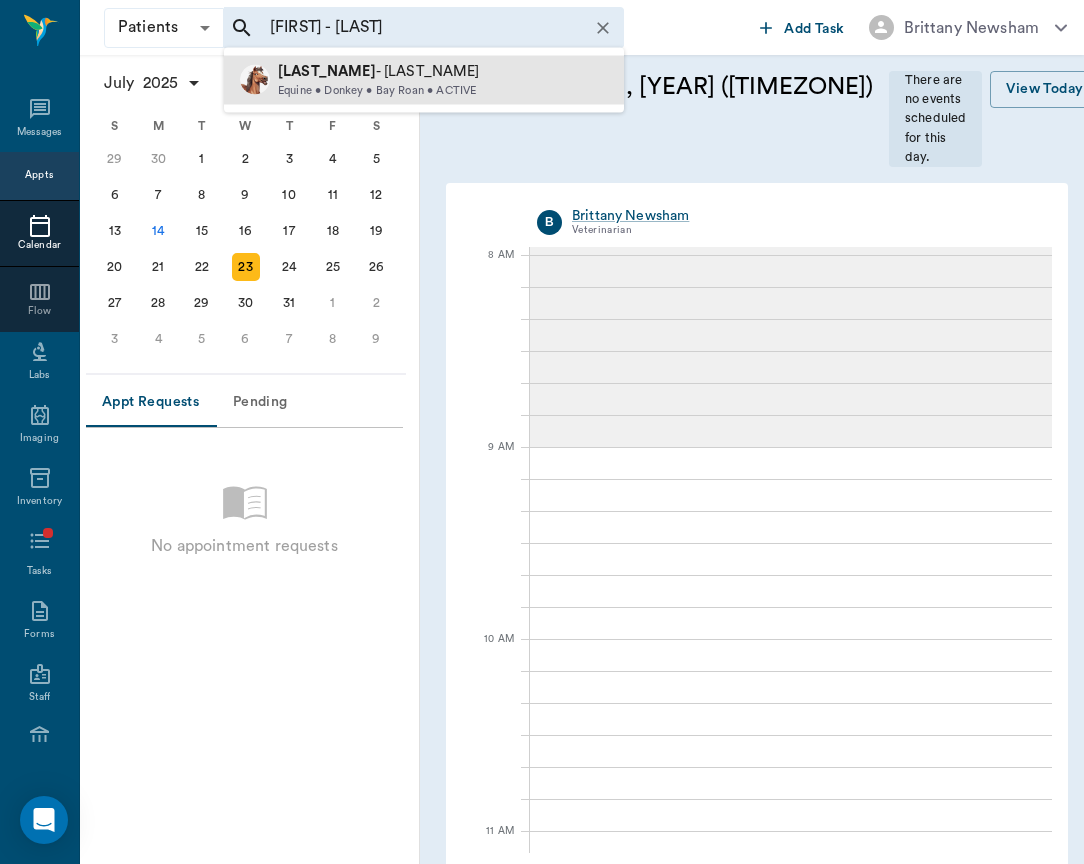 type 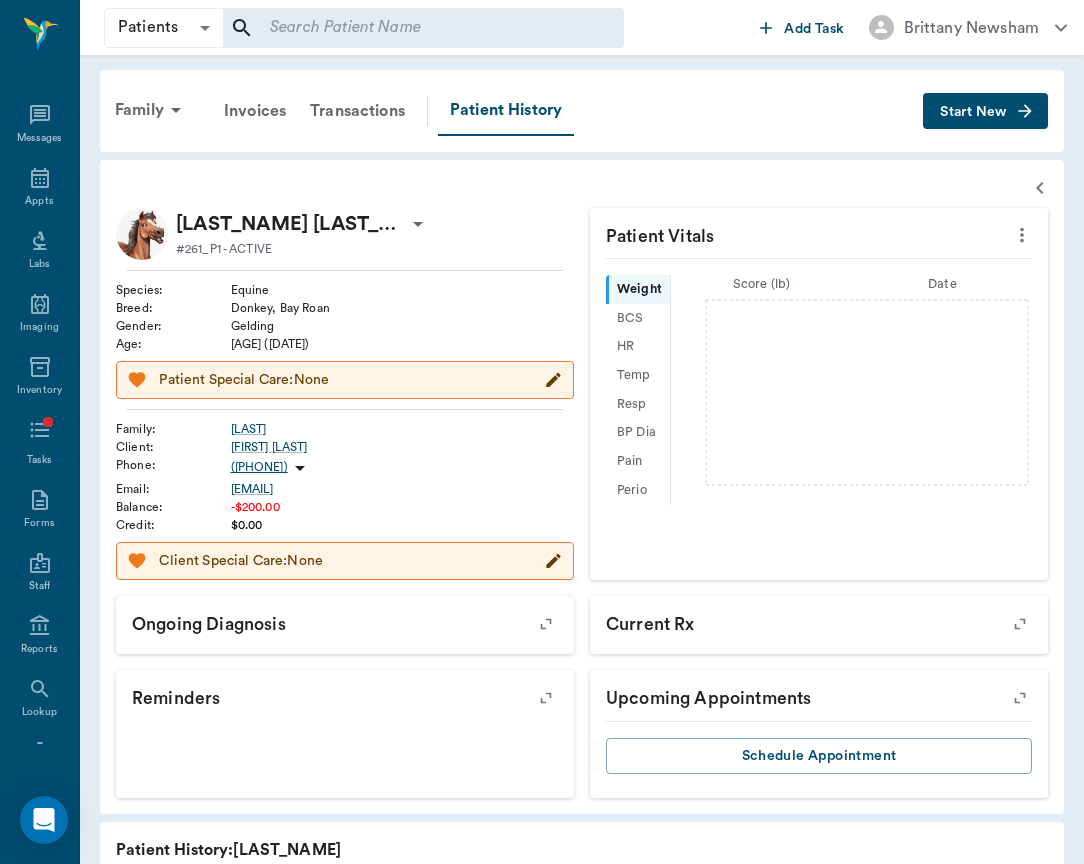 drag, startPoint x: 228, startPoint y: 467, endPoint x: 322, endPoint y: 465, distance: 94.02127 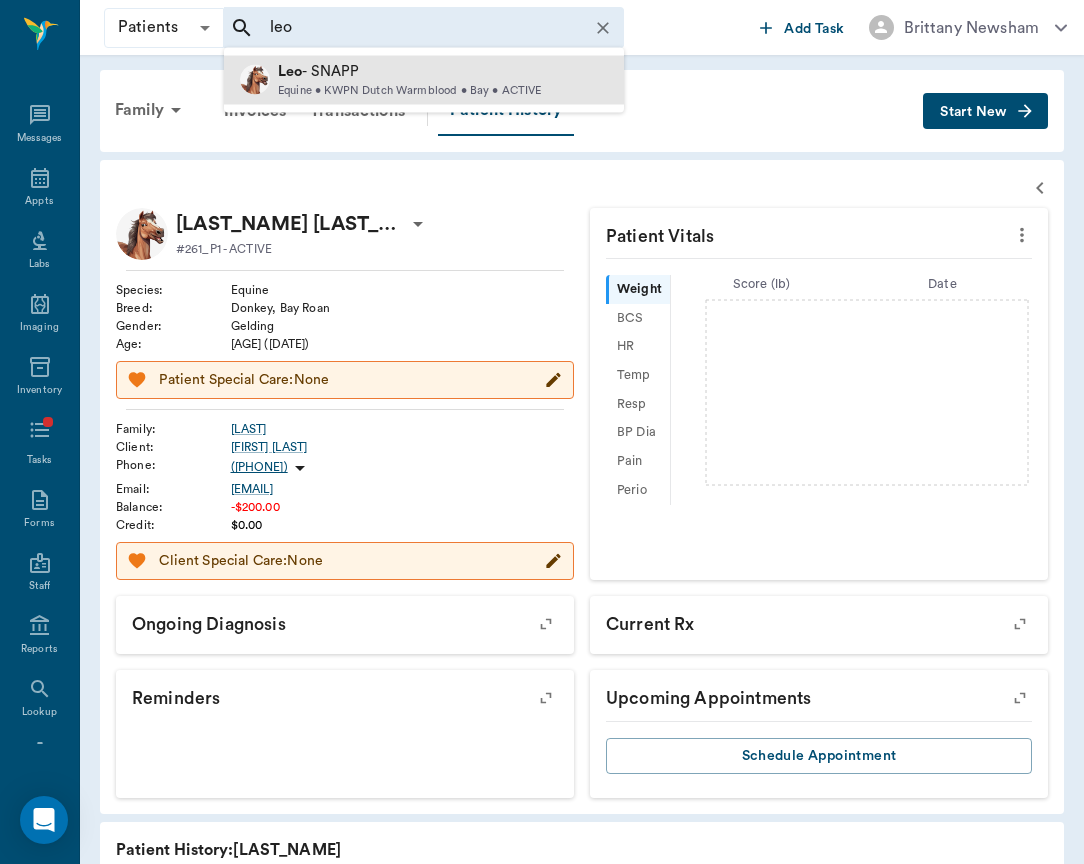 click on "Equine  • KWPN Dutch Warmblood  • Bay • ACTIVE" at bounding box center (410, 90) 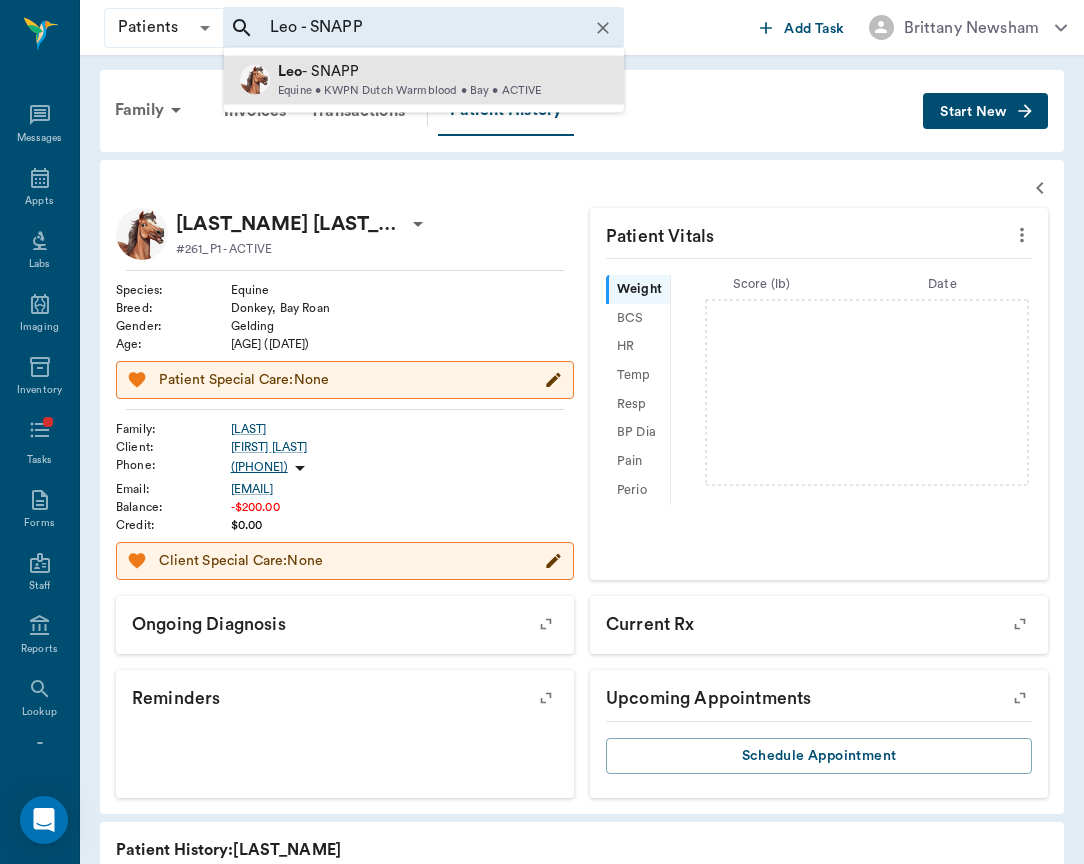 type 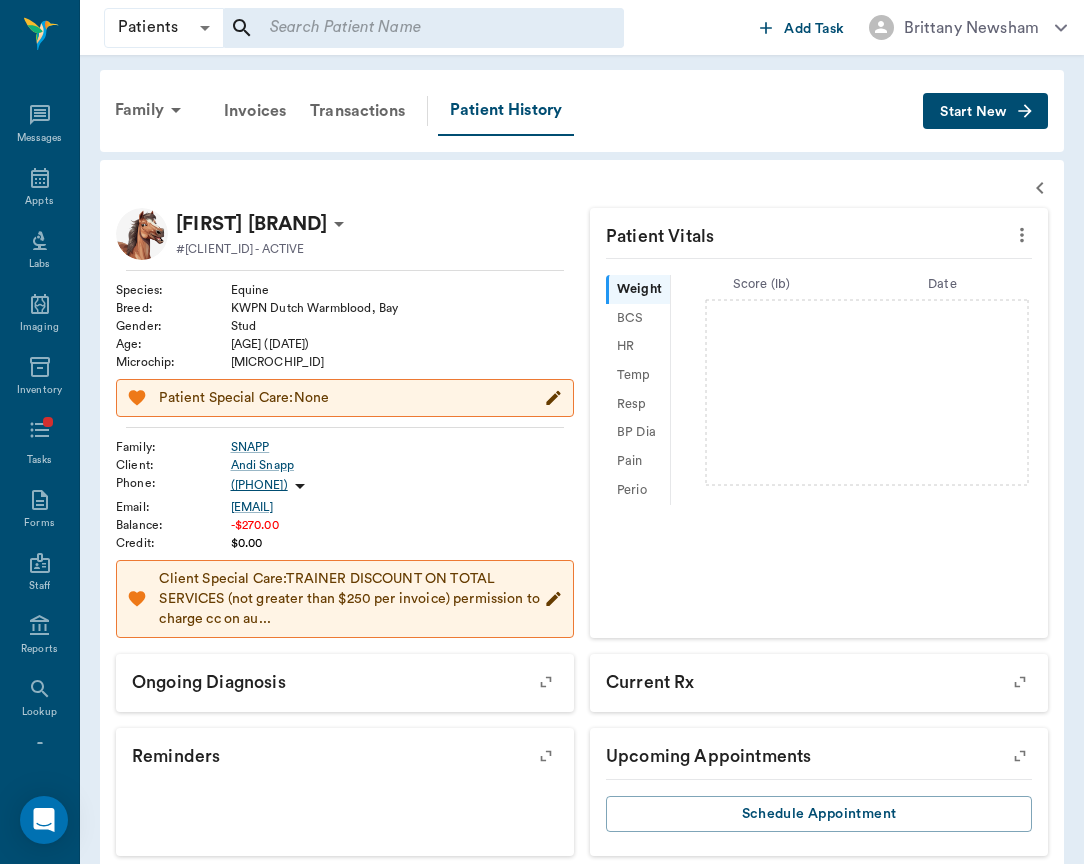 scroll, scrollTop: 0, scrollLeft: 0, axis: both 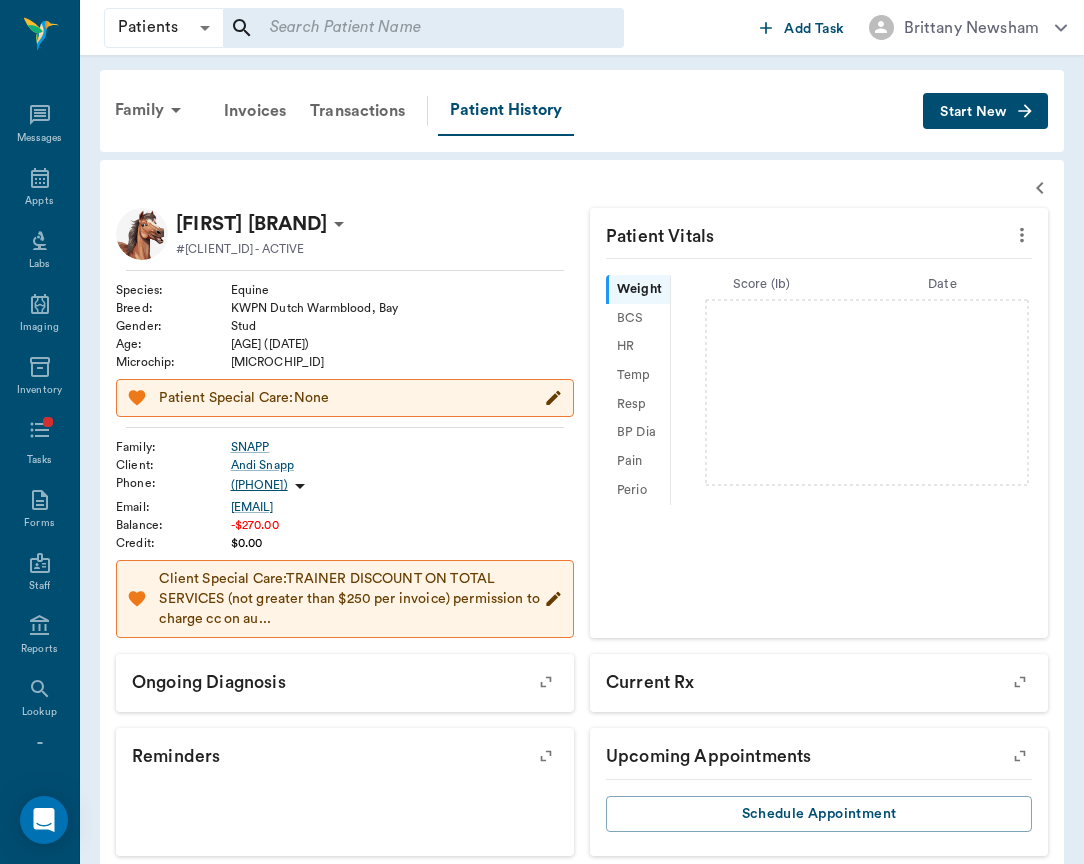 click on "​" at bounding box center (424, 28) 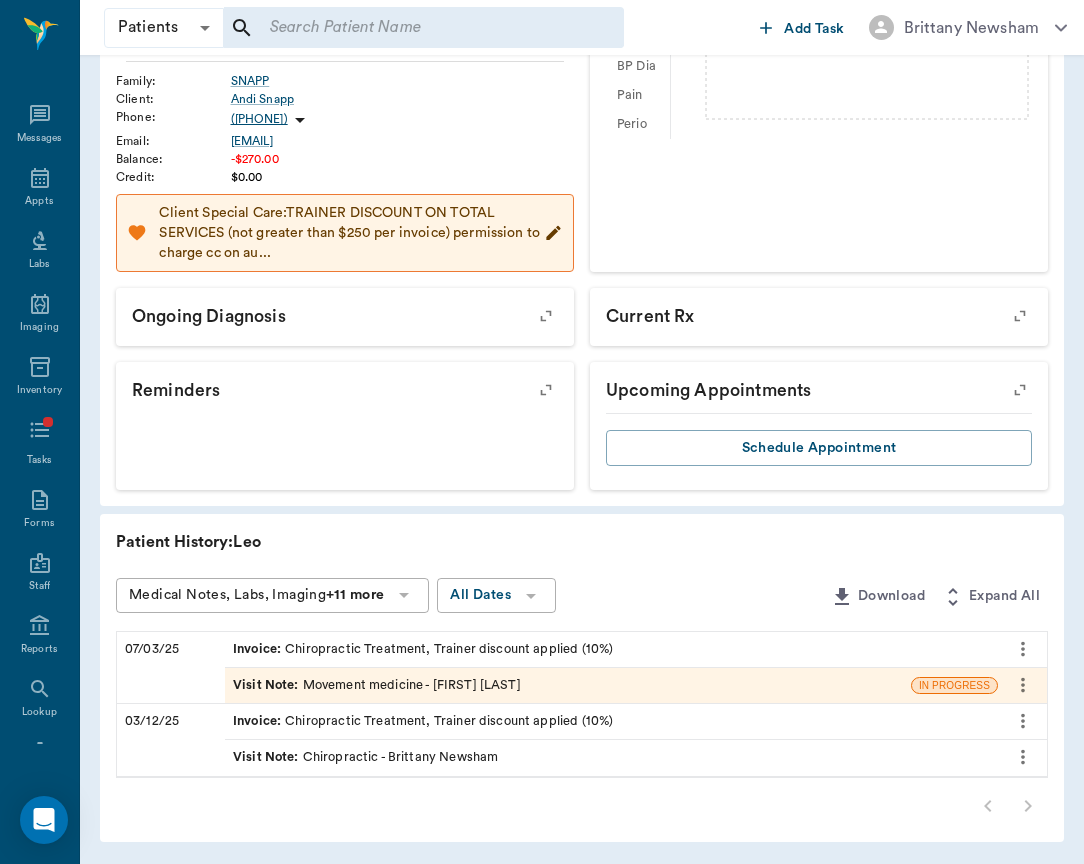 scroll, scrollTop: 364, scrollLeft: 0, axis: vertical 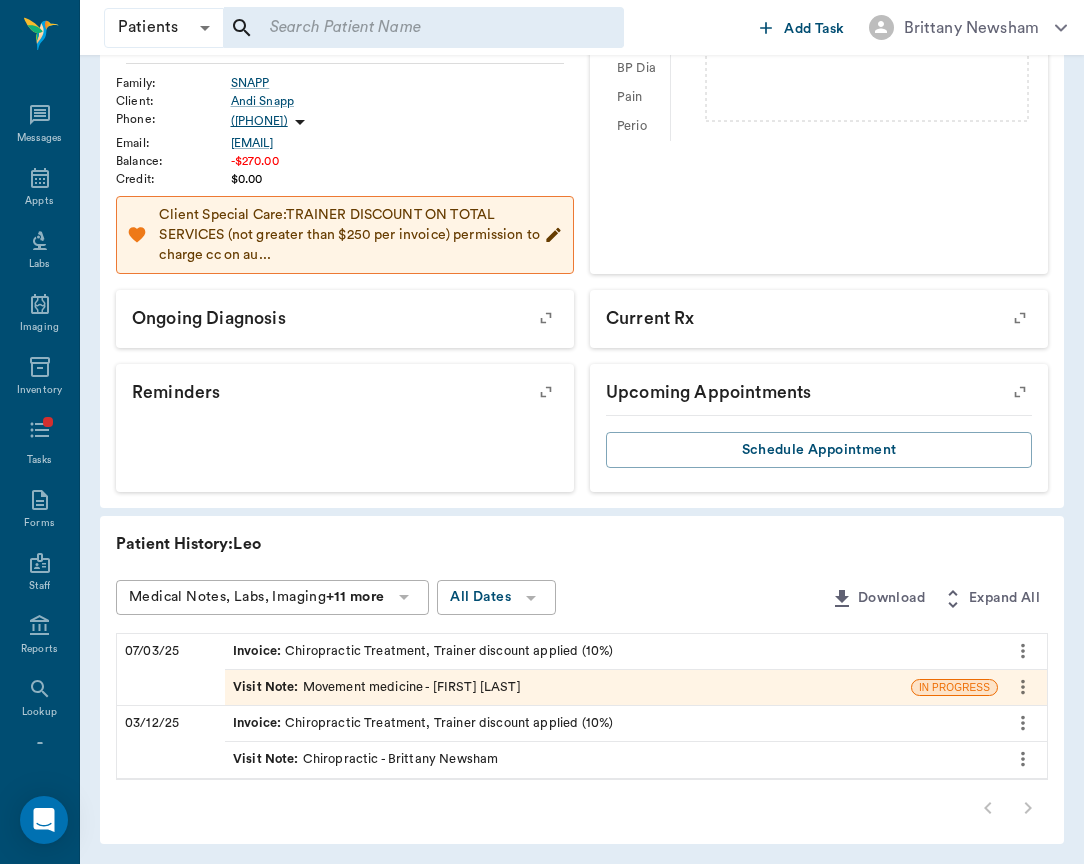 click on "Patients Patients ​ ​ Add Task Brittany Newsham" at bounding box center (582, 27) 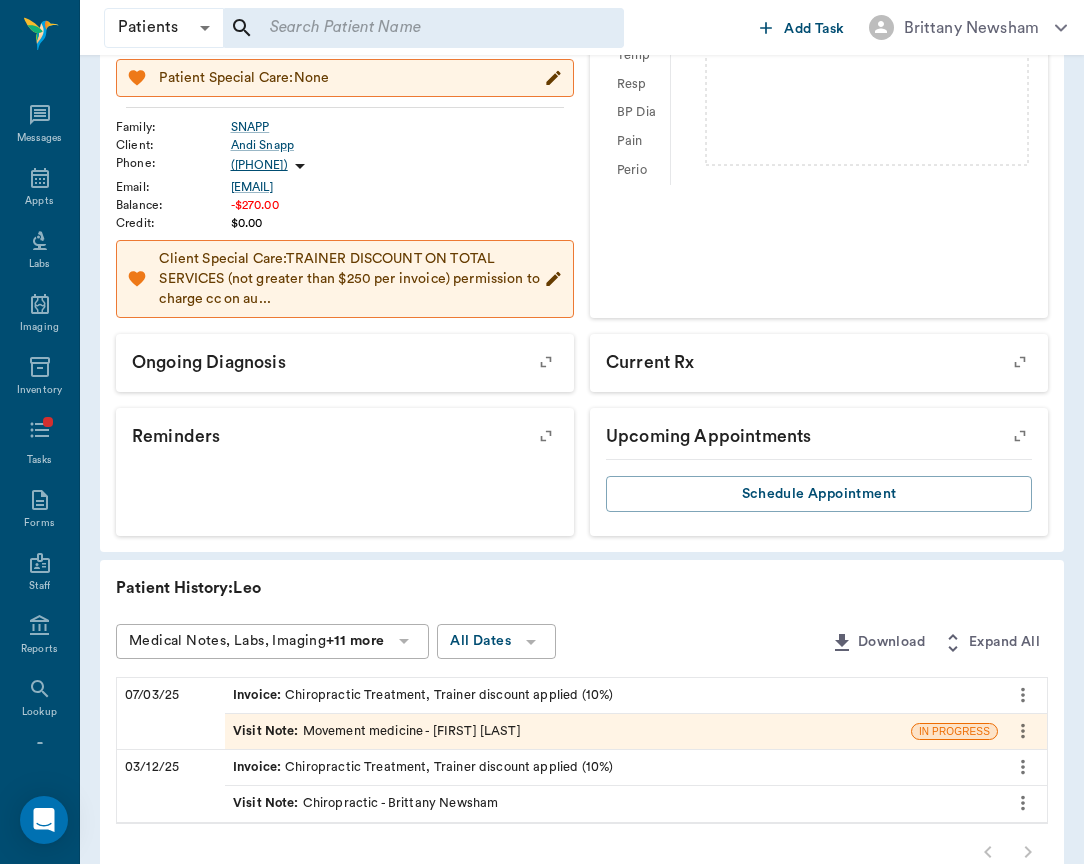scroll, scrollTop: 307, scrollLeft: 0, axis: vertical 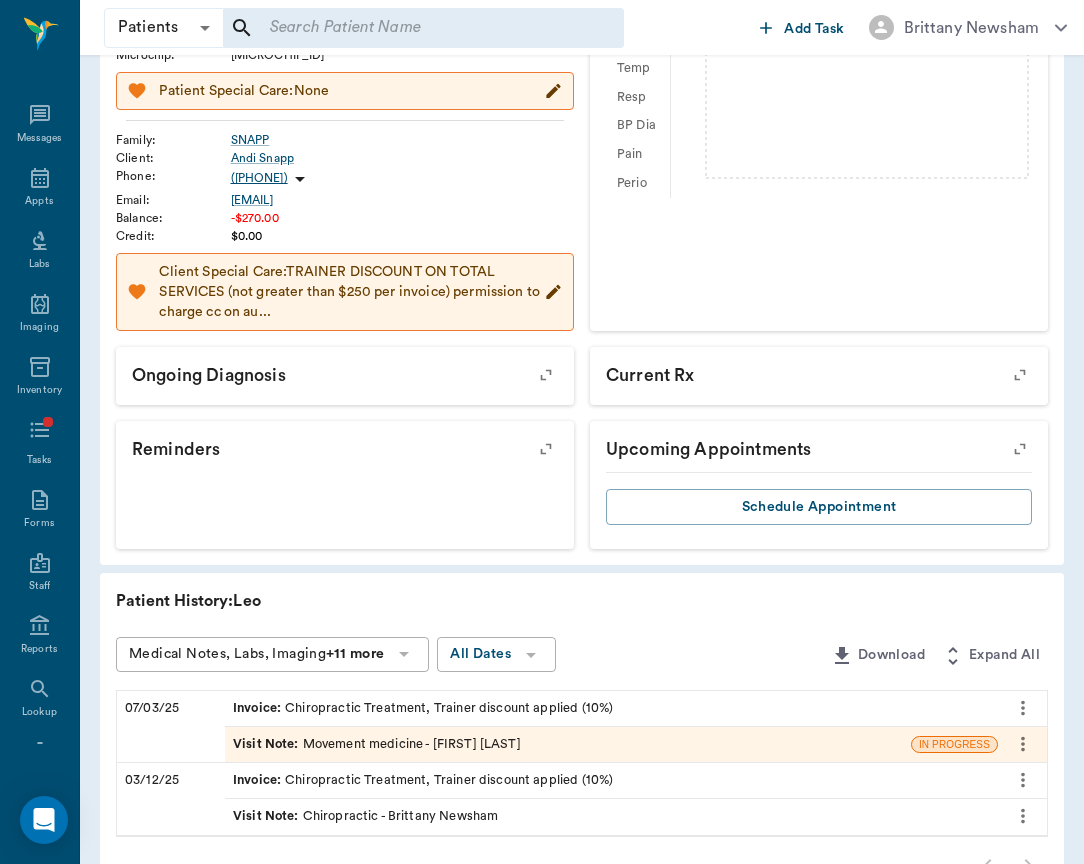 click on "(713) 828-0139" at bounding box center [271, 179] 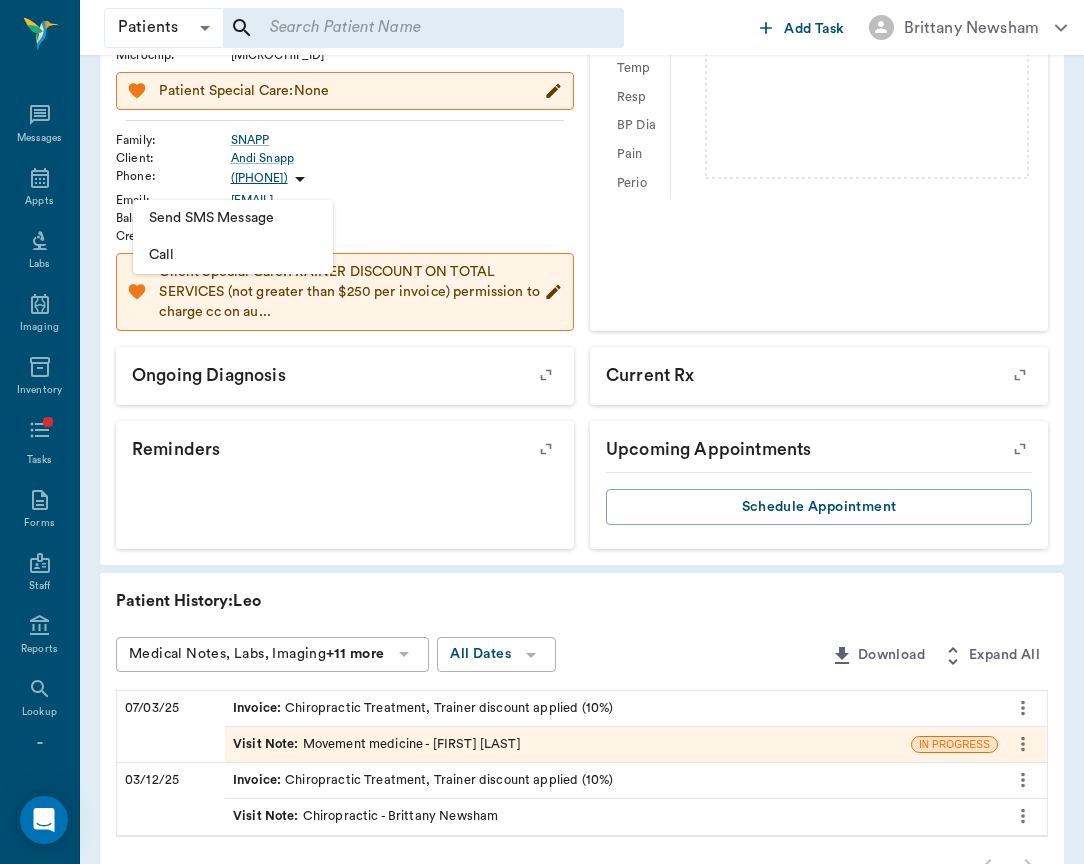 click at bounding box center [542, 432] 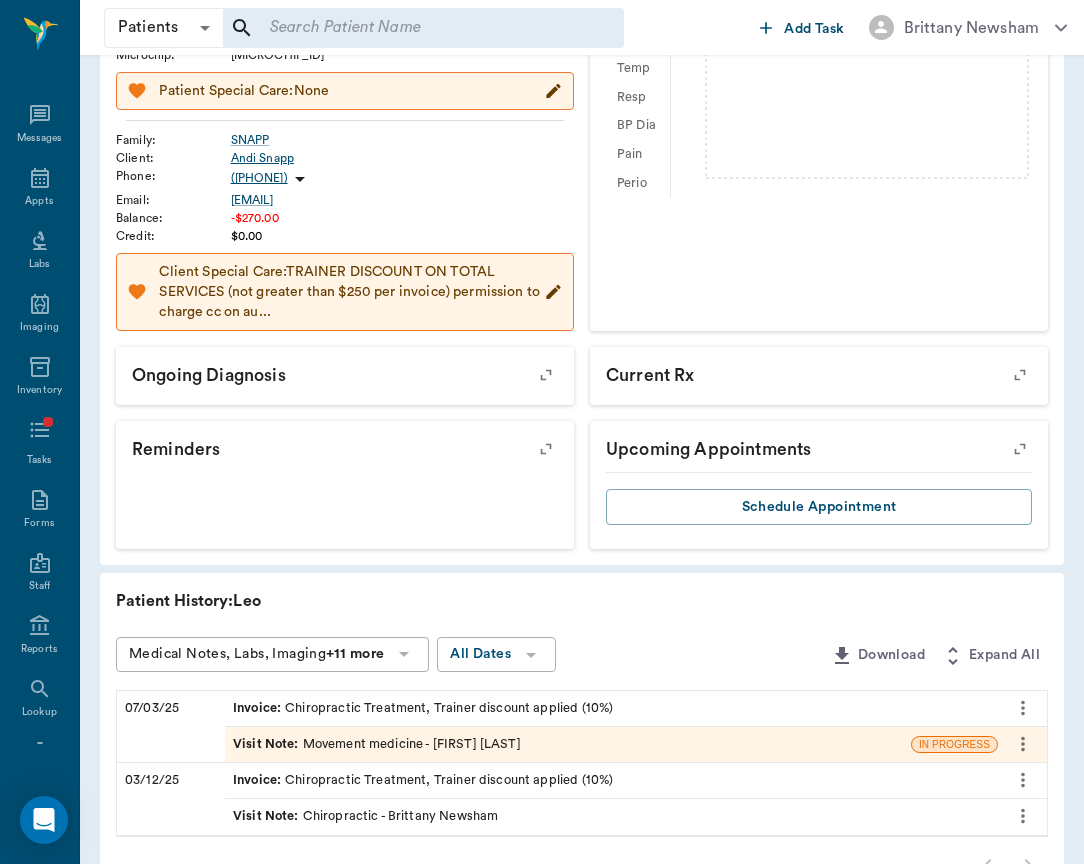 click on "Andi Snapp" at bounding box center (403, 158) 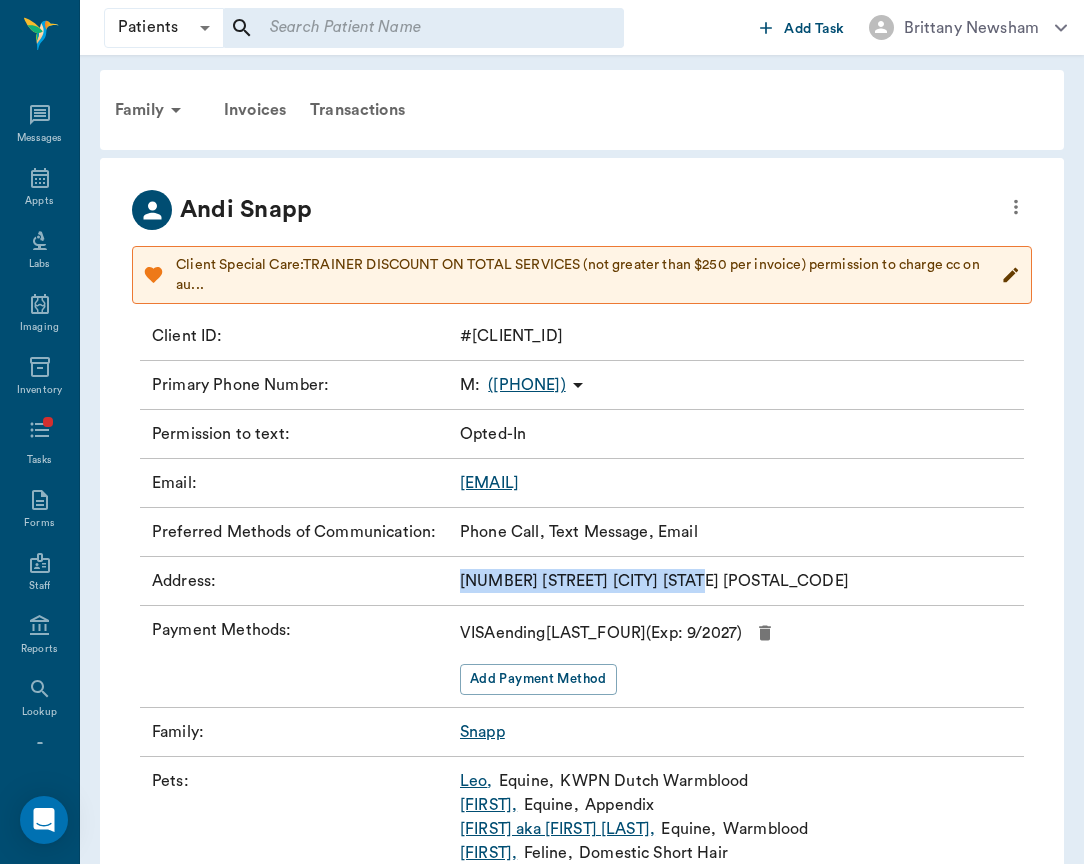 drag, startPoint x: 440, startPoint y: 584, endPoint x: 735, endPoint y: 598, distance: 295.33203 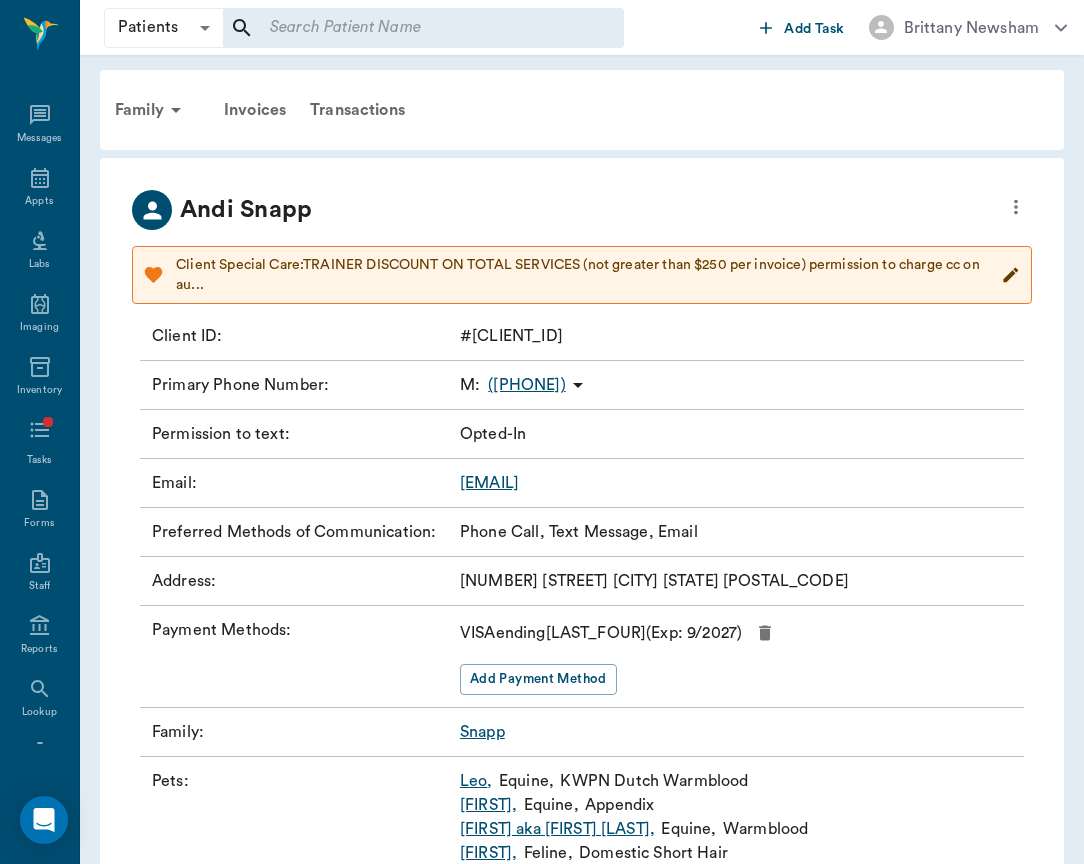click on "Permission to text : Opted-In" at bounding box center [582, 434] 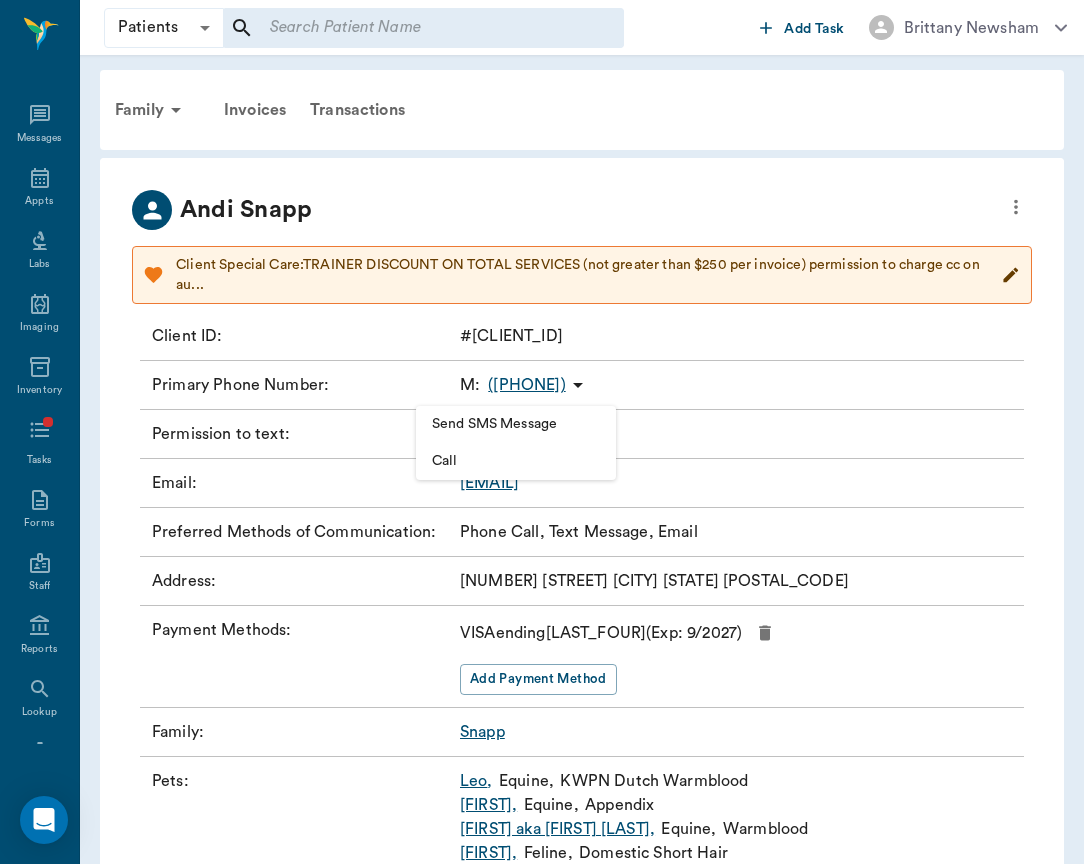 click at bounding box center [542, 432] 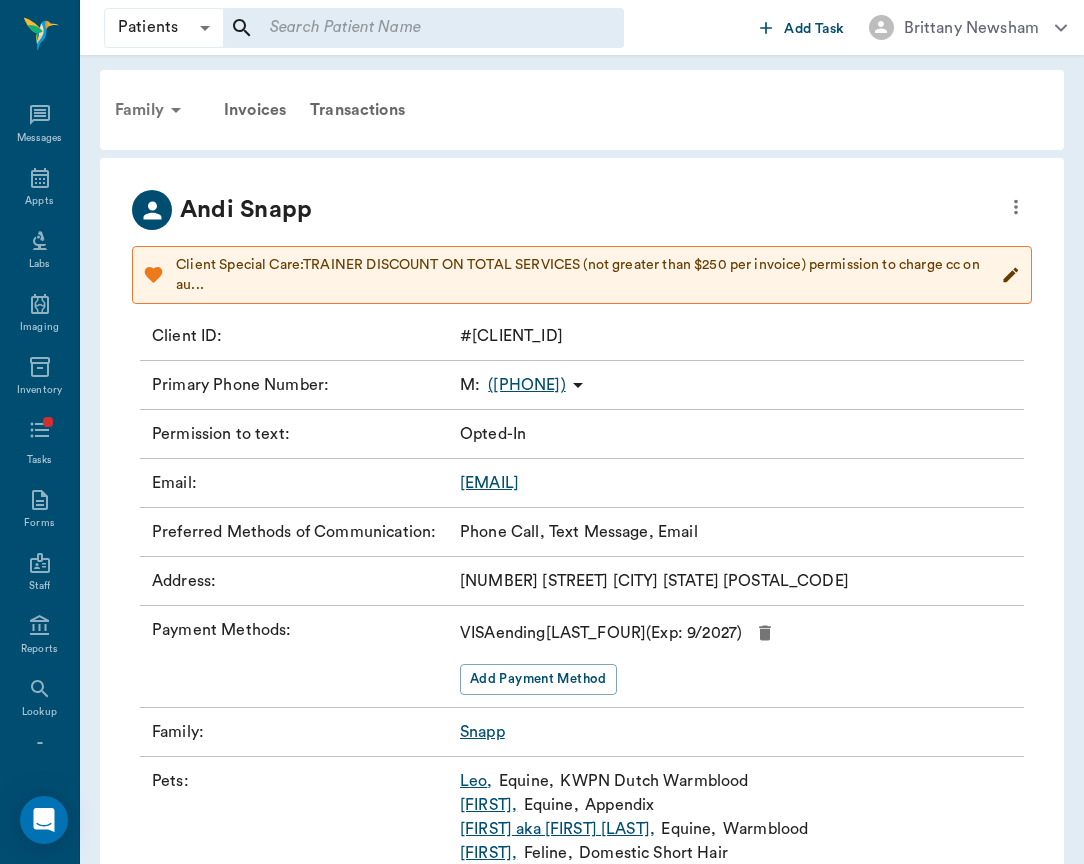 click on "Family" at bounding box center (151, 110) 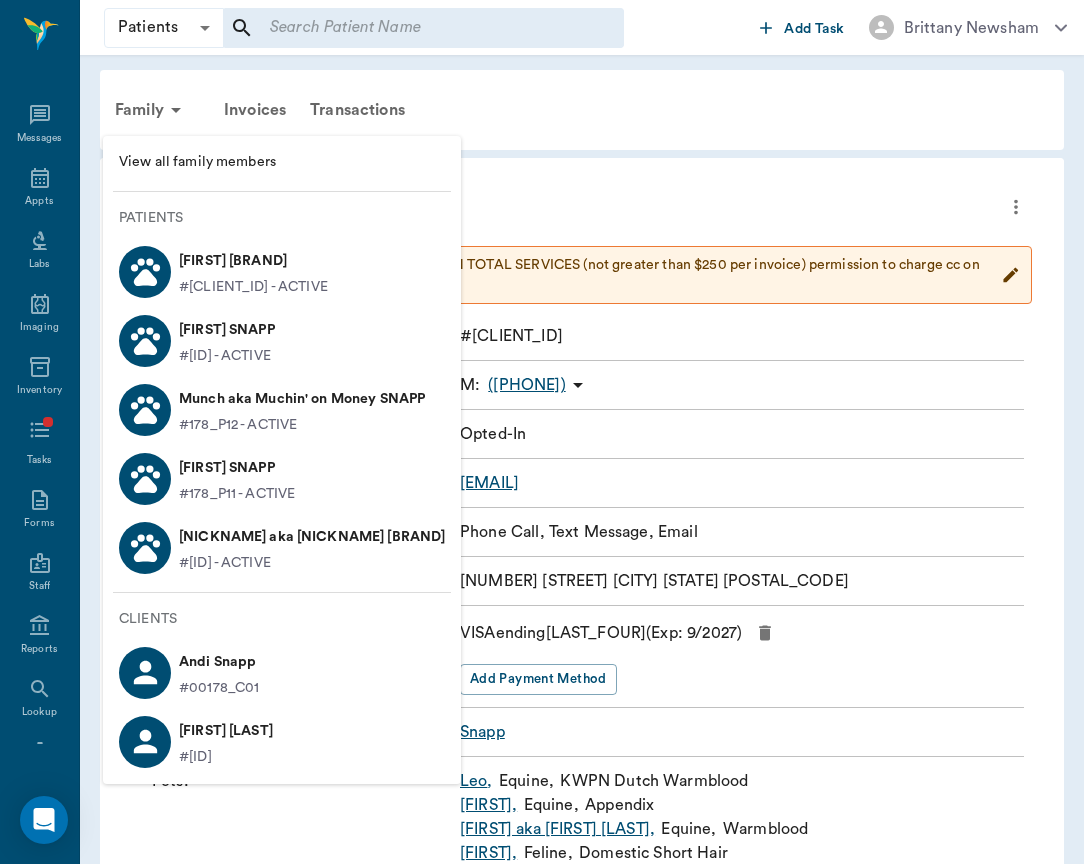 click on "Leo SNAPP" at bounding box center [253, 261] 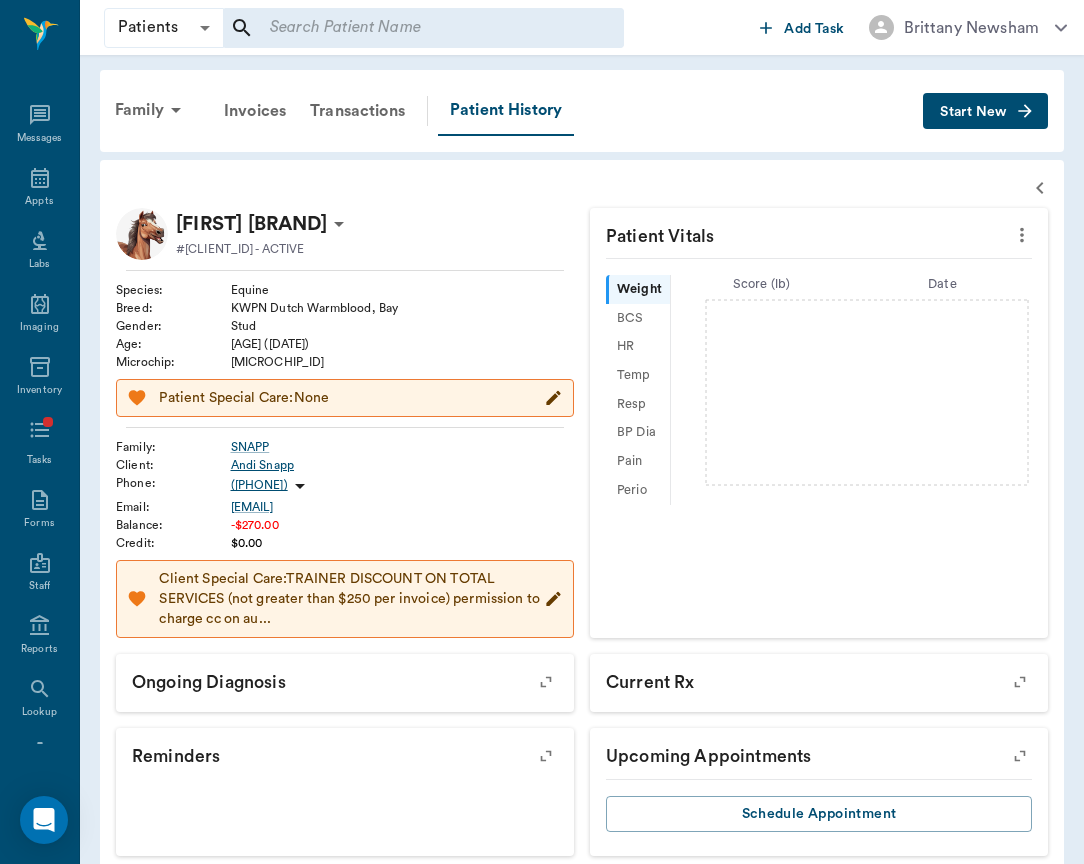 click on "Andi Snapp" at bounding box center [403, 465] 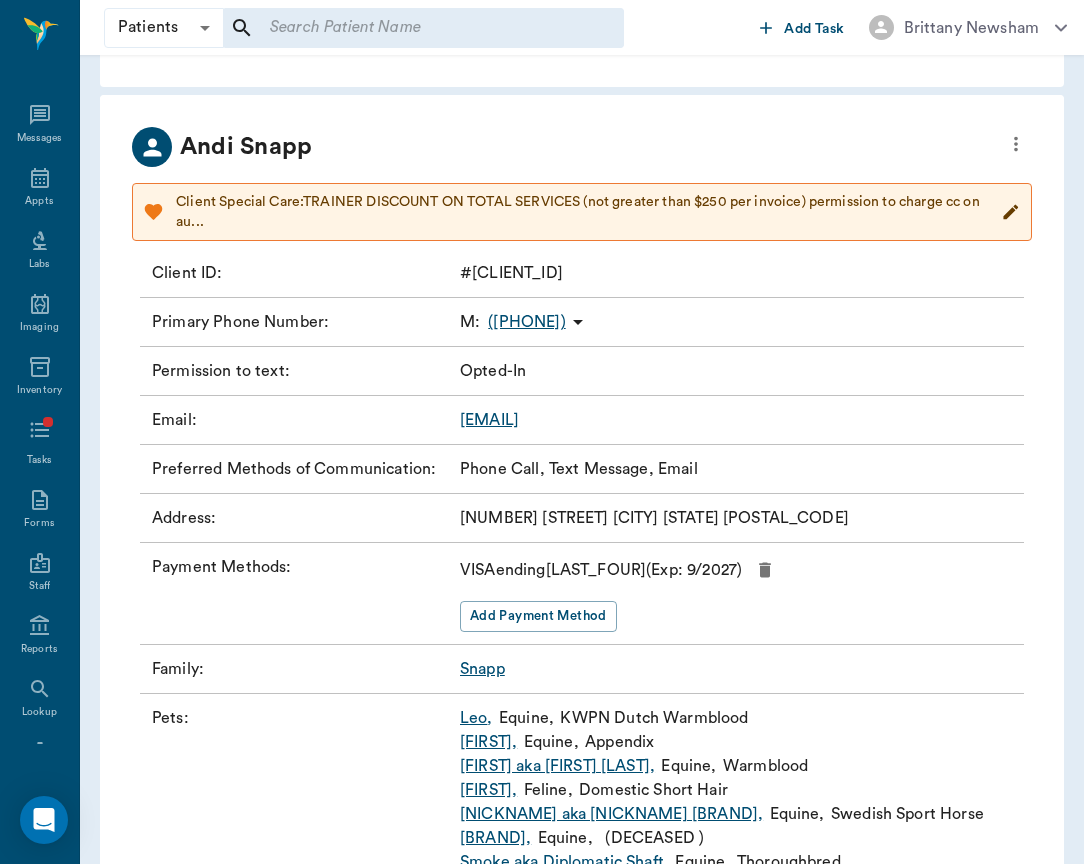 scroll, scrollTop: 65, scrollLeft: 0, axis: vertical 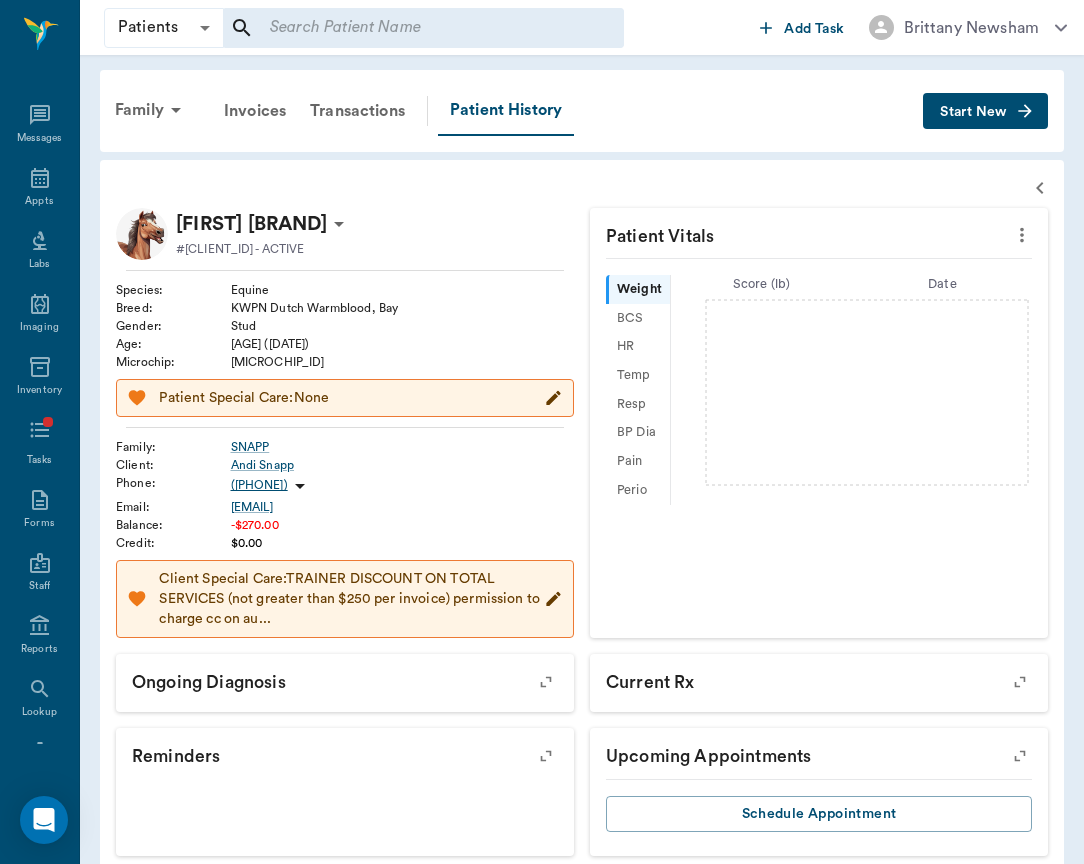click 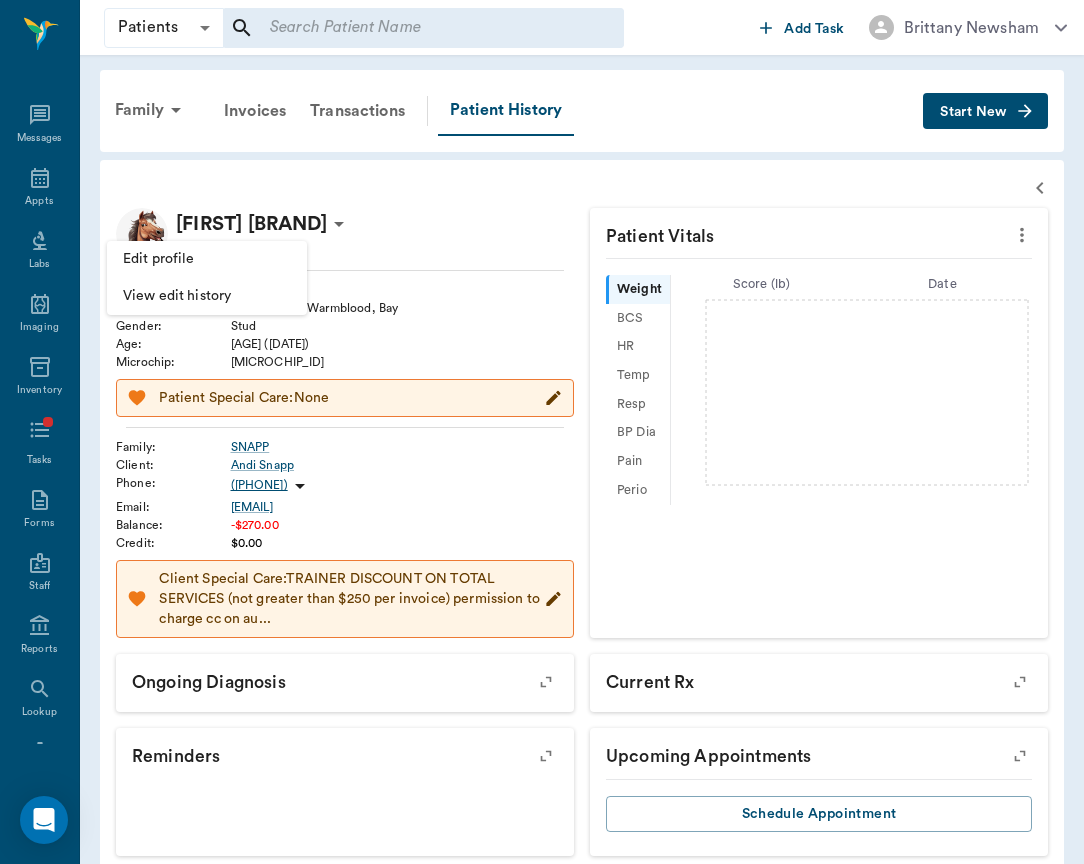 click on "Edit profile" at bounding box center (207, 259) 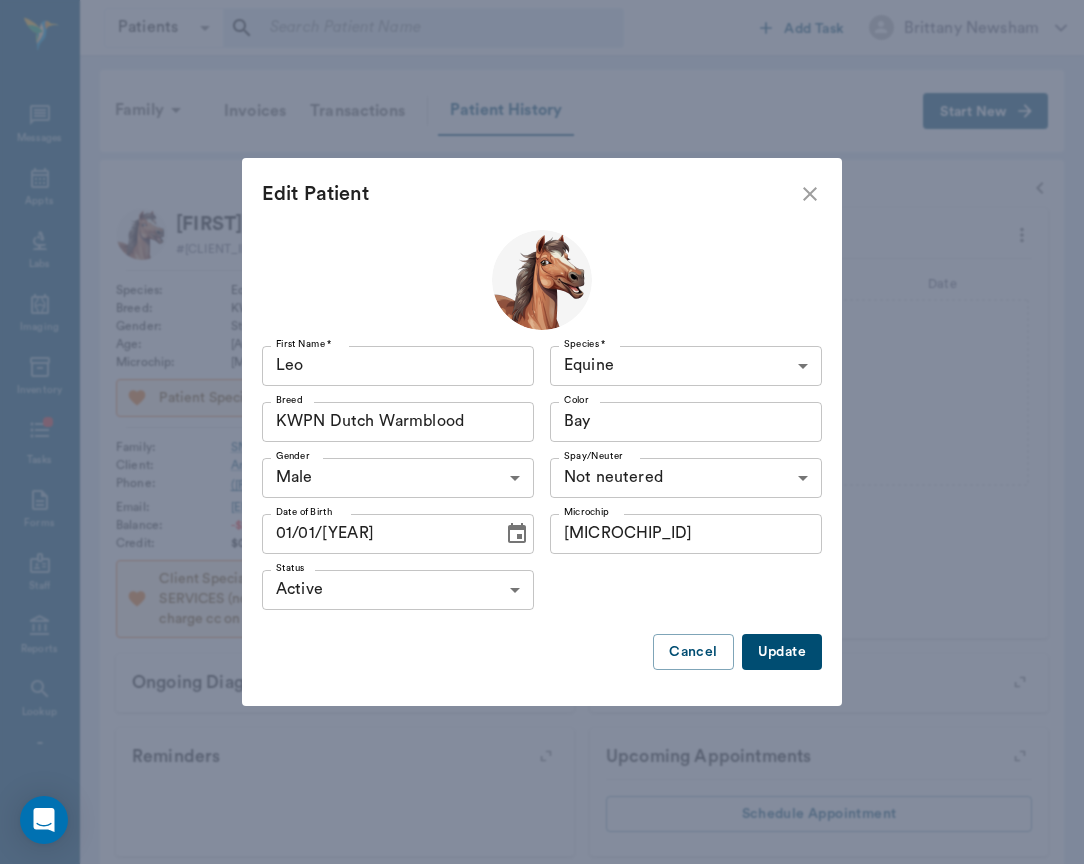 click on "01/01/2020" at bounding box center (375, 534) 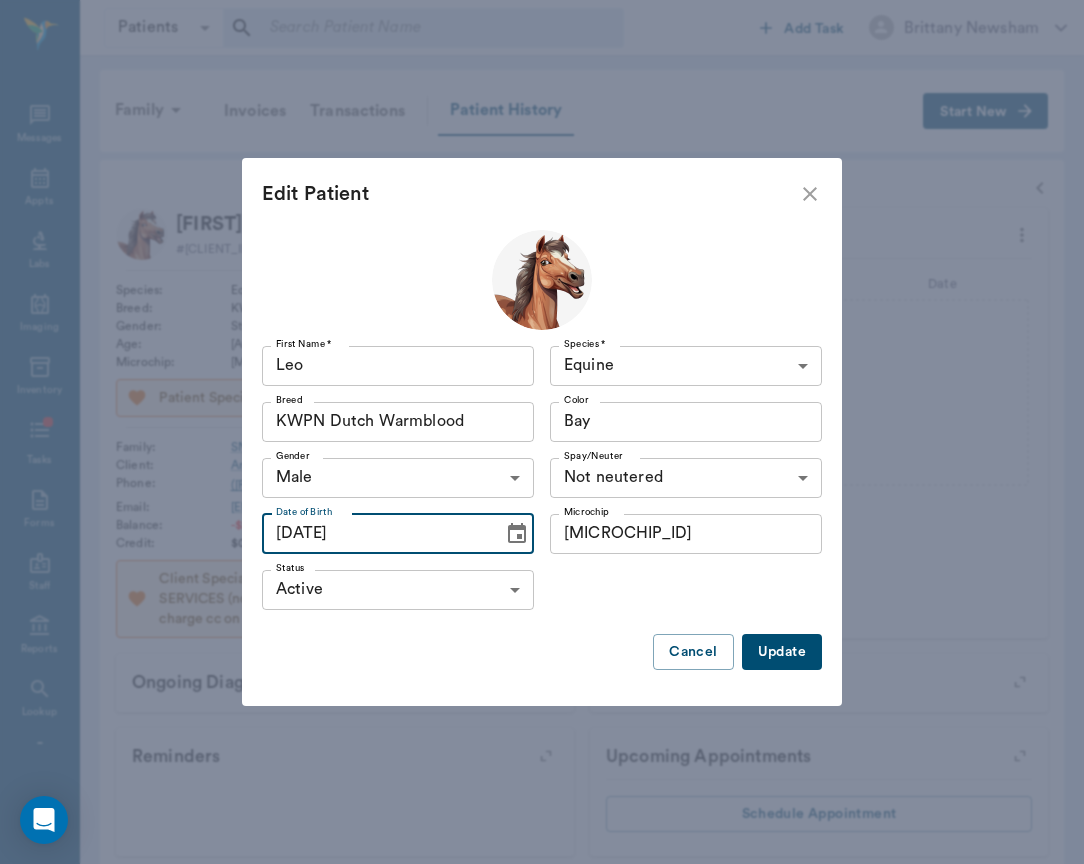 type on "04/01/2020" 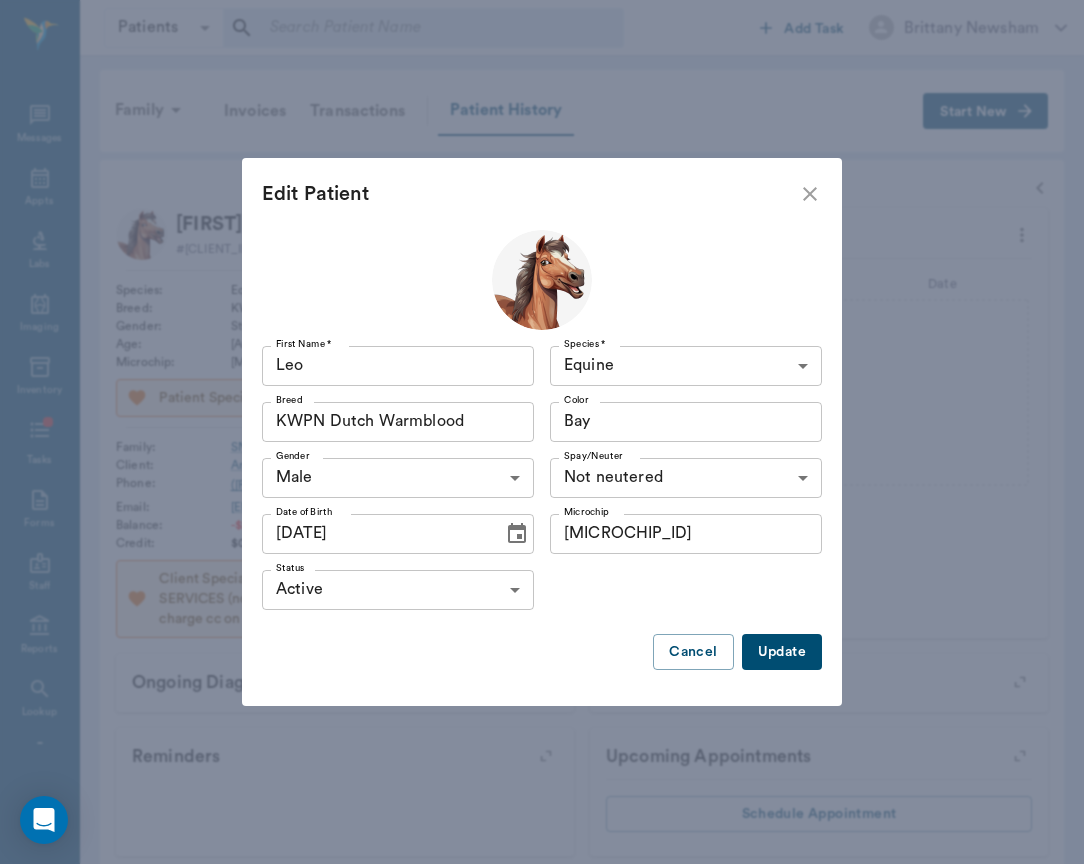 type 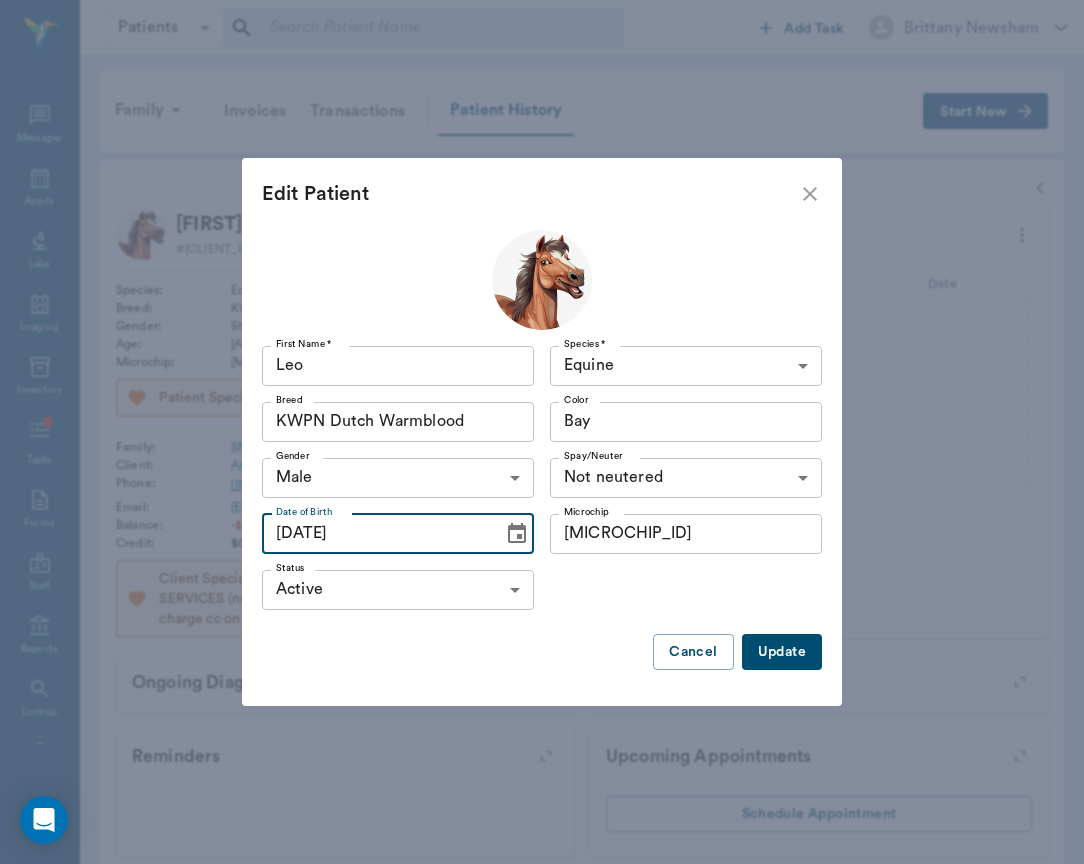 click on "04/01/2020" at bounding box center [375, 534] 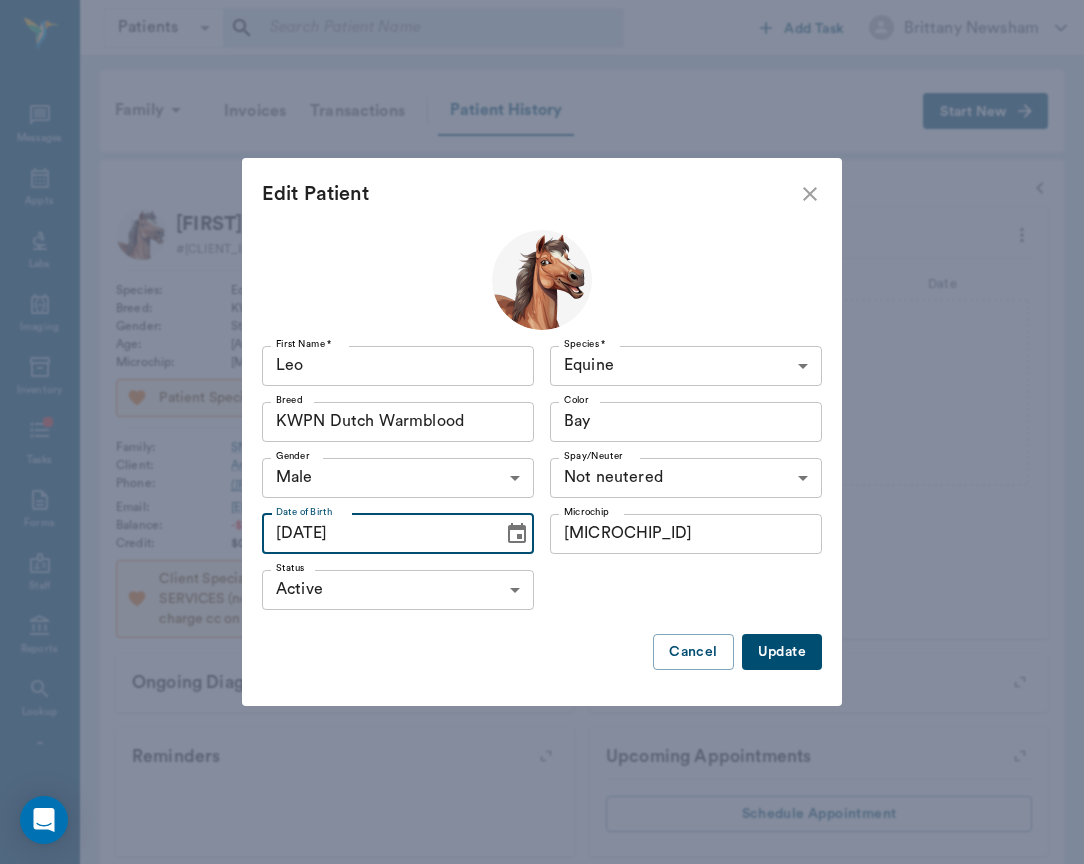 click on "04/01/2019" at bounding box center [375, 534] 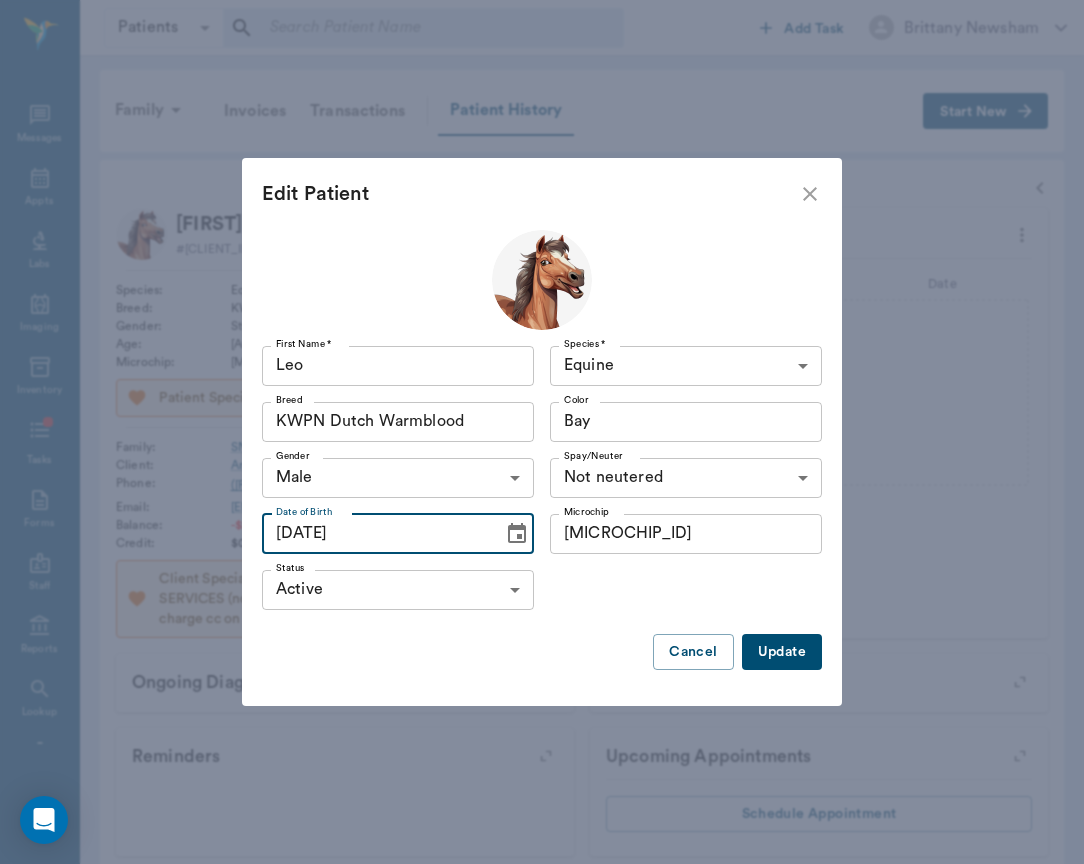 type on "04/26/2019" 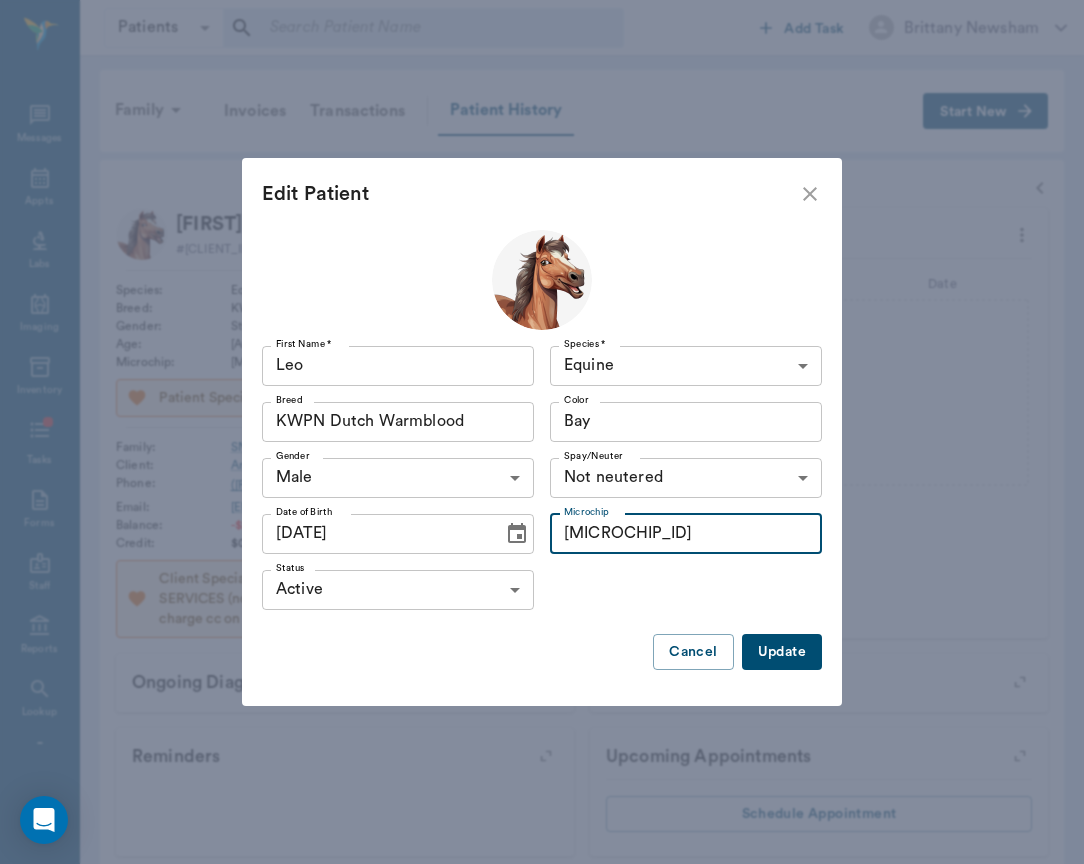 click on "933000320193183" at bounding box center [686, 534] 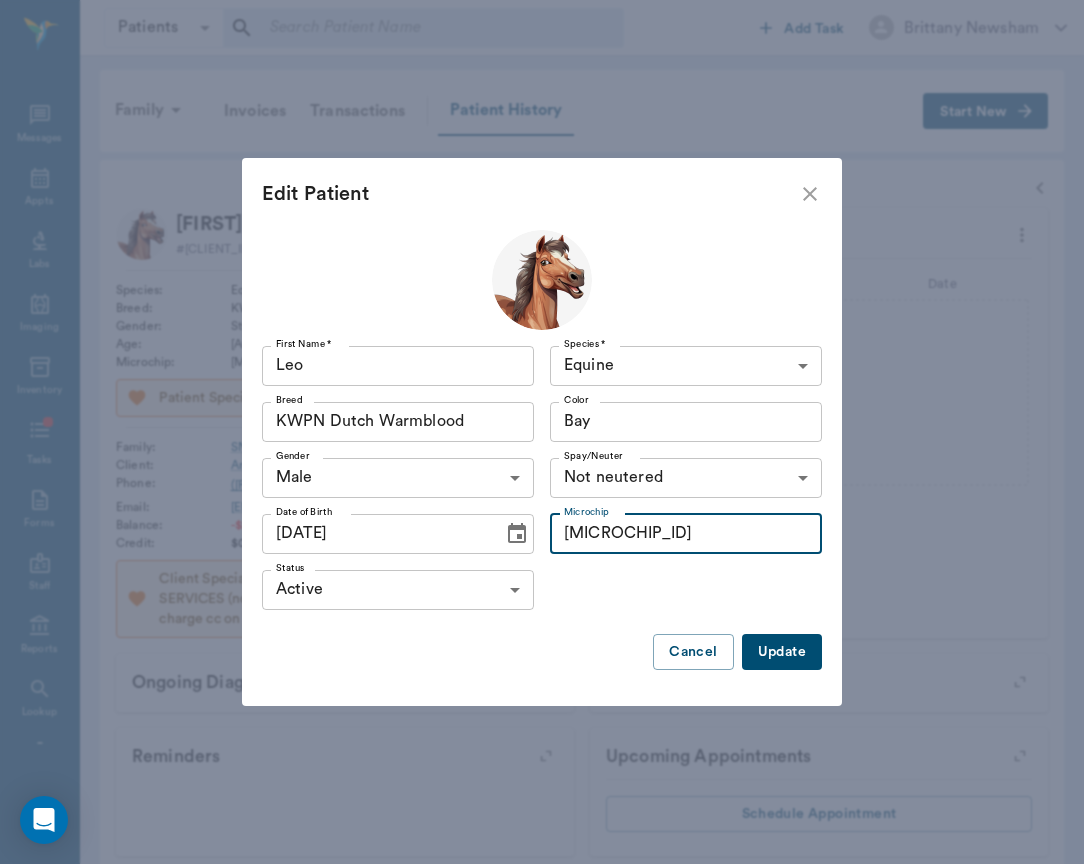 click on "Update" at bounding box center (782, 652) 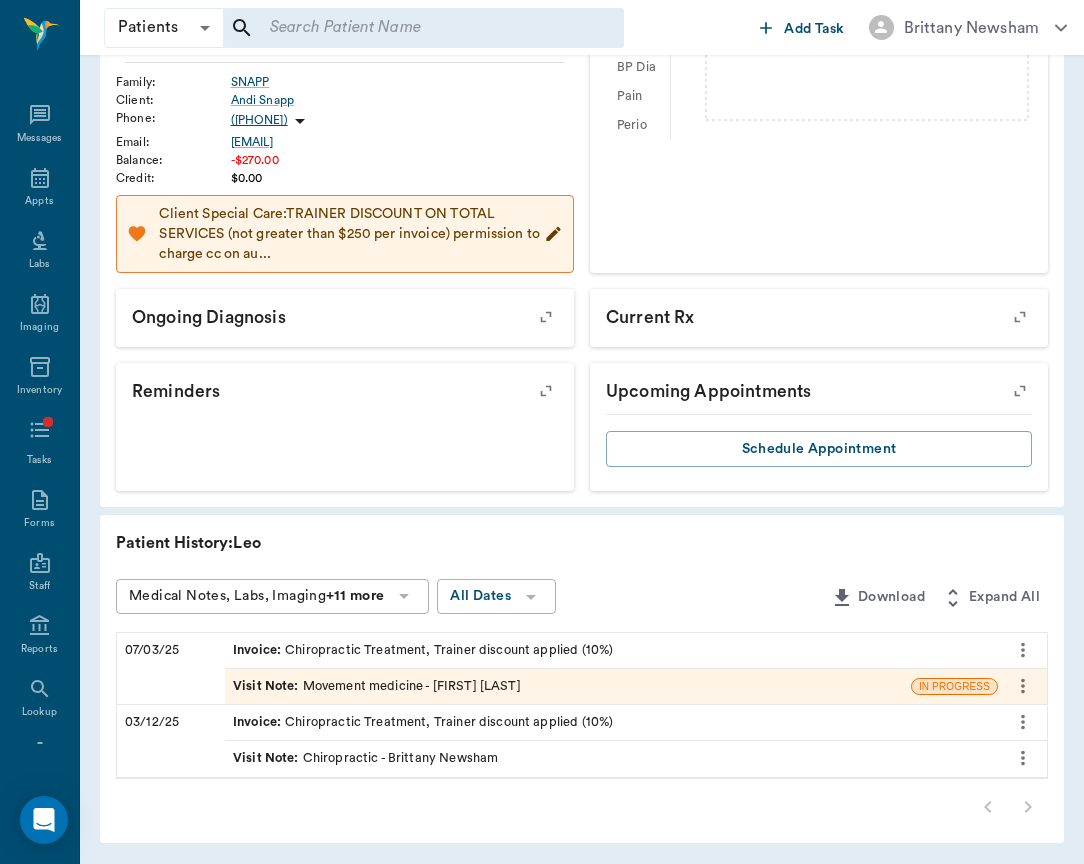 scroll, scrollTop: 364, scrollLeft: 0, axis: vertical 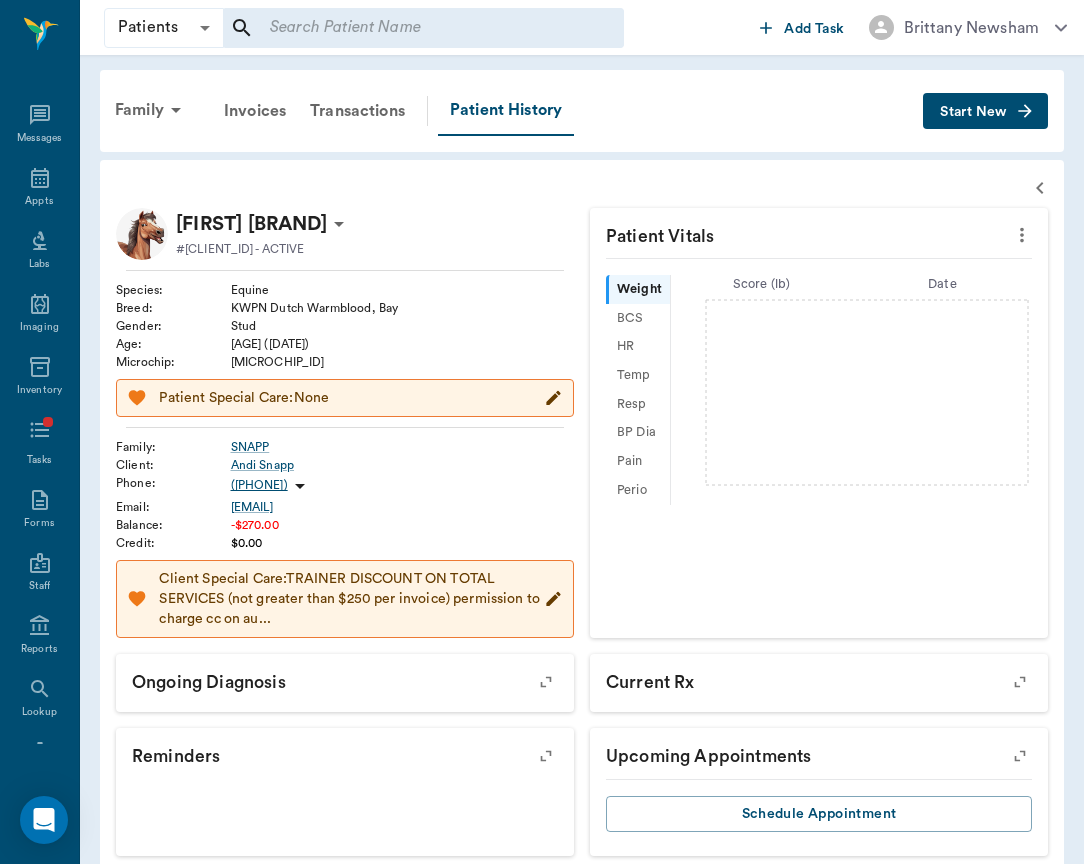 click 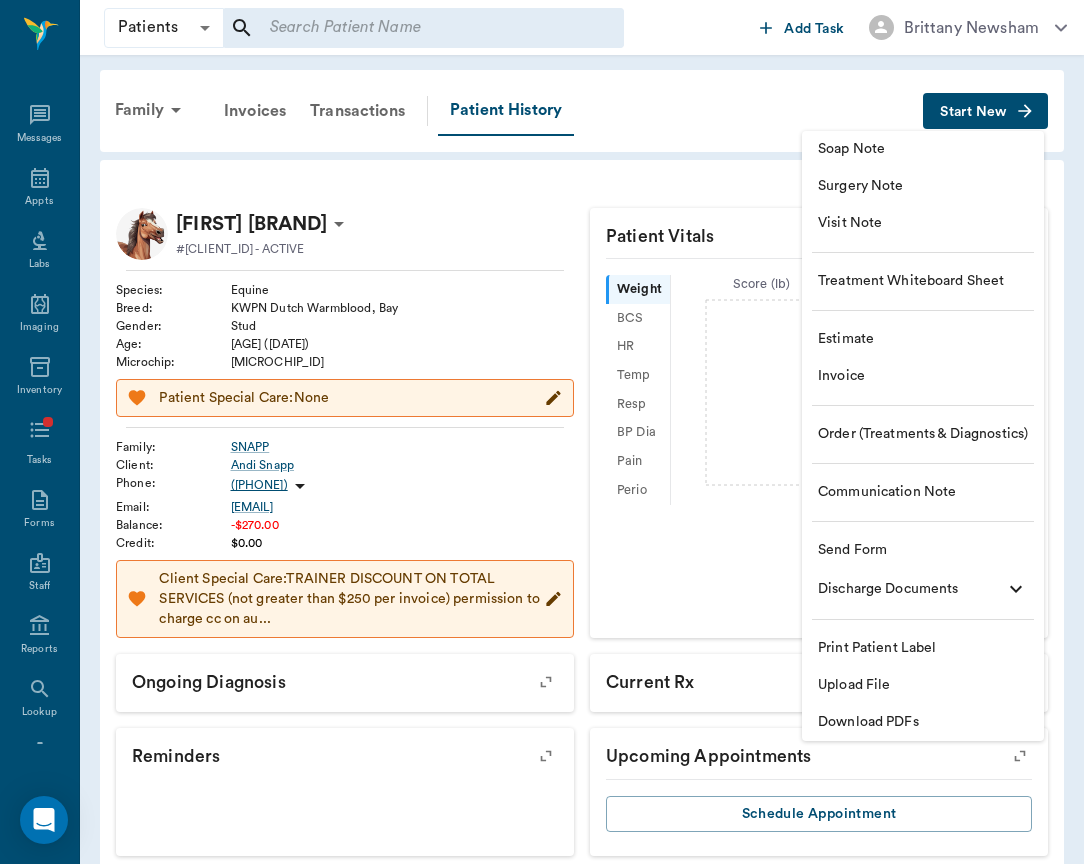 click on "Upload File" at bounding box center (923, 685) 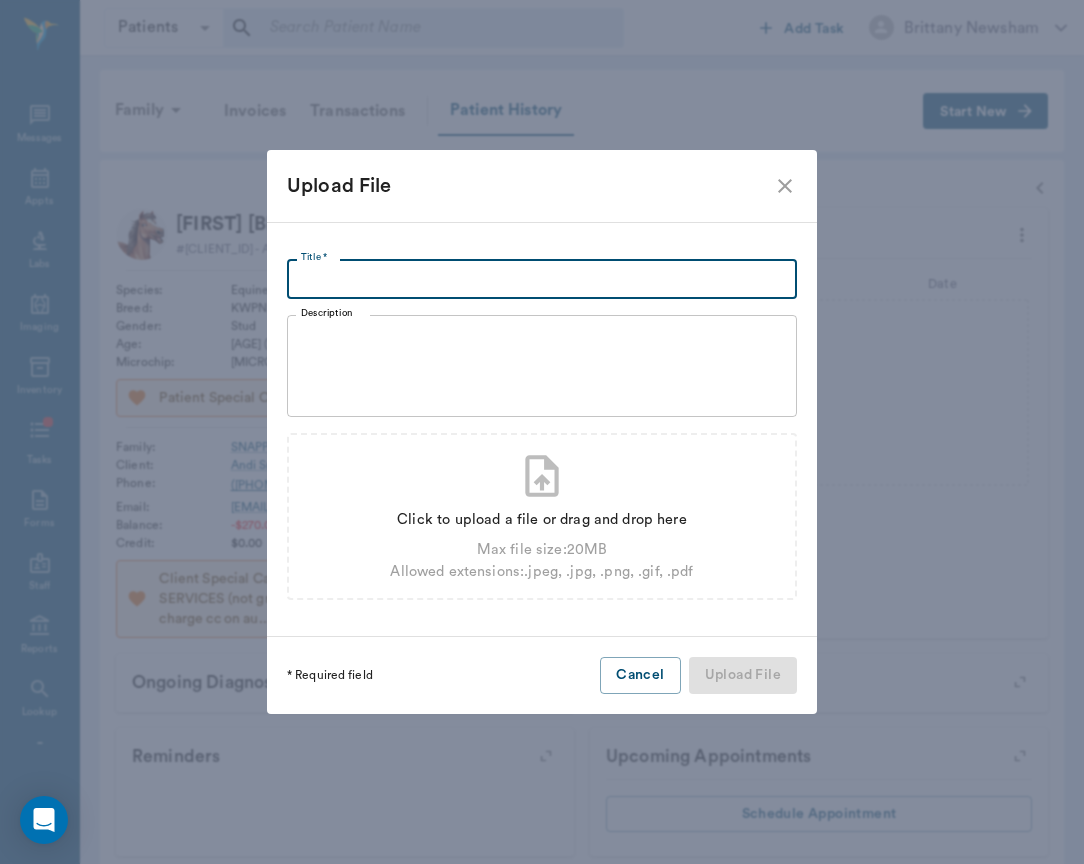 click on "Title *" at bounding box center [542, 279] 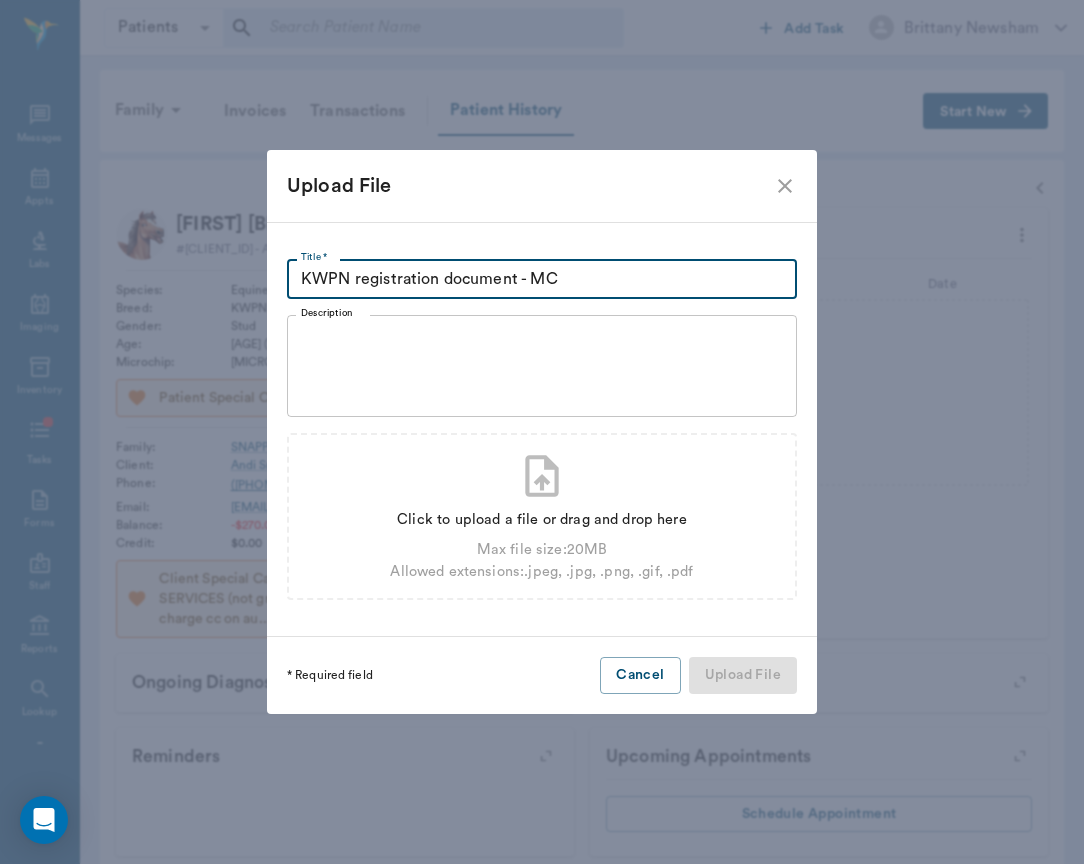 type on "KWPN registration document - MC" 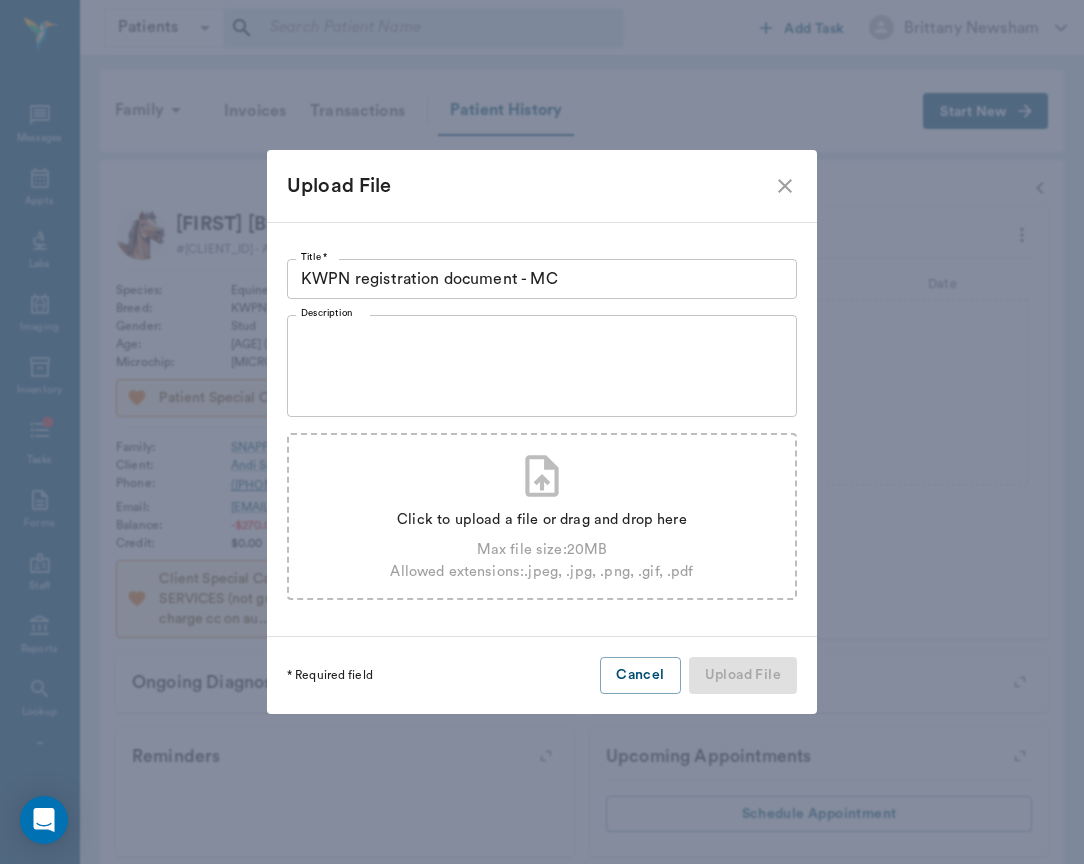 click on "Max file size:  20  MB" at bounding box center (541, 550) 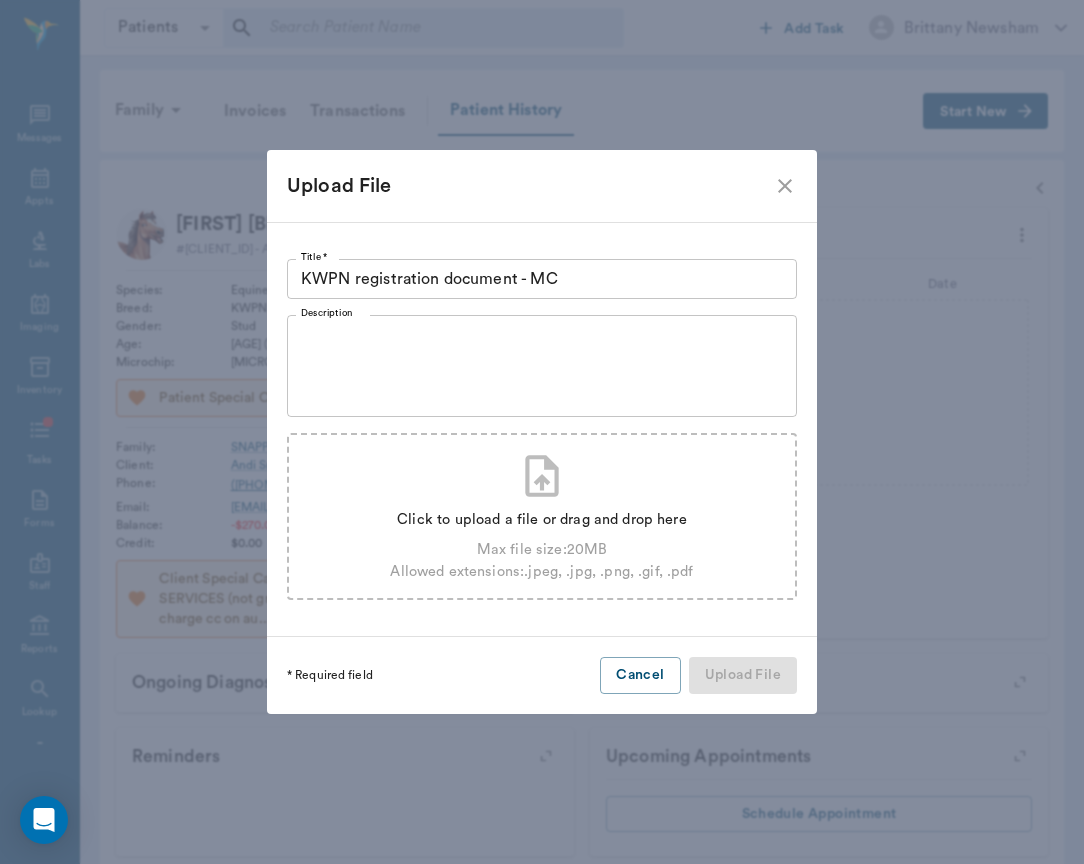 type on "C:\fakepath\LEO SNAPP.pdf" 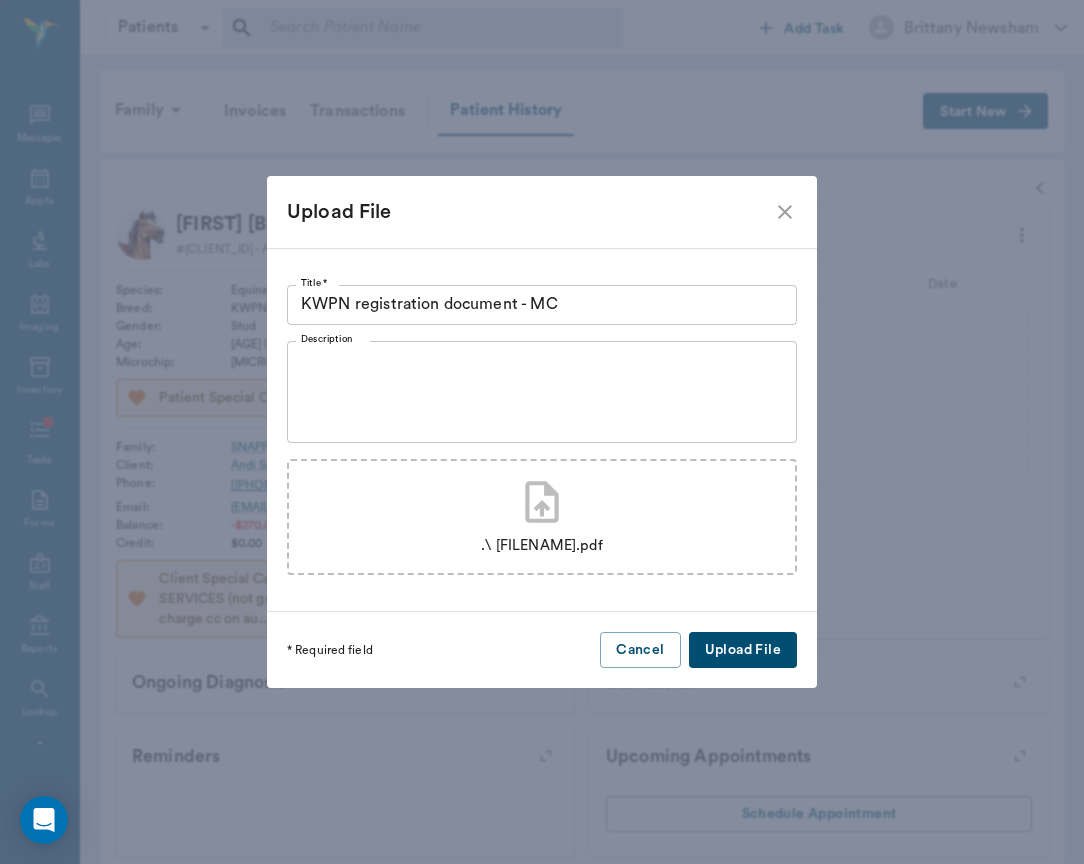click on "Upload File" at bounding box center (743, 650) 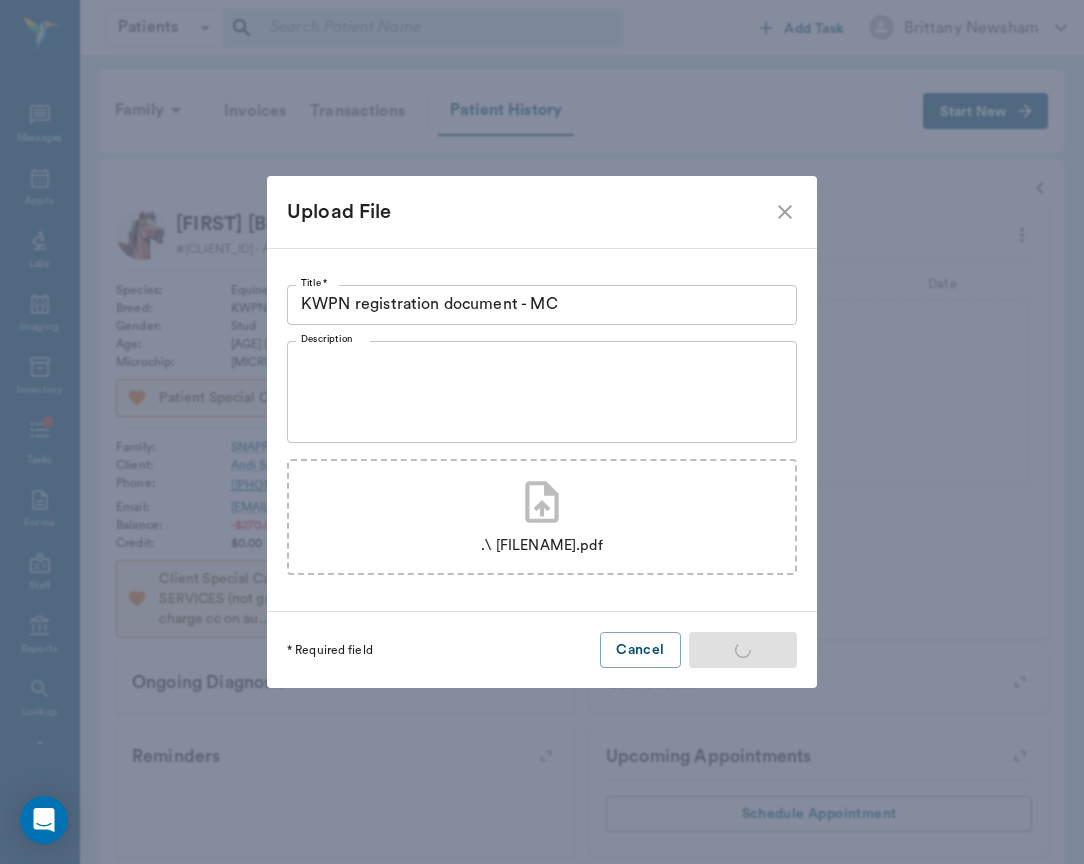 type 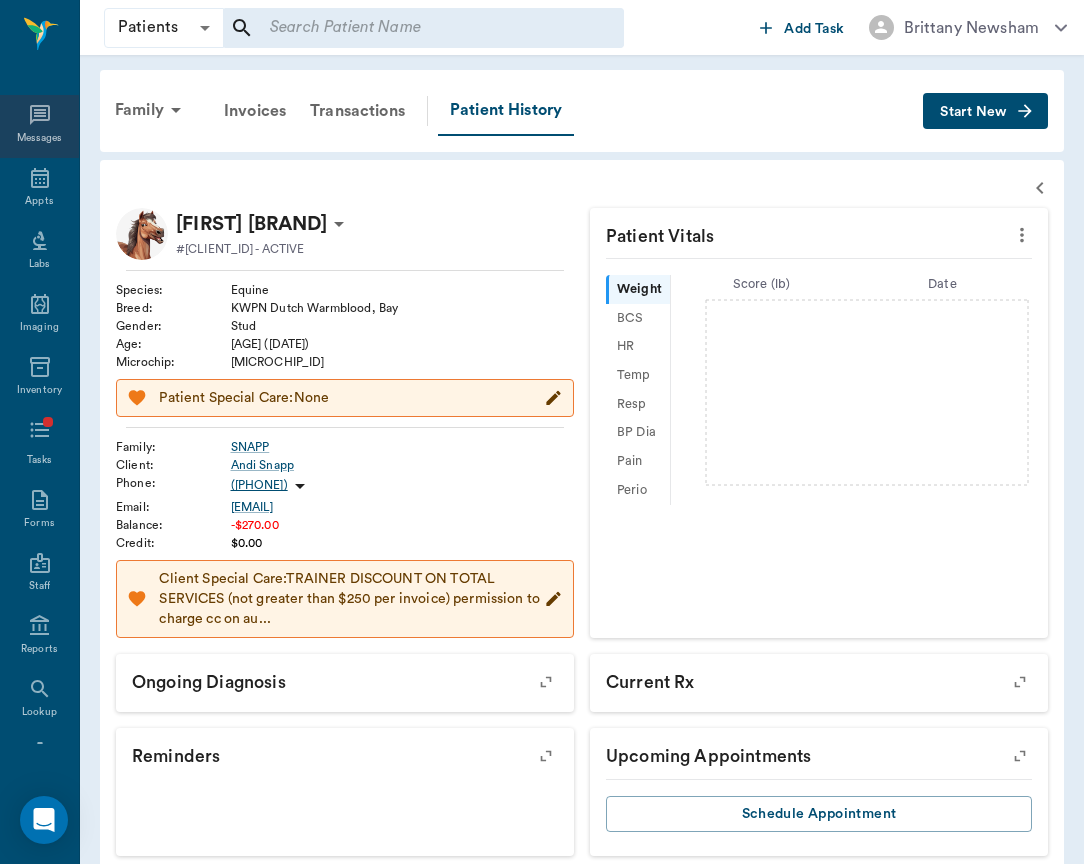 click 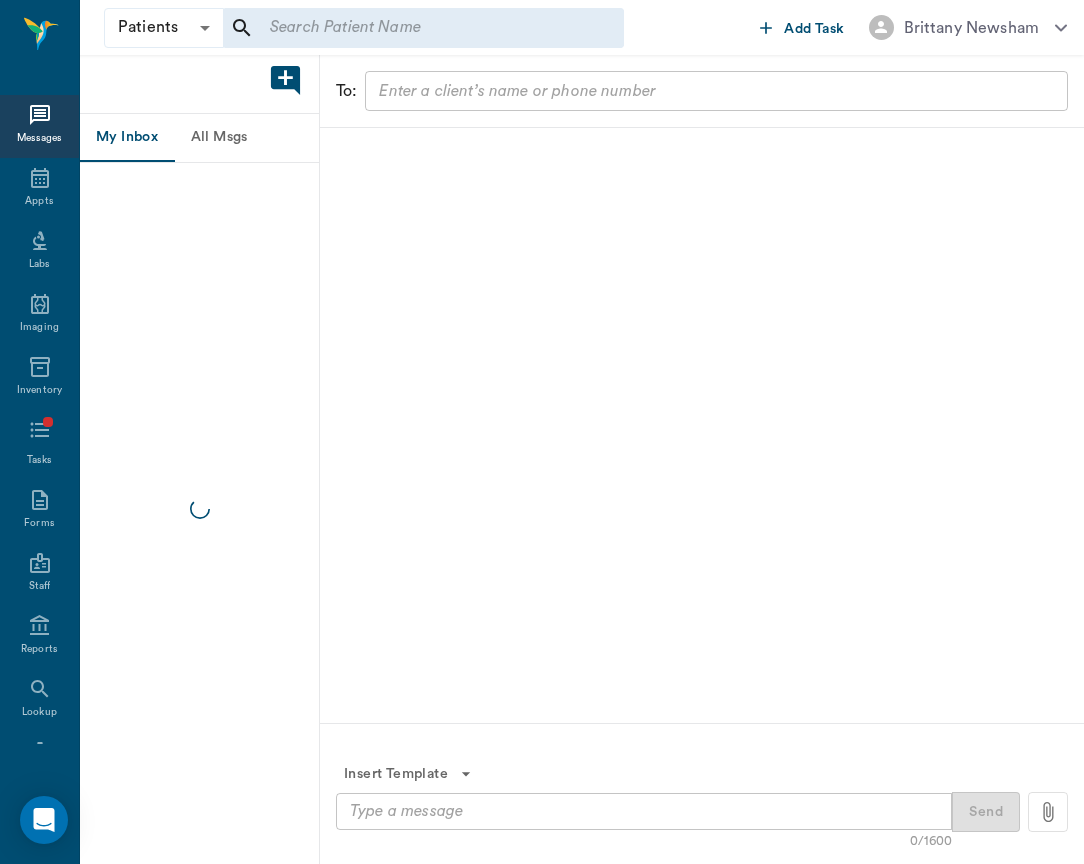 click on "All Msgs" at bounding box center (219, 138) 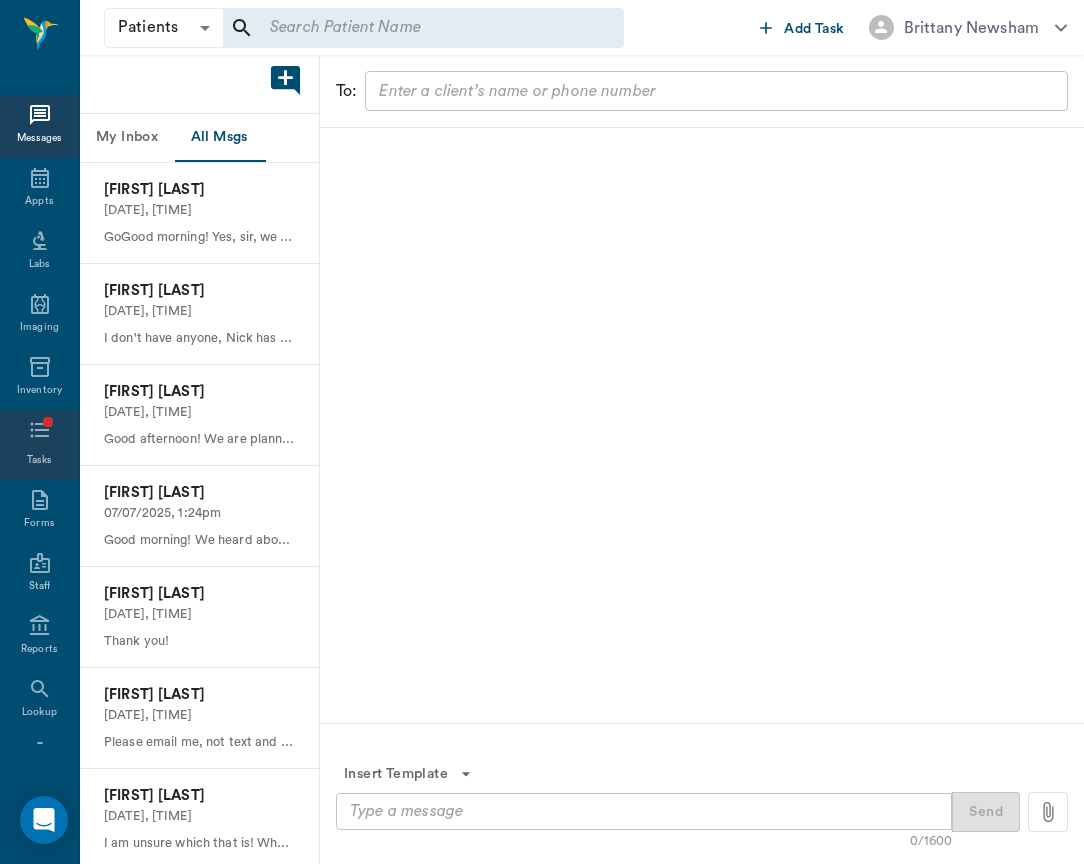 click on "Tasks" at bounding box center [39, 445] 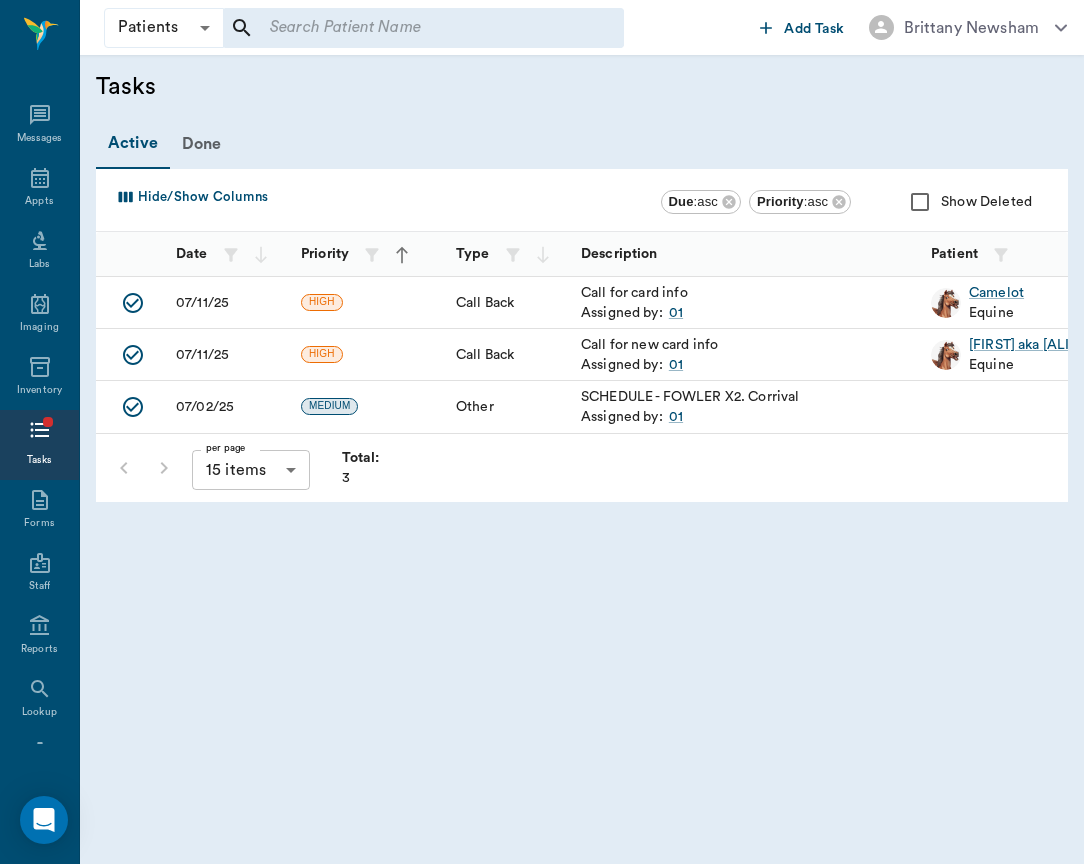 scroll, scrollTop: 0, scrollLeft: 0, axis: both 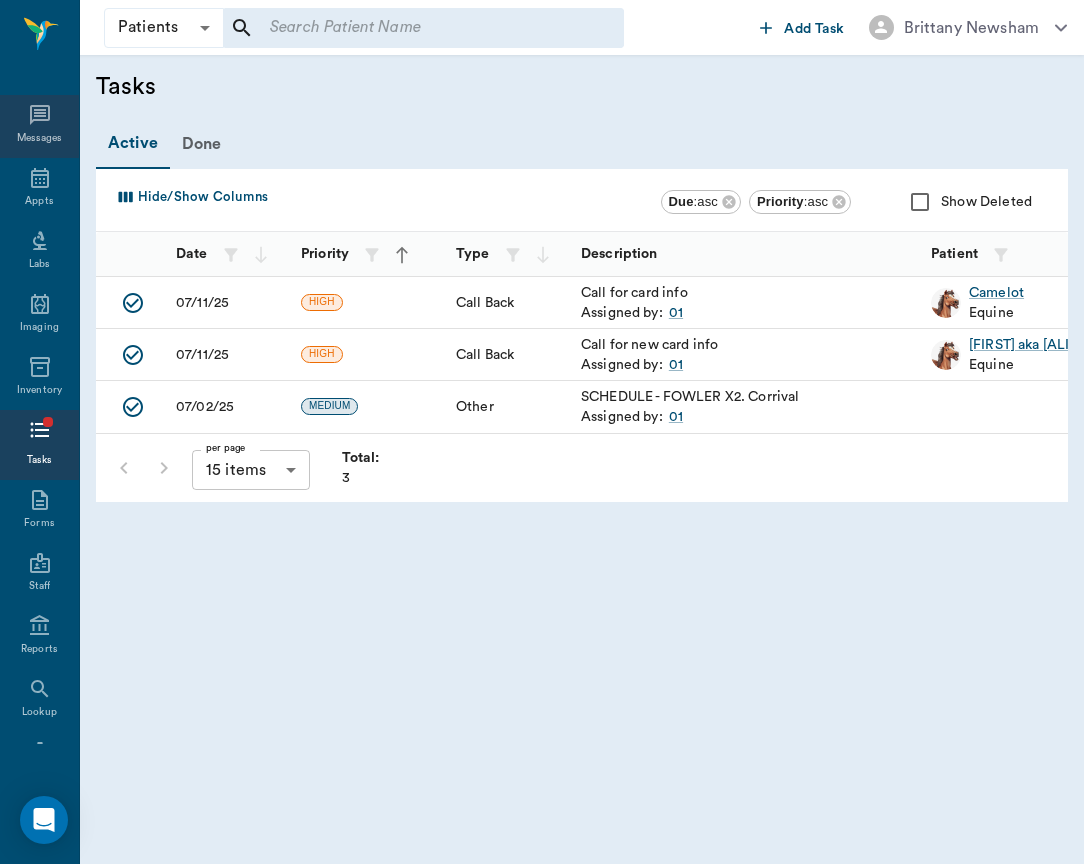 click 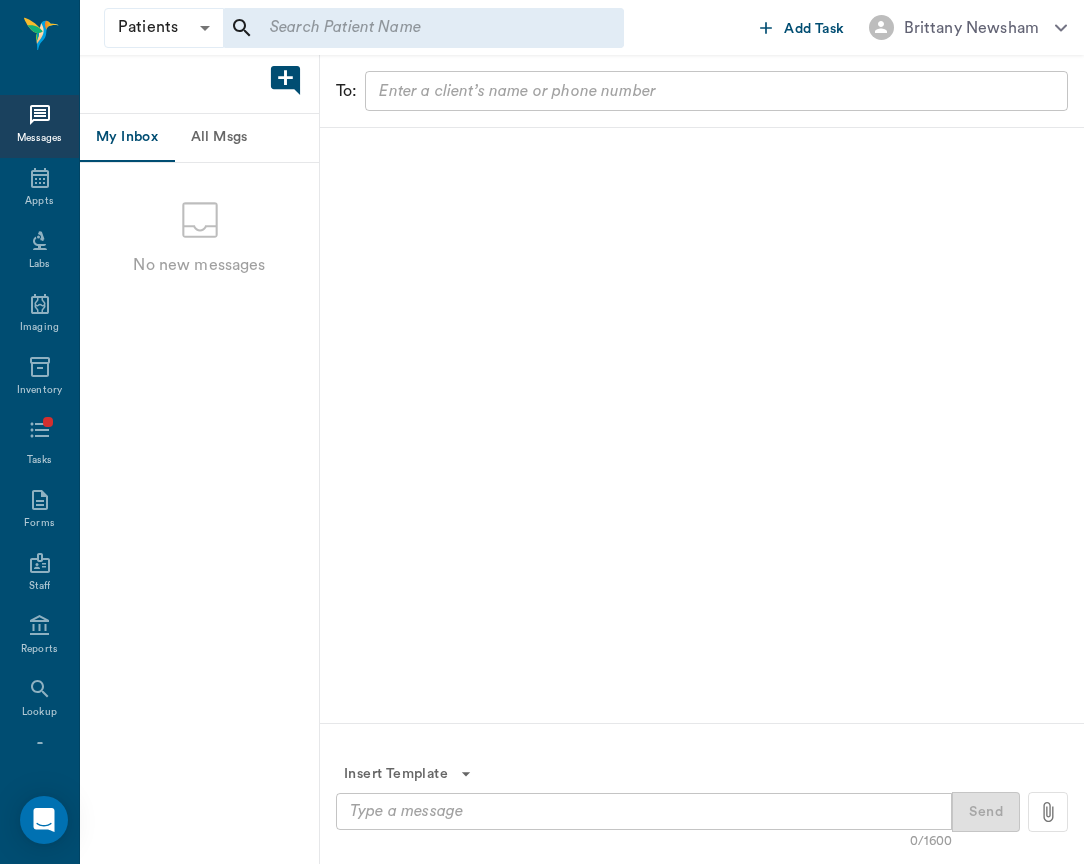 click on "All Msgs" at bounding box center (219, 138) 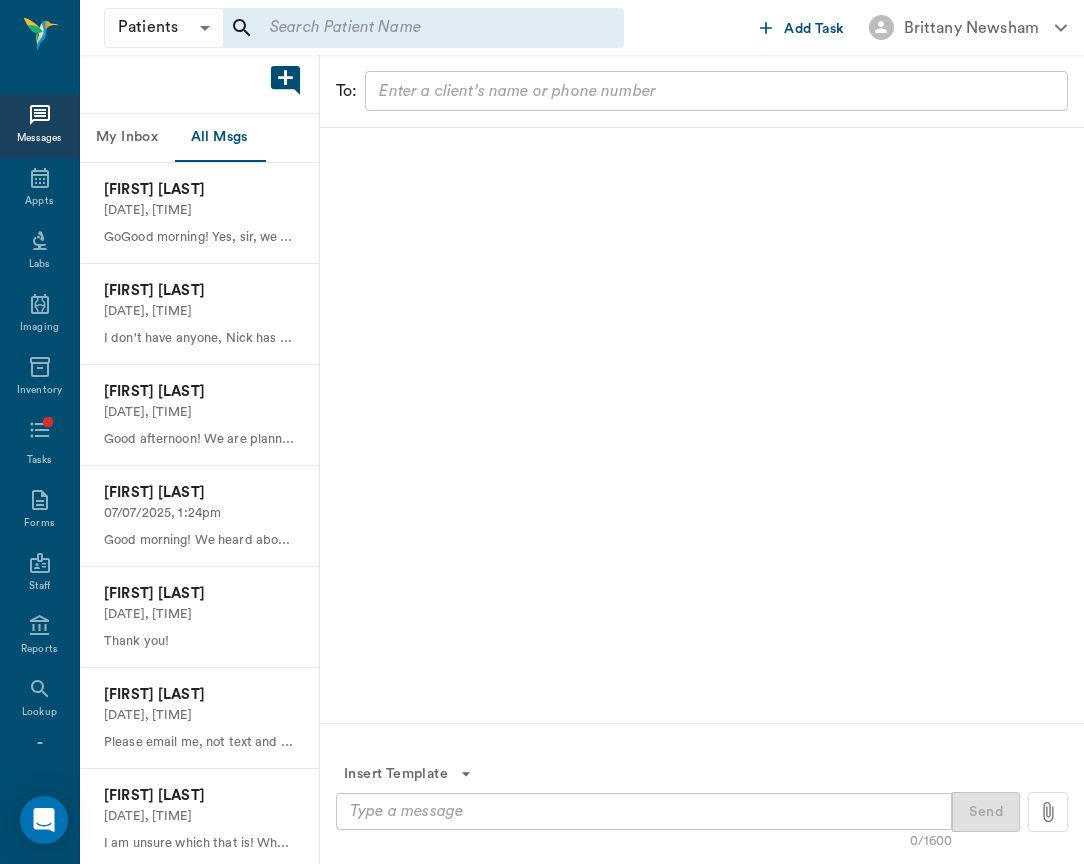 click at bounding box center [423, 28] 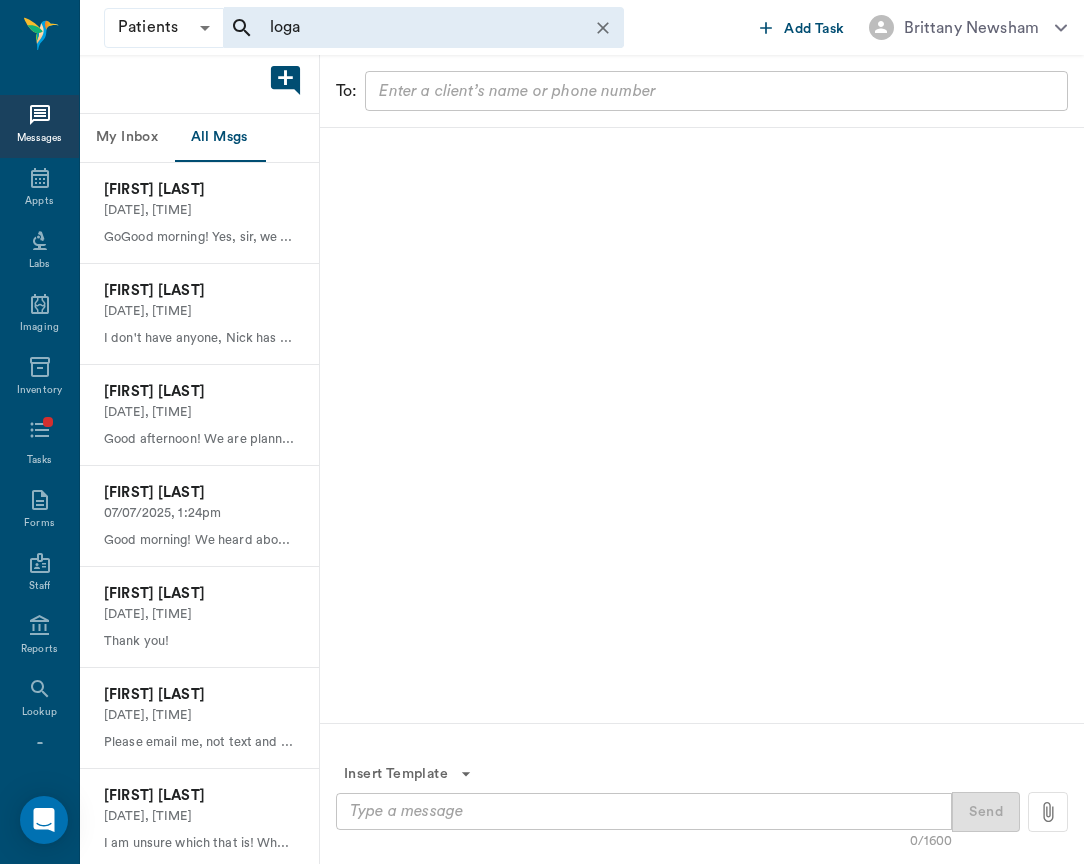 type on "logan" 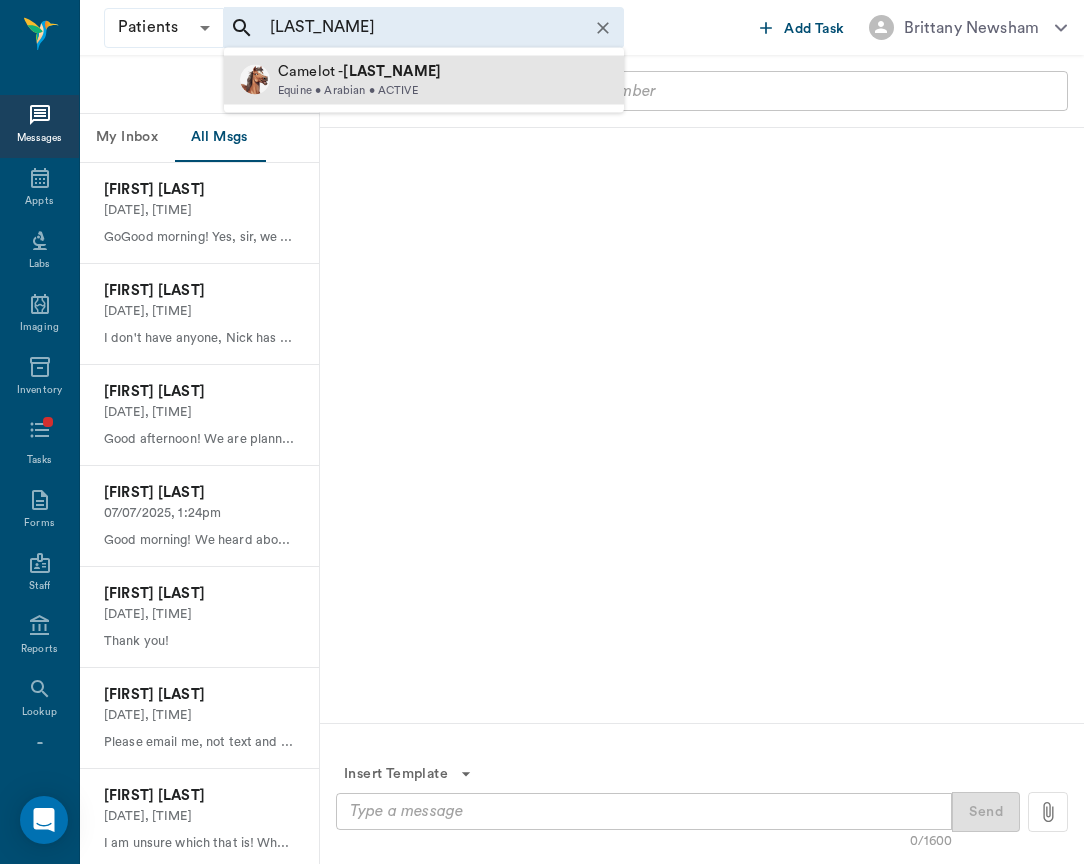 click on "Equine  • Arabian  • ACTIVE" at bounding box center [359, 90] 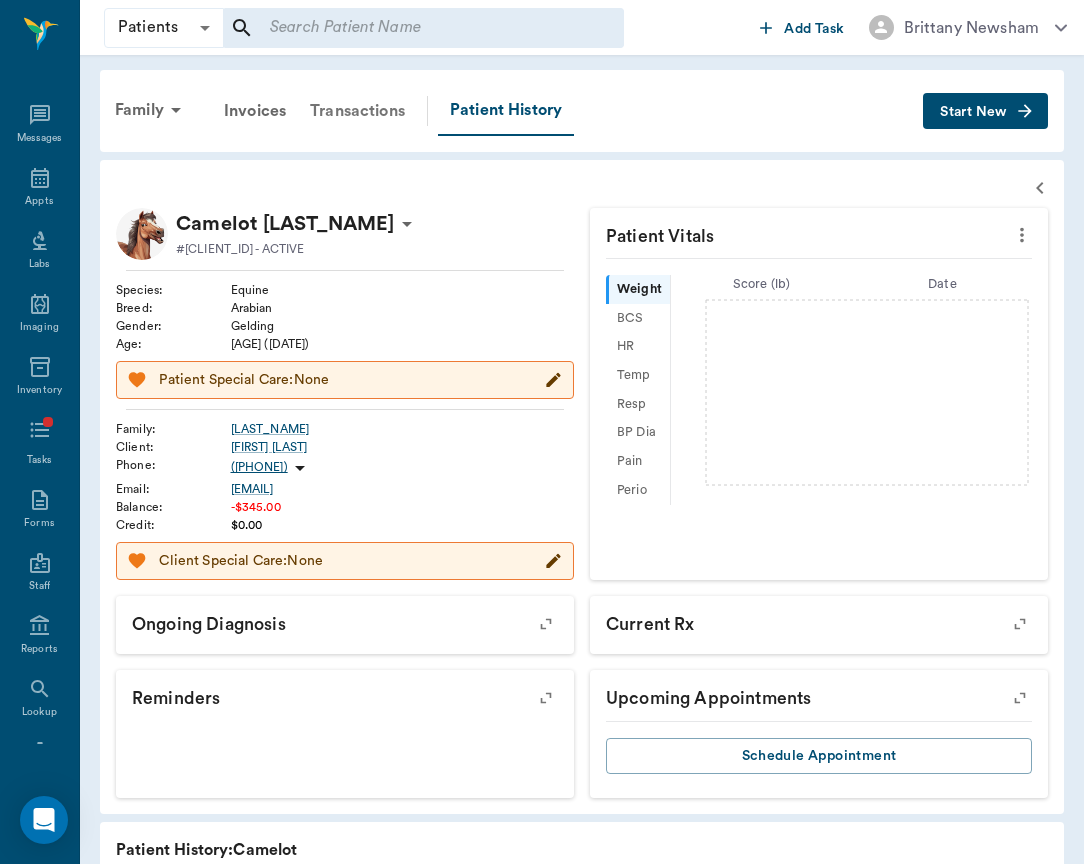 click on "Transactions" at bounding box center [357, 111] 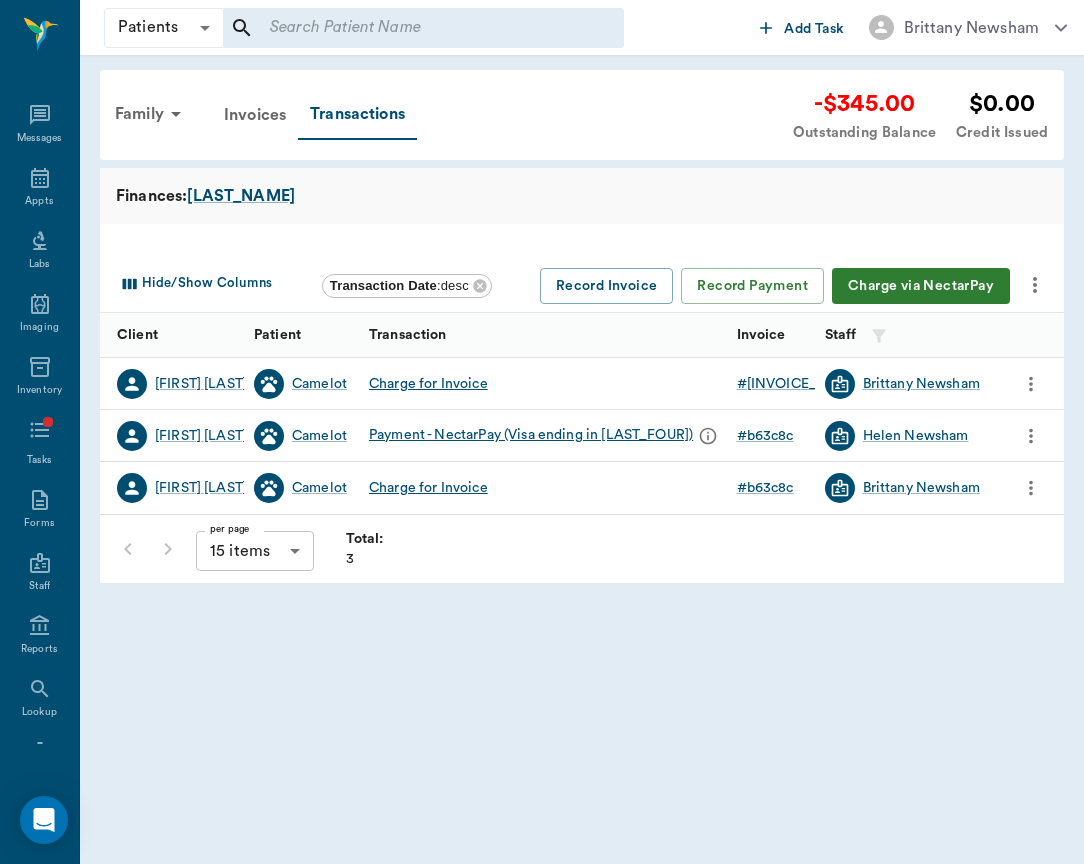click on "Charge via NectarPay" at bounding box center (921, 286) 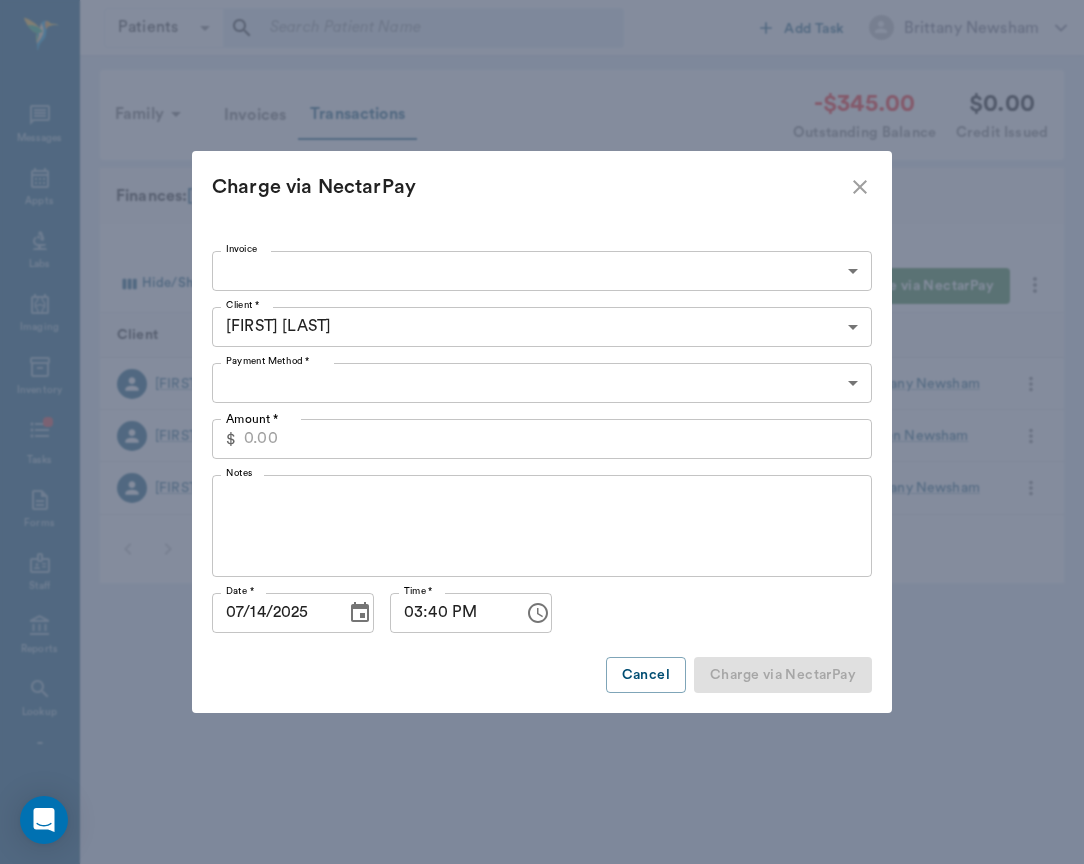 type on "CREDIT_CARDS_ON_FILE" 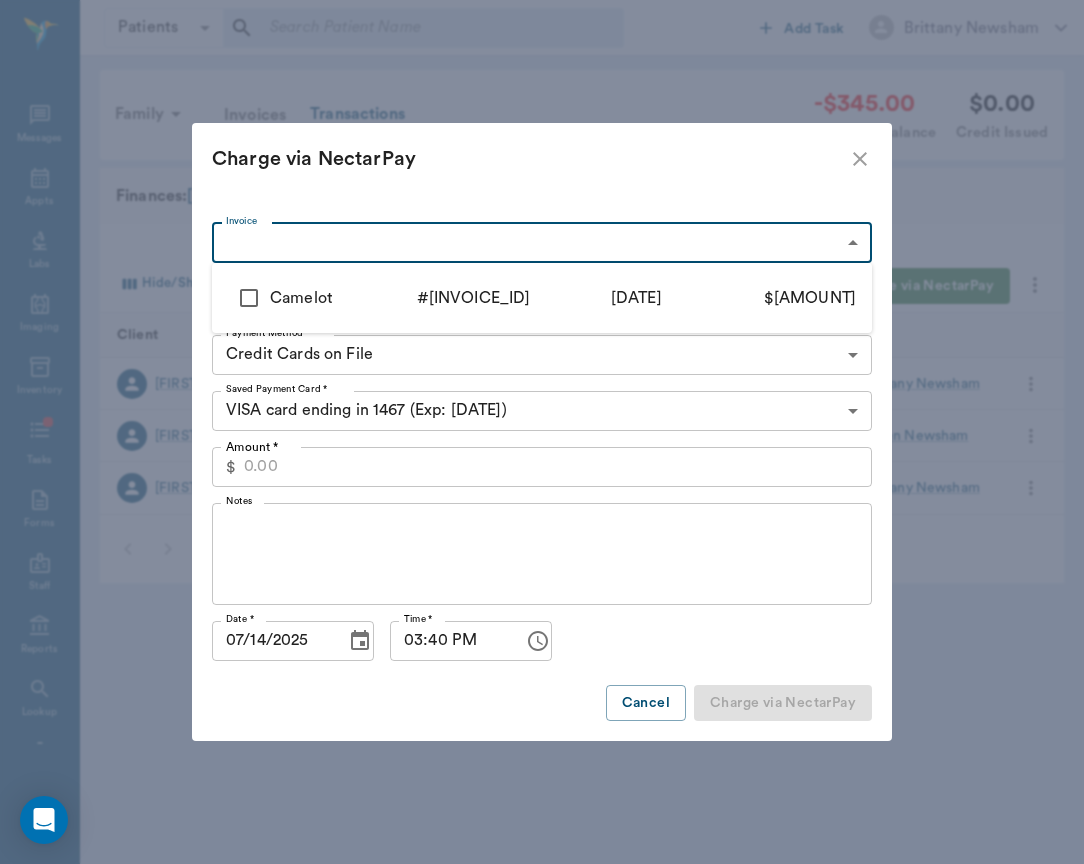 click on "Patients Patients ​ ​ Add Task Brittany Newsham Nectar Messages Appts Labs Imaging Inventory Tasks Forms Staff Reports Lookup Settings Family Invoices Transactions -$345.00 Outstanding Balance $0.00 Credit Issued Finances:    Logan Hide/Show Columns Transaction Date :  desc Record Invoice Record Payment Charge via NectarPay Client Patient Transaction Invoice Staff Amount Transaction Date Nancy Logan Camelot Charge for Invoice # e04321 Brittany Newsham -$345.00 06/22/25 Nancy Logan Camelot Payment - NectarPay (Visa ending in 1467) # b63c8c Helen Newsham $240.00 01/07/25 Nancy Logan Camelot Charge for Invoice # b63c8c Brittany Newsham -$240.00 12/19/24 per page 15 items 15 per page Total:   3 NectarVet | High Caliber Performance
Settings Sign Out View all family members Patients Camelot Logan #211_P1    -    ACTIVE   Clients Nancy Logan #211_C1 Yvonne Logan #211_C2 Email account statement Print account statement Download account statement Generate payment link Download Invoices Issue Credit ​ $" at bounding box center [542, 432] 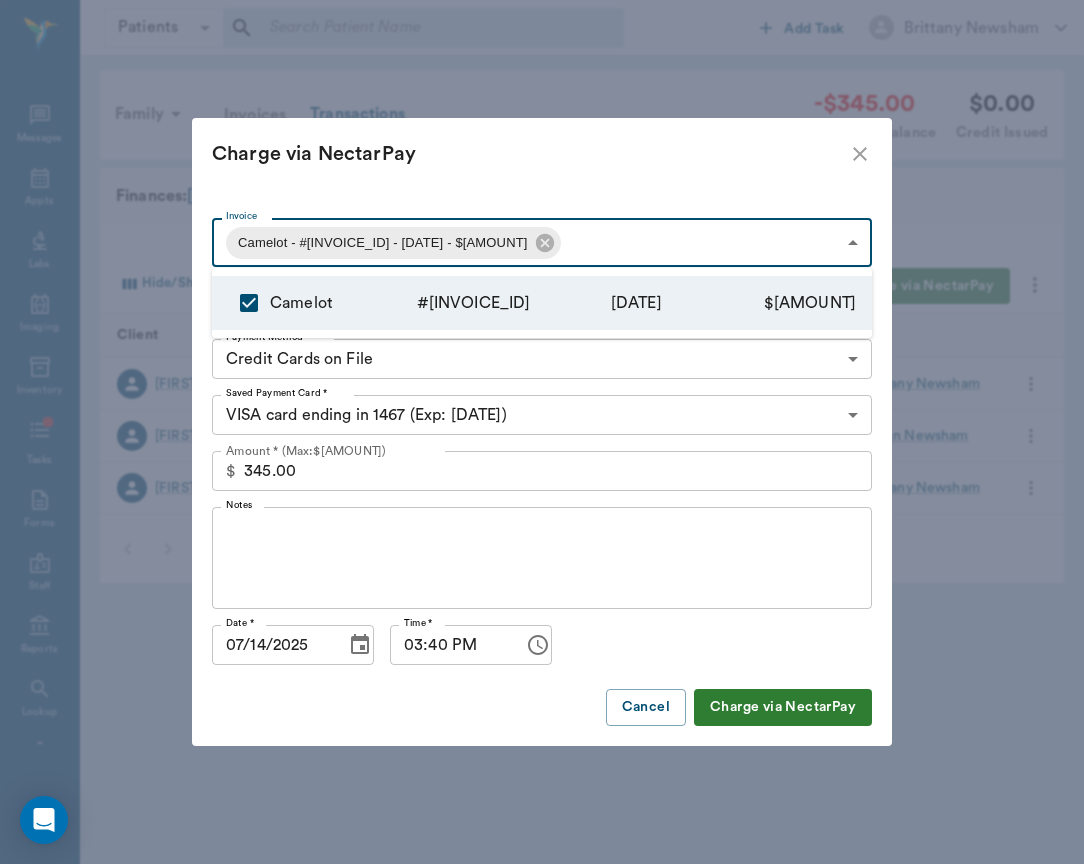 click at bounding box center [542, 432] 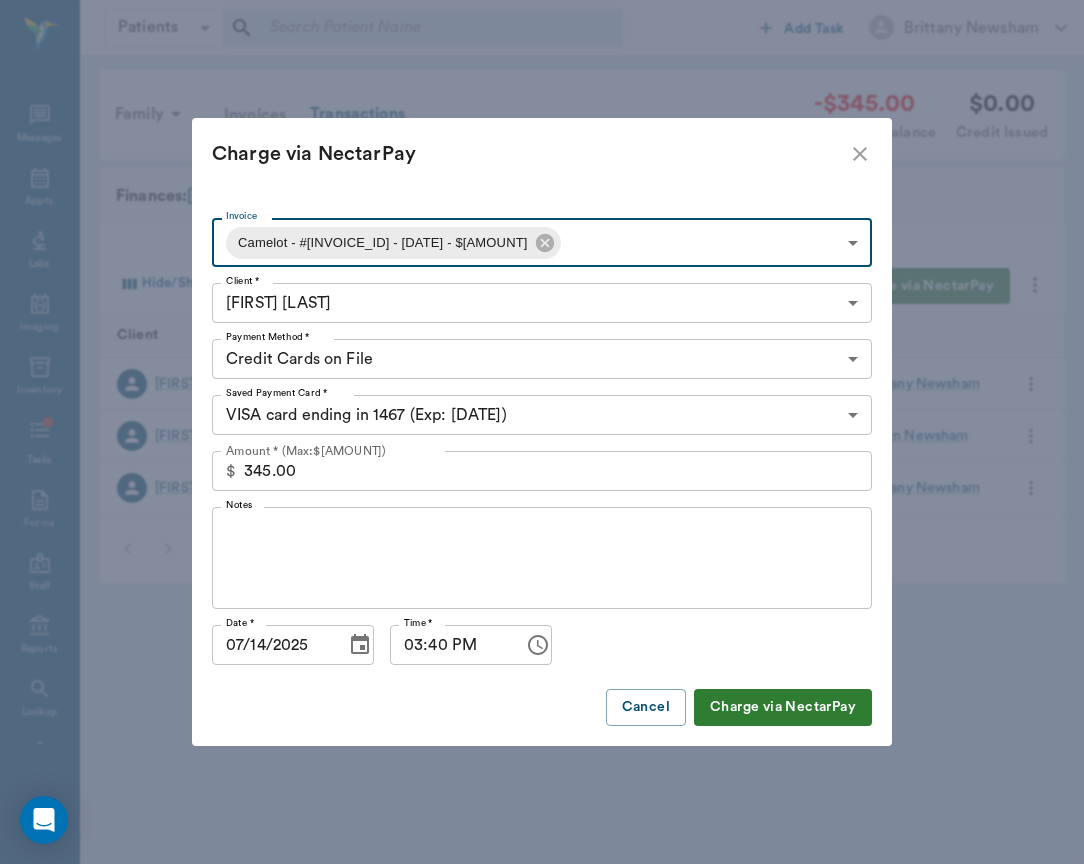 click on "Patients Patients ​ ​ Add Task Brittany Newsham Nectar Messages Appts Labs Imaging Inventory Tasks Forms Staff Reports Lookup Settings Family Invoices Transactions -$345.00 Outstanding Balance $0.00 Credit Issued Finances:    Logan Hide/Show Columns Transaction Date :  desc Record Invoice Record Payment Charge via NectarPay Client Patient Transaction Invoice Staff Amount Transaction Date Nancy Logan Camelot Charge for Invoice # e04321 Brittany Newsham -$345.00 06/22/25 Nancy Logan Camelot Payment - NectarPay (Visa ending in 1467) # b63c8c Helen Newsham $240.00 01/07/25 Nancy Logan Camelot Charge for Invoice # b63c8c Brittany Newsham -$240.00 12/19/24 per page 15 items 15 per page Total:   3 NectarVet | High Caliber Performance
Settings Sign Out View all family members Patients Camelot Logan #211_P1    -    ACTIVE   Clients Nancy Logan #211_C1 Yvonne Logan #211_C2 Email account statement Print account statement Download account statement Generate payment link Download Invoices Issue Credit ) $ )" at bounding box center [542, 432] 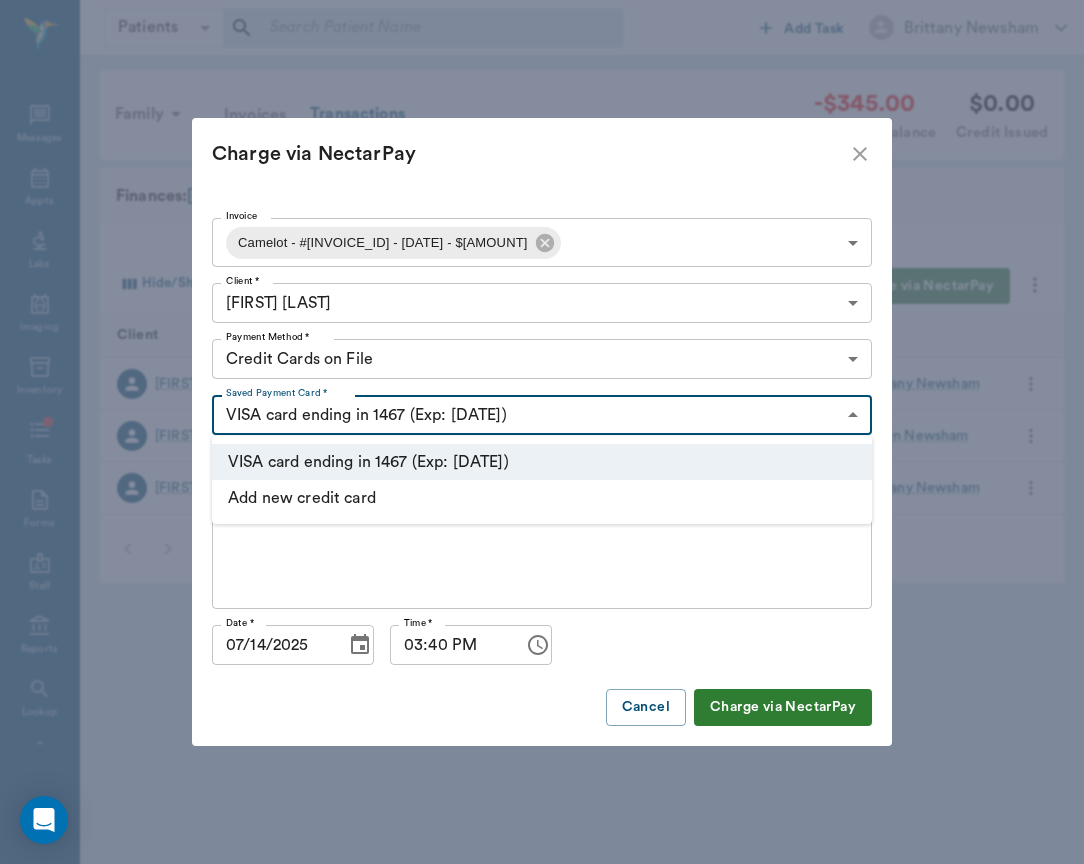 click on "Add new credit card" at bounding box center (542, 498) 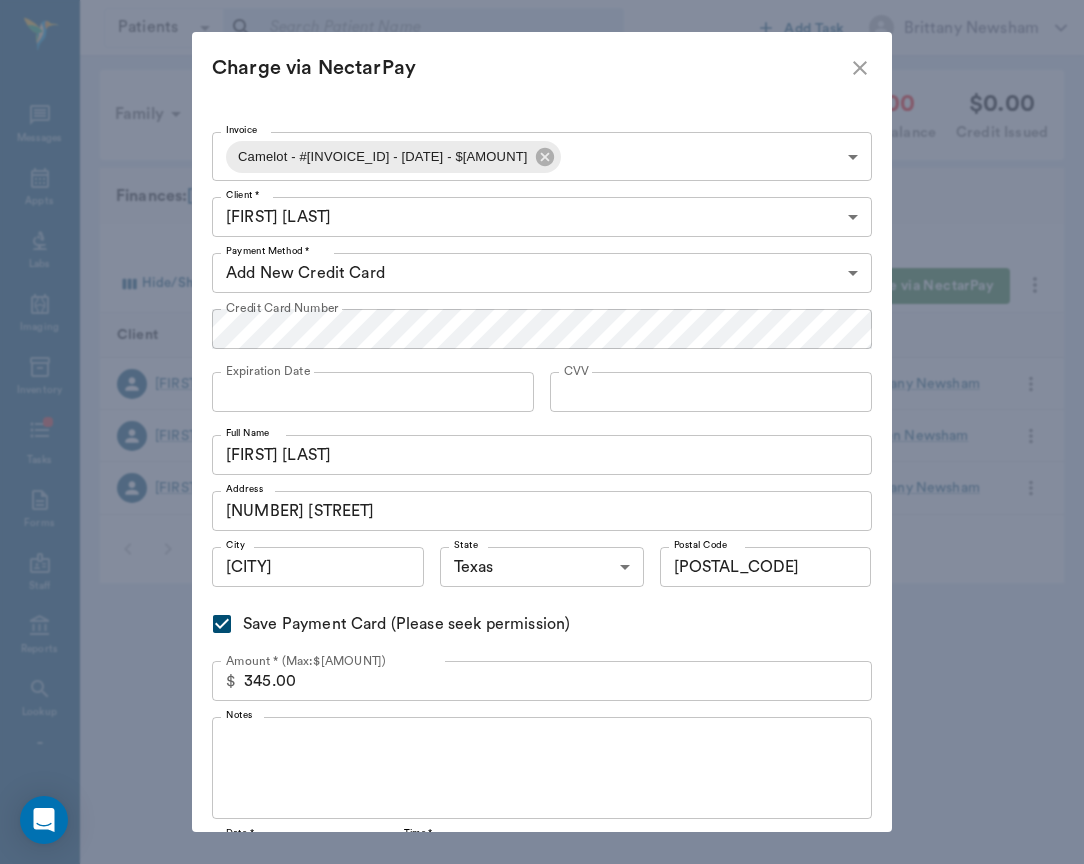 click on "Credit Card Number Credit Card Number" at bounding box center (542, 332) 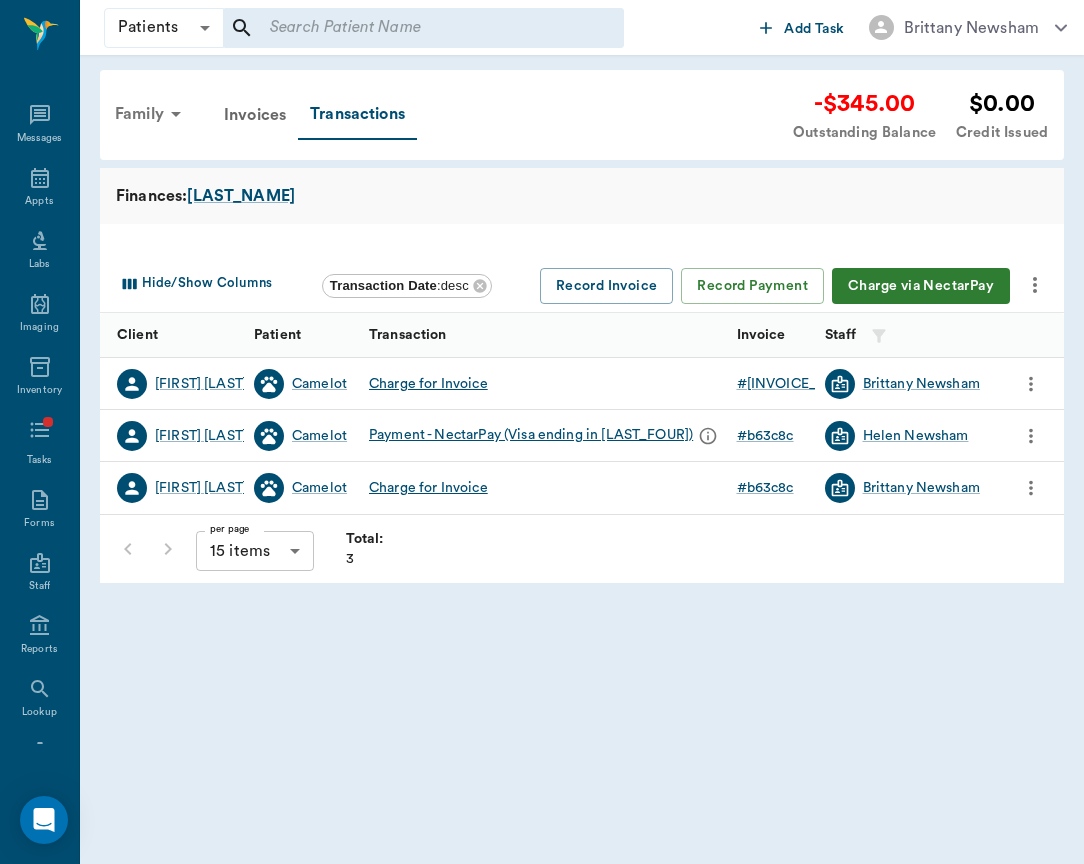 click on "Family" at bounding box center [151, 114] 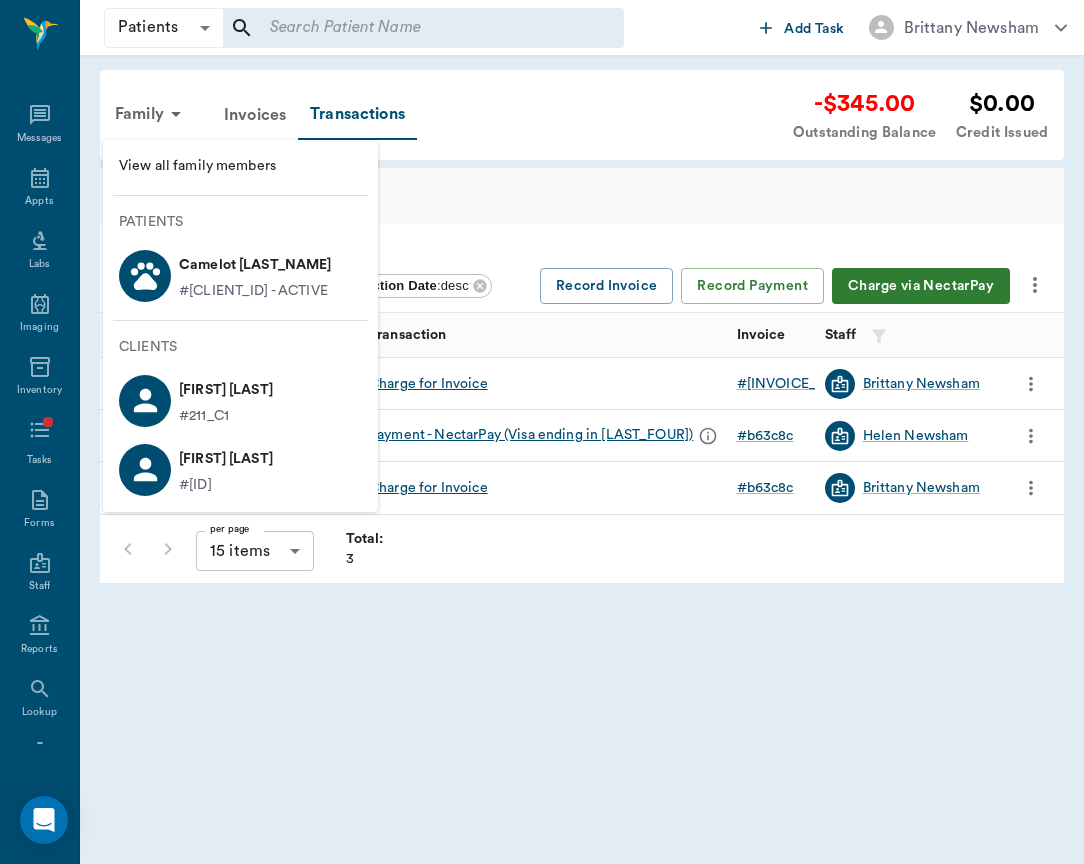 click on "Camelot Logan" at bounding box center (255, 265) 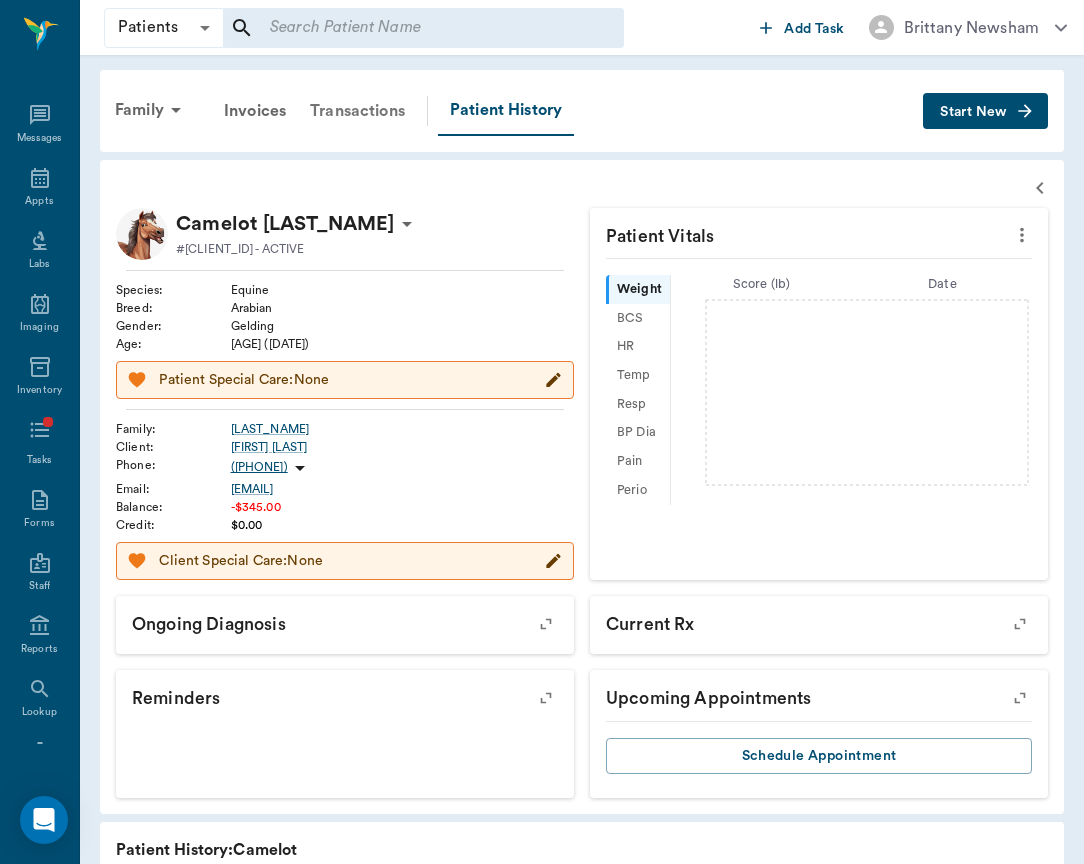click on "Transactions" at bounding box center [357, 111] 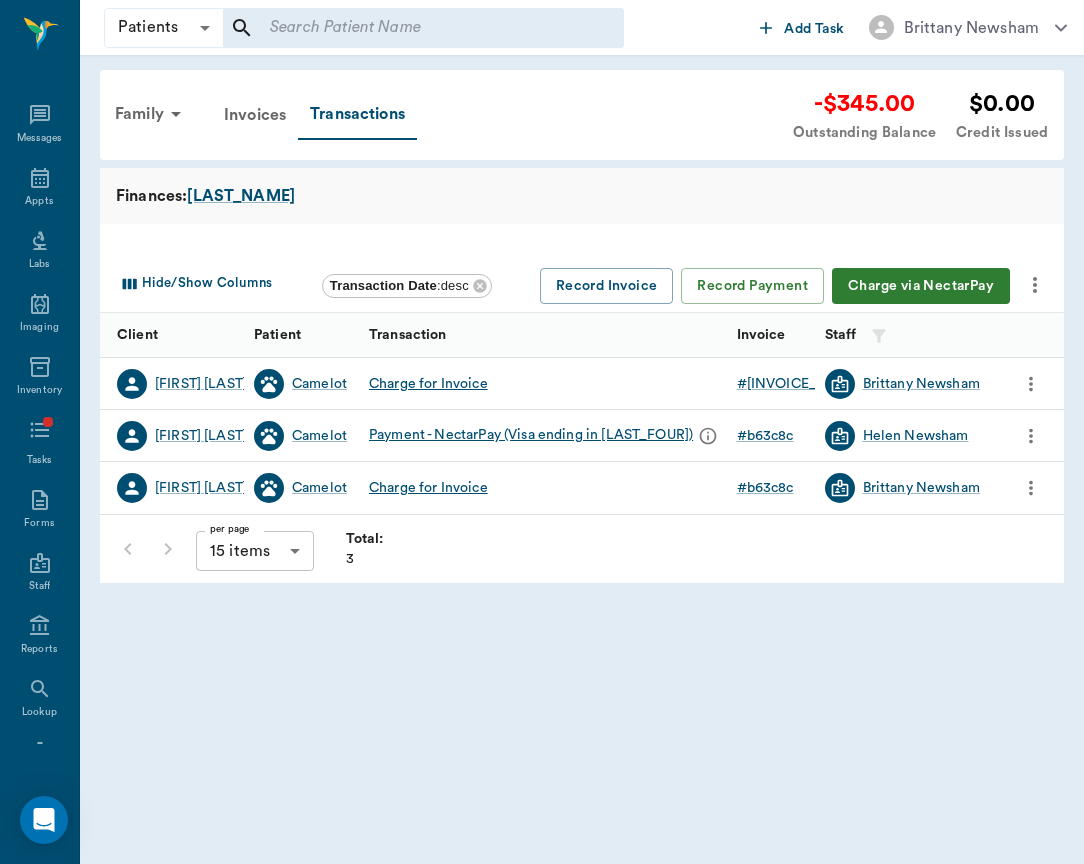 click on "Charge via NectarPay" at bounding box center [921, 286] 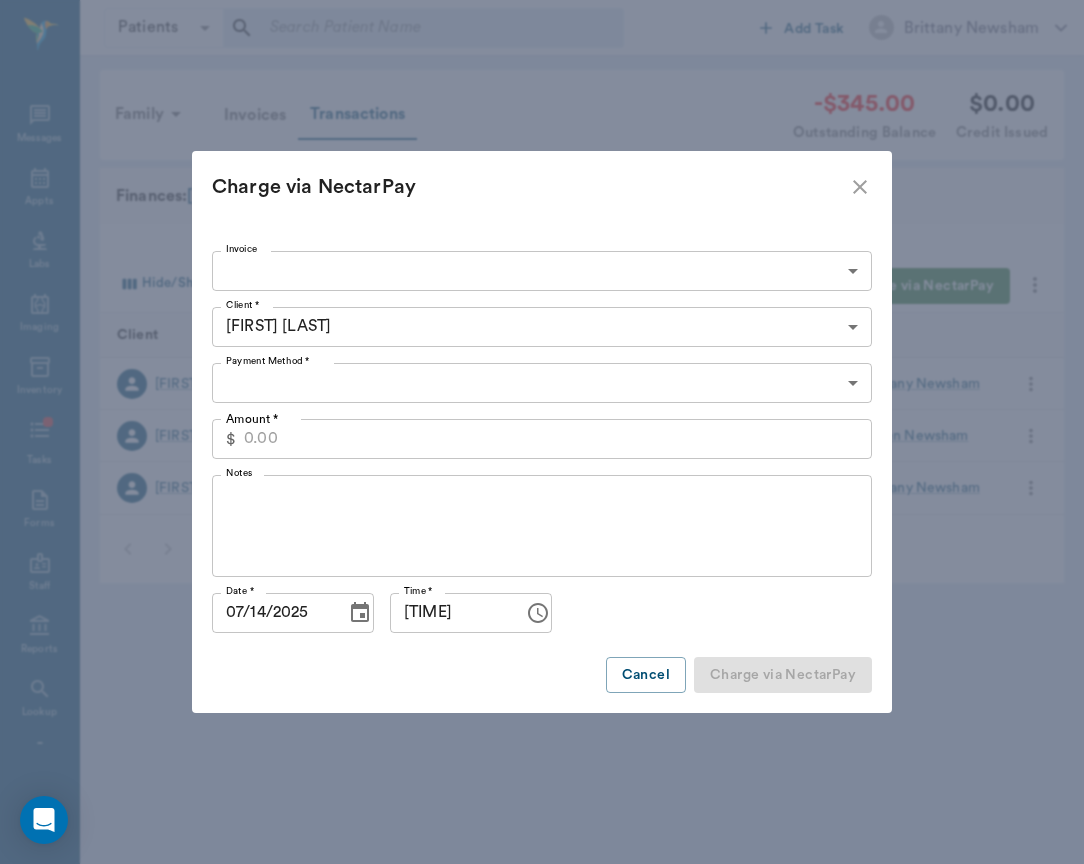 type on "CREDIT_CARDS_ON_FILE" 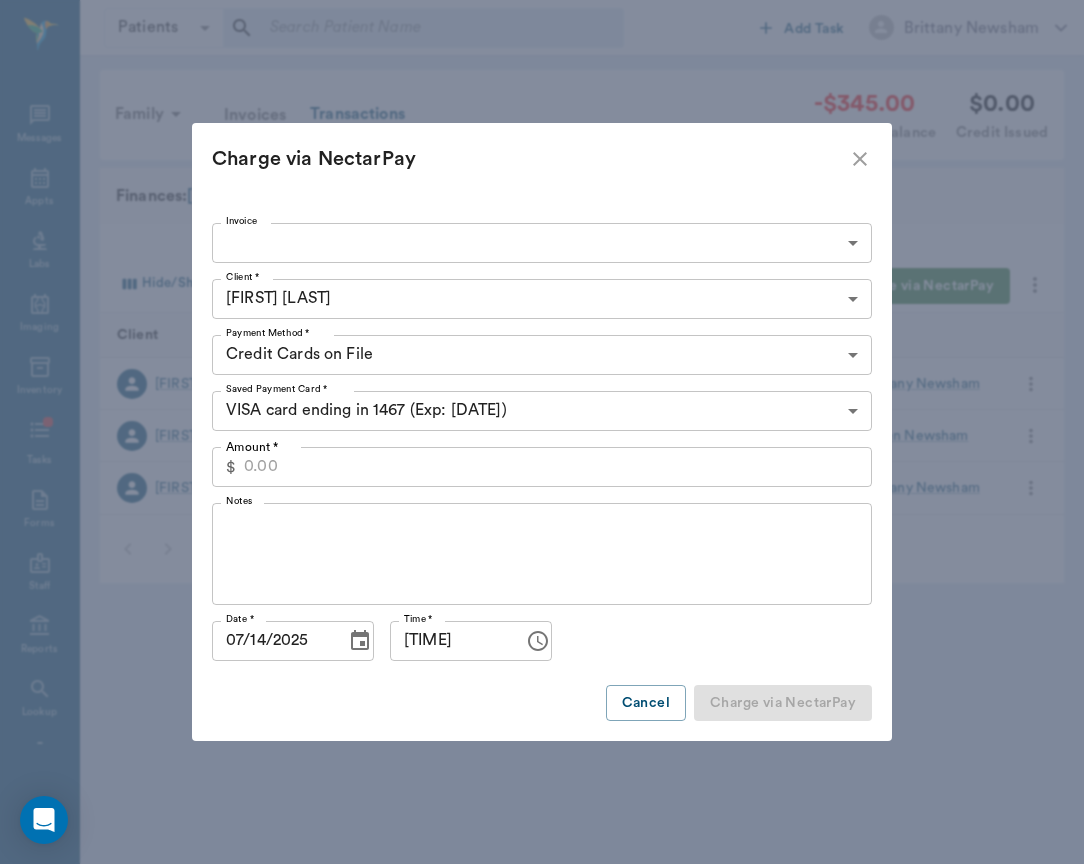 click on "Charge via NectarPay Invoice ​ Invoice Client * Nancy Logan 6759c1e1830bd99858b63b61 Client * Payment Method * Credit Cards on File CREDIT_CARDS_ON_FILE Payment Method * Saved Payment Card * VISA card ending in 1467 (Exp: 1/2028) pm_WfNDFHSxMKw8cmoIj2sNe Saved Payment Card * Amount * $ Amount * Notes x Notes Date * 07/14/2025 Date * Time * 03:41 PM Time * Cancel Charge via NectarPay" at bounding box center [542, 432] 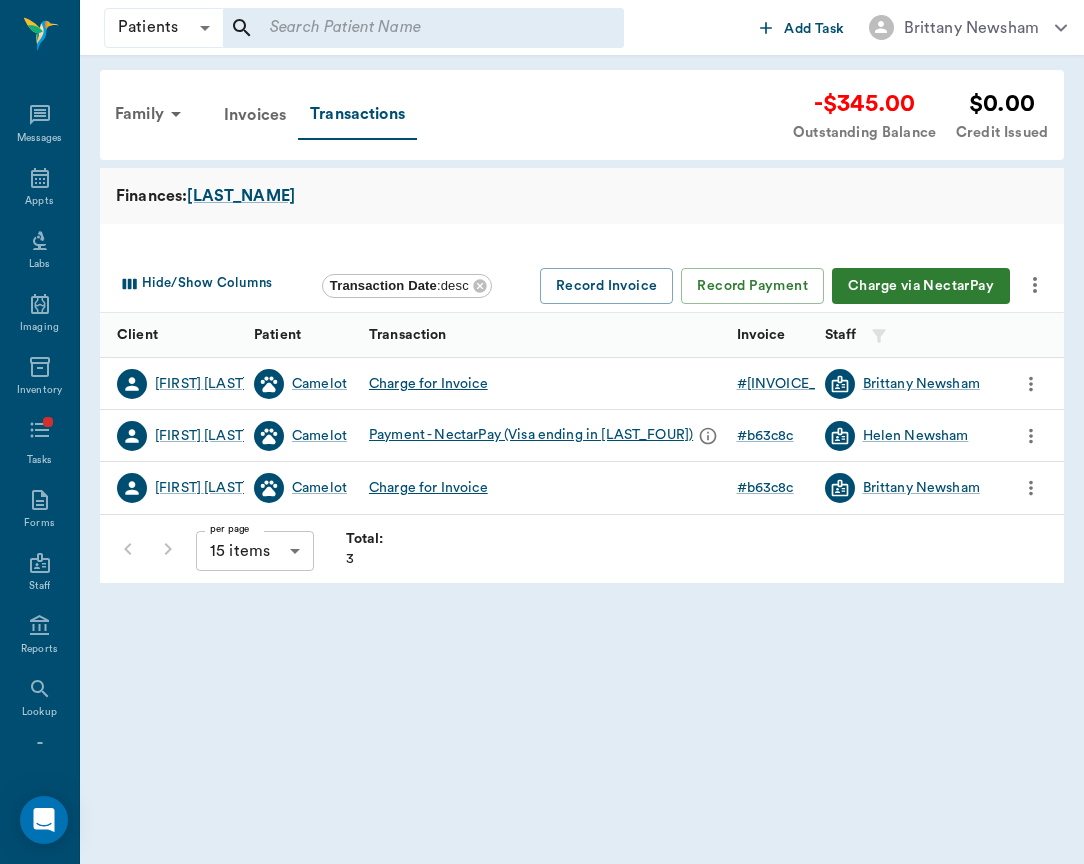 click on "Charge via NectarPay" at bounding box center (921, 286) 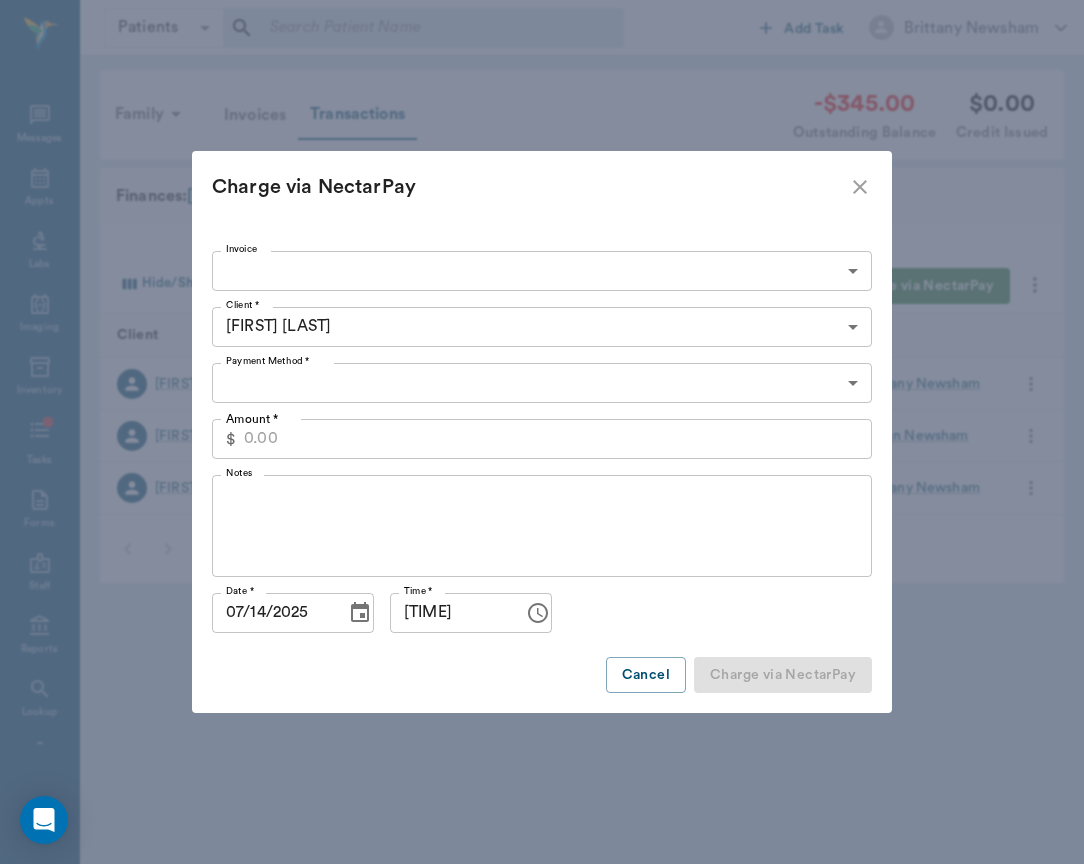 type on "CREDIT_CARDS_ON_FILE" 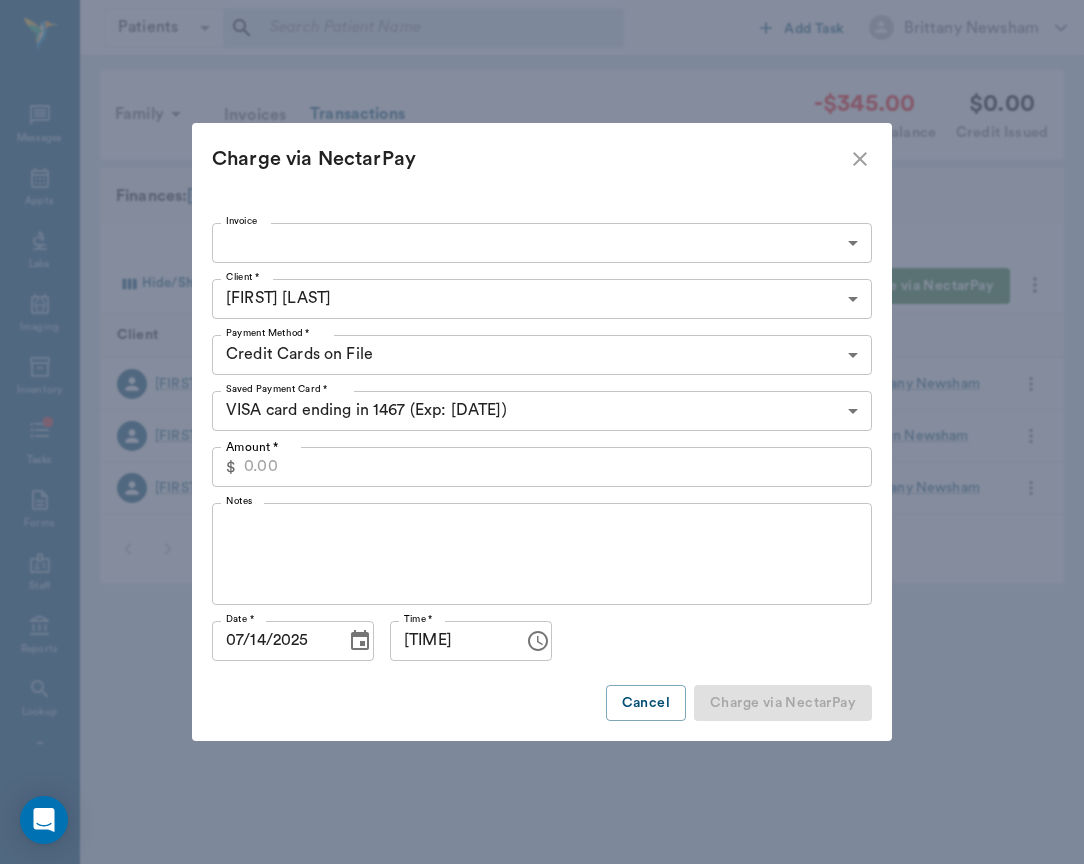 click on "Patients Patients ​ ​ Add Task Brittany Newsham Nectar Messages Appts Labs Imaging Inventory Tasks Forms Staff Reports Lookup Settings Family Invoices Transactions -$345.00 Outstanding Balance $0.00 Credit Issued Finances:    Logan Hide/Show Columns Transaction Date :  desc Record Invoice Record Payment Charge via NectarPay Client Patient Transaction Invoice Staff Amount Transaction Date Nancy Logan Camelot Charge for Invoice # e04321 Brittany Newsham -$345.00 06/22/25 Nancy Logan Camelot Payment - NectarPay (Visa ending in 1467) # b63c8c Helen Newsham $240.00 01/07/25 Nancy Logan Camelot Charge for Invoice # b63c8c Brittany Newsham -$240.00 12/19/24 per page 15 items 15 per page Total:   3 NectarVet | High Caliber Performance
Settings Sign Out View all family members Patients Camelot Logan #211_P1    -    ACTIVE   Clients Nancy Logan #211_C1 Yvonne Logan #211_C2 Email account statement Print account statement Download account statement Generate payment link Download Invoices Issue Credit ​ $" at bounding box center (542, 432) 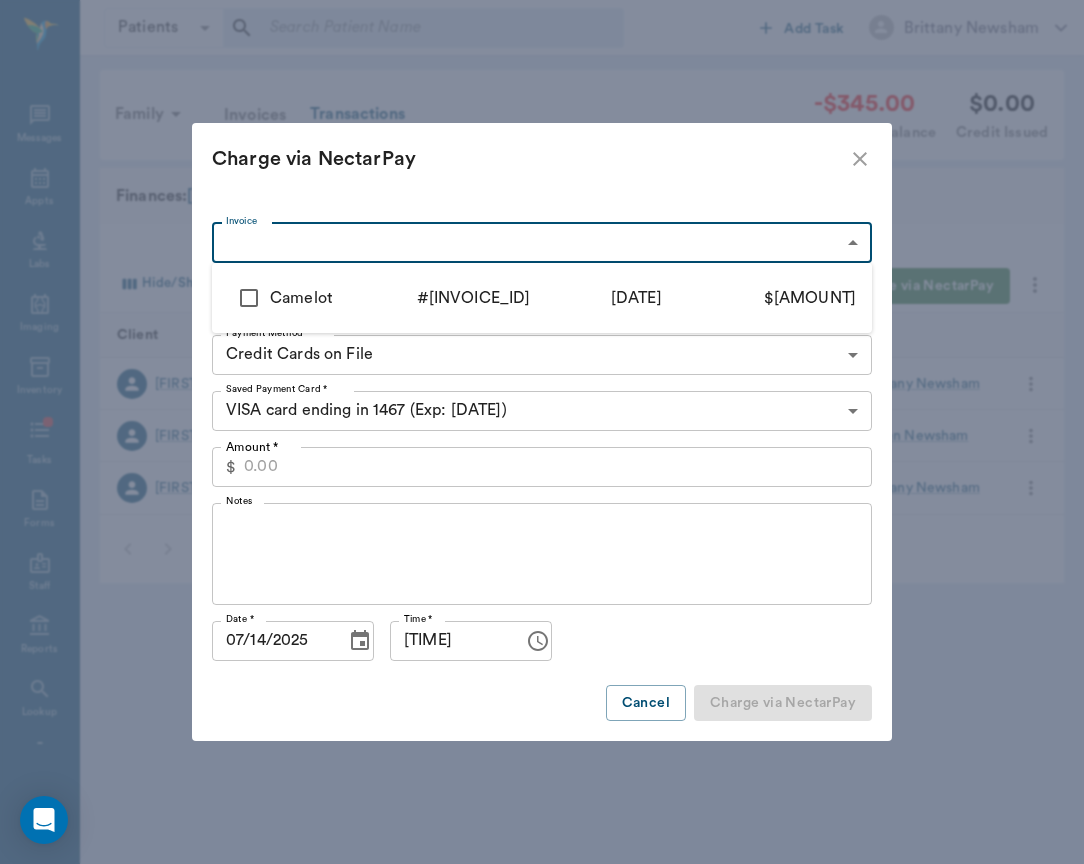 click on "Camelot" at bounding box center [343, 298] 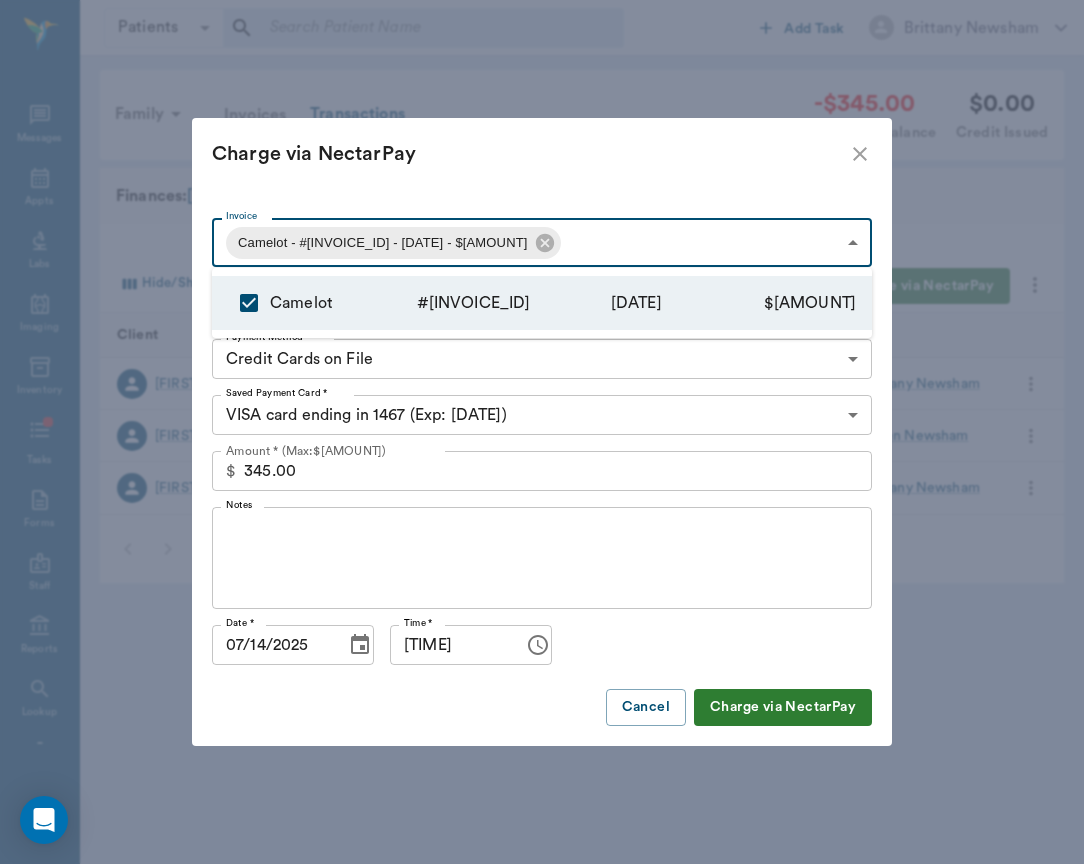 click at bounding box center [542, 432] 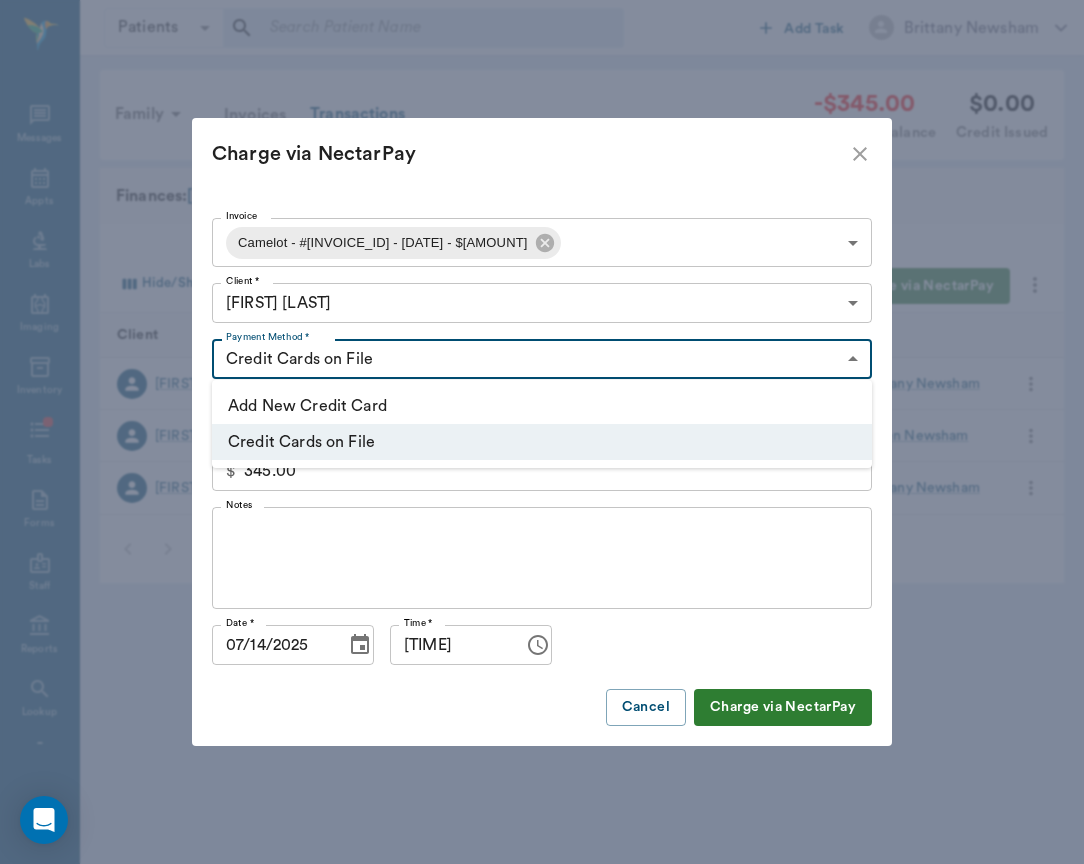 click on "Patients Patients ​ ​ Add Task Brittany Newsham Nectar Messages Appts Labs Imaging Inventory Tasks Forms Staff Reports Lookup Settings Family Invoices Transactions -$345.00 Outstanding Balance $0.00 Credit Issued Finances:    Logan Hide/Show Columns Transaction Date :  desc Record Invoice Record Payment Charge via NectarPay Client Patient Transaction Invoice Staff Amount Transaction Date Nancy Logan Camelot Charge for Invoice # e04321 Brittany Newsham -$345.00 06/22/25 Nancy Logan Camelot Payment - NectarPay (Visa ending in 1467) # b63c8c Helen Newsham $240.00 01/07/25 Nancy Logan Camelot Charge for Invoice # b63c8c Brittany Newsham -$240.00 12/19/24 per page 15 items 15 per page Total:   3 NectarVet | High Caliber Performance
Settings Sign Out View all family members Patients Camelot Logan #211_P1    -    ACTIVE   Clients Nancy Logan #211_C1 Yvonne Logan #211_C2 Email account statement Print account statement Download account statement Generate payment link Download Invoices Issue Credit ) $ )" at bounding box center (542, 432) 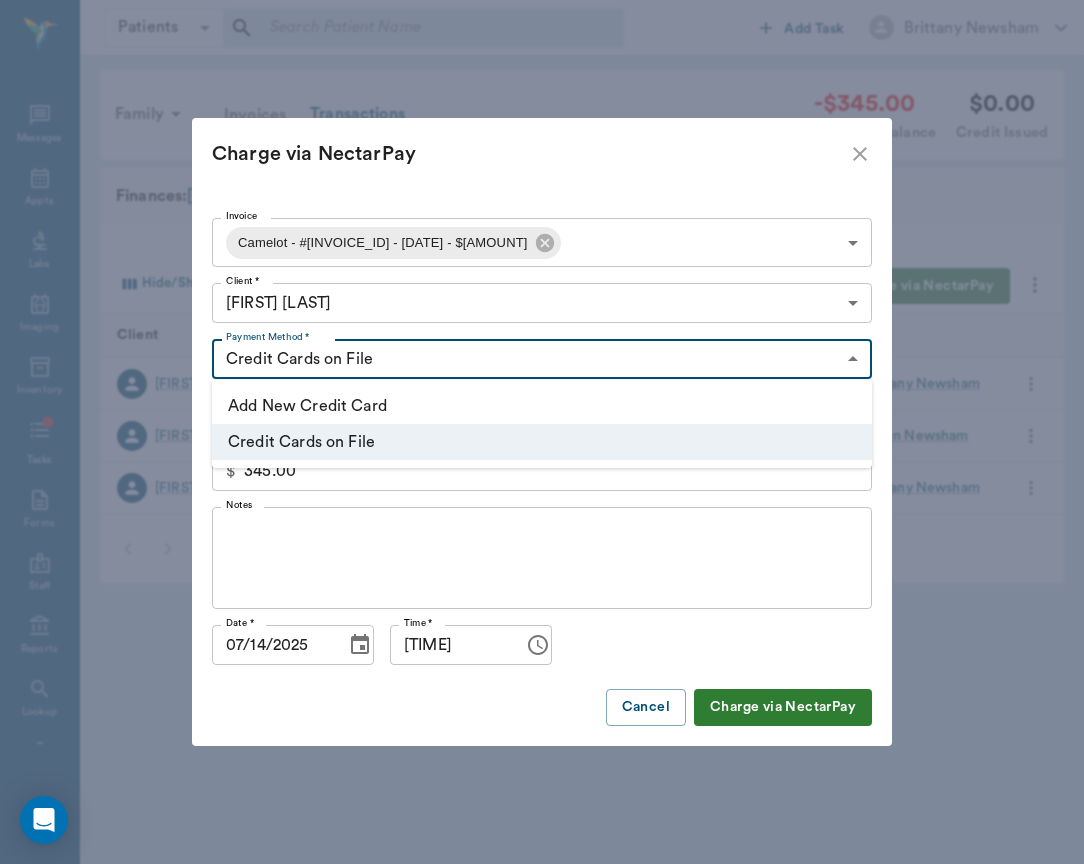 click at bounding box center (542, 432) 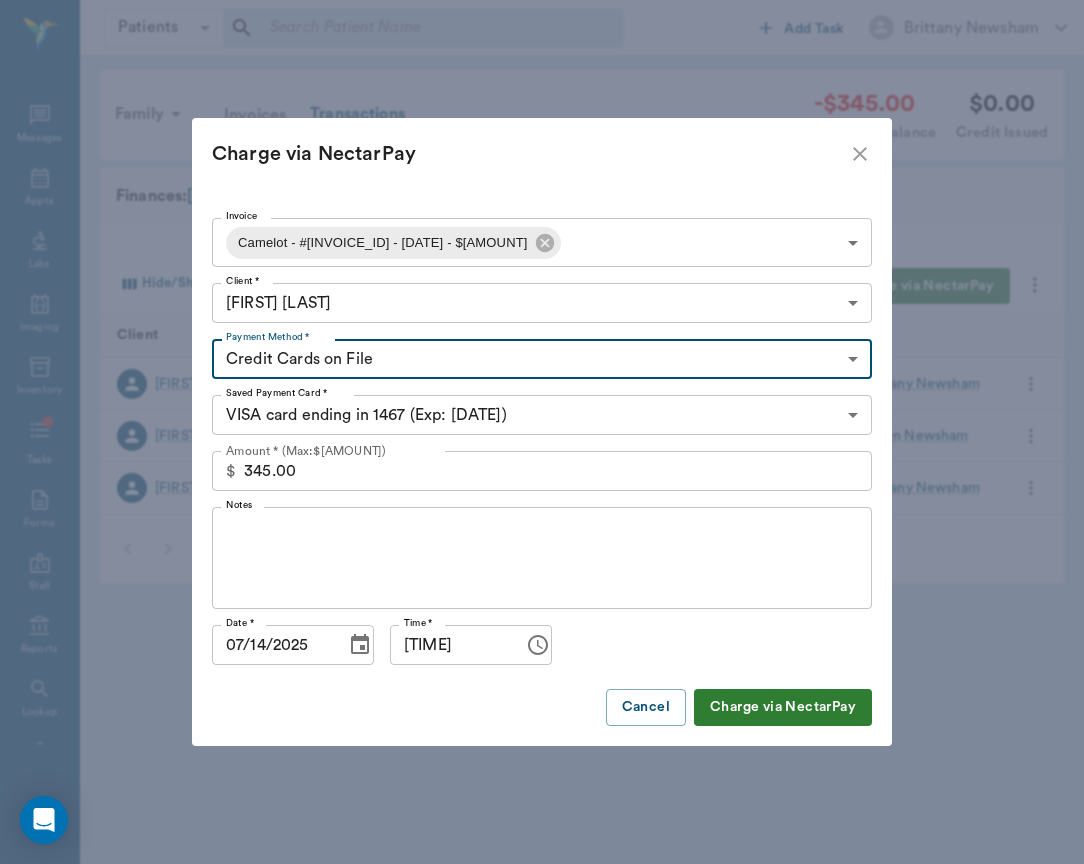 click on "Patients Patients ​ ​ Add Task Brittany Newsham Nectar Messages Appts Labs Imaging Inventory Tasks Forms Staff Reports Lookup Settings Family Invoices Transactions -$345.00 Outstanding Balance $0.00 Credit Issued Finances:    Logan Hide/Show Columns Transaction Date :  desc Record Invoice Record Payment Charge via NectarPay Client Patient Transaction Invoice Staff Amount Transaction Date Nancy Logan Camelot Charge for Invoice # e04321 Brittany Newsham -$345.00 06/22/25 Nancy Logan Camelot Payment - NectarPay (Visa ending in 1467) # b63c8c Helen Newsham $240.00 01/07/25 Nancy Logan Camelot Charge for Invoice # b63c8c Brittany Newsham -$240.00 12/19/24 per page 15 items 15 per page Total:   3 NectarVet | High Caliber Performance
Settings Sign Out View all family members Patients Camelot Logan #211_P1    -    ACTIVE   Clients Nancy Logan #211_C1 Yvonne Logan #211_C2 Email account statement Print account statement Download account statement Generate payment link Download Invoices Issue Credit ) $ )" at bounding box center (542, 432) 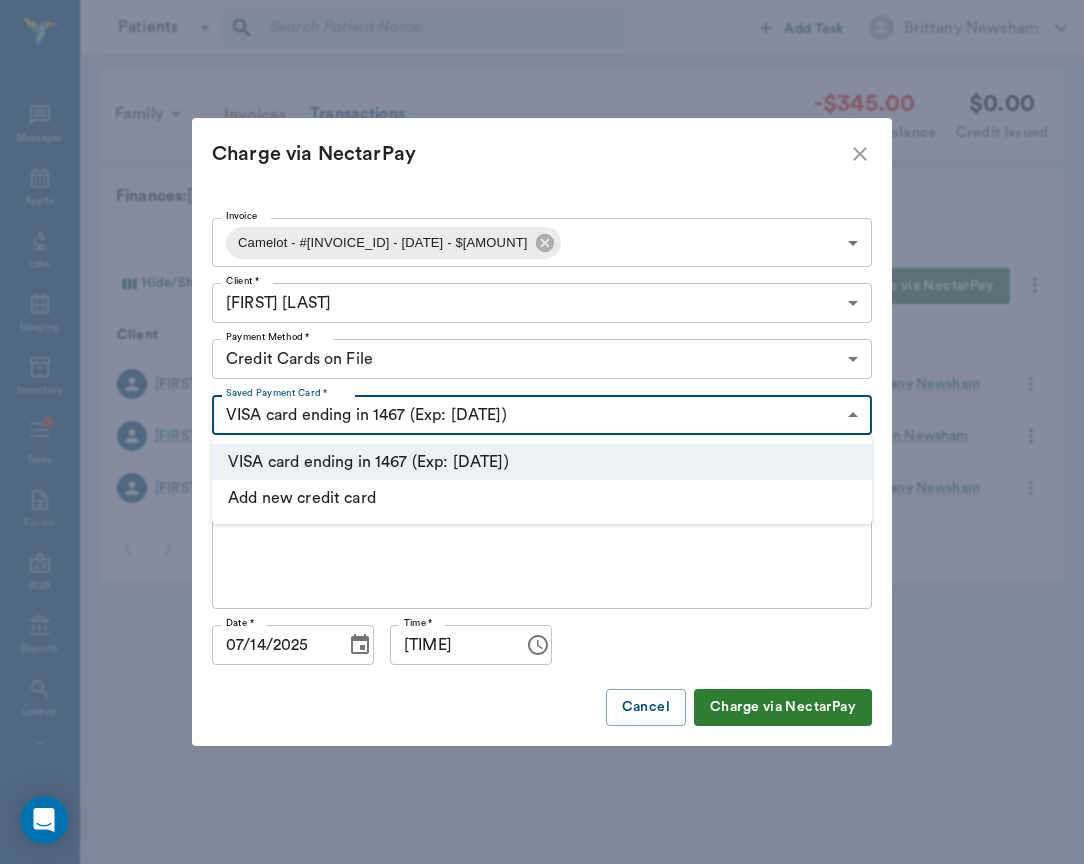 click on "Add new credit card" at bounding box center (542, 498) 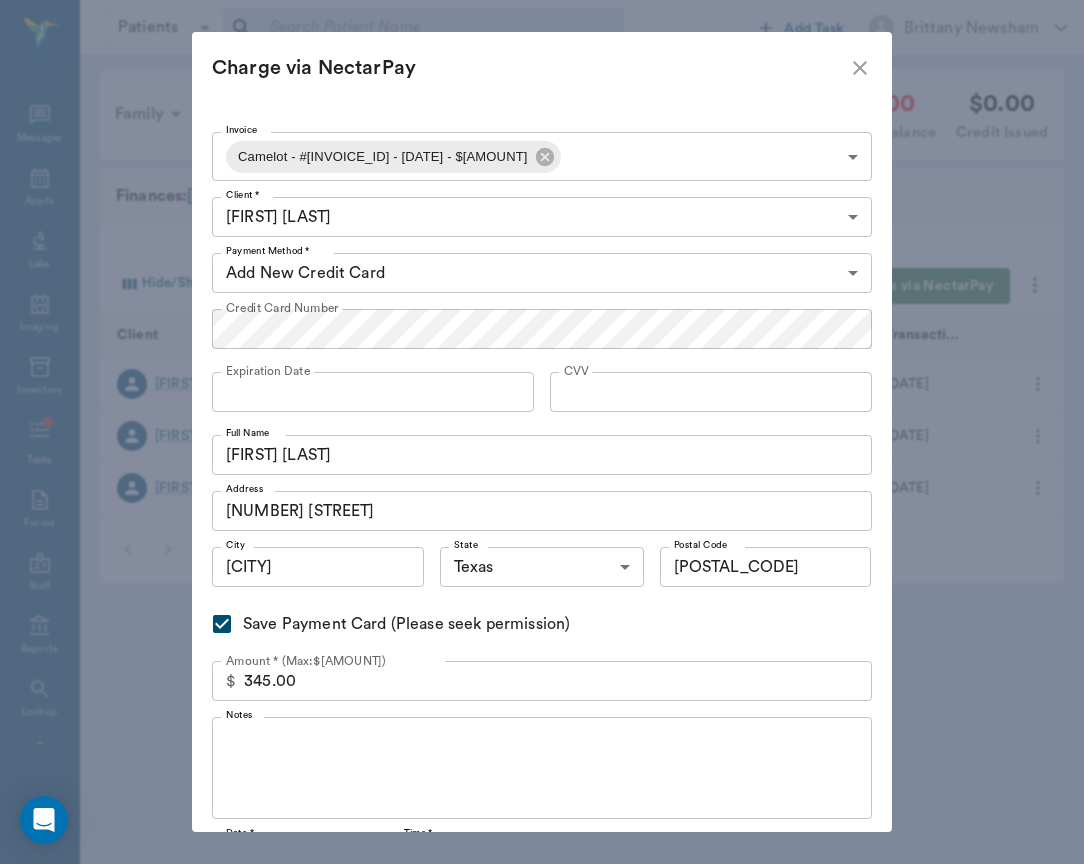 click on "Charge via NectarPay" at bounding box center (542, 68) 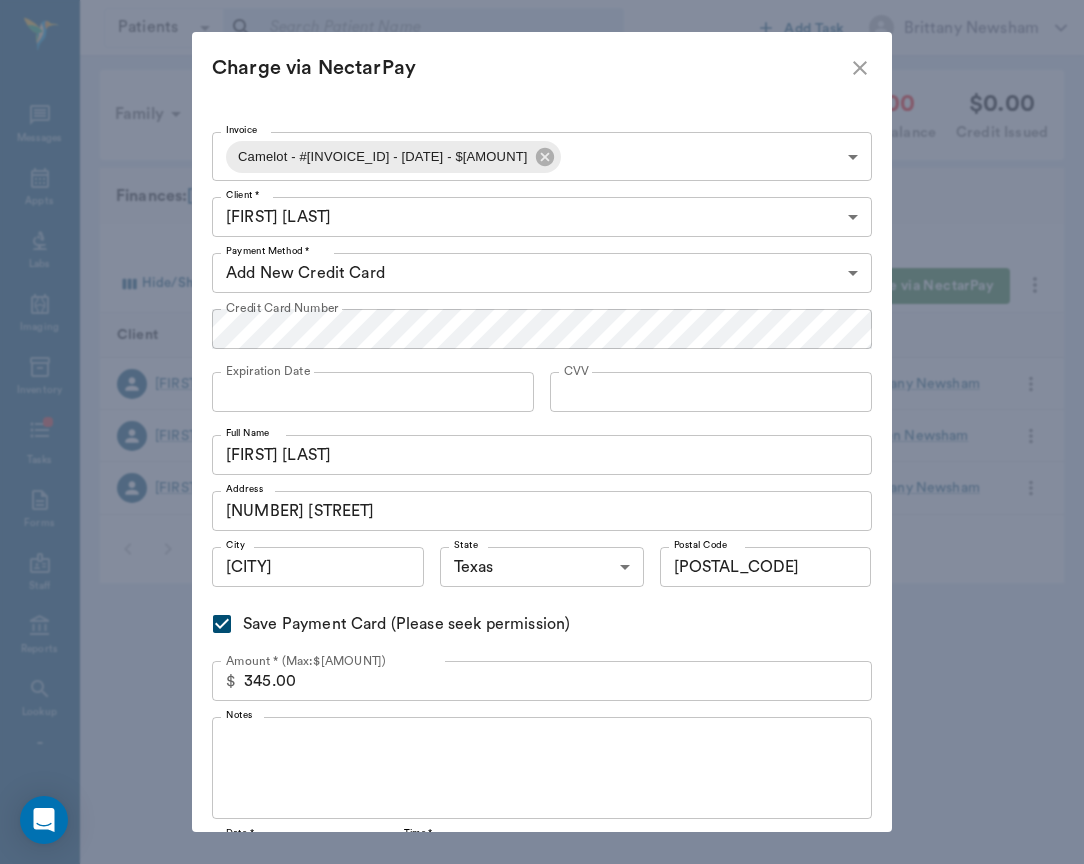 click on "Charge via NectarPay" at bounding box center (530, 68) 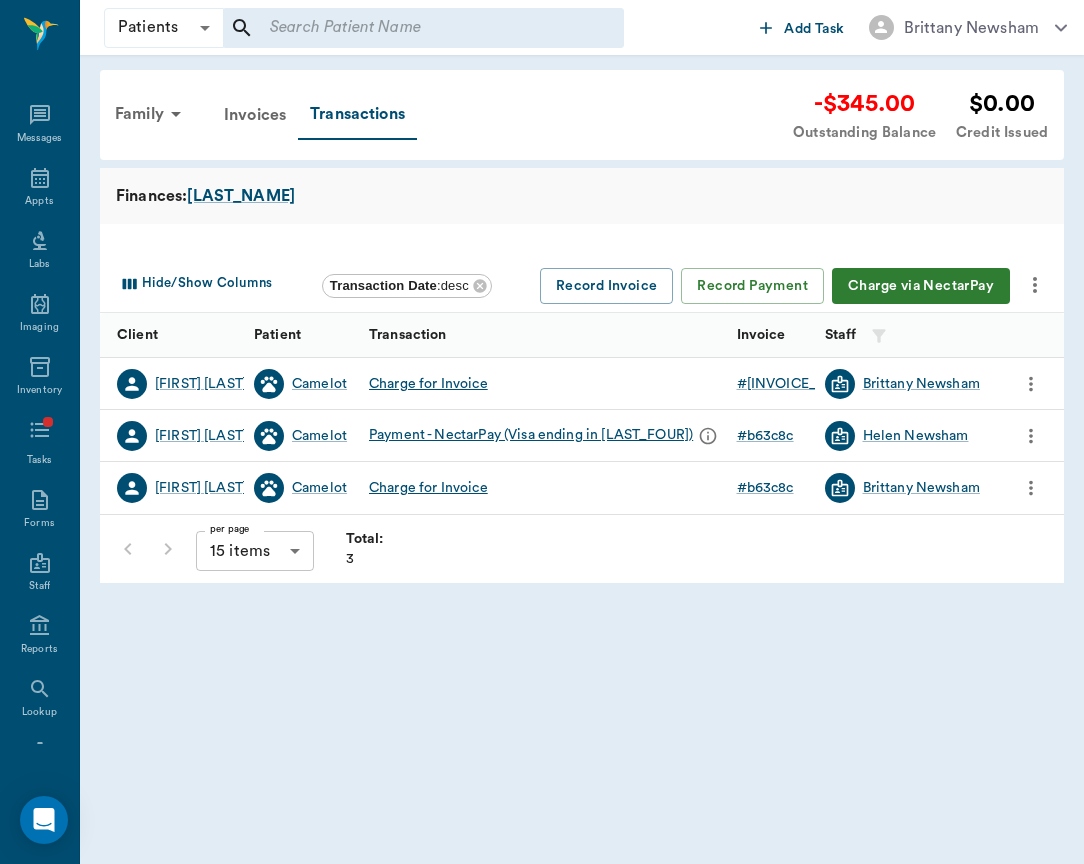 click at bounding box center [423, 28] 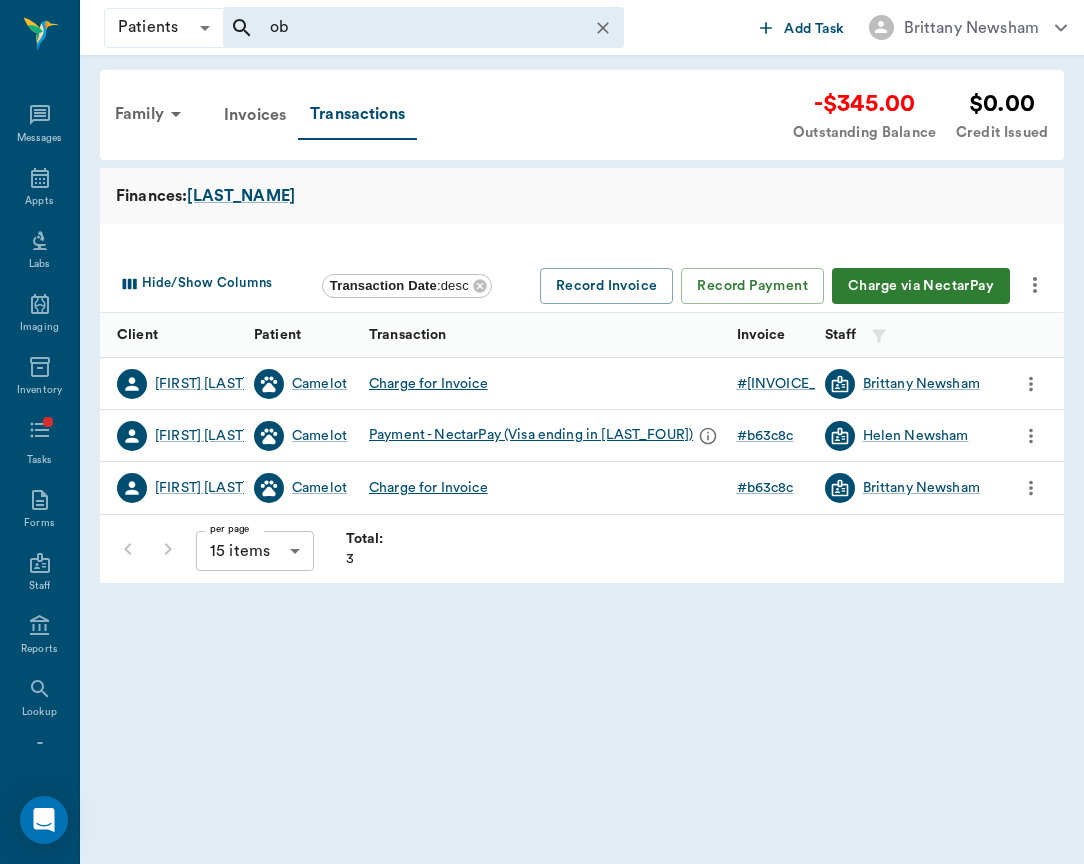type on "obi" 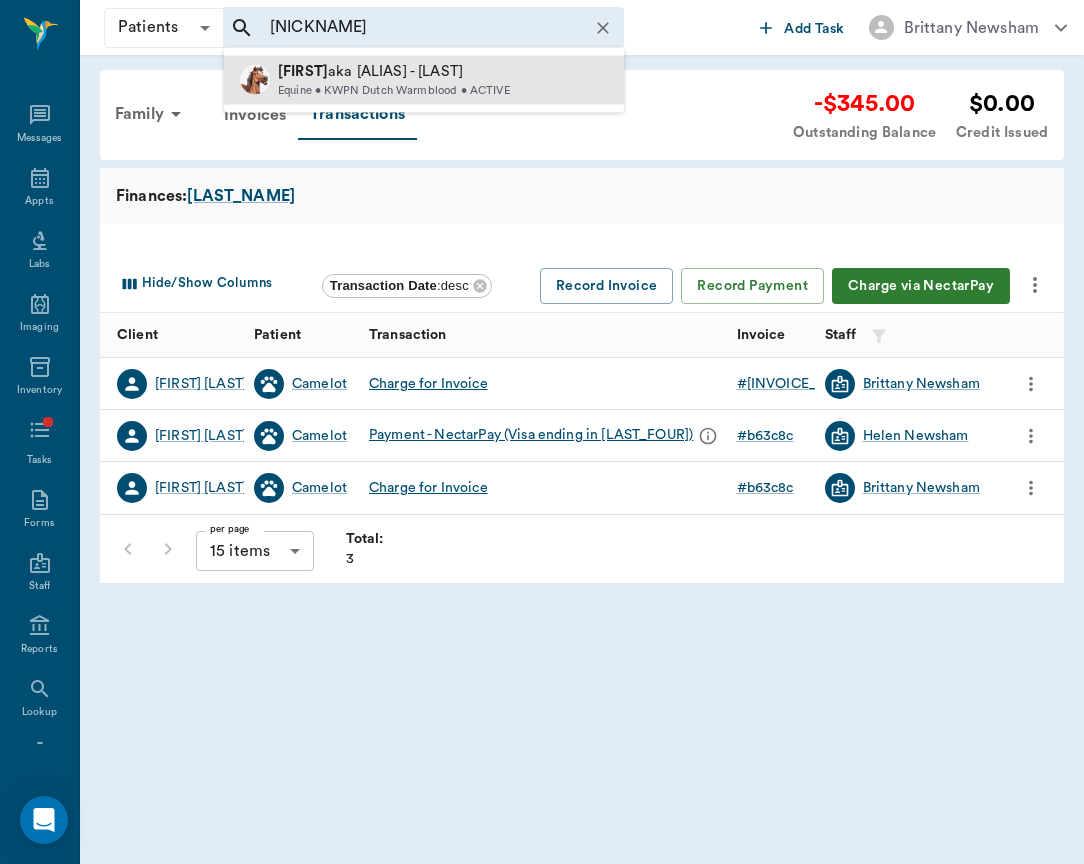 click on "Obi aka Onana  - Parker" at bounding box center (394, 72) 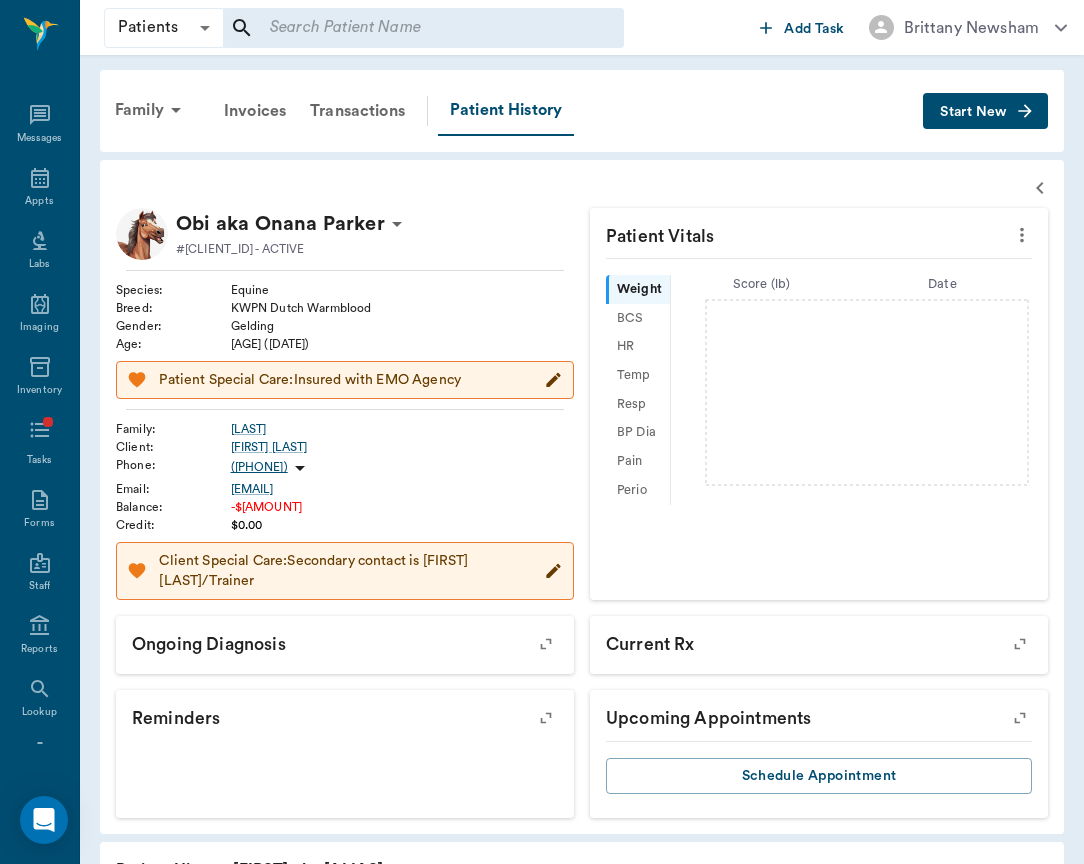 scroll, scrollTop: 43, scrollLeft: 0, axis: vertical 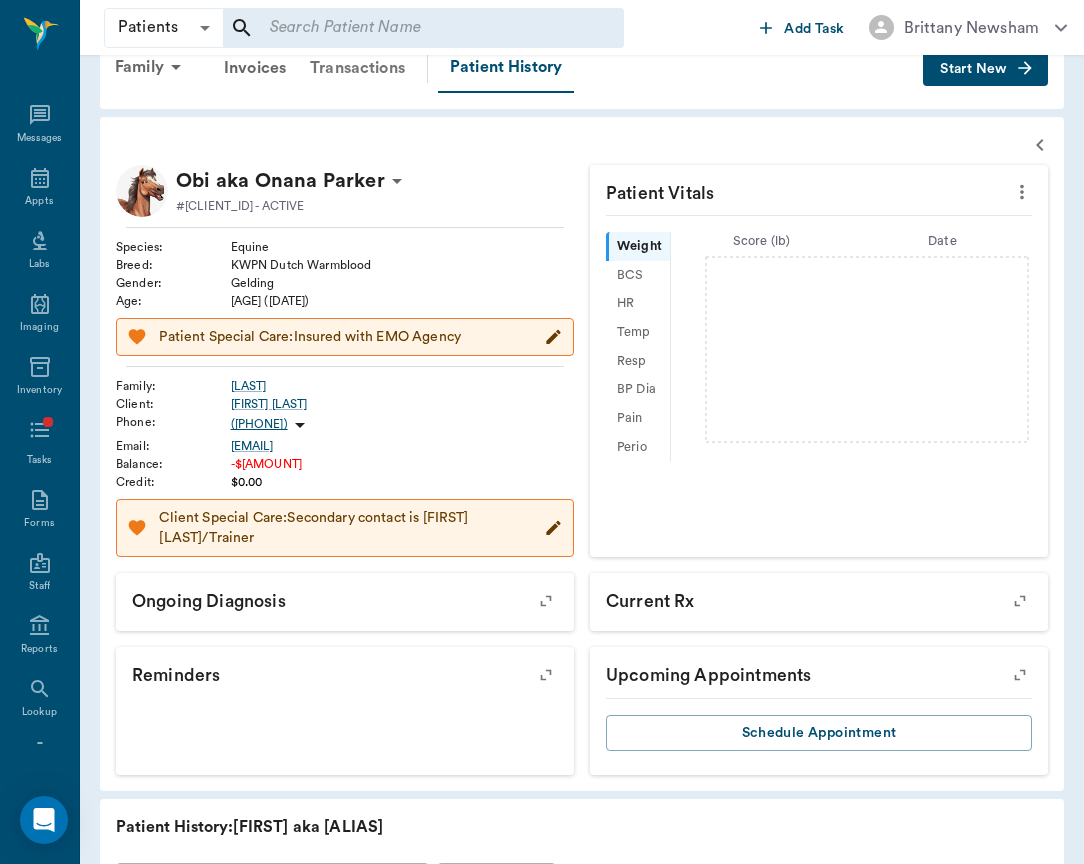 click on "Transactions" at bounding box center (357, 68) 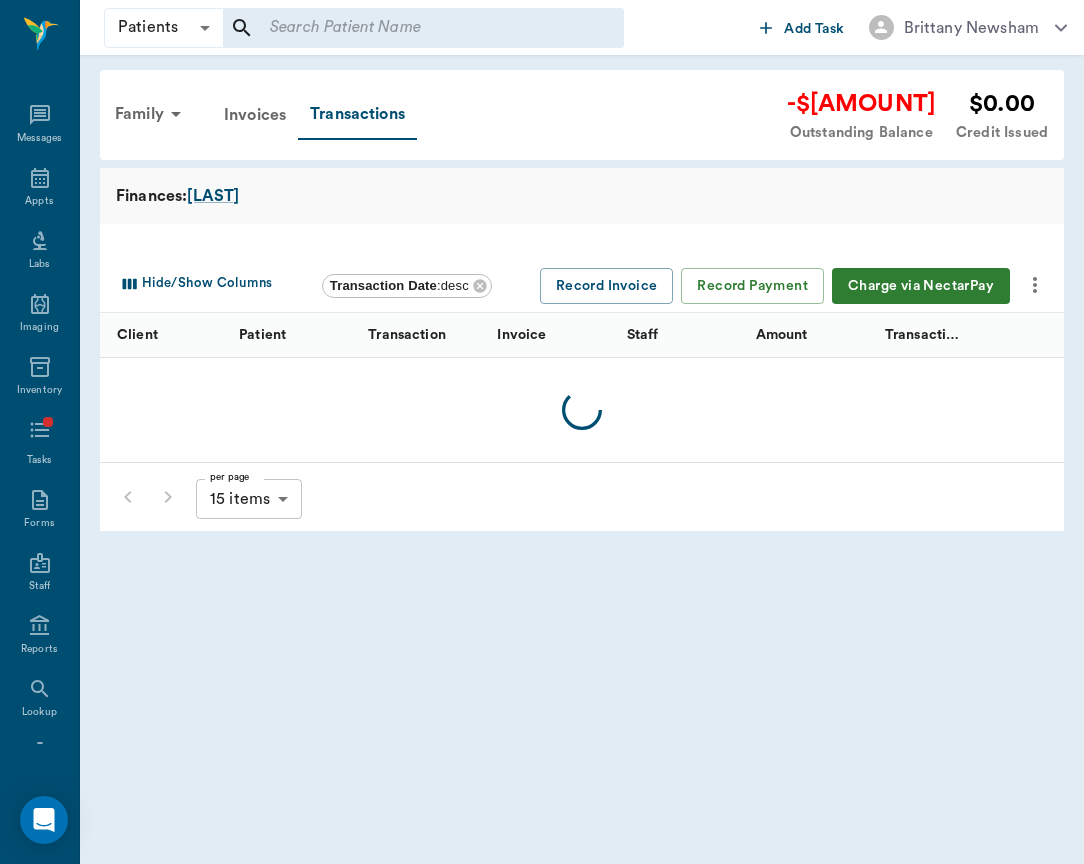 scroll, scrollTop: 0, scrollLeft: 0, axis: both 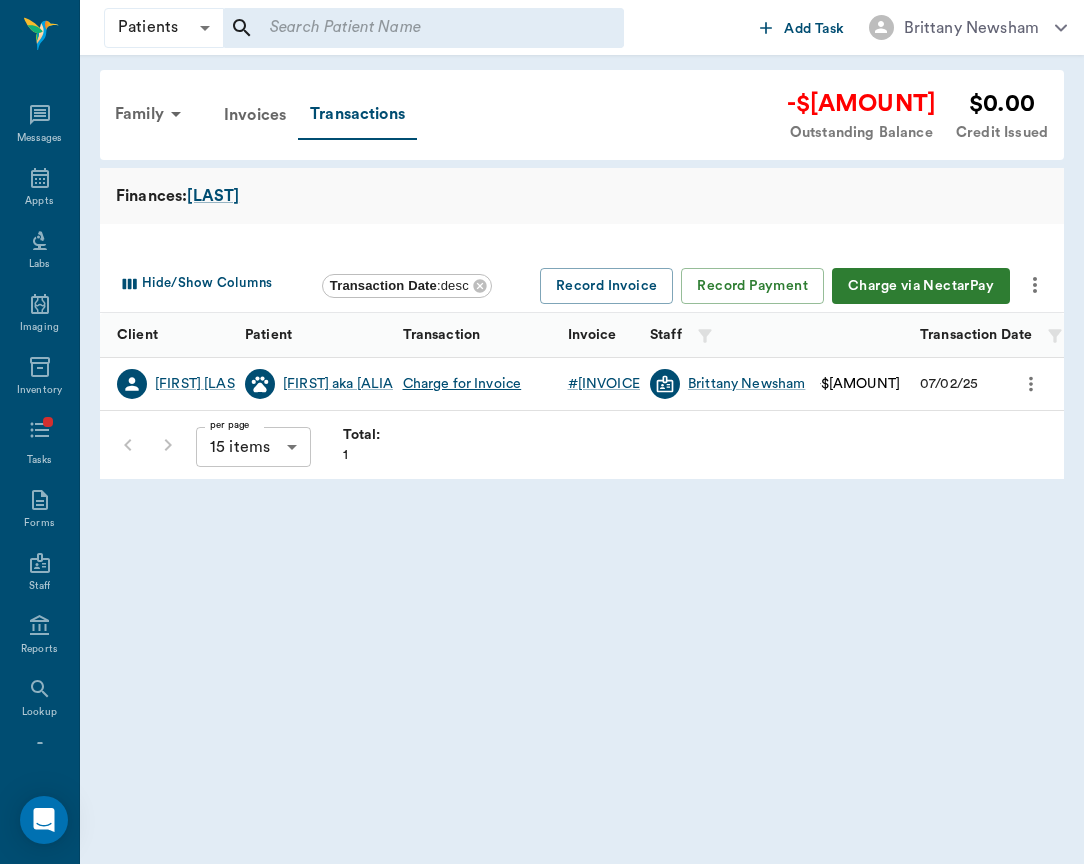 click on "Charge via NectarPay" at bounding box center [921, 286] 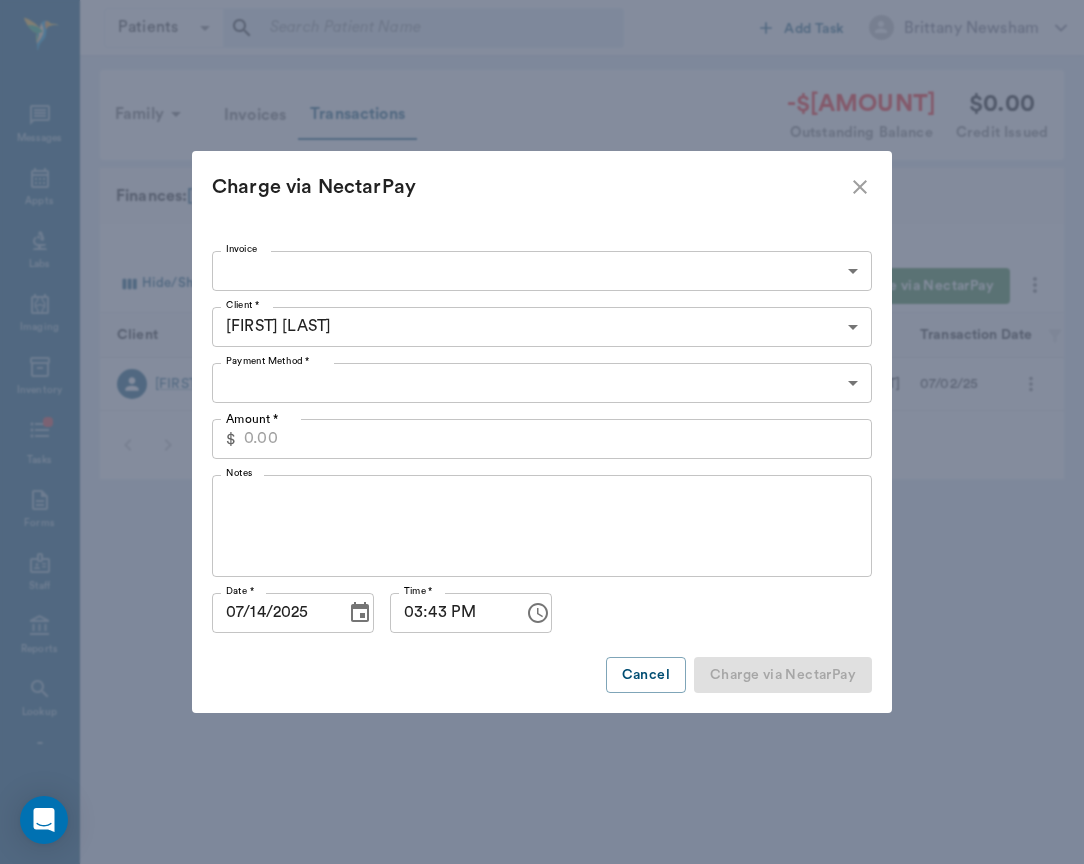 type on "CREDIT_CARDS_ON_FILE" 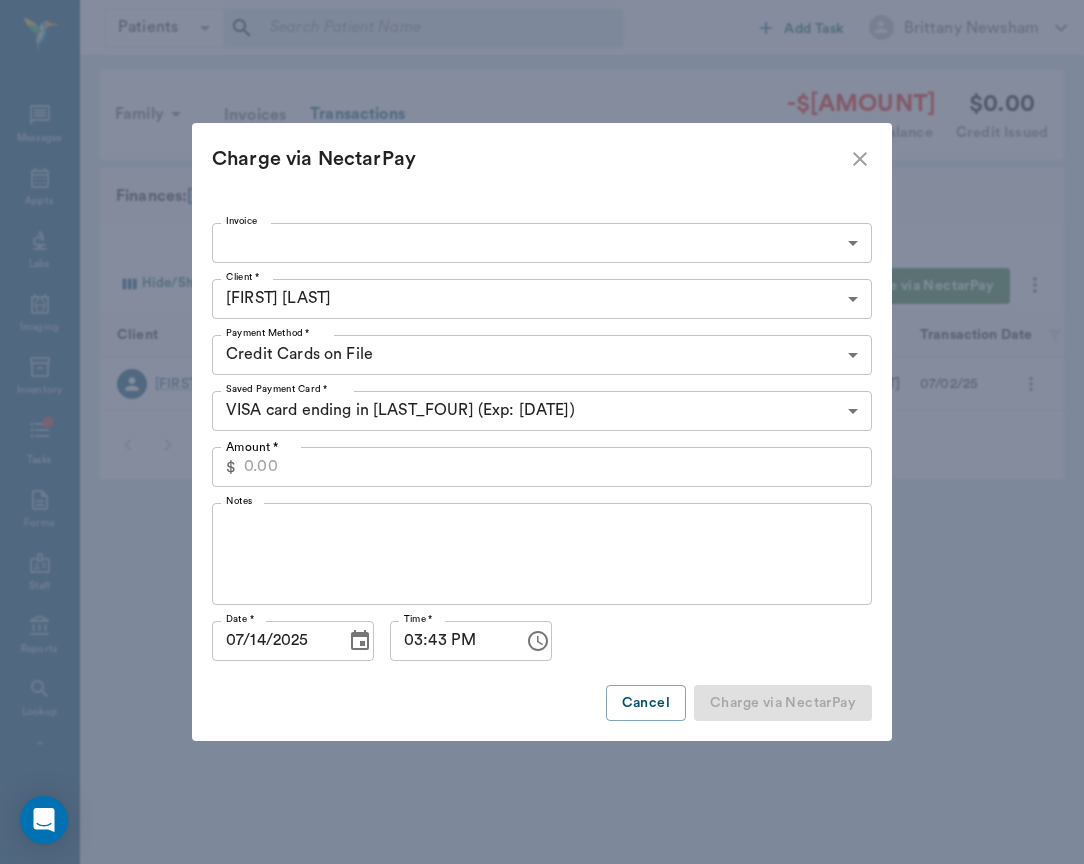 click on "Client * Kim Parker 6854522b684eacbb92389143 Client *" at bounding box center (542, 299) 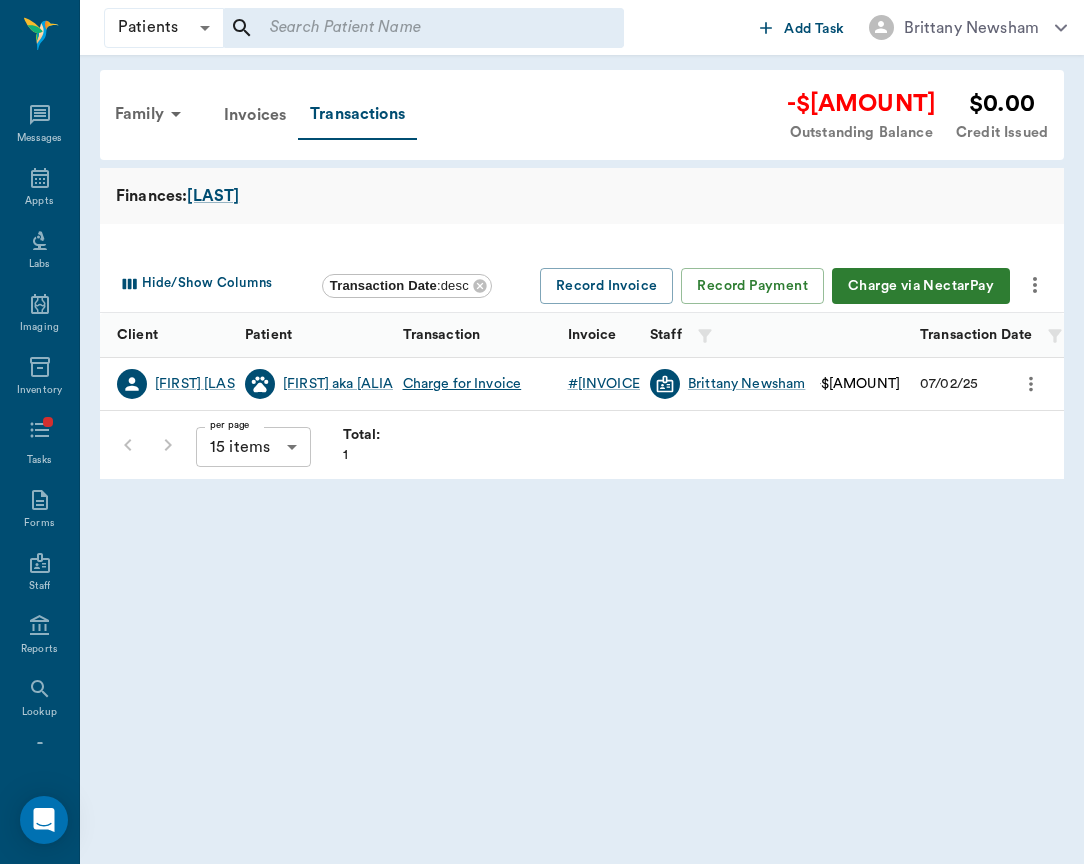 click on "Charge via NectarPay" at bounding box center [921, 286] 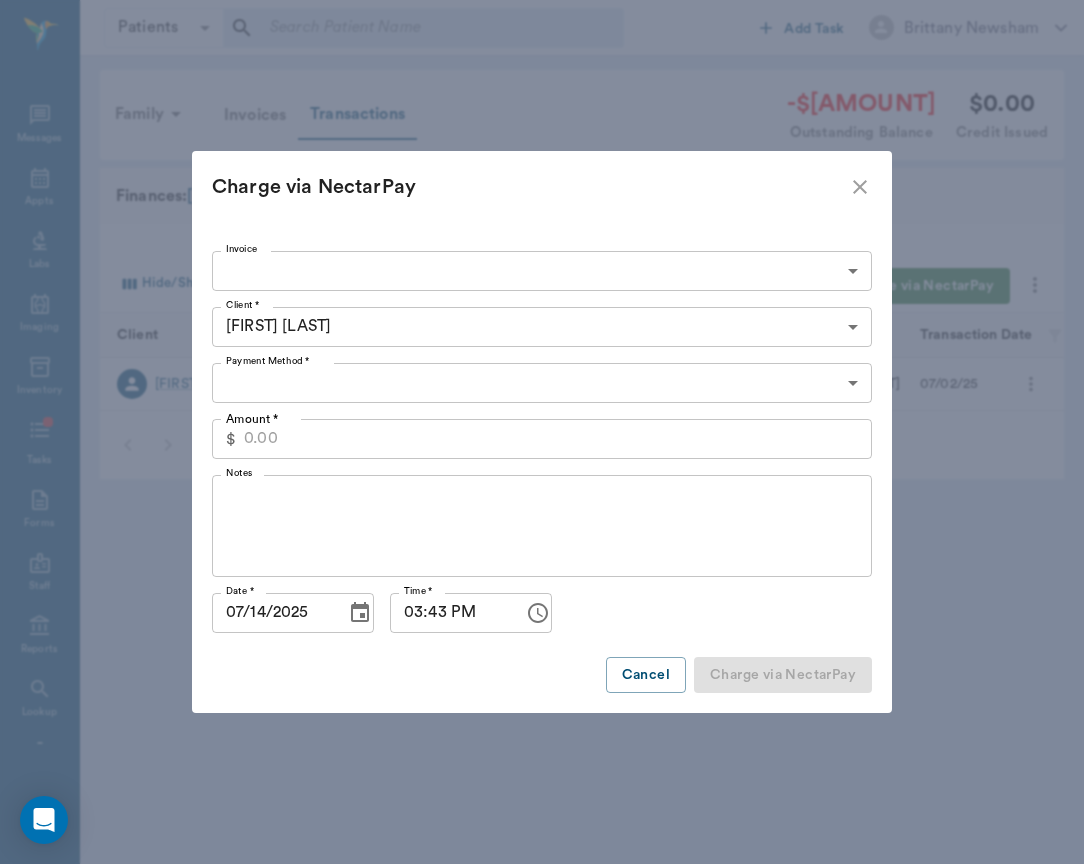 type on "CREDIT_CARDS_ON_FILE" 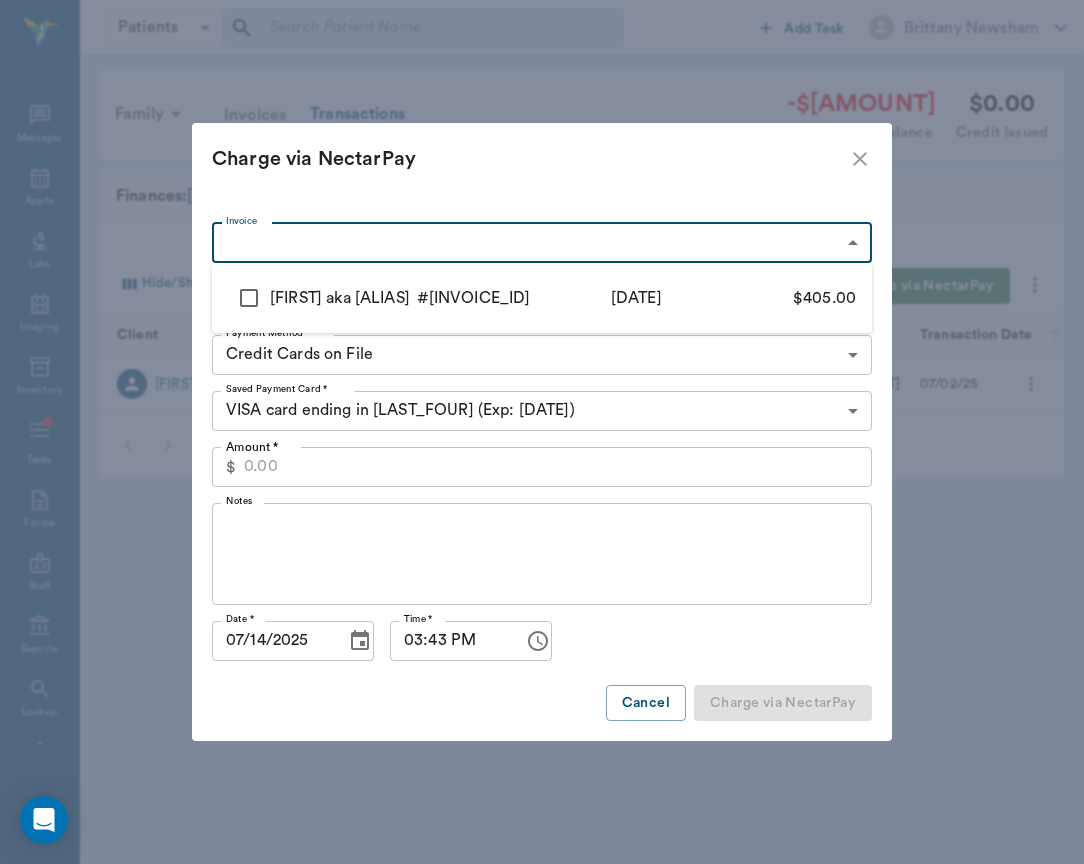 click on "Patients Patients ​ ​ Add Task Brittany Newsham Nectar Messages Appts Labs Imaging Inventory Tasks Forms Staff Reports Lookup Settings Family Invoices Transactions -$405.00 Outstanding Balance $0.00 Credit Issued Finances:    Parker Hide/Show Columns Transaction Date :  desc Record Invoice Record Payment Charge via NectarPay Client Patient Transaction Invoice Staff Amount Transaction Date Kim Parker Obi aka Onana Charge for Invoice # 92f5f8 Brittany Newsham -$405.00 07/02/25 per page 15 items 15 per page Total:   1 NectarVet | High Caliber Performance
Settings Sign Out View all family members Patients Obi aka Onana Parker #267_P1    -    ACTIVE   Clients Kim Parker #267_C1 John Mason #267_C2 Email account statement Print account statement Download account statement Generate payment link Download Invoices Issue Credit Mark account balance as Sent to Collections Mark account balance as Written-Off Void Invoice Charge via NectarPay Invoice ​ Invoice Client * Kim Parker 6854522b684eacbb92389143 $" at bounding box center (542, 432) 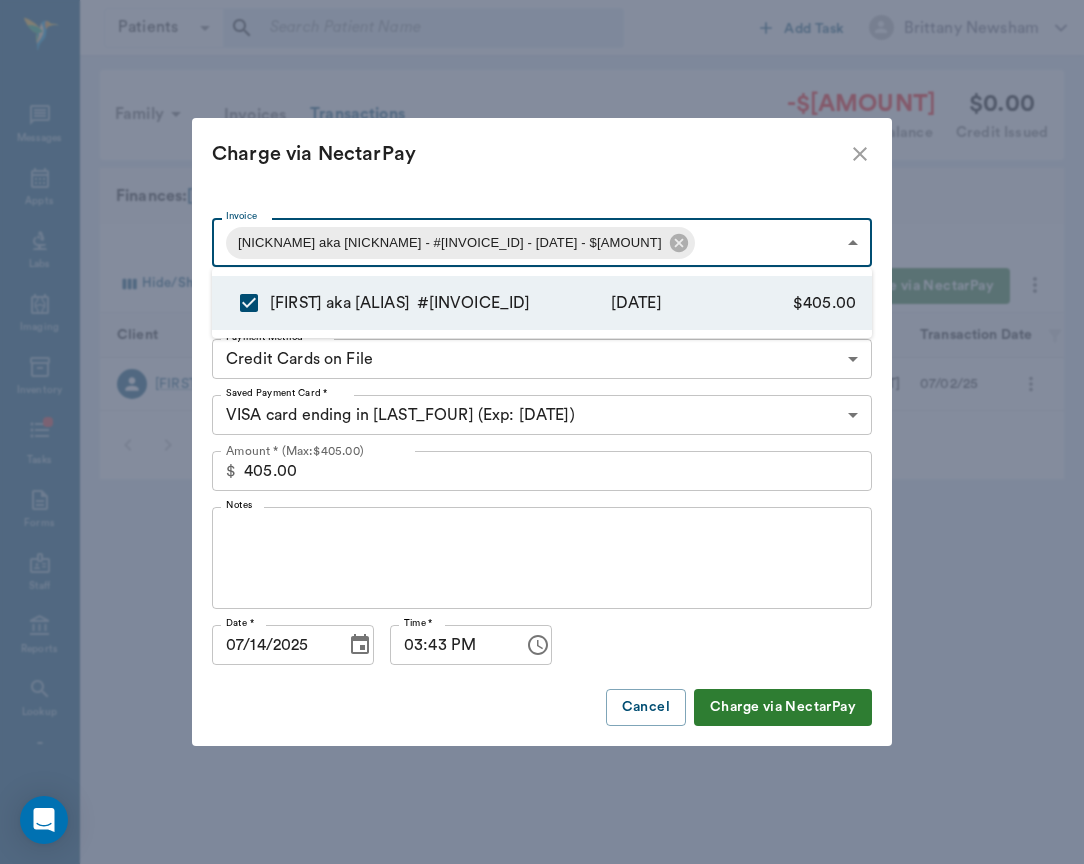 click at bounding box center [542, 432] 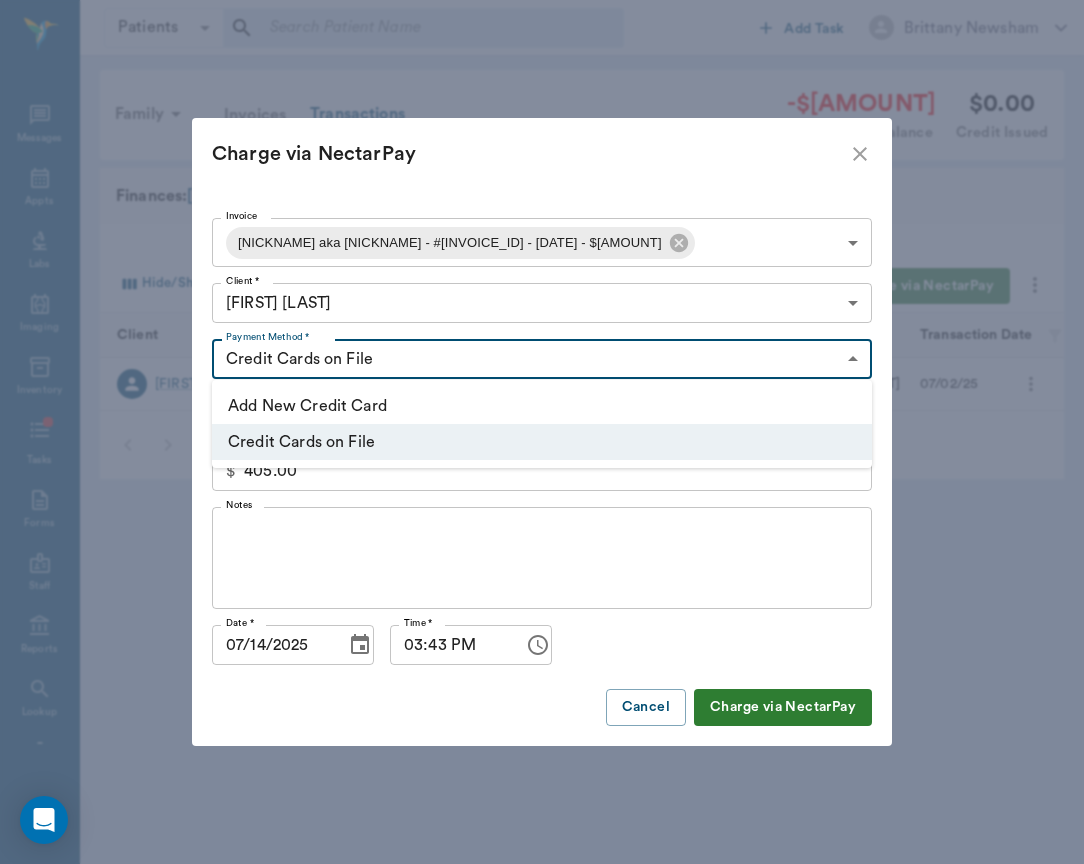click on "Patients Patients ​ ​ Add Task Brittany Newsham Nectar Messages Appts Labs Imaging Inventory Tasks Forms Staff Reports Lookup Settings Family Invoices Transactions -$405.00 Outstanding Balance $0.00 Credit Issued Finances:    Parker Hide/Show Columns Transaction Date :  desc Record Invoice Record Payment Charge via NectarPay Client Patient Transaction Invoice Staff Amount Transaction Date Kim Parker Obi aka Onana Charge for Invoice # 92f5f8 Brittany Newsham -$405.00 07/02/25 per page 15 items 15 per page Total:   1 NectarVet | High Caliber Performance
Settings Sign Out View all family members Patients Obi aka Onana Parker #267_P1    -    ACTIVE   Clients Kim Parker #267_C1 John Mason #267_C2 Email account statement Print account statement Download account statement Generate payment link Download Invoices Issue Credit Mark account balance as Sent to Collections Mark account balance as Written-Off Void Invoice Charge via NectarPay Invoice Obi aka Onana - #92f5f8 - 7/2/2025 - $405.00 Invoice ) $ )" at bounding box center [542, 432] 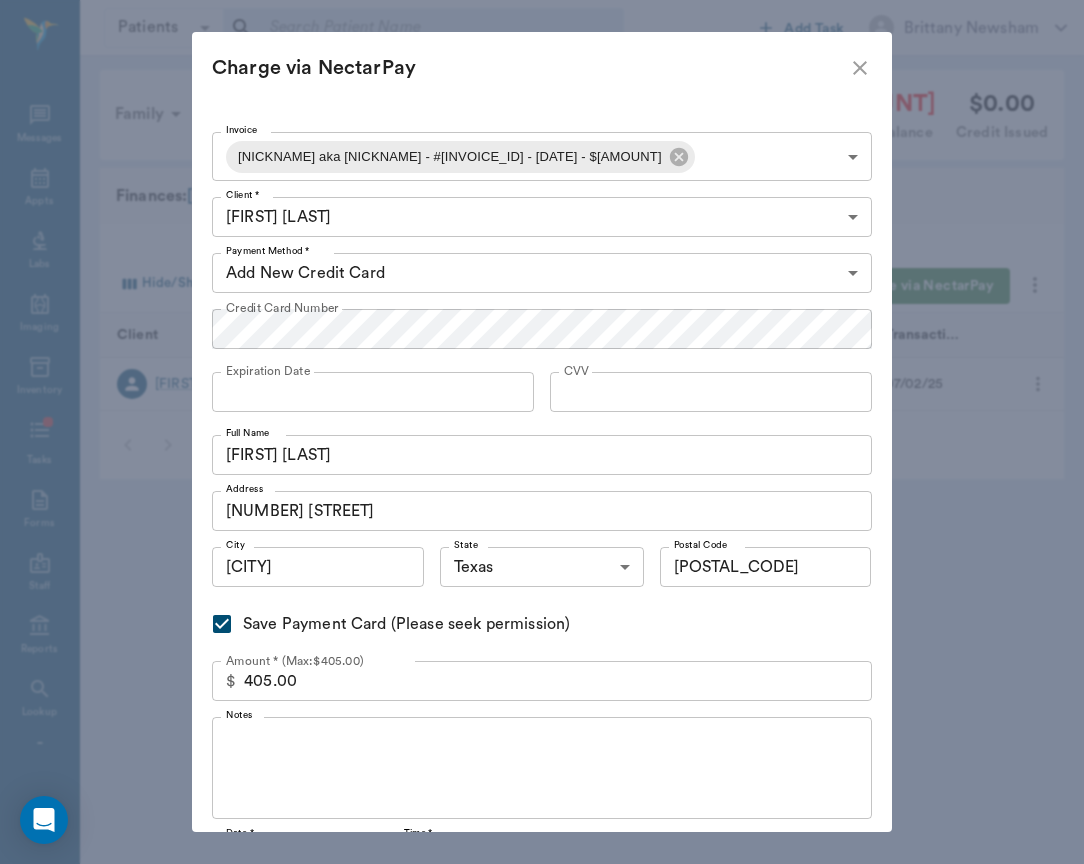 click 